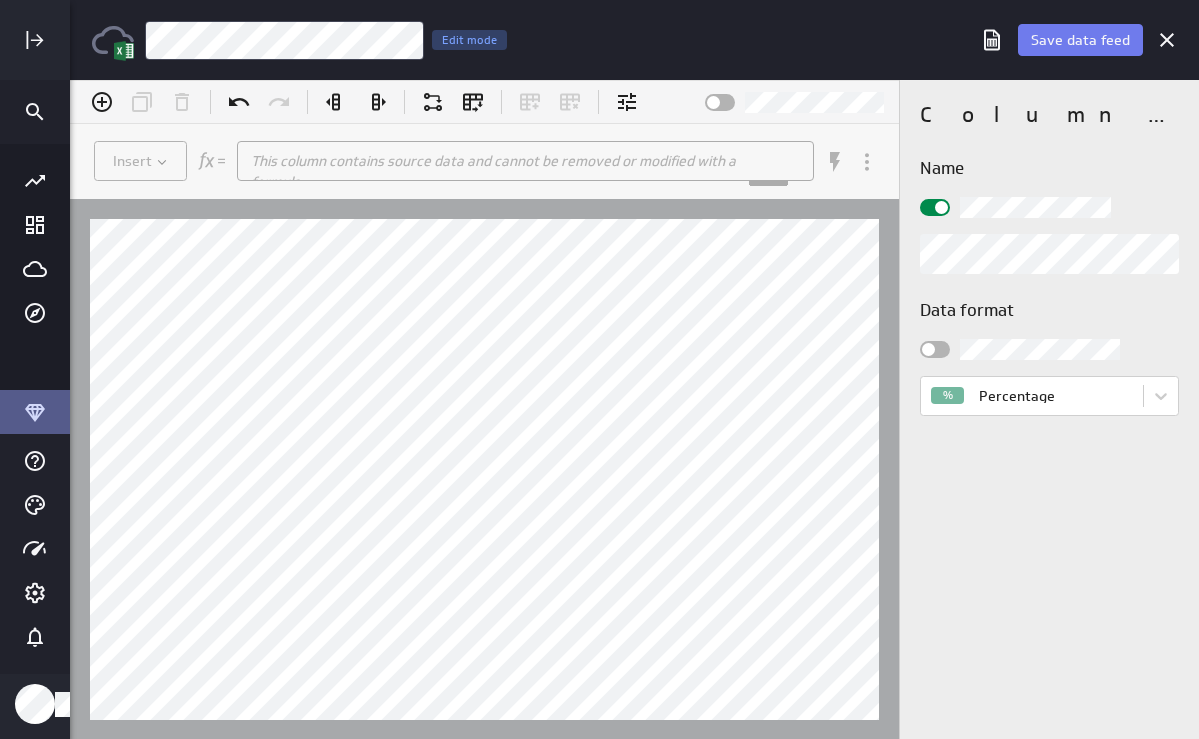 scroll, scrollTop: 0, scrollLeft: 0, axis: both 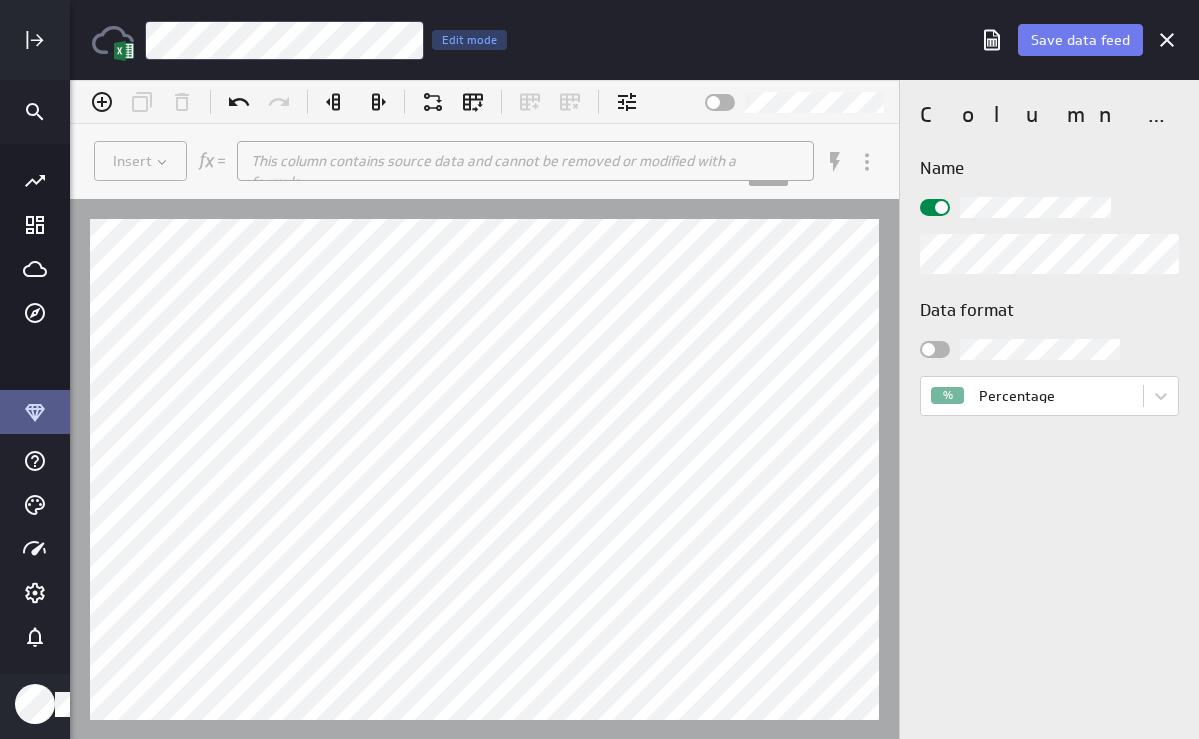 click on "Data format % Percentage" at bounding box center [1049, 357] 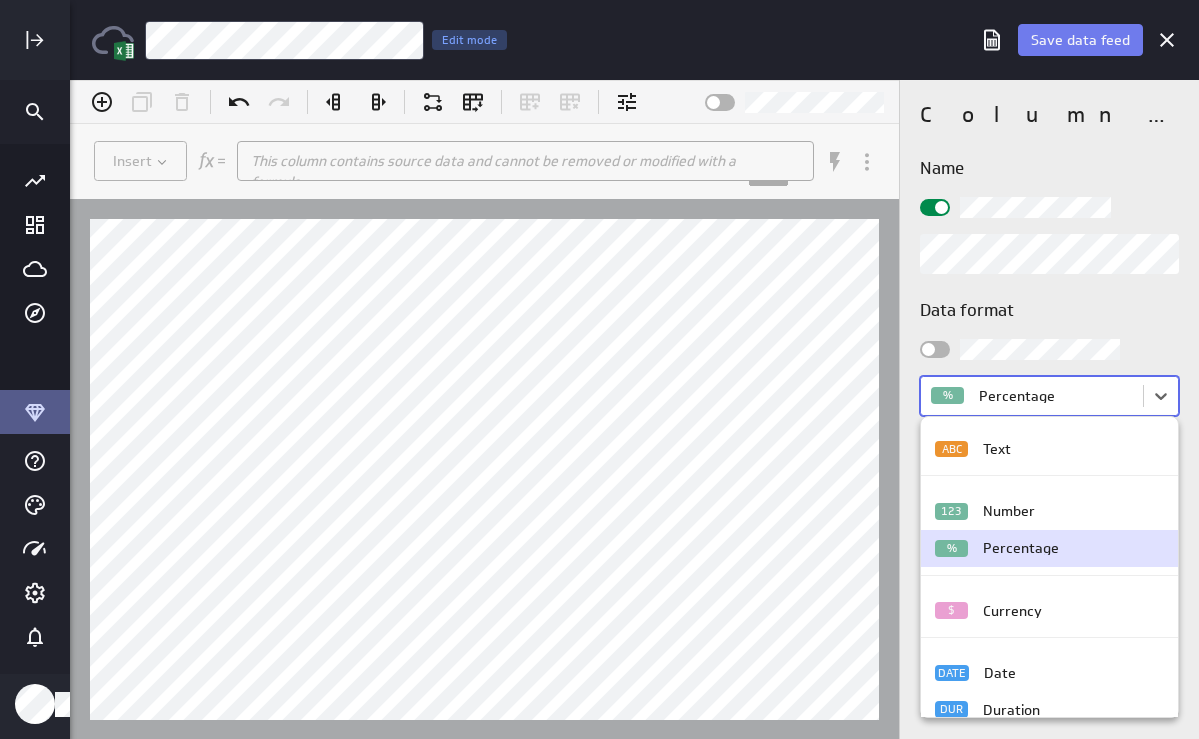 click on "(no message) Insert This column contains source data and cannot be removed or modified with a formula.   ​ Hints:  Enter  = Apply , Shift + Enter  = New Line , Ctrl + Space  = View Functions , Ctrl + E  = Select Function , "String" , @Datasource reference , &Results Reference Column properties Name Data format option Percentage selected, 3 of 6. 6 results available. Use Up and Down to choose options, press Enter to select the currently focused option, press Escape to exit the menu, press Tab to select the option and exit the menu. % Percentage Name Description Data service Last uploaded Jul 11, 2025 10:12 PM
Klips  Help Account What's New Help Sign Out ( ) Parameters Examples Formula: Results: Function... Column Reference... Hide Function Help Format Formula Ctrl+Shift+F Show Line Numbers Alt+L ABC Text 123 Number % Percentage $ Currency DATE Date DUR Duration" at bounding box center [634, 409] 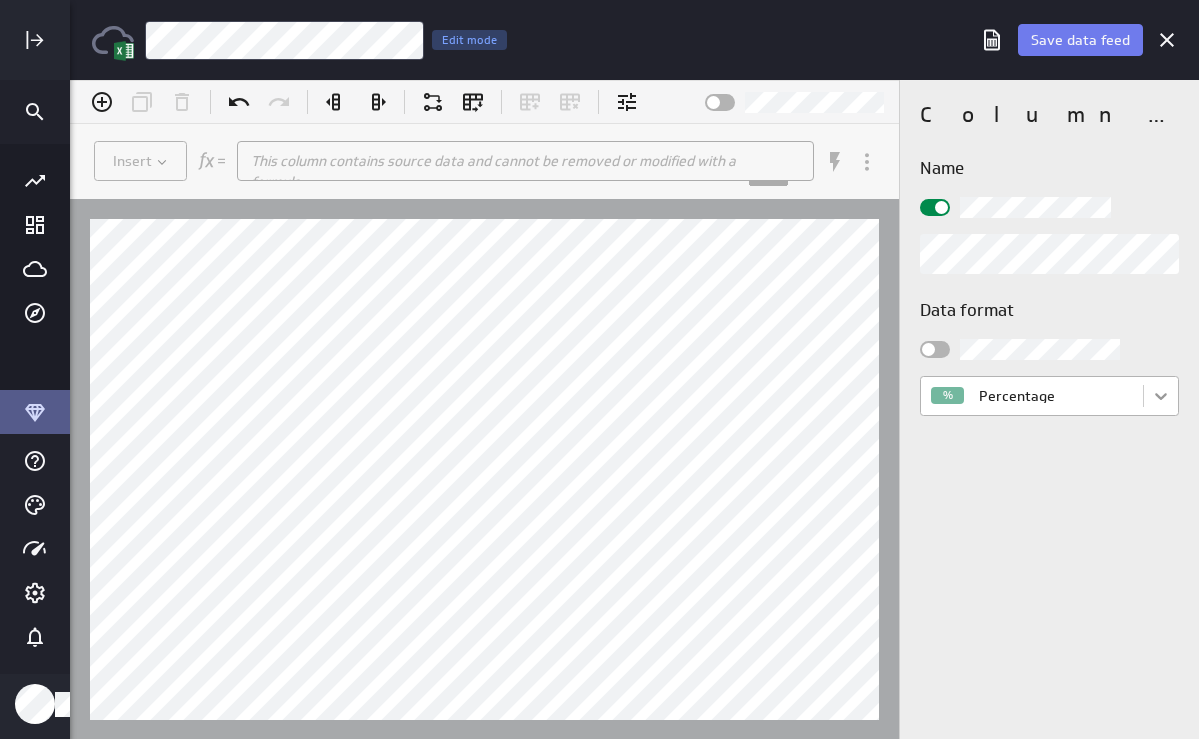 click on "(no message) Insert This column contains source data and cannot be removed or modified with a formula.   ​ Hints:  Enter  = Apply , Shift + Enter  = New Line , Ctrl + Space  = View Functions , Ctrl + E  = Select Function , "String" , @Datasource reference , &Results Reference Column properties Name Data format % Percentage Name Description Data service Last uploaded Jul 11, 2025 10:12 PM
Klips  Help Account What's New Help Sign Out ( ) Parameters Examples Formula: Results: Function... Column Reference... Hide Function Help Format Formula Ctrl+Shift+F Show Line Numbers Alt+L" at bounding box center (634, 409) 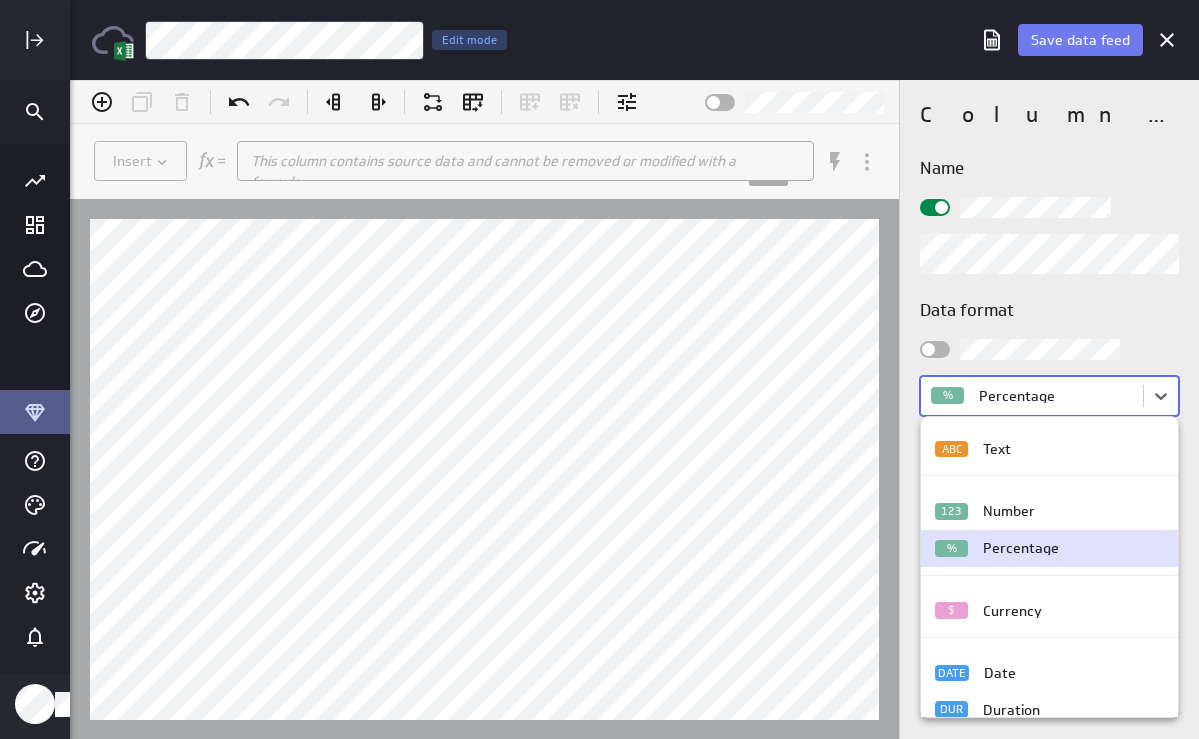 click on "% Percentage" at bounding box center [1049, 548] 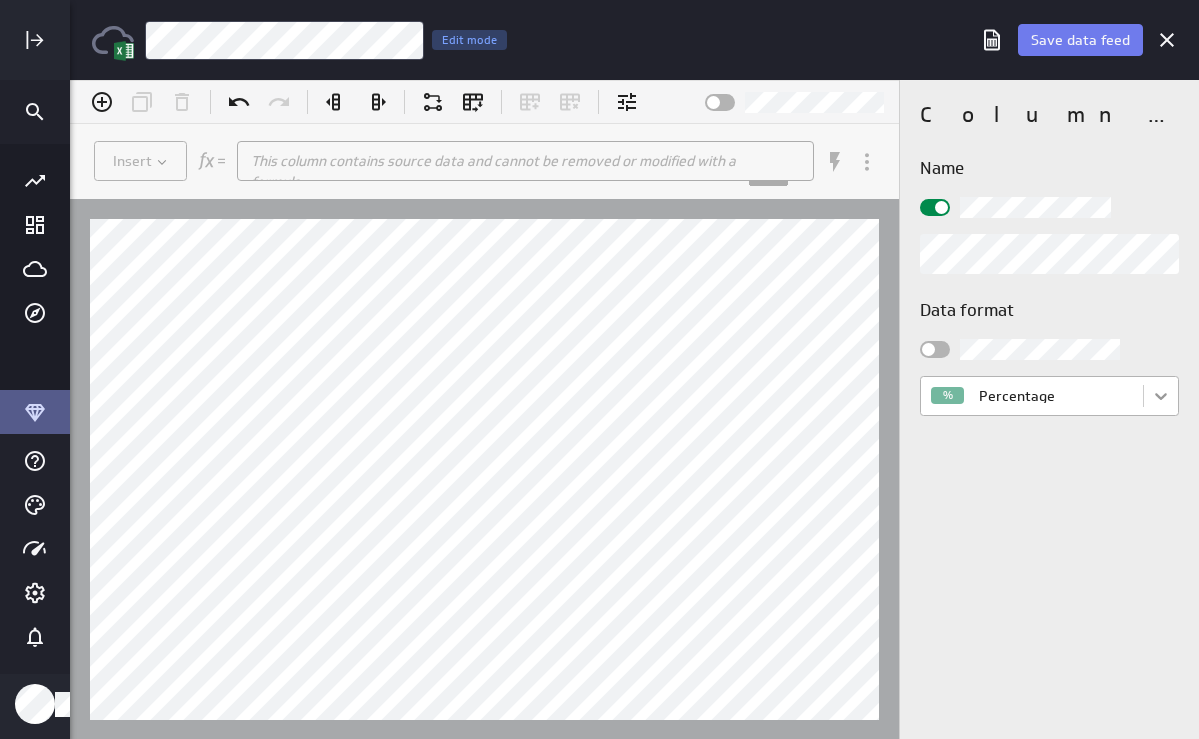 click on "(no message) Insert This column contains source data and cannot be removed or modified with a formula.   ​ Hints:  Enter  = Apply , Shift + Enter  = New Line , Ctrl + Space  = View Functions , Ctrl + E  = Select Function , "String" , @Datasource reference , &Results Reference Column properties Name Data format % Percentage Name Description Data service Last uploaded Jul 11, 2025 10:12 PM
Klips  Help Account What's New Help Sign Out ( ) Parameters Examples Formula: Results: Function... Column Reference... Hide Function Help Format Formula Ctrl+Shift+F Show Line Numbers Alt+L" at bounding box center (634, 409) 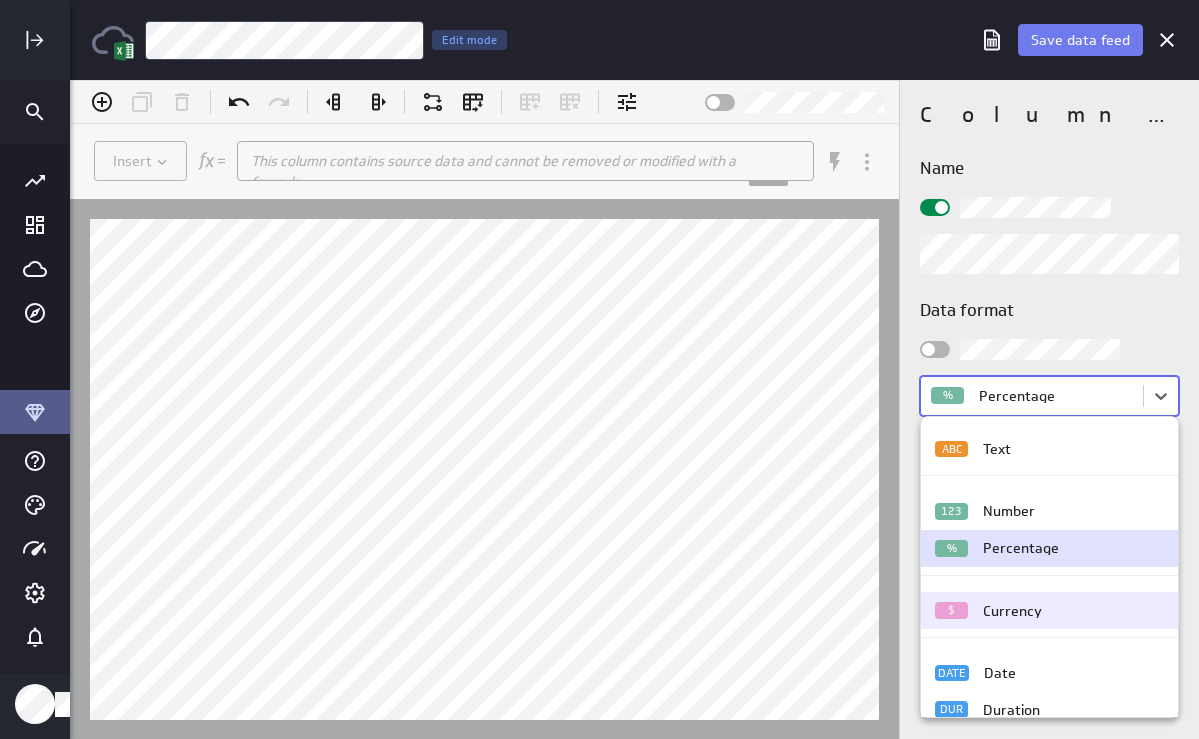 click on "$ Currency" at bounding box center (1049, 610) 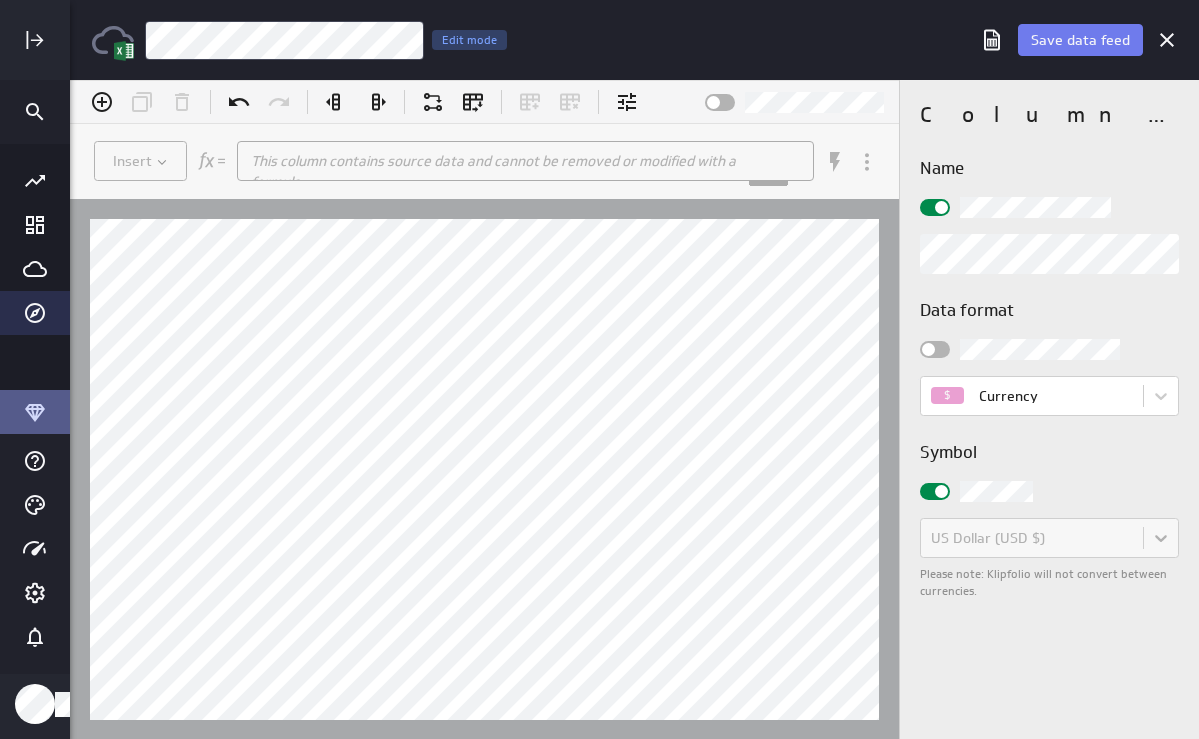 click 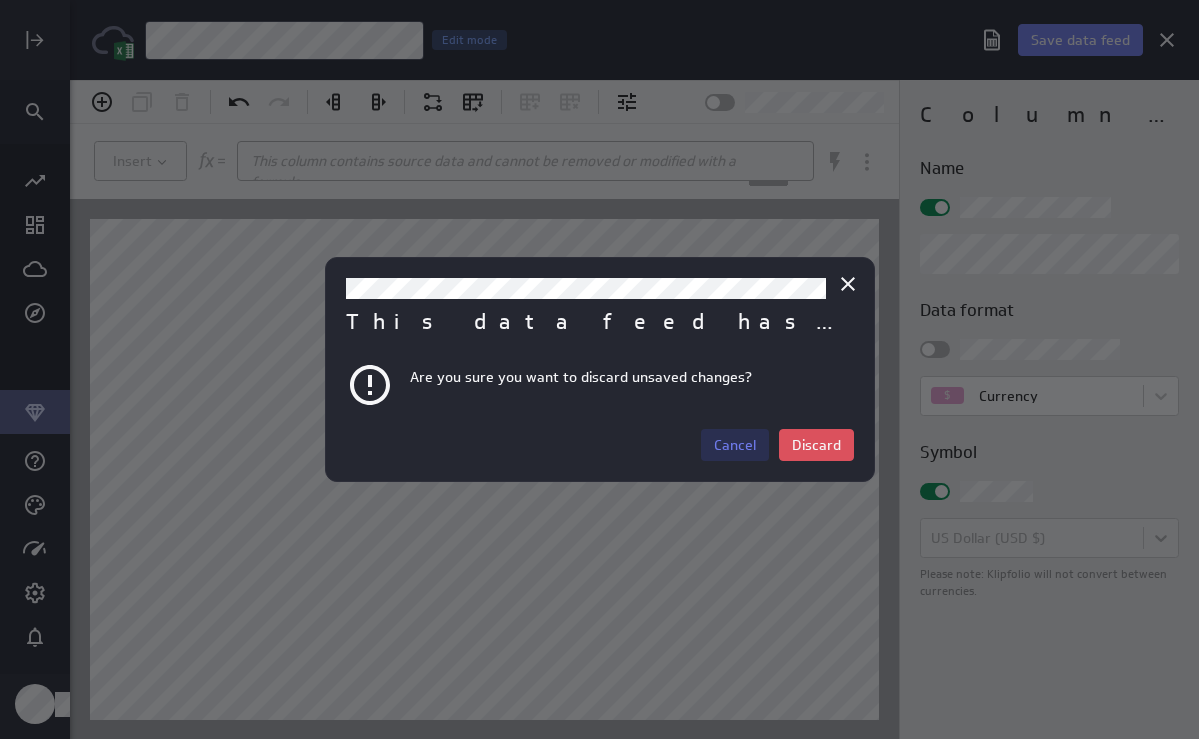 click on "Cancel" at bounding box center [735, 445] 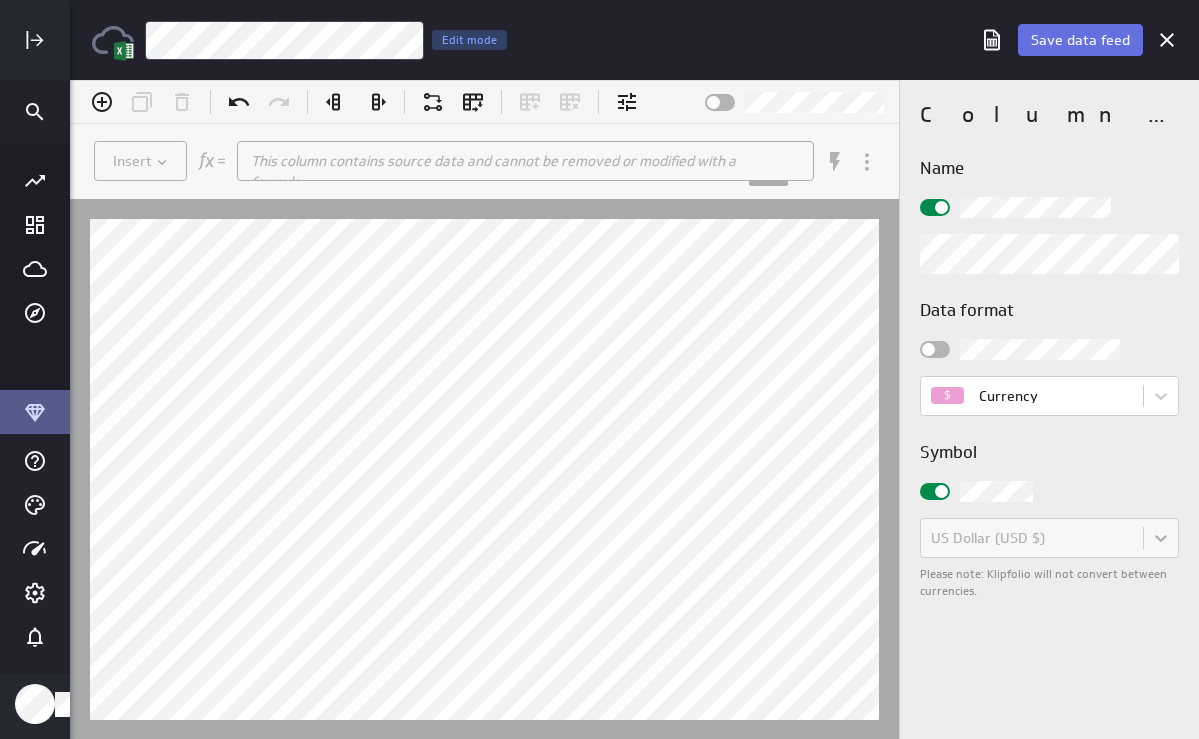 click on "Save data feed" at bounding box center [1080, 40] 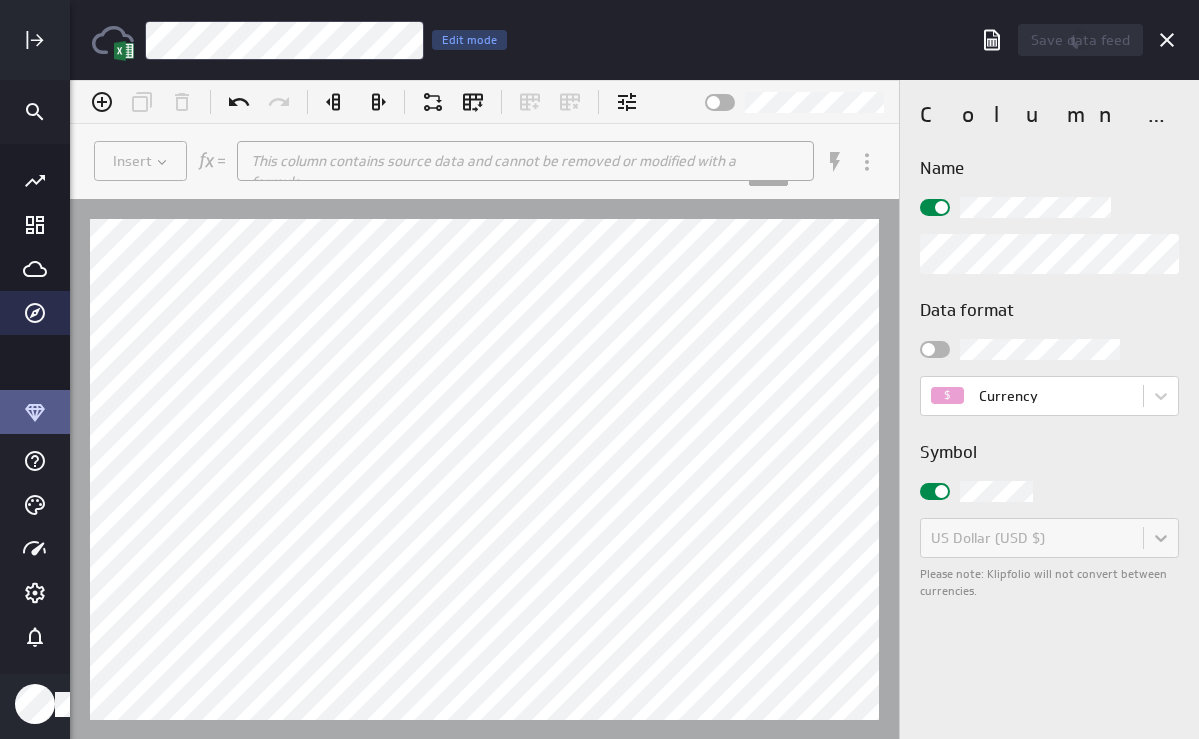 click 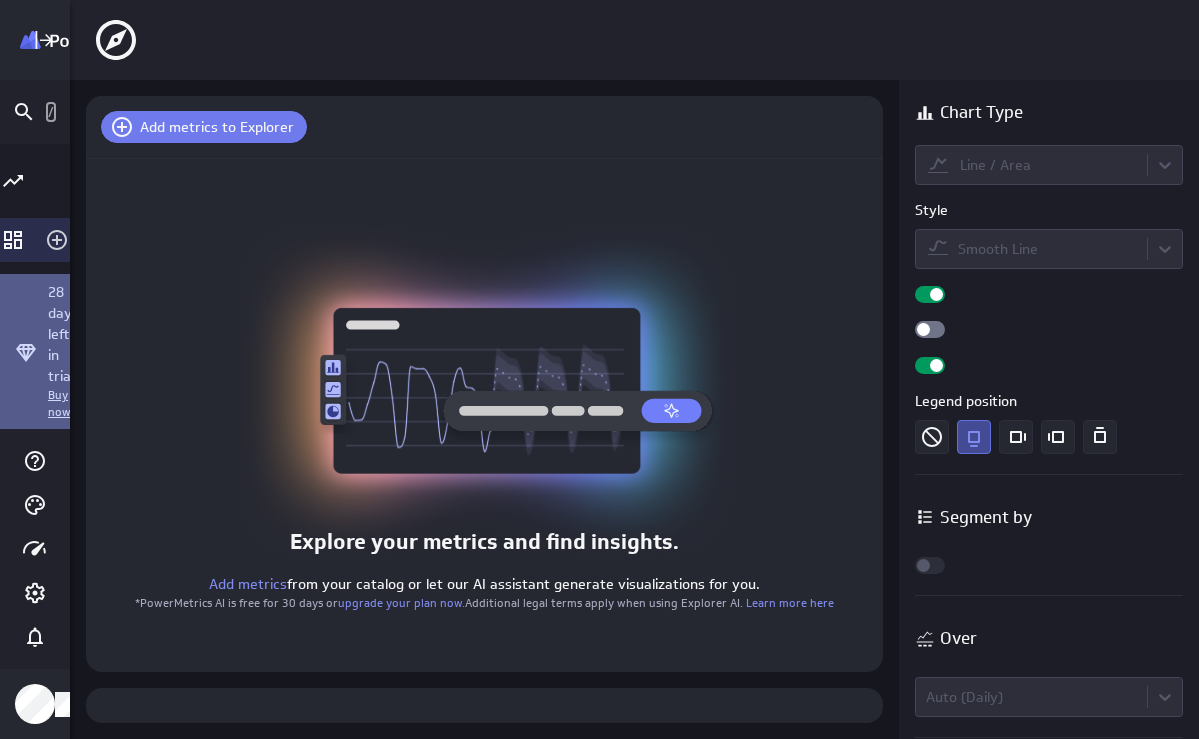 scroll, scrollTop: 740, scrollLeft: 940, axis: both 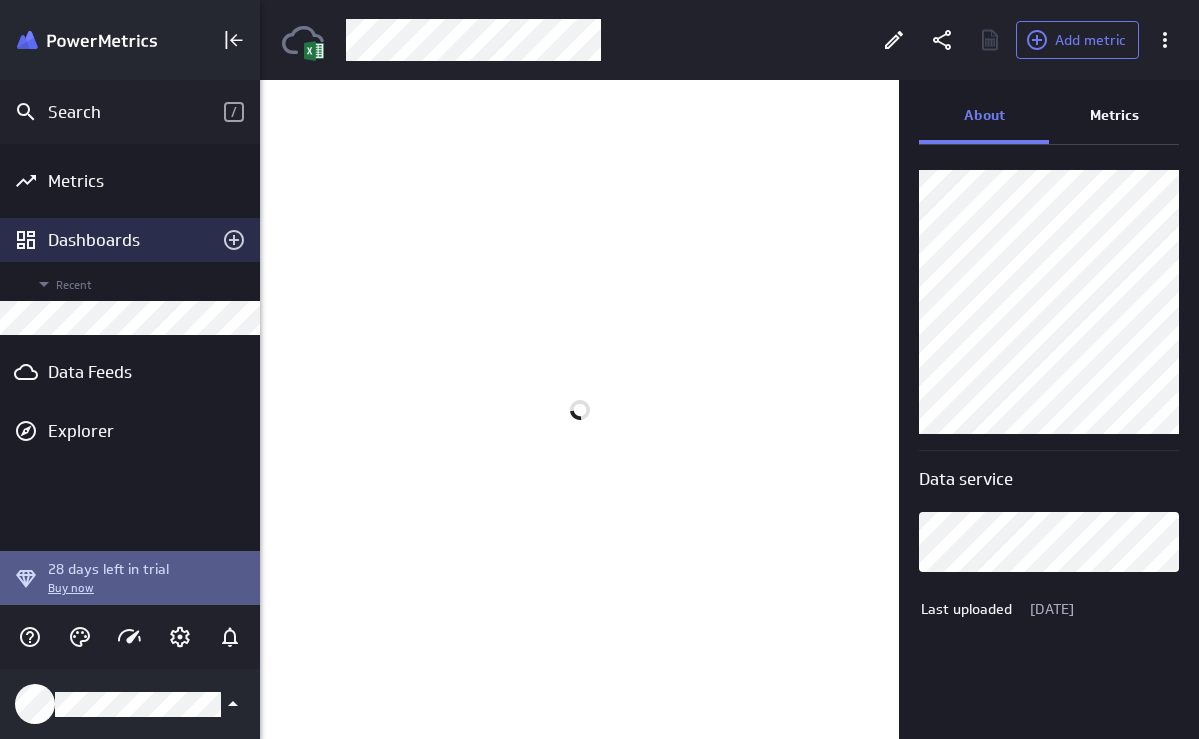 click on "Dashboards" at bounding box center (130, 240) 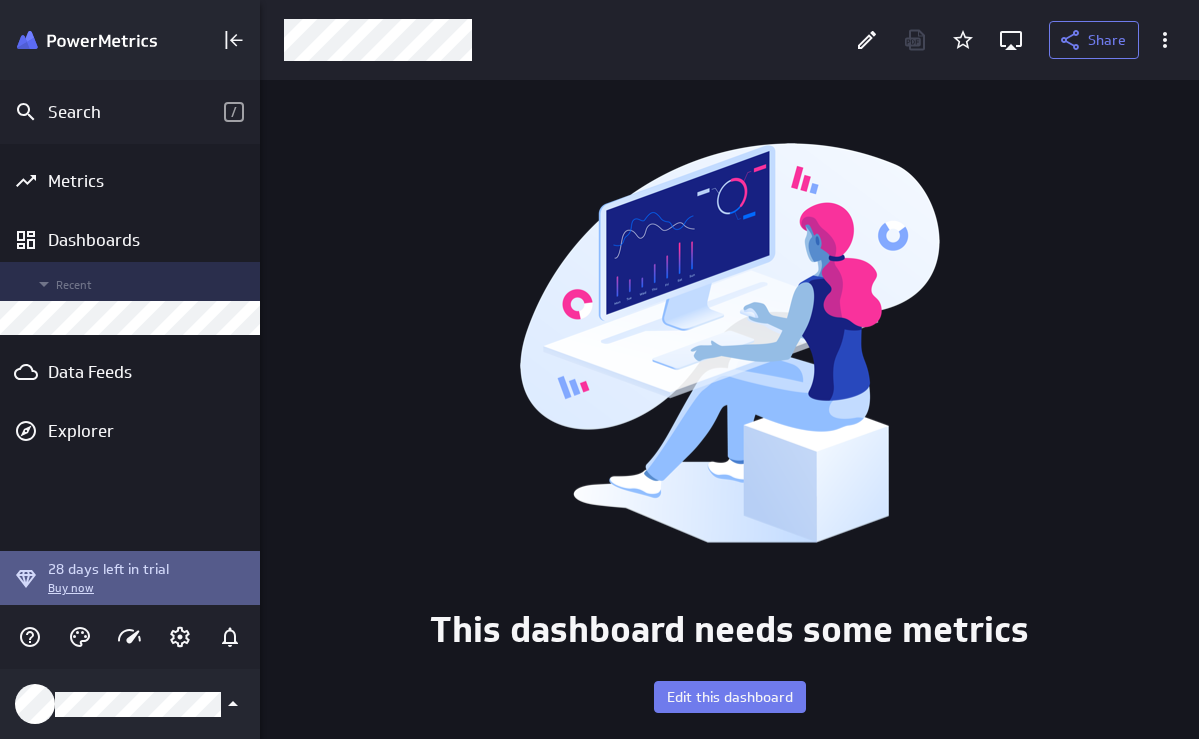 scroll, scrollTop: 10, scrollLeft: 10, axis: both 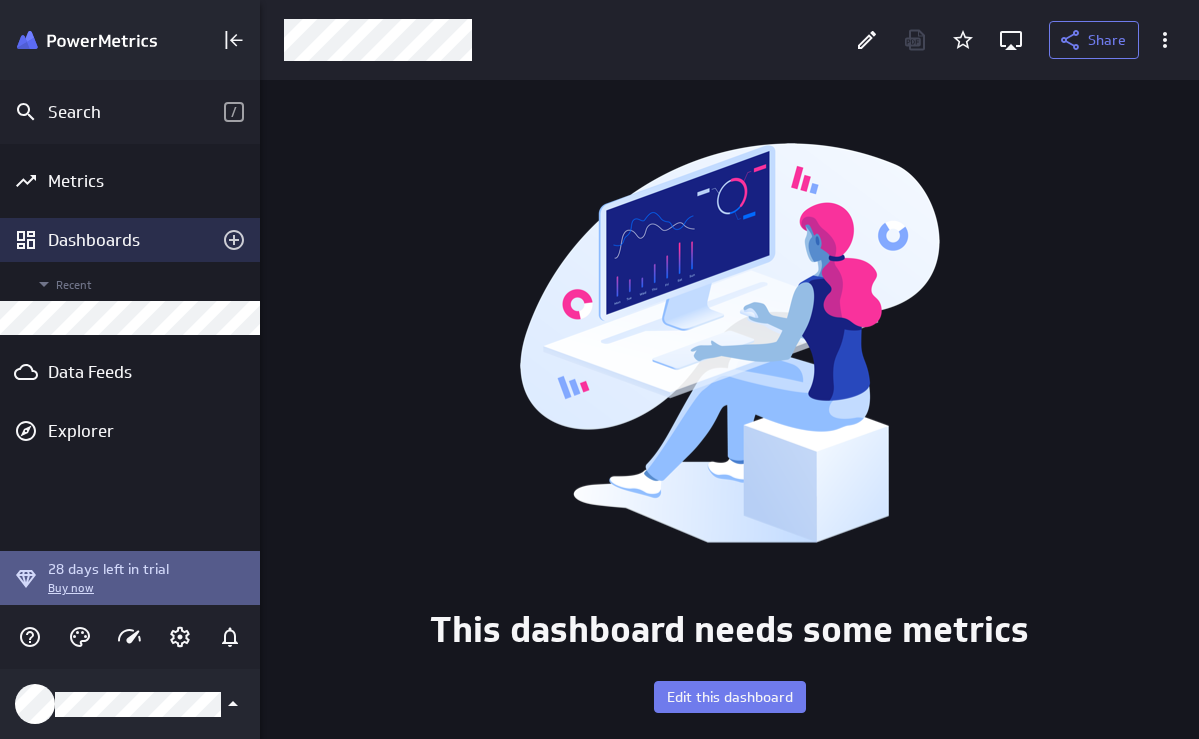 click on "Dashboards" at bounding box center [130, 240] 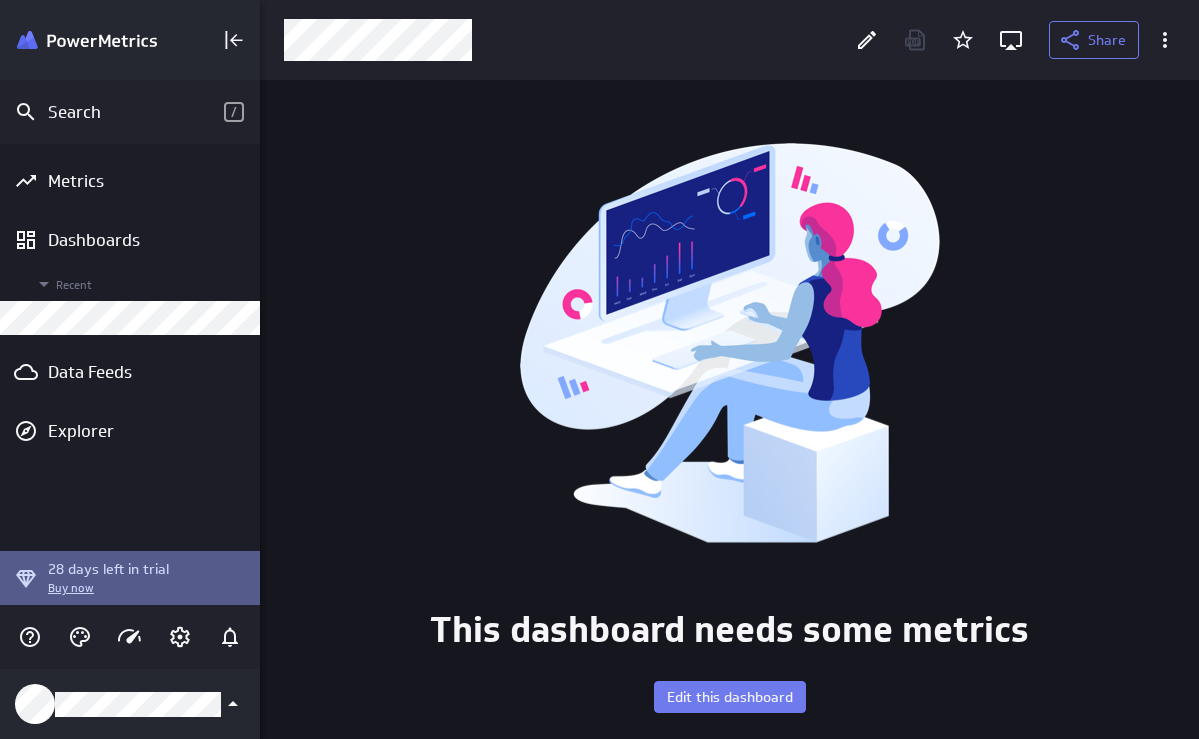 scroll, scrollTop: 10, scrollLeft: 10, axis: both 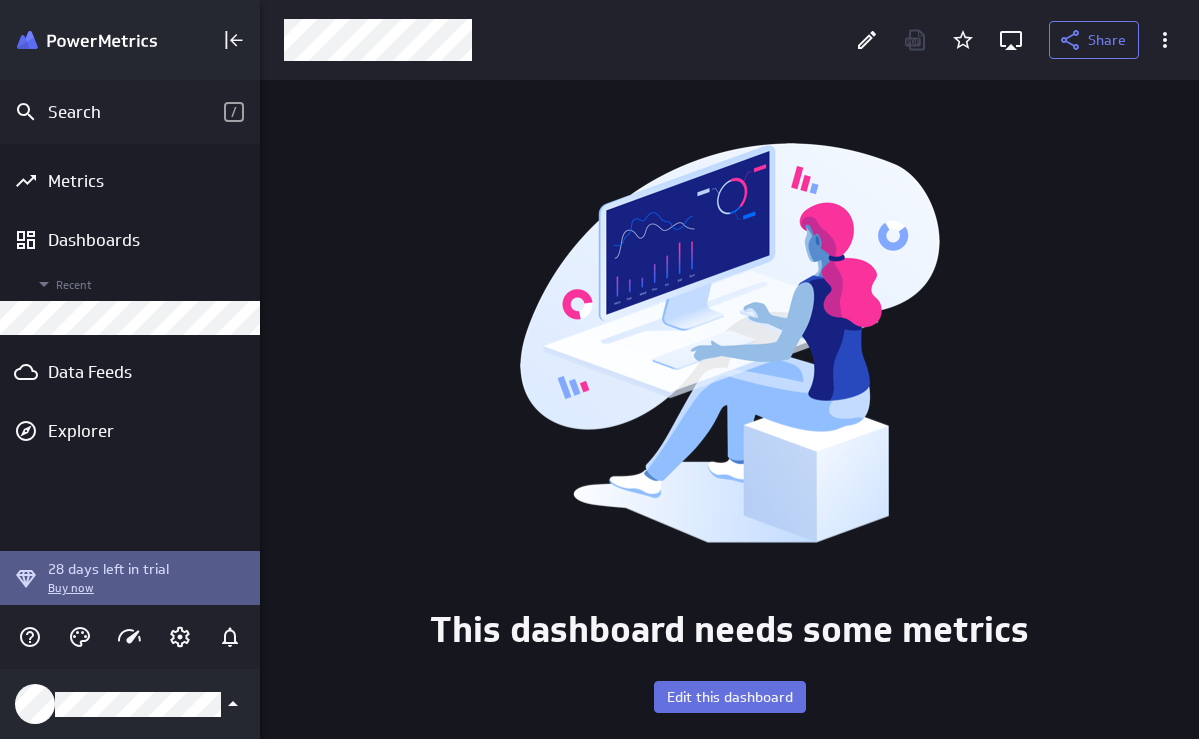 click on "Edit this dashboard" at bounding box center [730, 697] 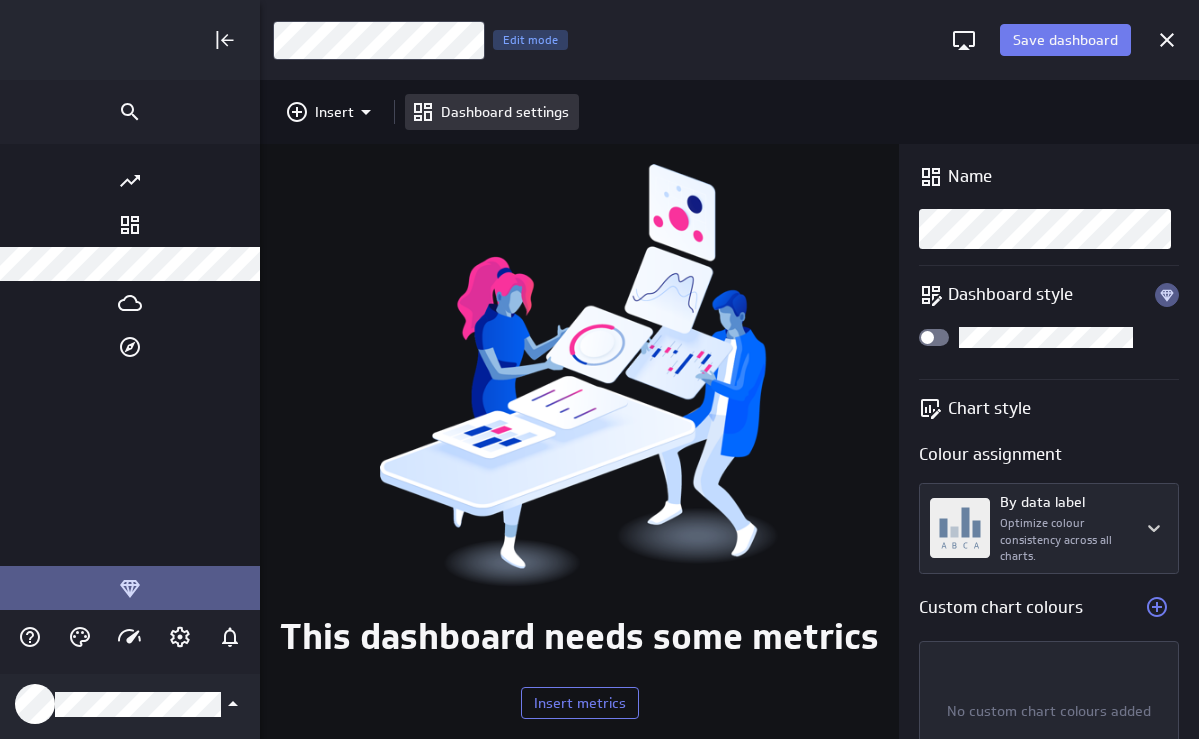 scroll, scrollTop: 596, scrollLeft: 1126, axis: both 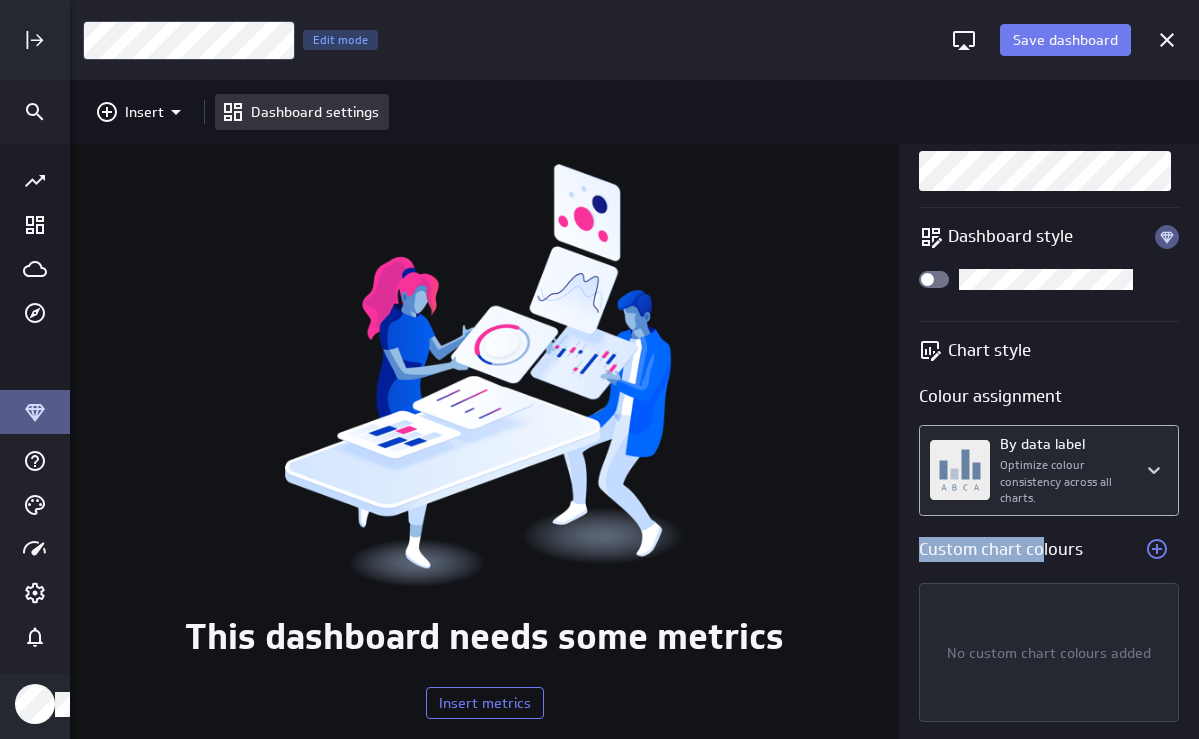 drag, startPoint x: 1040, startPoint y: 592, endPoint x: 1031, endPoint y: 511, distance: 81.49847 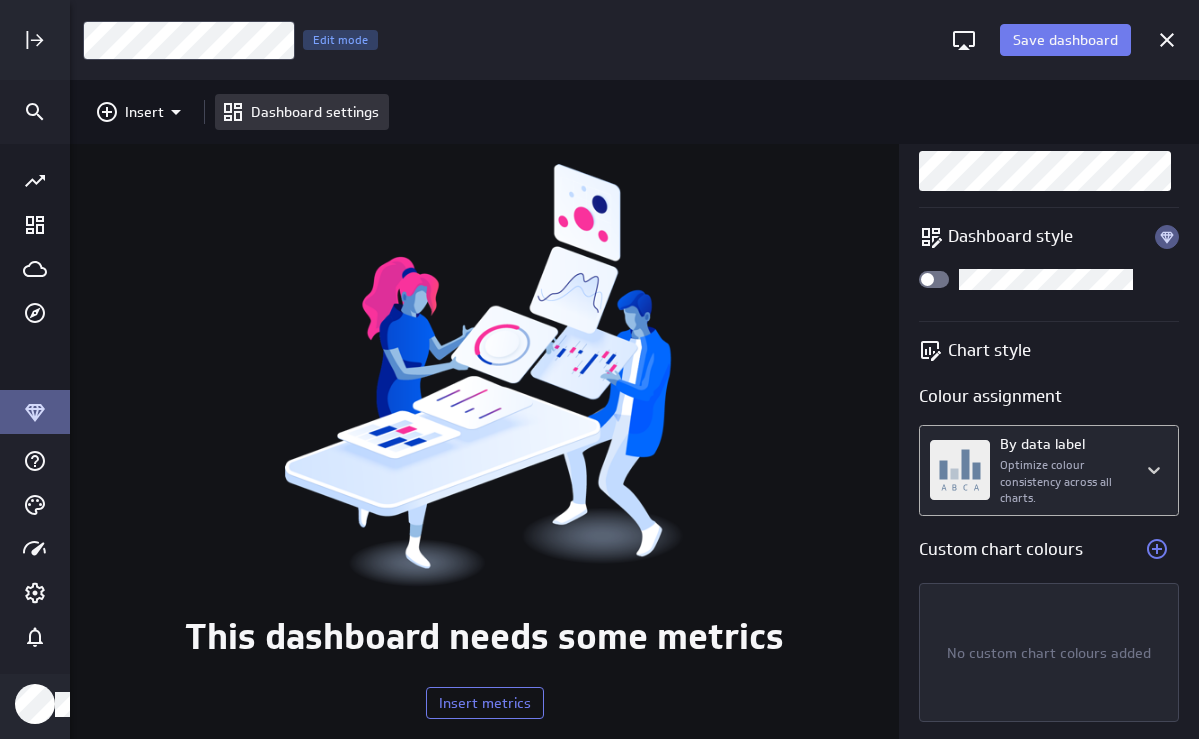 click on "Save dashboard Assignment 10 Edit mode Insert Dashboard settings This dashboard needs some metrics Insert metrics   Name   Dashboard style   Chart style   Colour assignment By data label Optimize colour consistency across all charts.   Custom chart colours   No custom chart colours added (no message) PowerMetrics Assistant Hey Gheed. I’m your PowerMetrics Assistant. If I can’t answer your question, try searching in our  Help Center  (that’s what I do!) You can also contact the  Support Team . How can I help you today?" at bounding box center (599, 369) 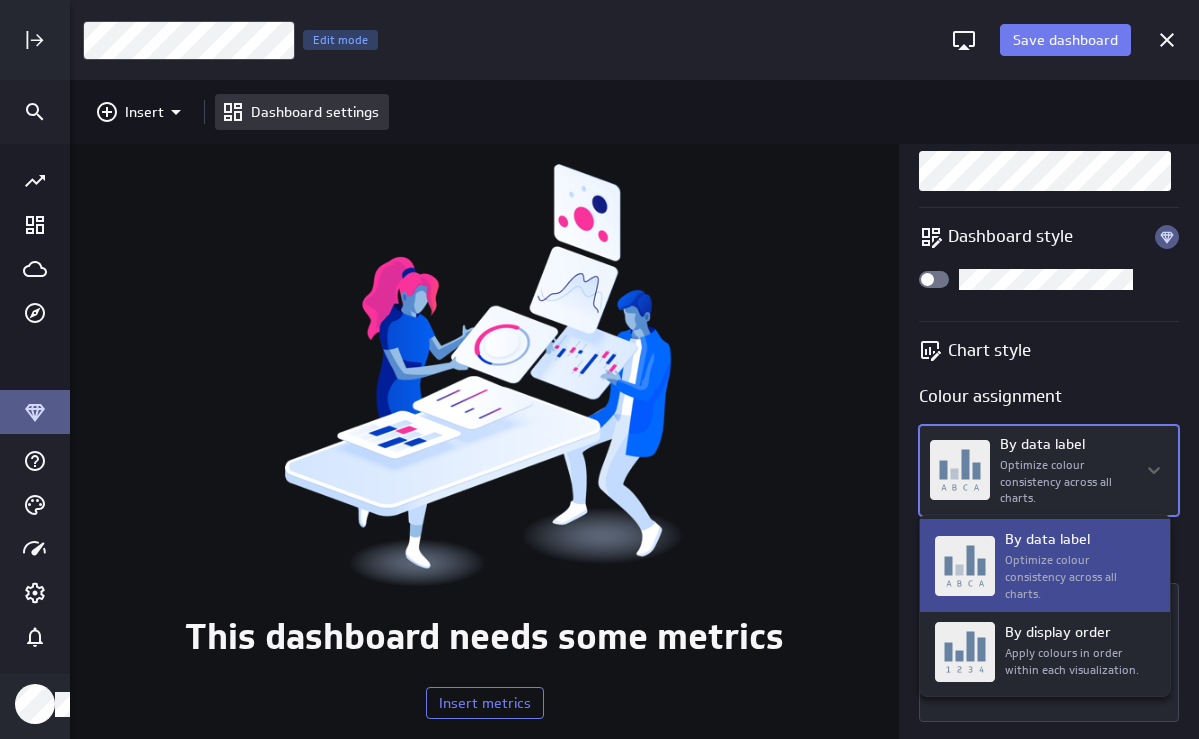 click at bounding box center (599, 369) 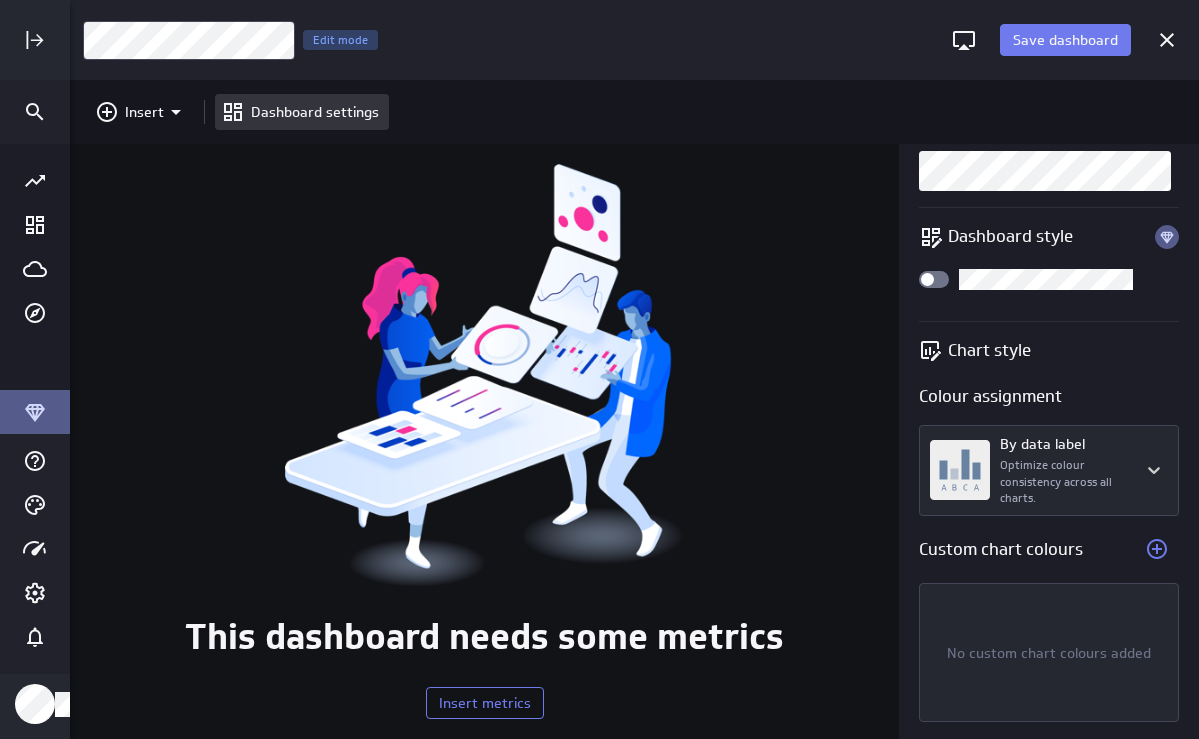 click on "No custom chart colours added" at bounding box center [1049, 653] 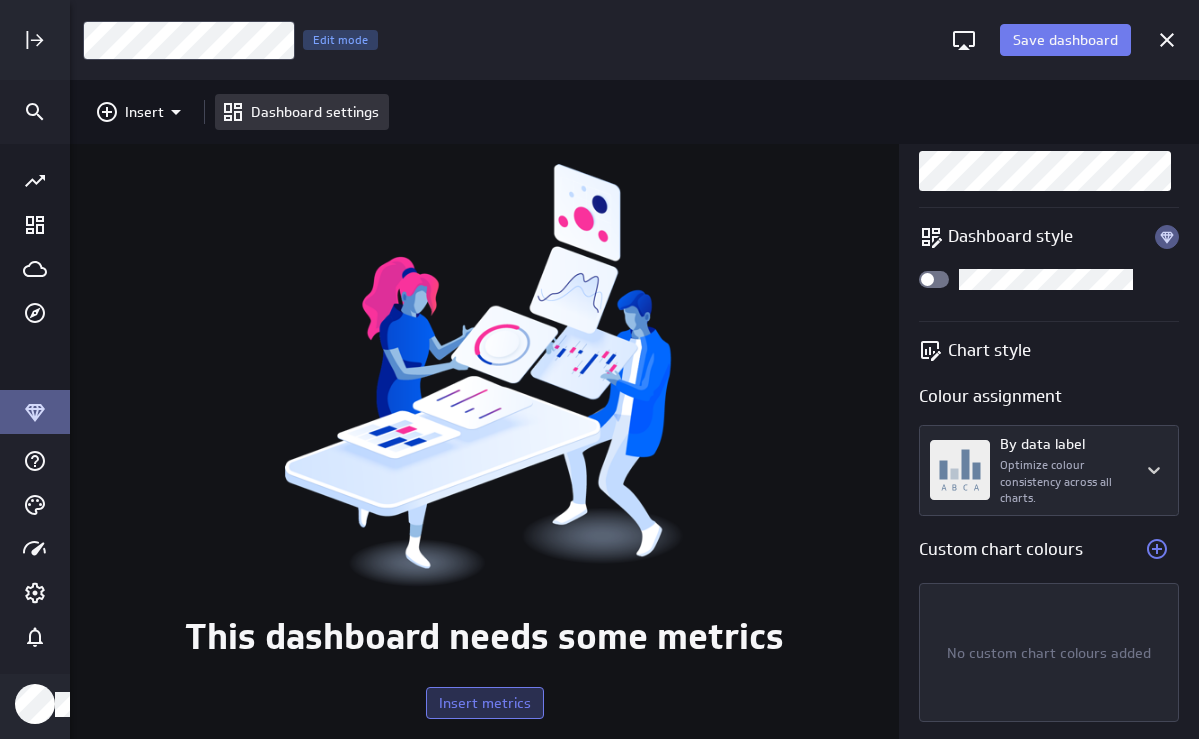 click on "Insert metrics" at bounding box center [485, 703] 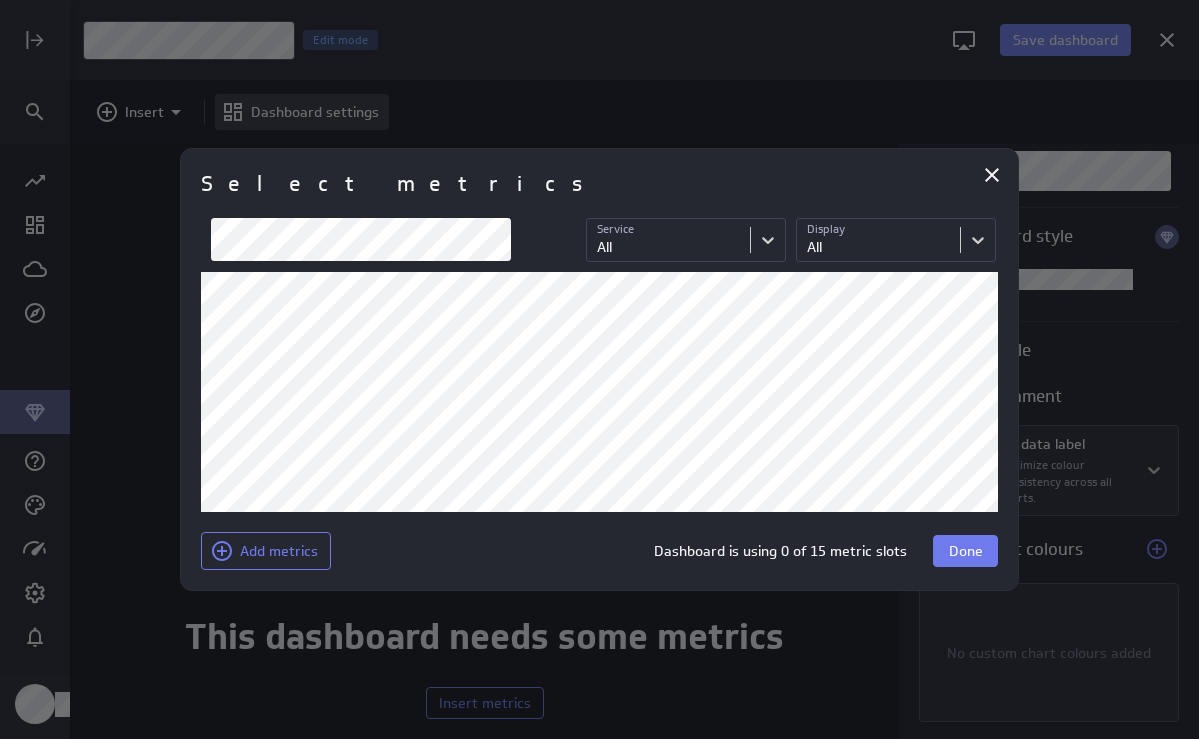 type 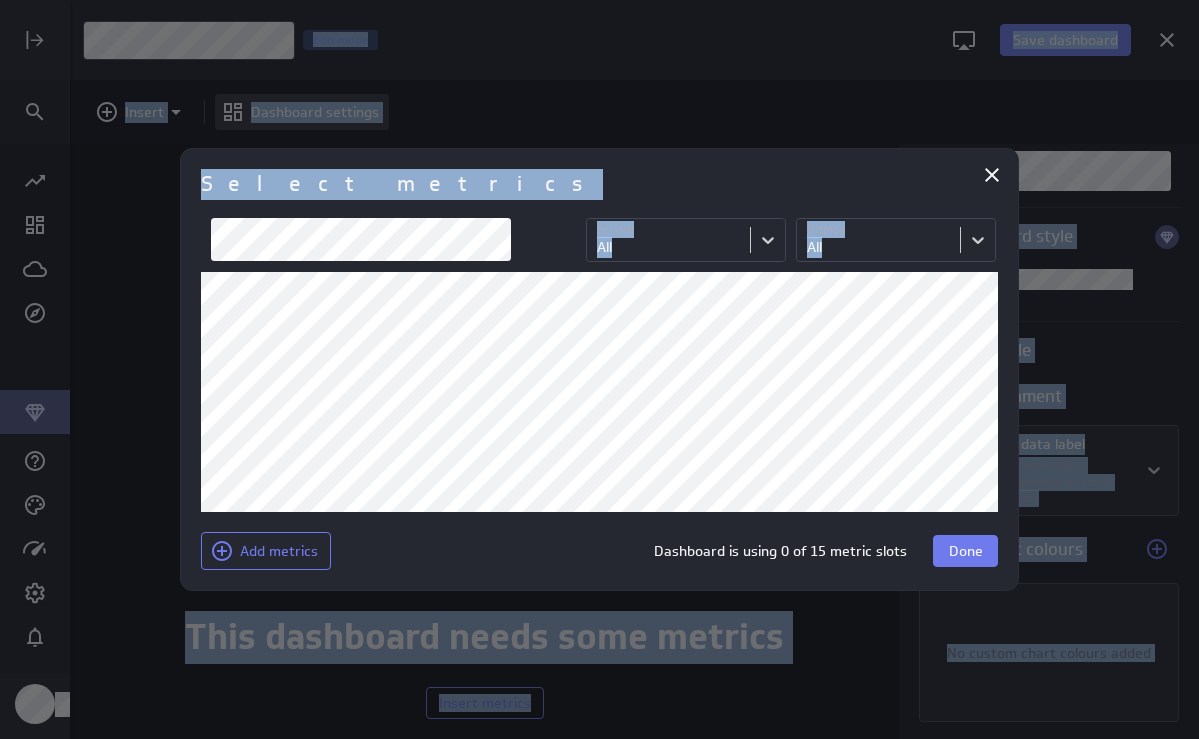 click on "Save dashboard Assignment 10 Edit mode Insert Dashboard settings This dashboard needs some metrics Insert metrics   Name   Dashboard style   Chart style   Colour assignment By data label Optimize colour consistency across all charts.   Custom chart colours   No custom chart colours added (no message) PowerMetrics Assistant Hey Gheed. I’m your PowerMetrics Assistant. If I can’t answer your question, try searching in our  Help Center  (that’s what I do!) You can also contact the  Support Team . How can I help you today?
Select metrics Service Service All Display Display All Add metrics Dashboard is using 0 of 15 metric slots Done" at bounding box center (599, 369) 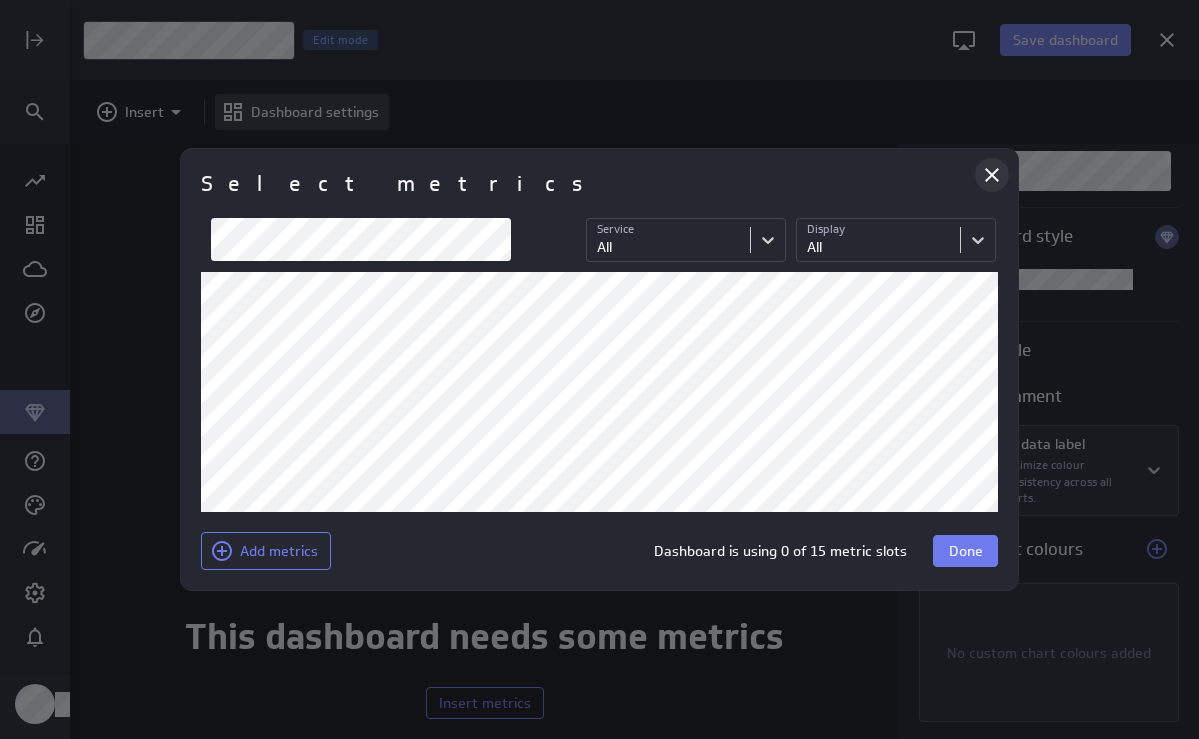 click 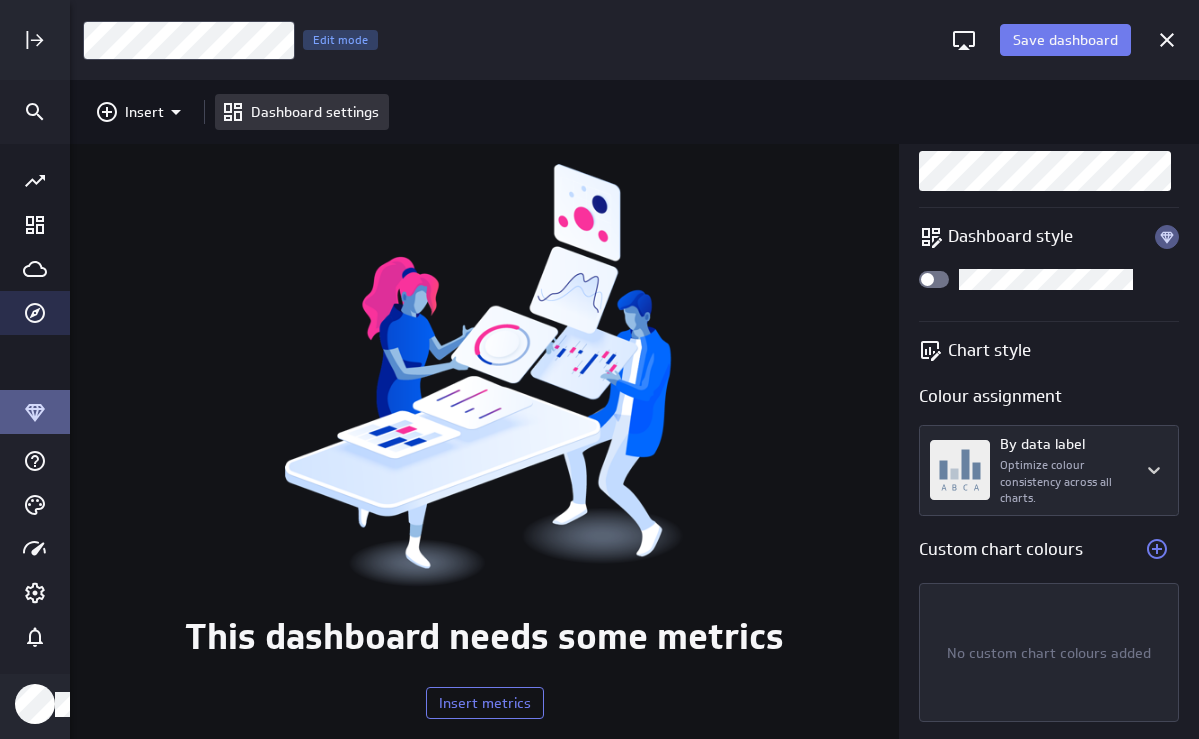 click 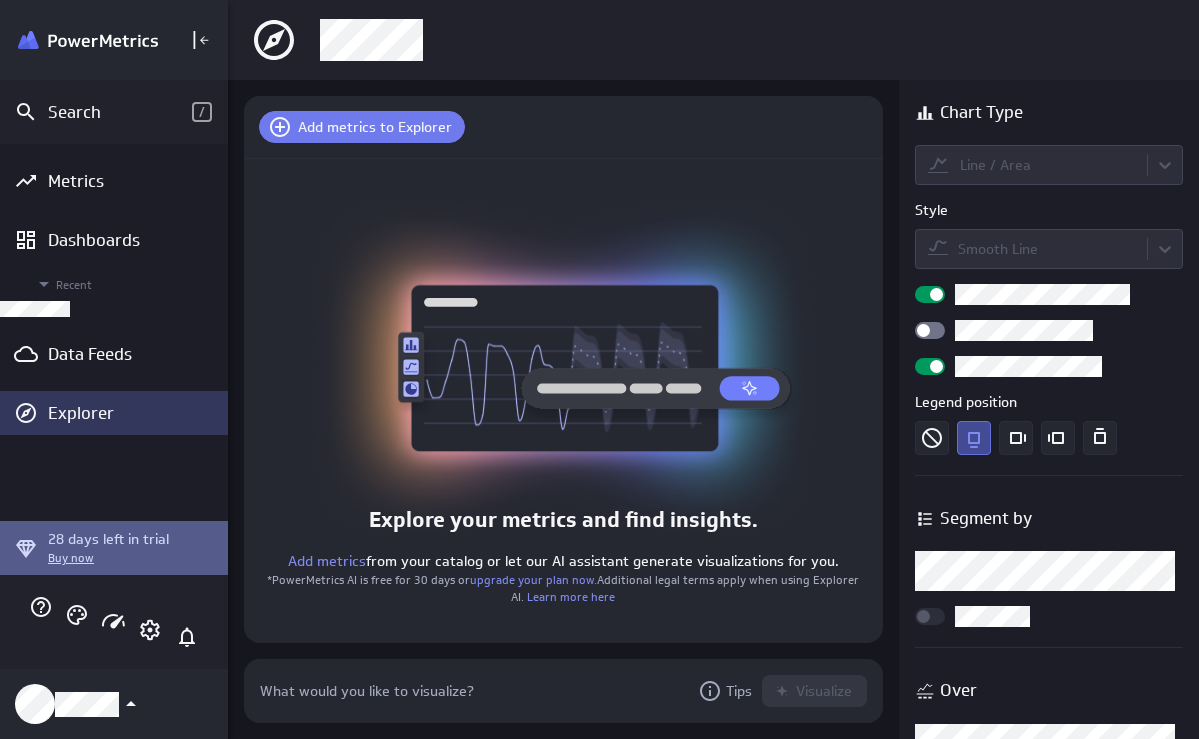 scroll, scrollTop: 65, scrollLeft: 608, axis: both 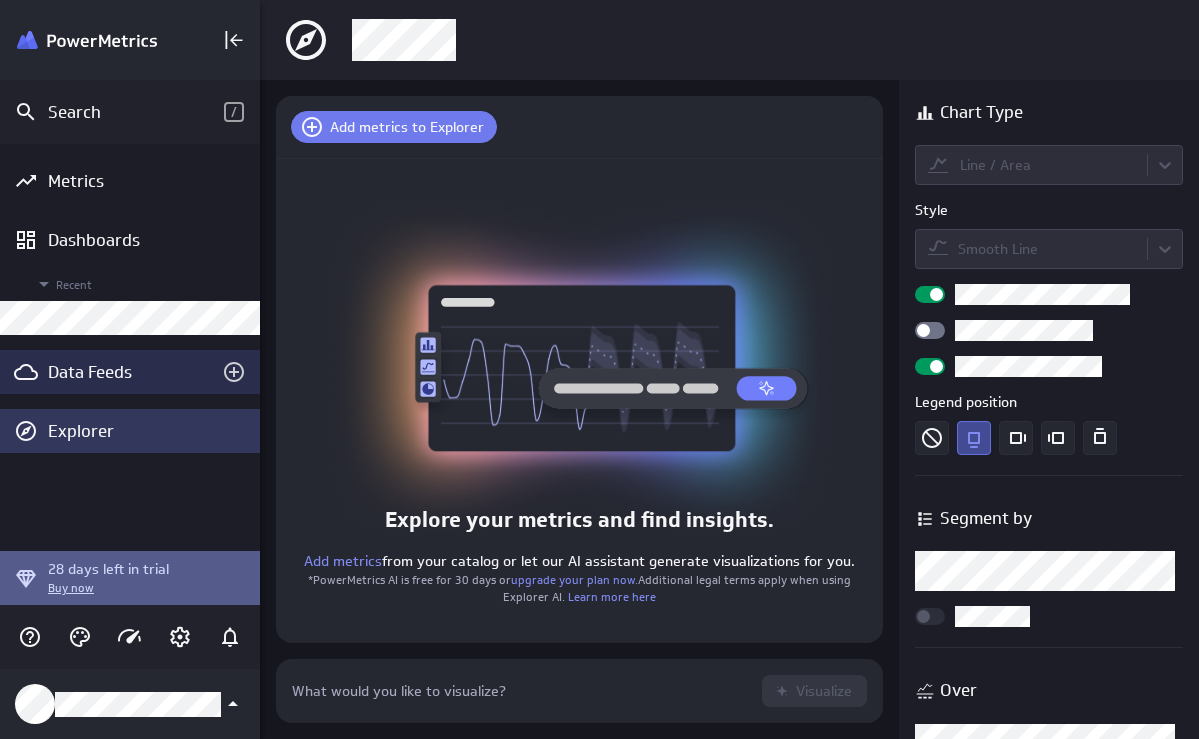 click on "Data Feeds" at bounding box center (130, 372) 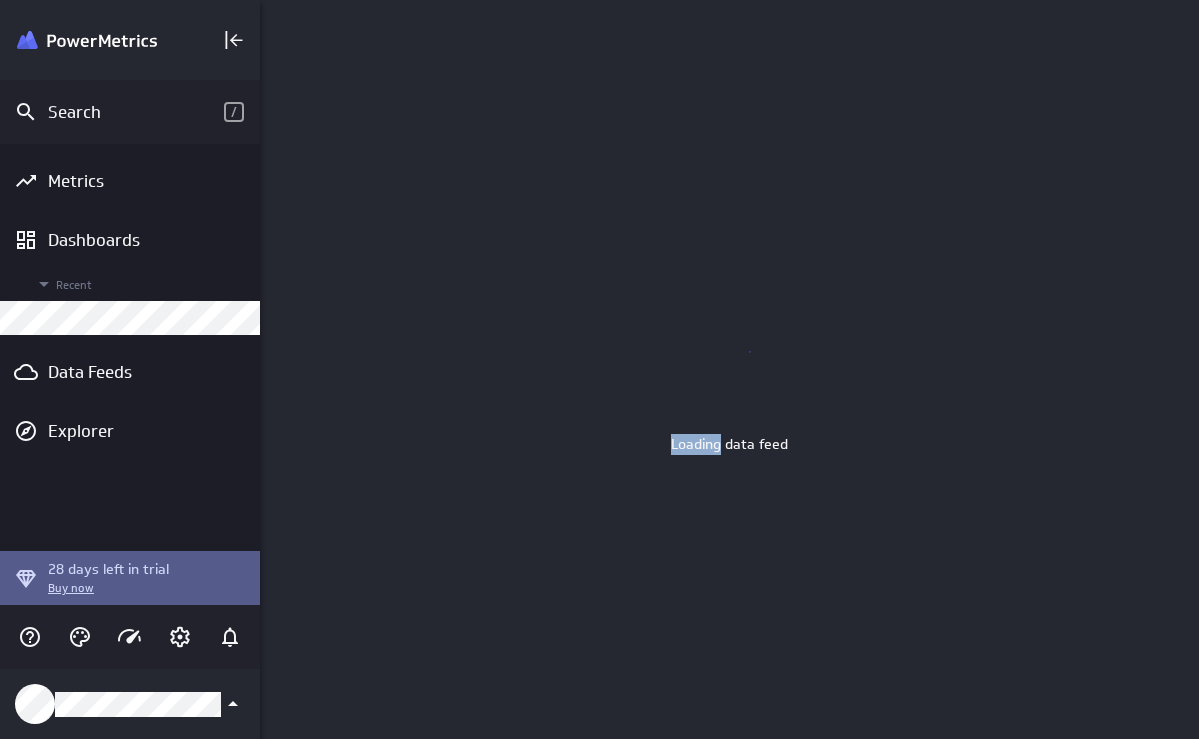 click on "Loading data feed" at bounding box center (729, 369) 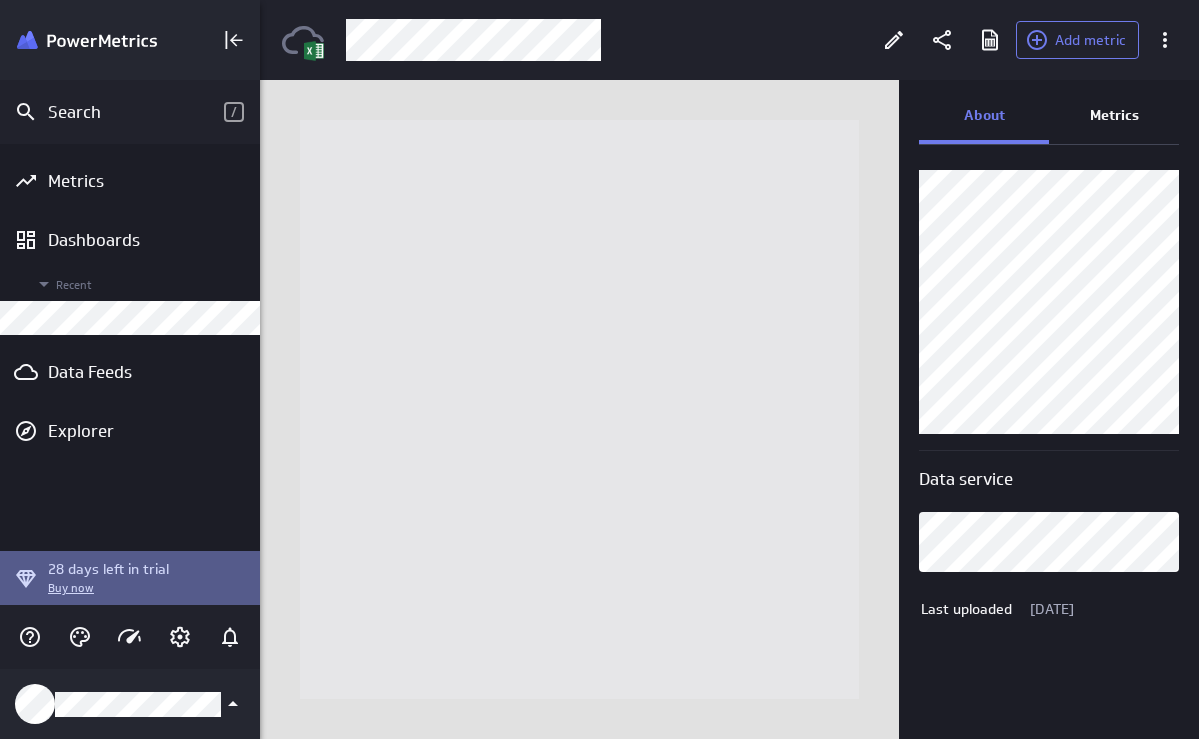 scroll, scrollTop: 0, scrollLeft: 0, axis: both 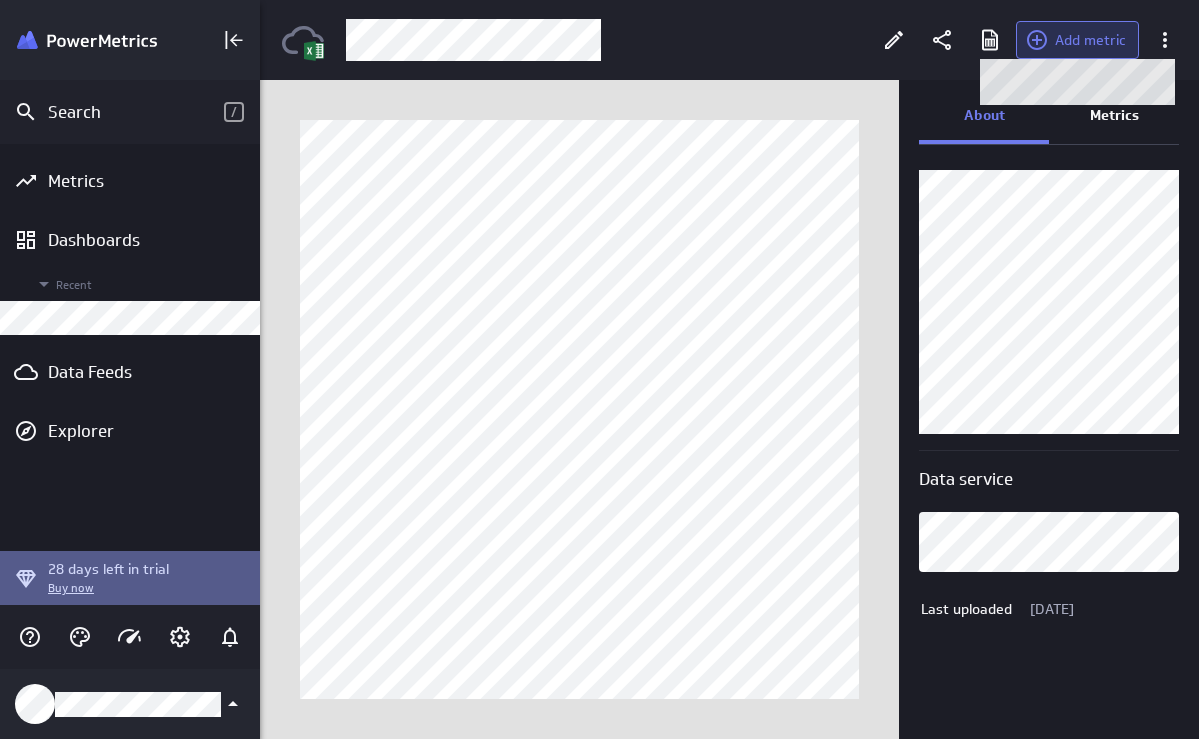 click on "Add metric" at bounding box center (1077, 40) 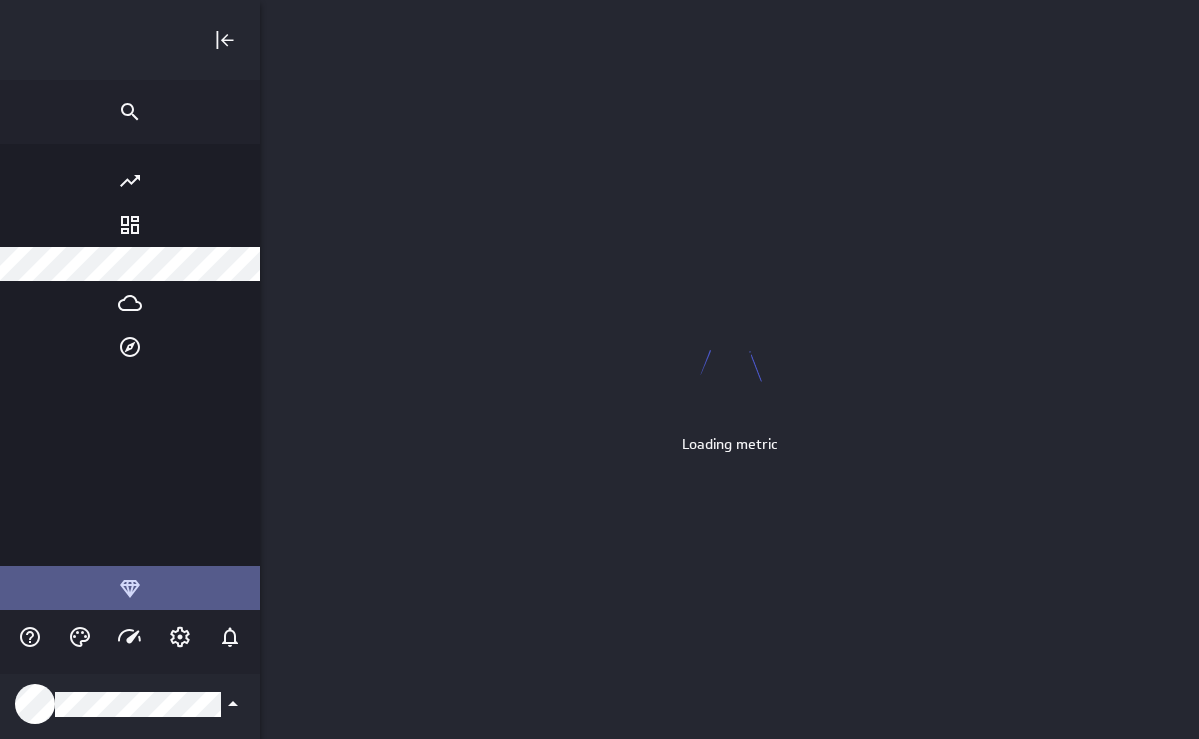 scroll, scrollTop: 10, scrollLeft: 8, axis: both 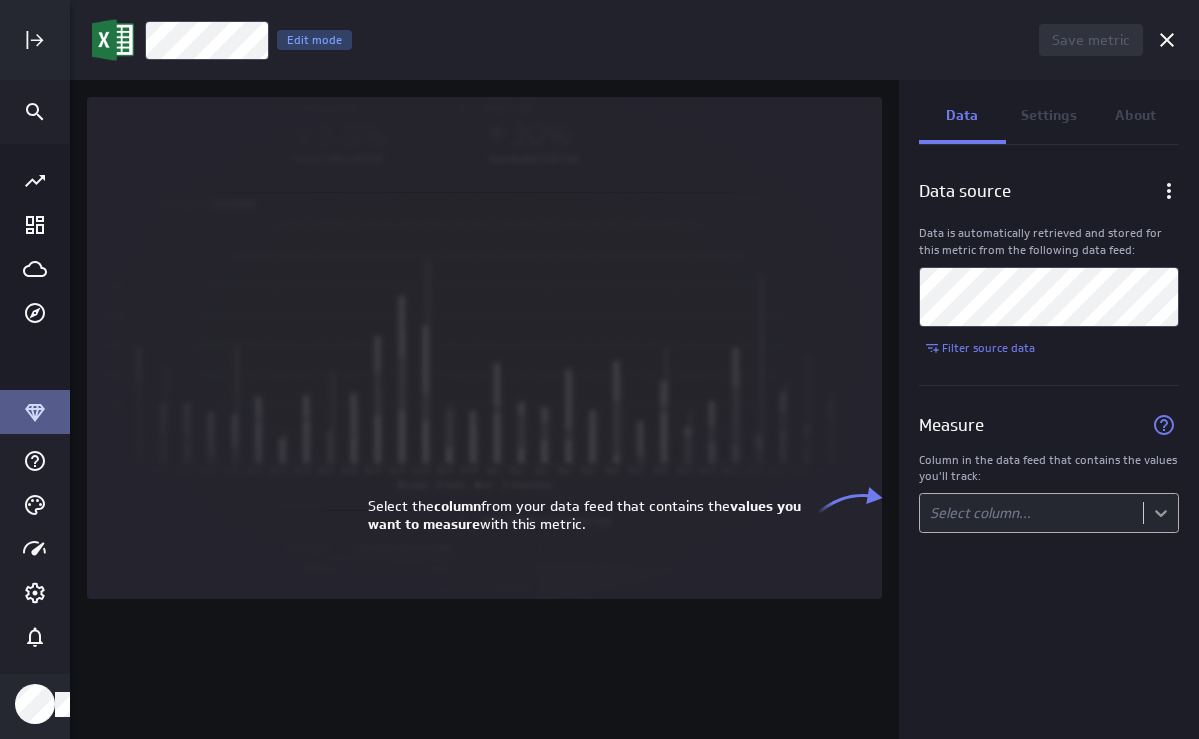 click on "Save metric Untitled Edit mode Data Settings About Data source Data is automatically retrieved and stored for this metric from the following data feed: Filter source data Measure Column in the data feed that contains the values you'll track: Select column... (no message) PowerMetrics Assistant Hey [PERSON_NAME]. I’m your PowerMetrics Assistant. If I can’t answer your question, try searching in our  Help Center  (that’s what I do!) You can also contact the  Support Team . How can I help you [DATE]?
Select the  column  from your data feed that contains the  values you want to measure  with this metric." at bounding box center (599, 369) 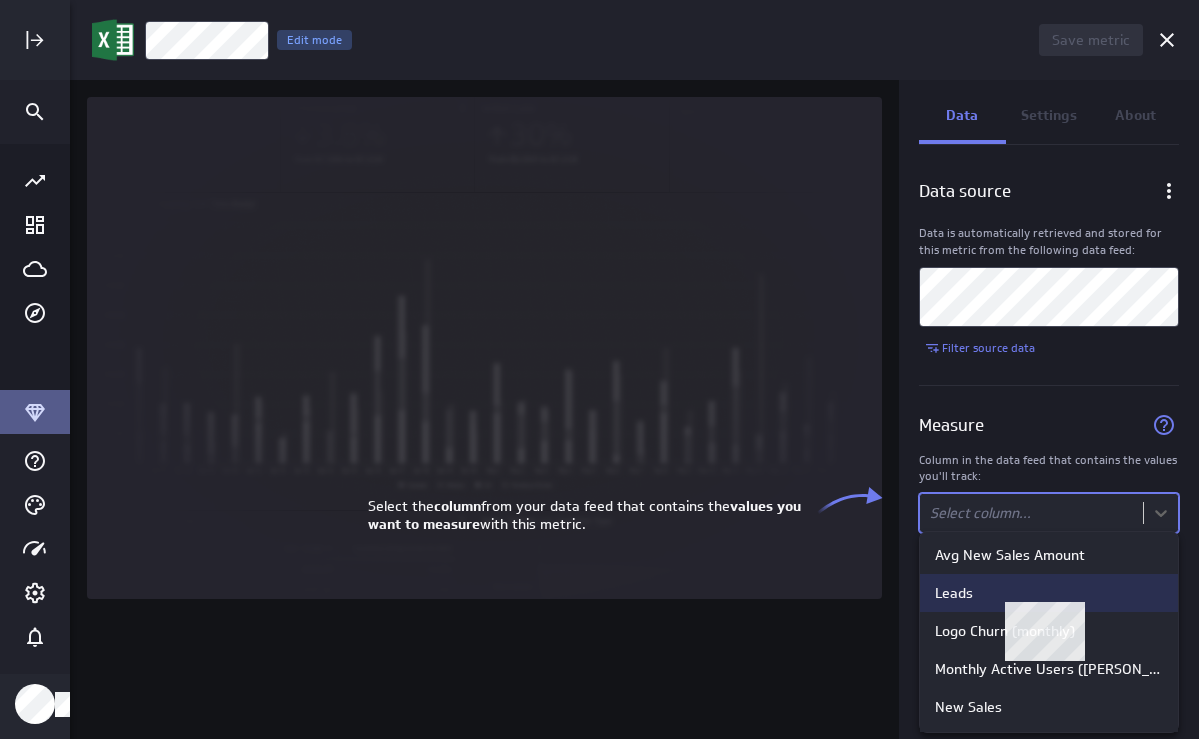 click on "Leads" at bounding box center [1049, 593] 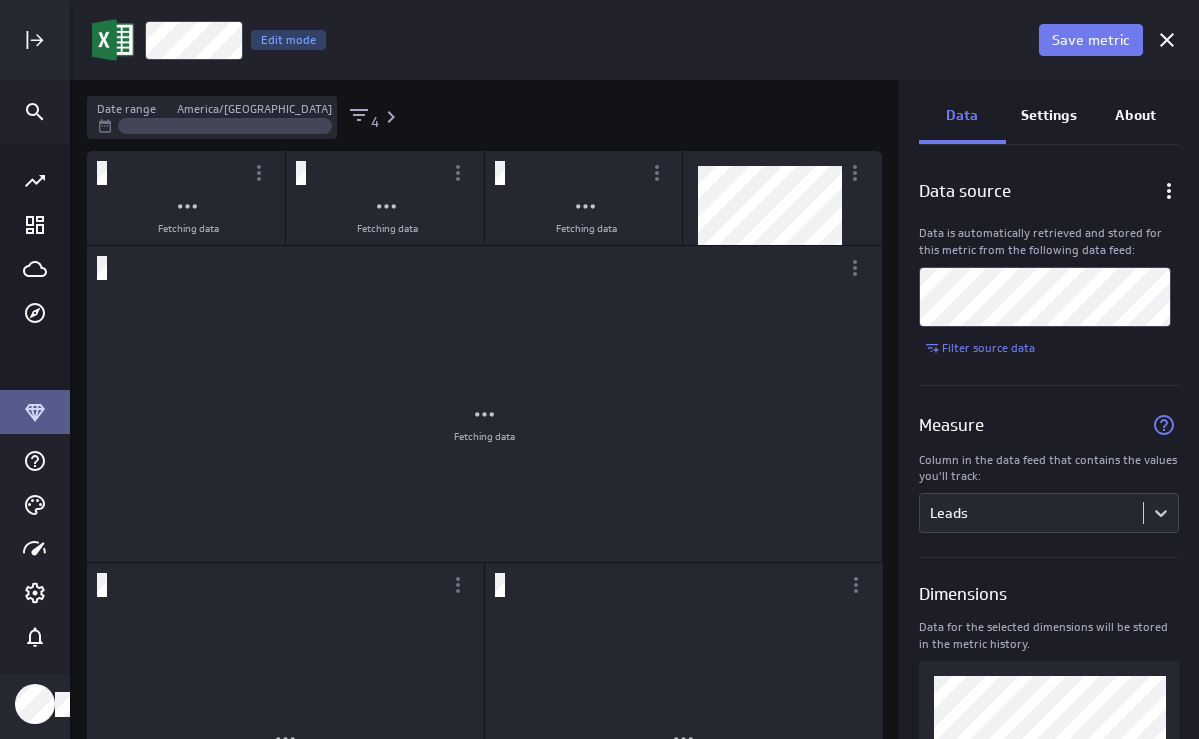 scroll, scrollTop: 755, scrollLeft: 796, axis: both 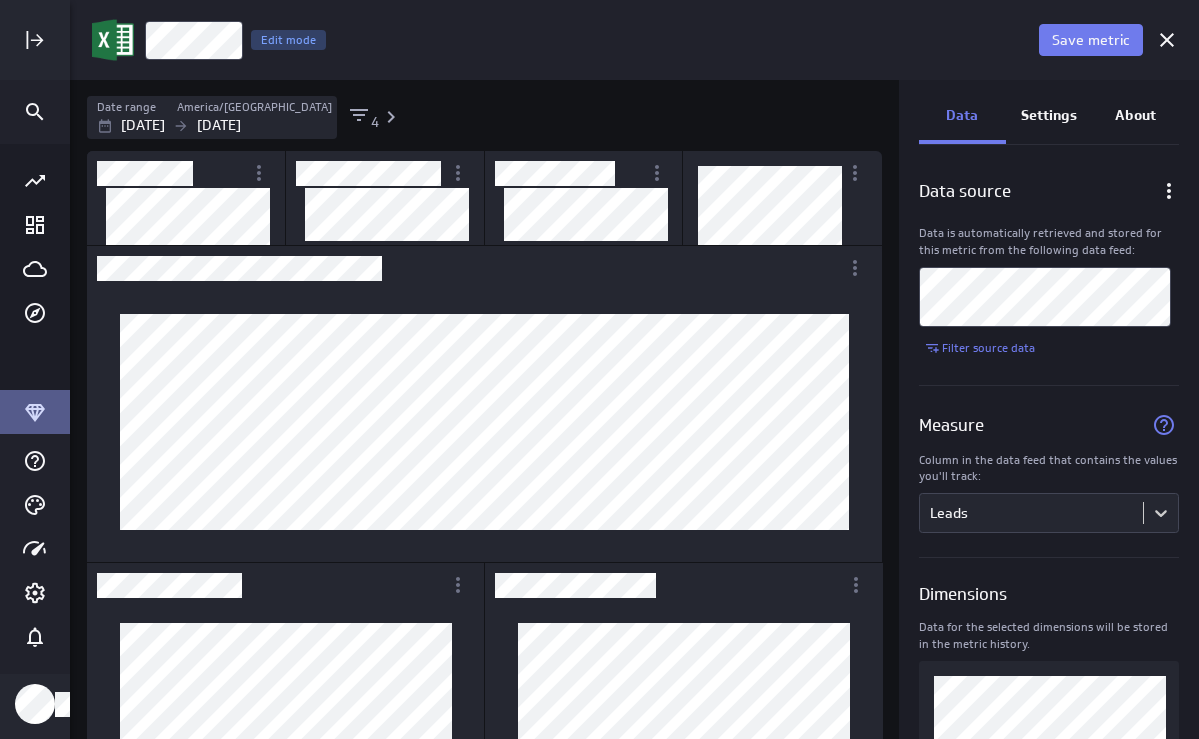 click on "Date range America/Toronto Sep 08 2024 Jul 12 2025 4 Data Settings About Data source Data is automatically retrieved and stored for this metric from the following data feed: Filter source data Measure Column in the data feed that contains the values you'll track: Leads Dimensions Data for the selected dimensions will be stored in the metric history. 4 of maximum 10 dimensions selected Date and Time Column in the data feed that contains the date/time associated with each value: Date" at bounding box center (634, 409) 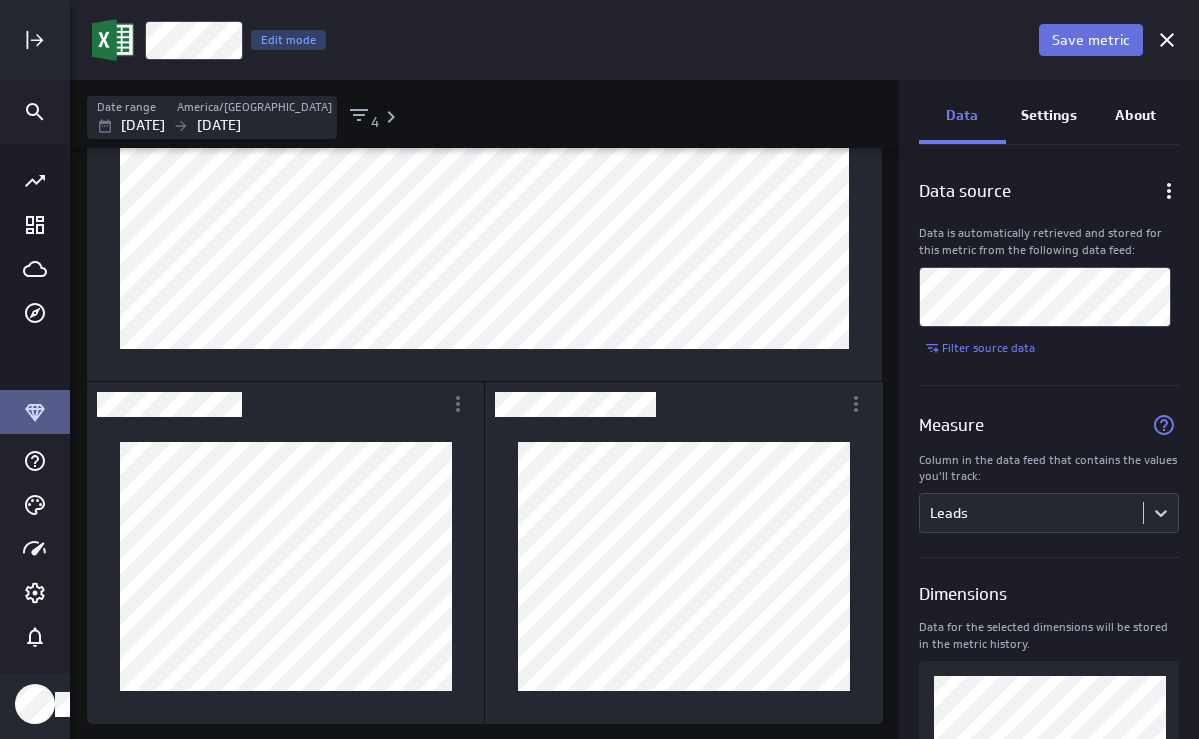 click on "Save metric" at bounding box center [1091, 40] 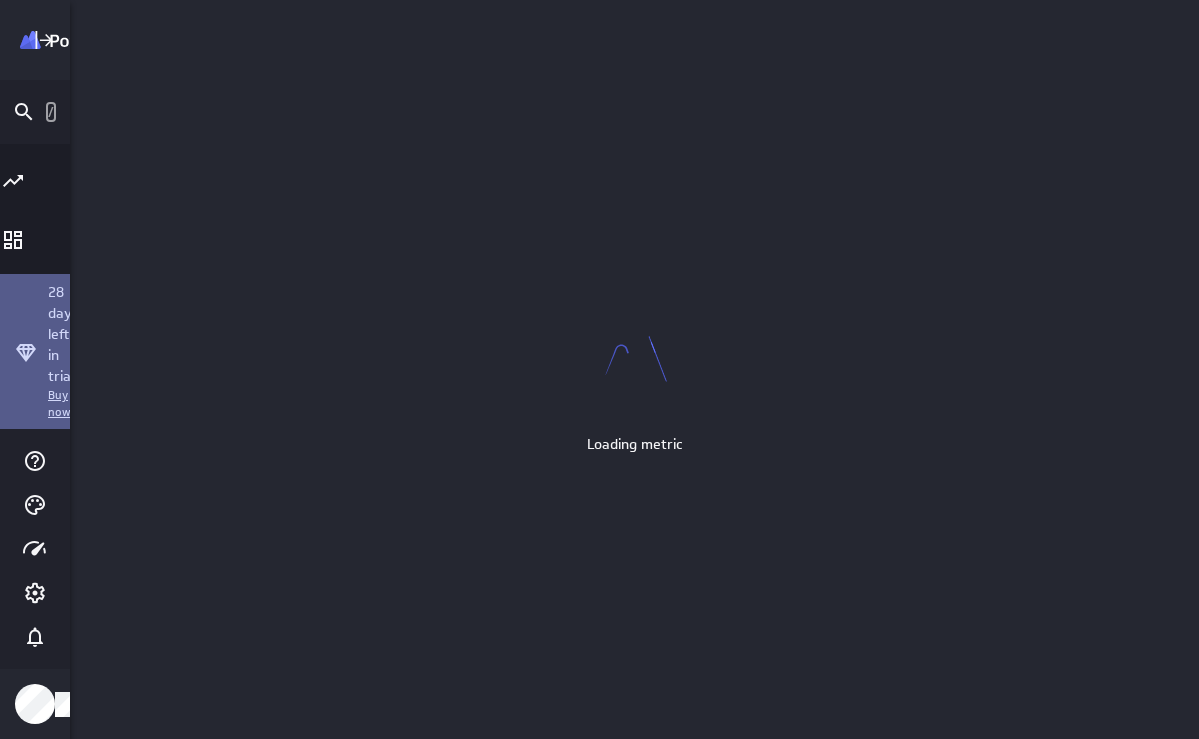 scroll, scrollTop: 740, scrollLeft: 941, axis: both 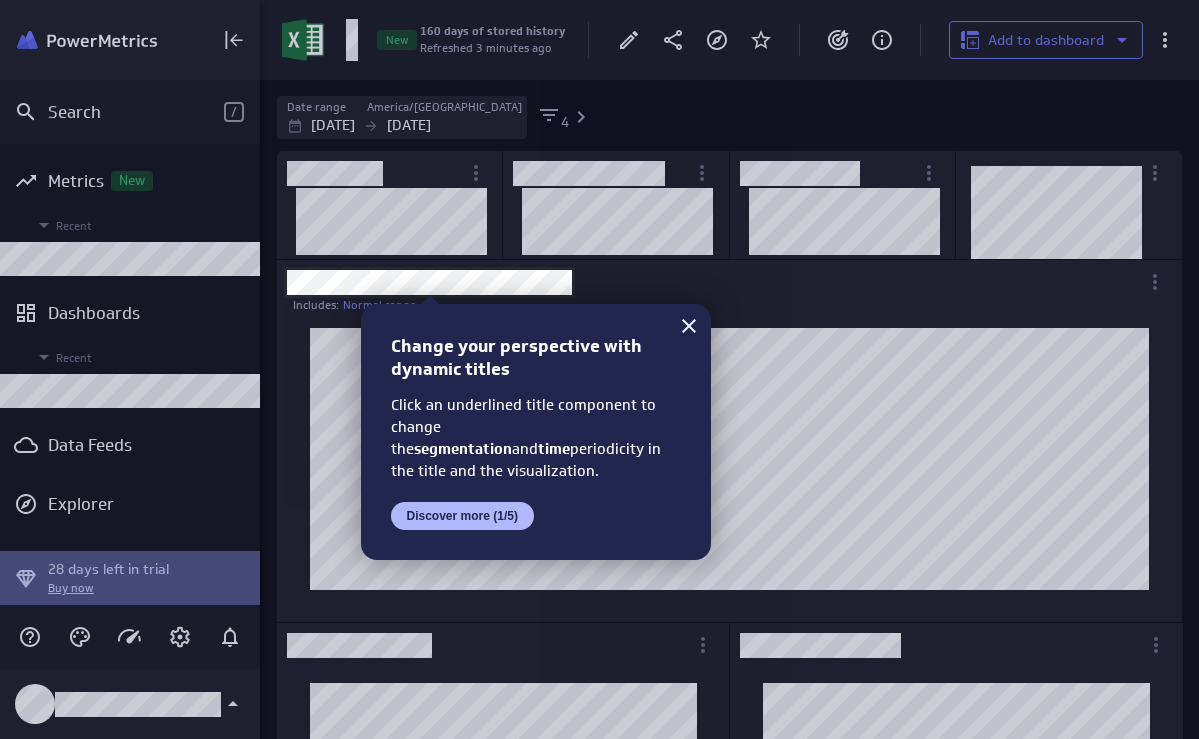 click at bounding box center [142, 369] 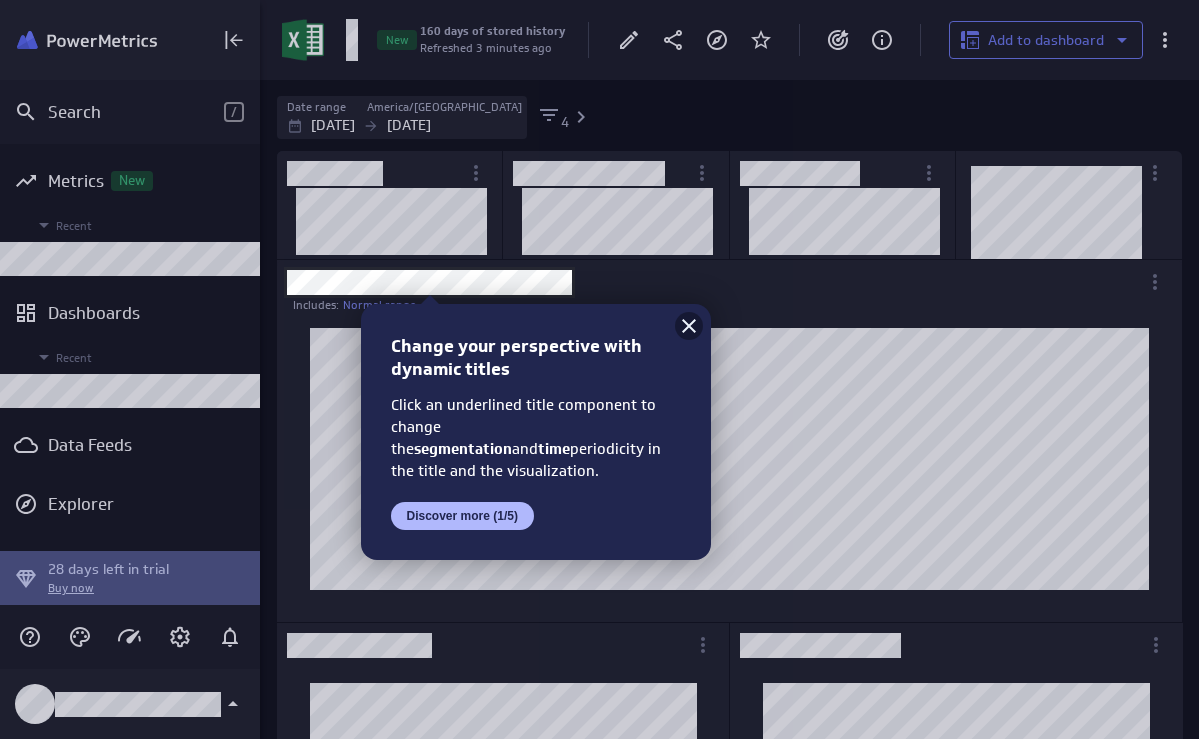 click 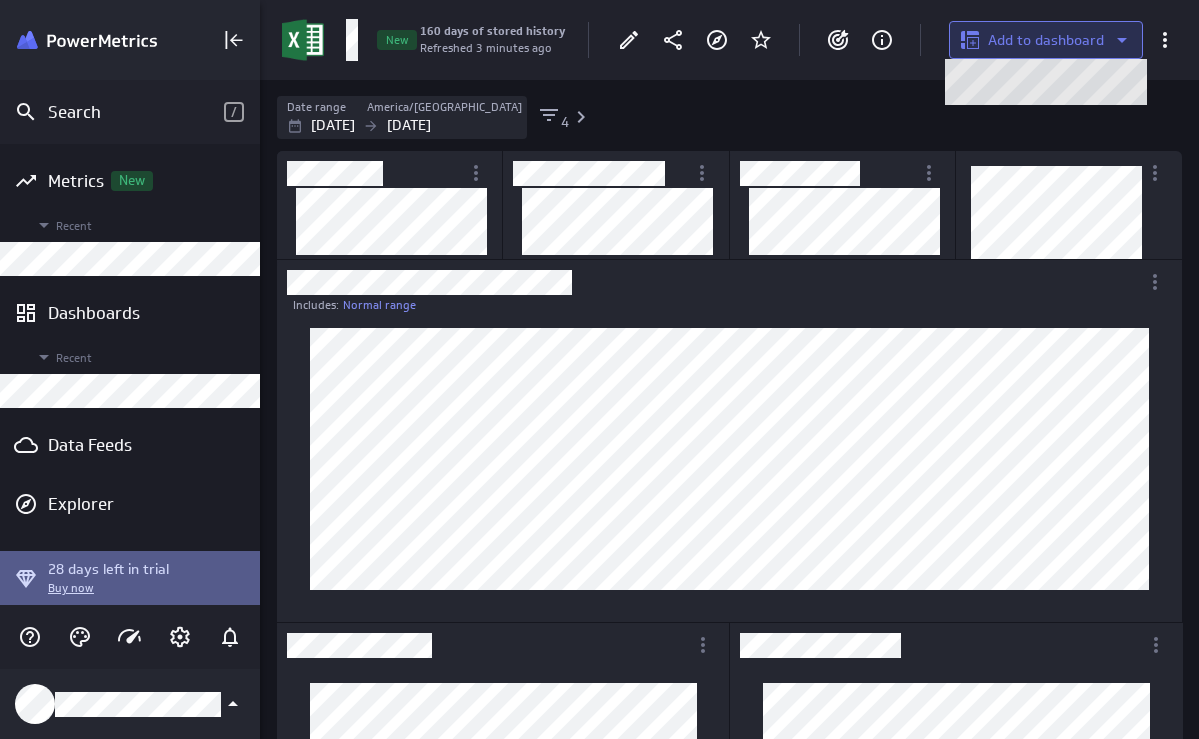 click on "Add to dashboard" at bounding box center (1046, 40) 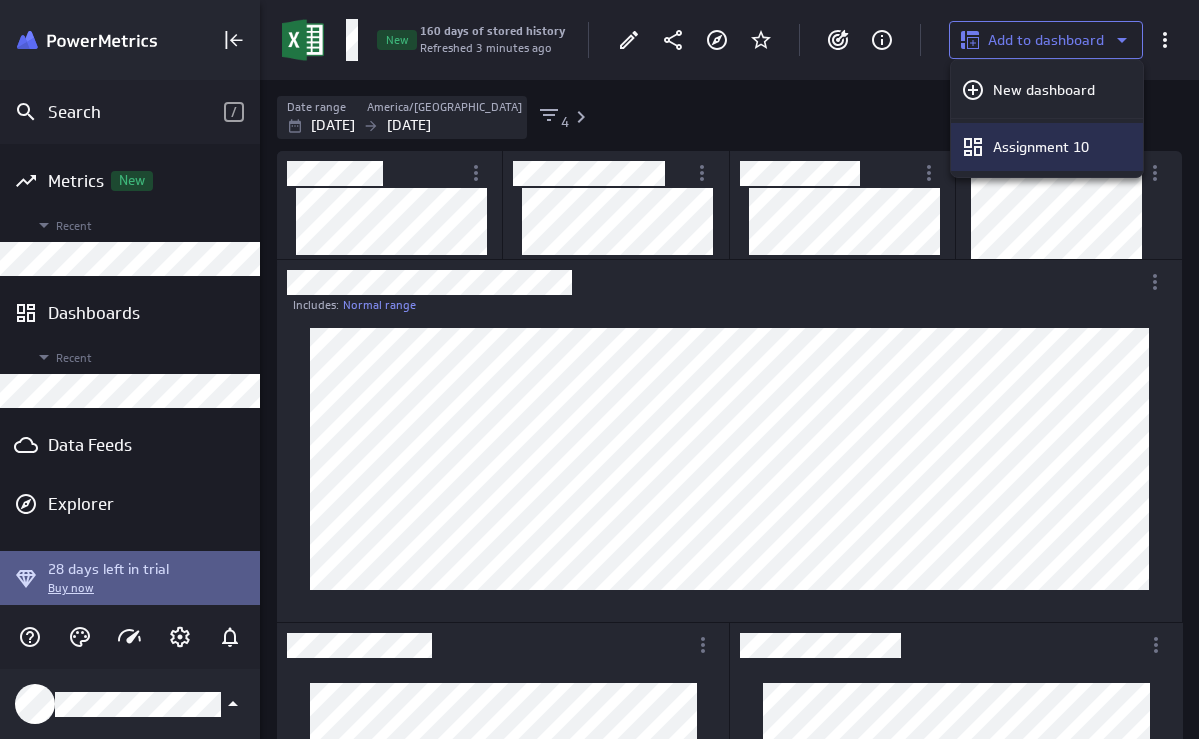 click 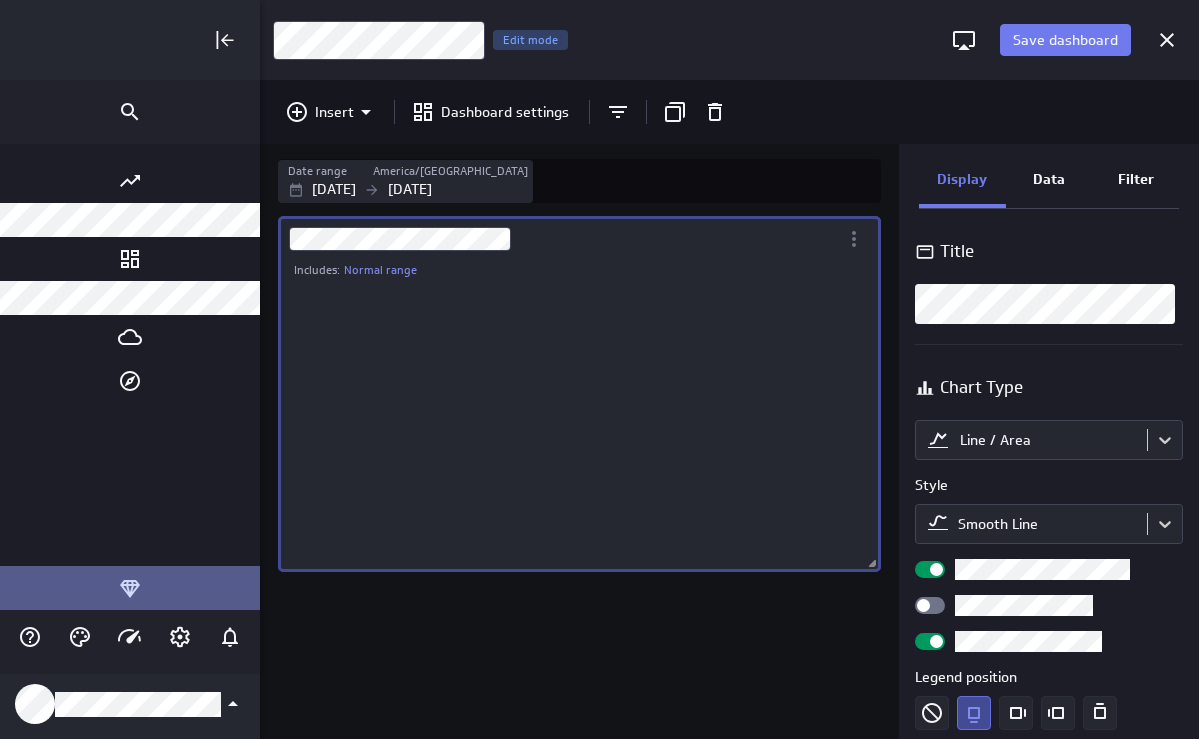 scroll, scrollTop: 10, scrollLeft: 10, axis: both 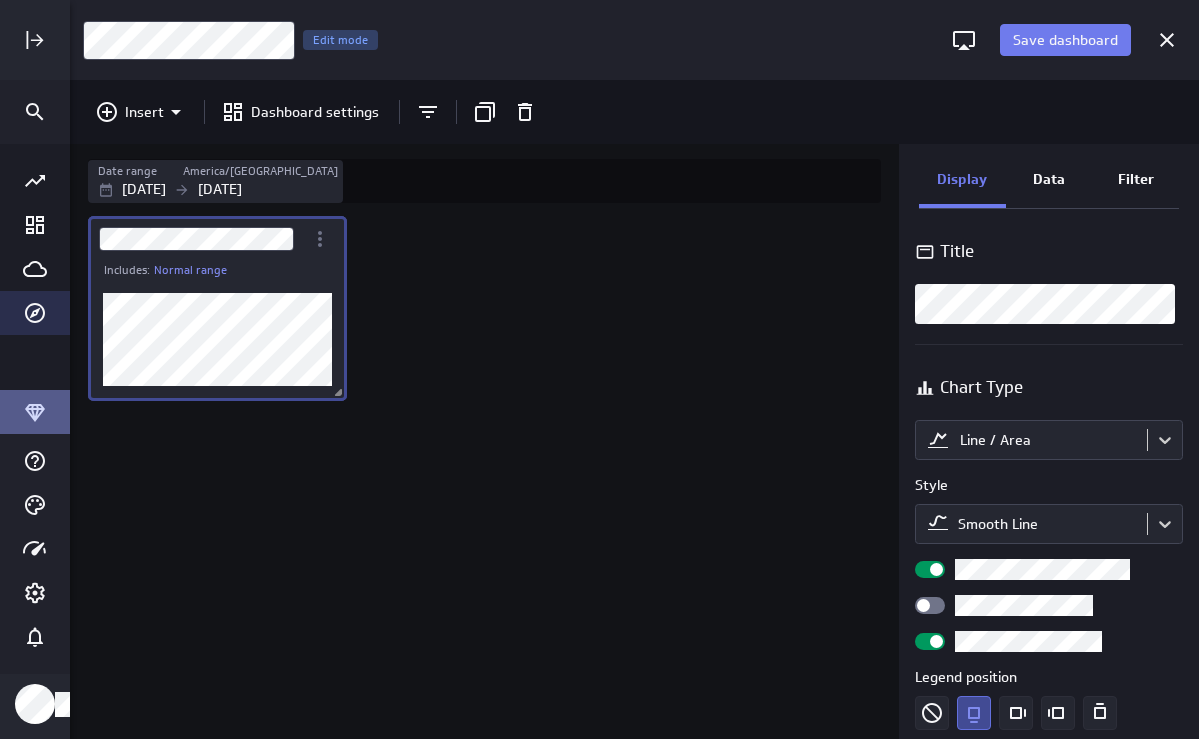 click 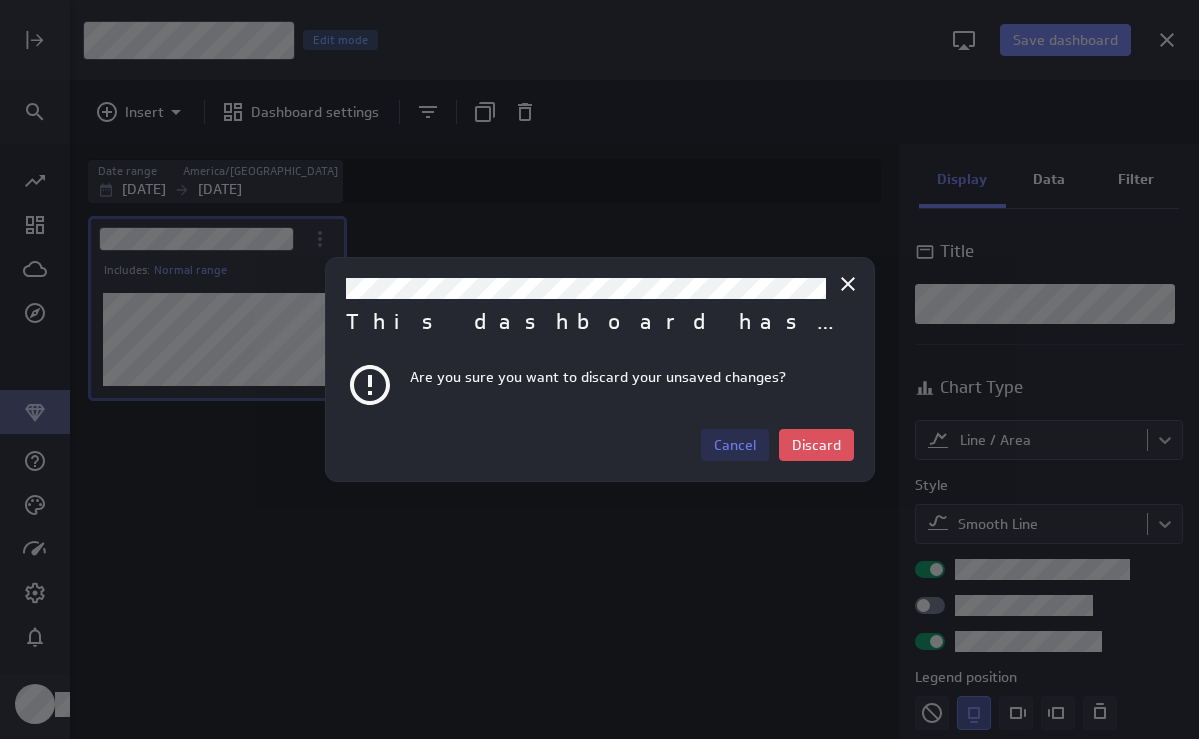 click on "Cancel" at bounding box center [735, 445] 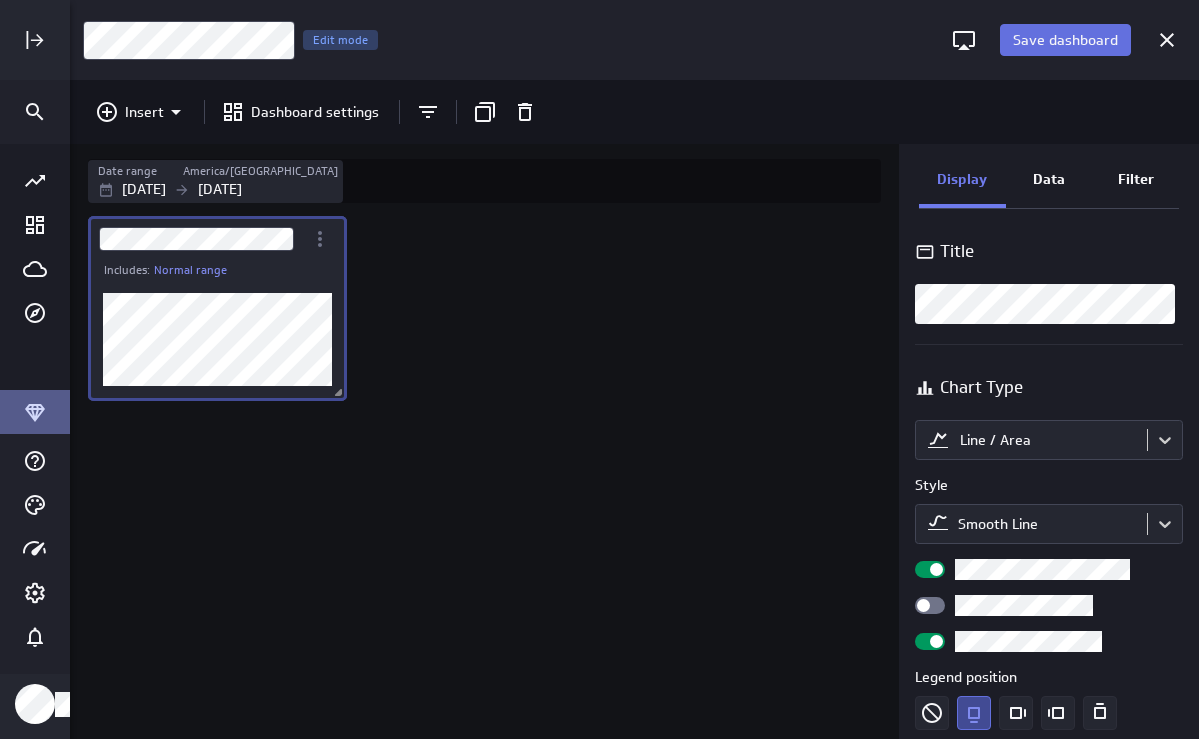 click on "Save dashboard" at bounding box center [1065, 40] 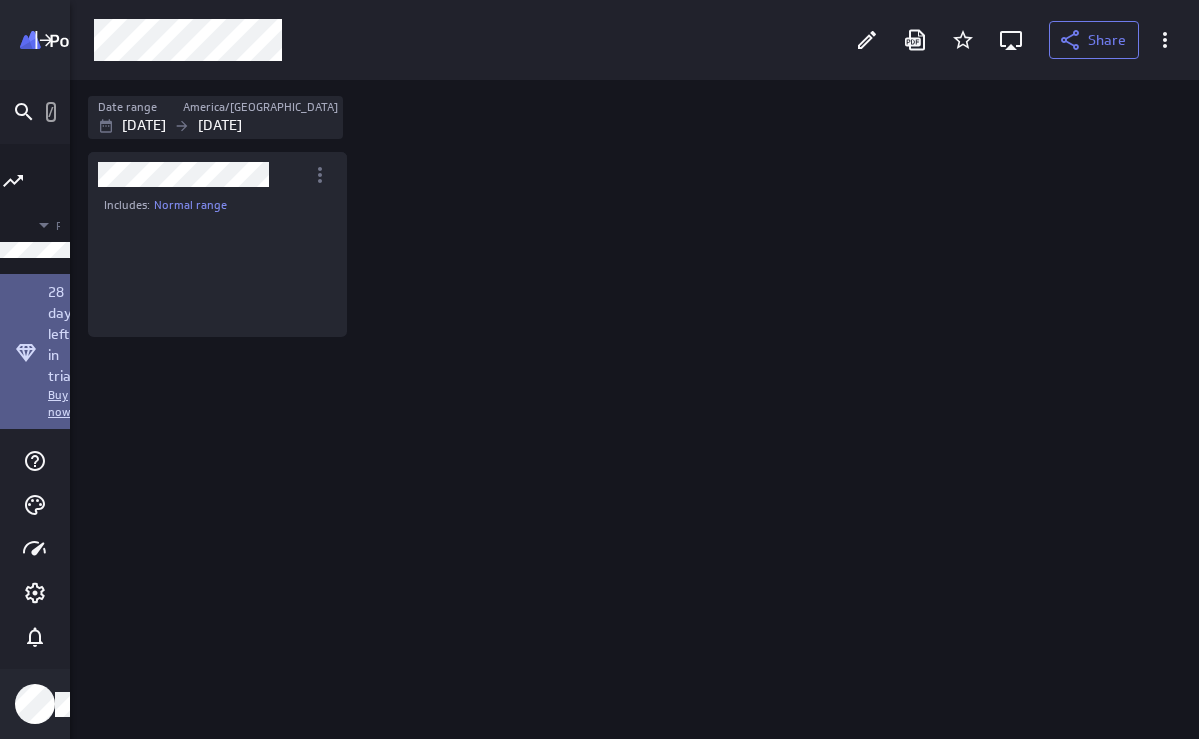 scroll, scrollTop: 10, scrollLeft: 11, axis: both 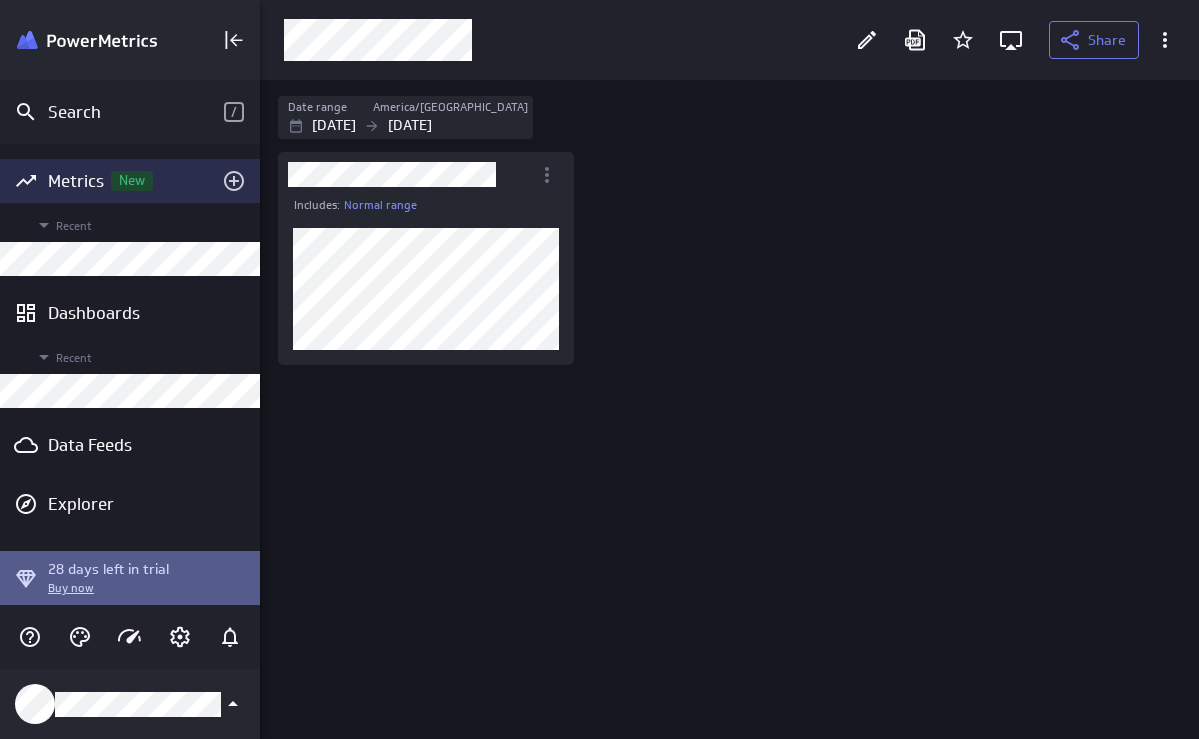 click on "Metrics New" at bounding box center (130, 181) 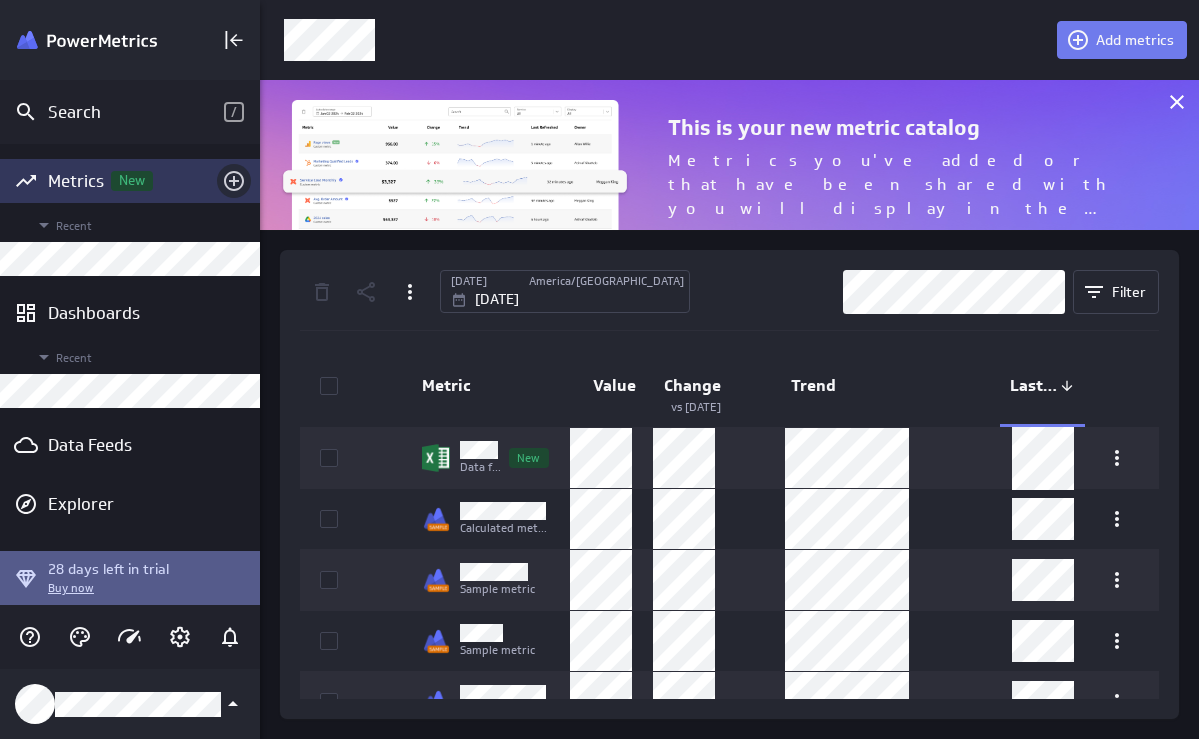 click 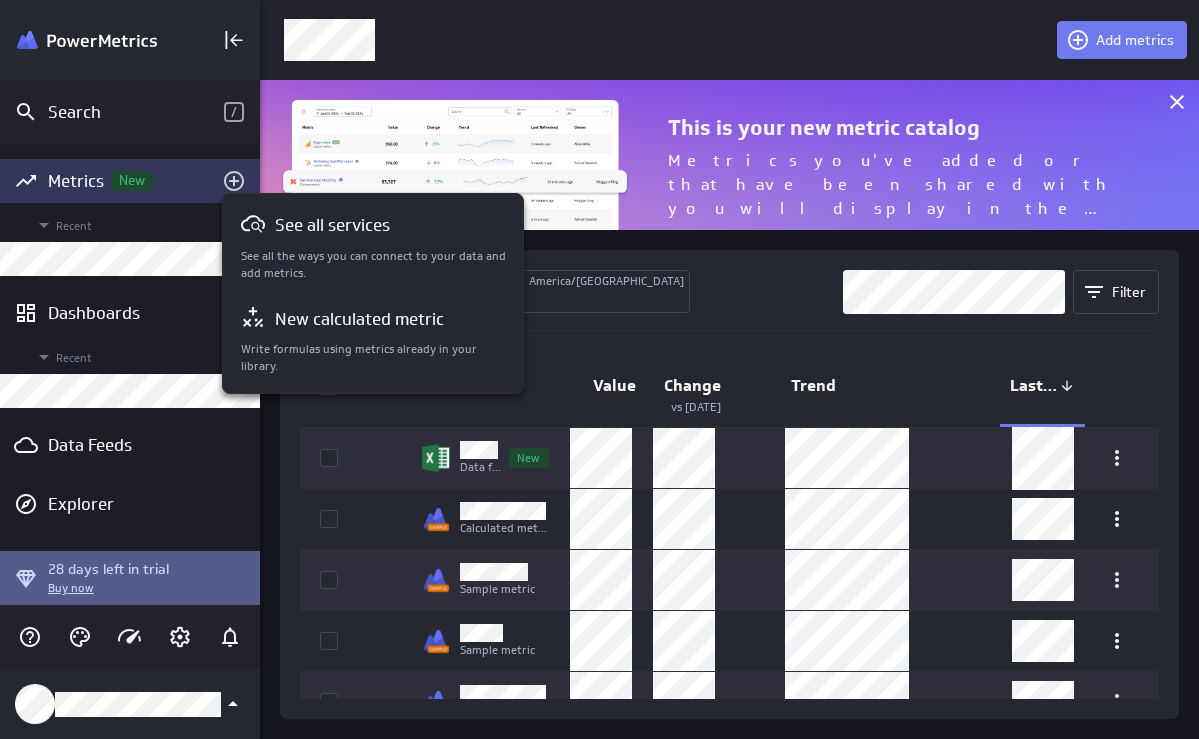 click at bounding box center [599, 369] 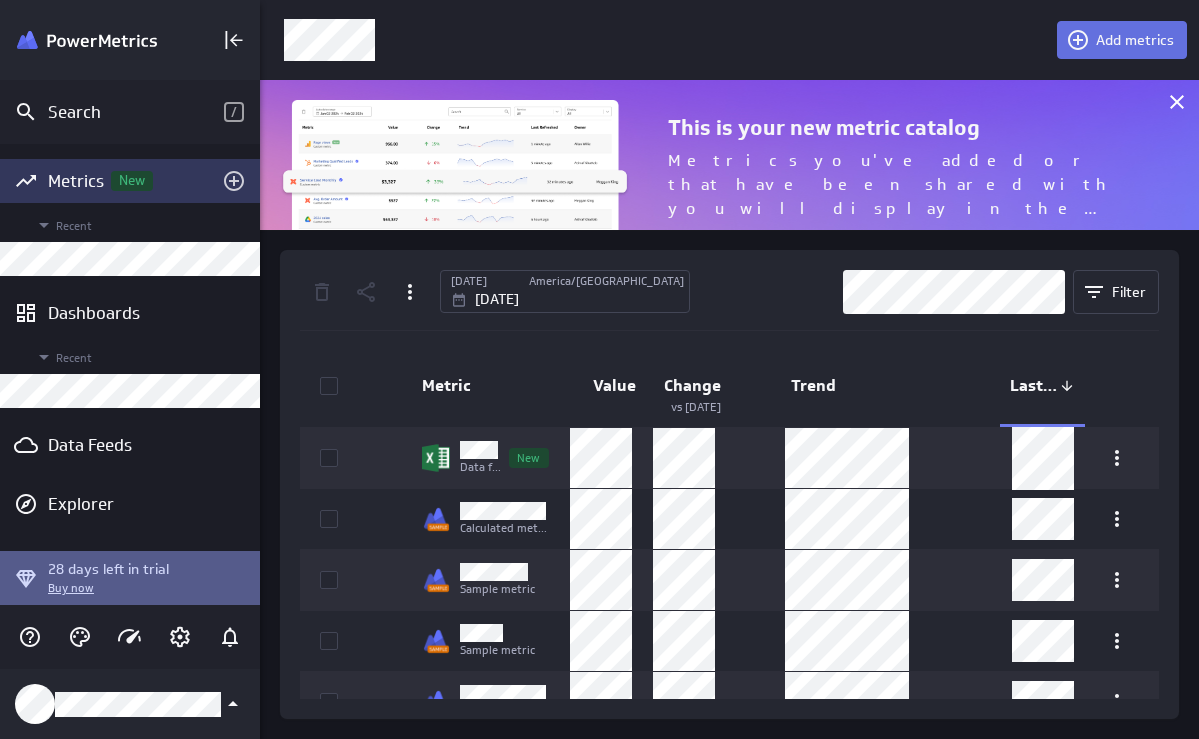 click 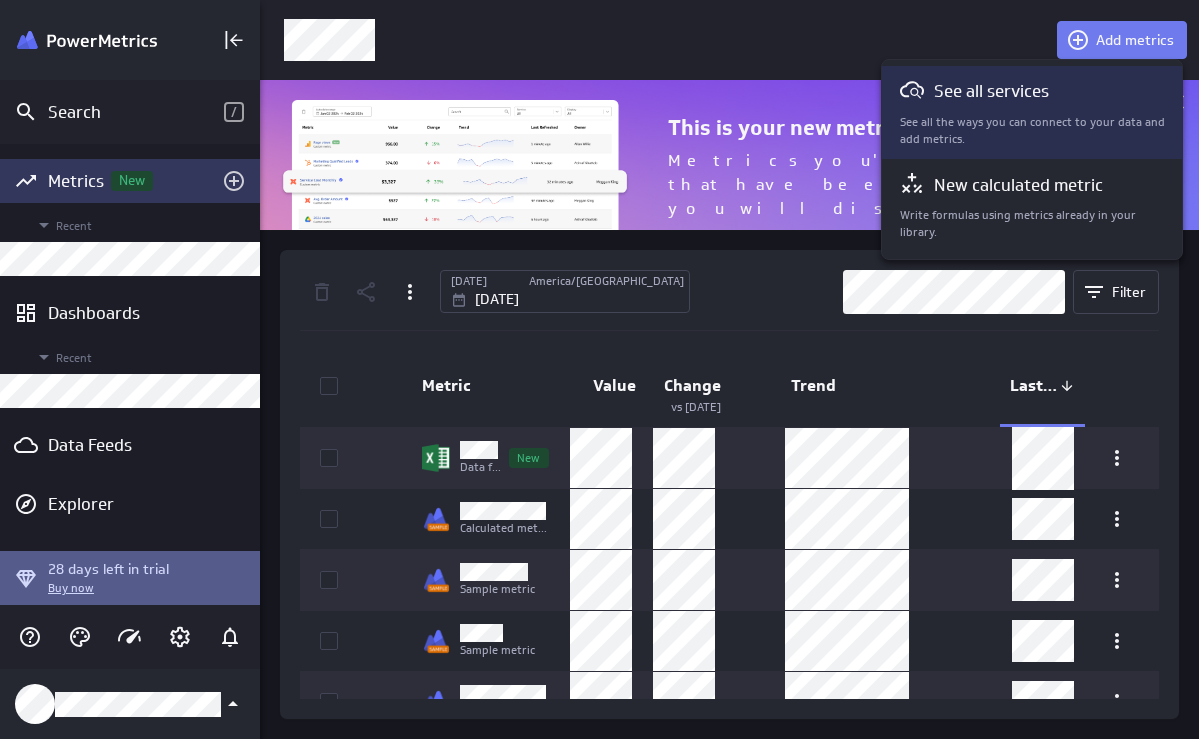 click on "See all the ways you can connect to your data and add metrics." at bounding box center [1033, 131] 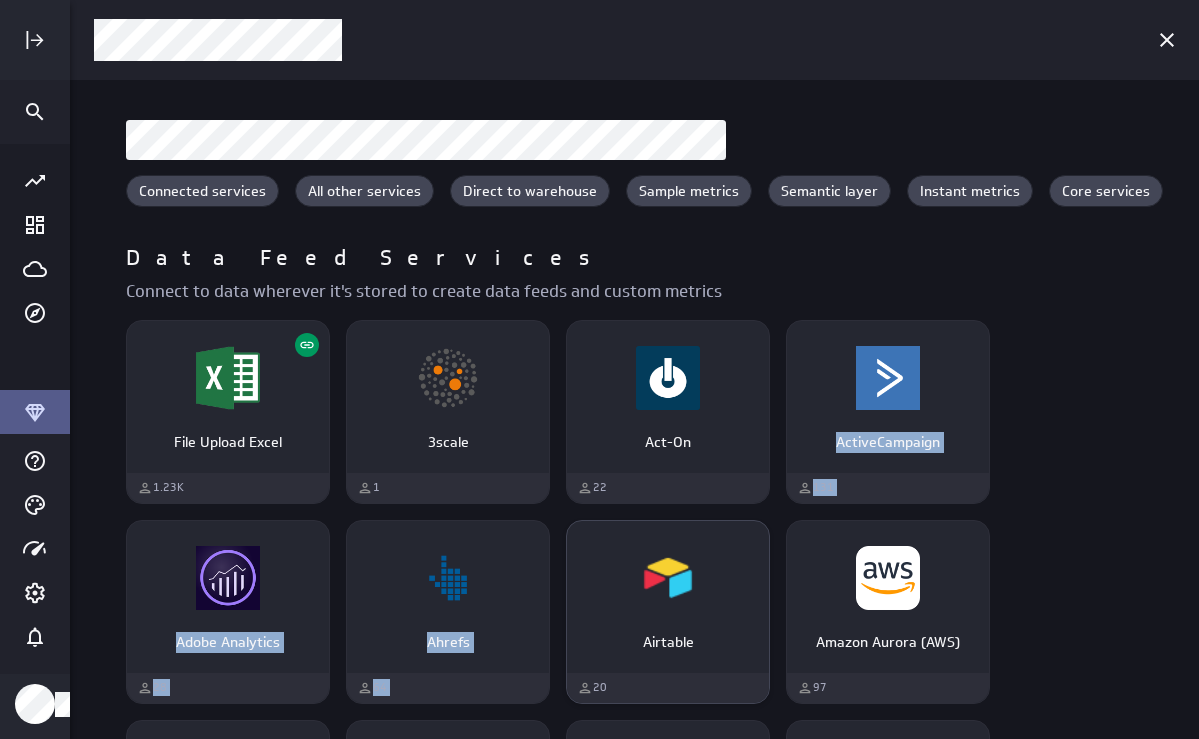 drag, startPoint x: 1147, startPoint y: 340, endPoint x: 699, endPoint y: 580, distance: 508.23618 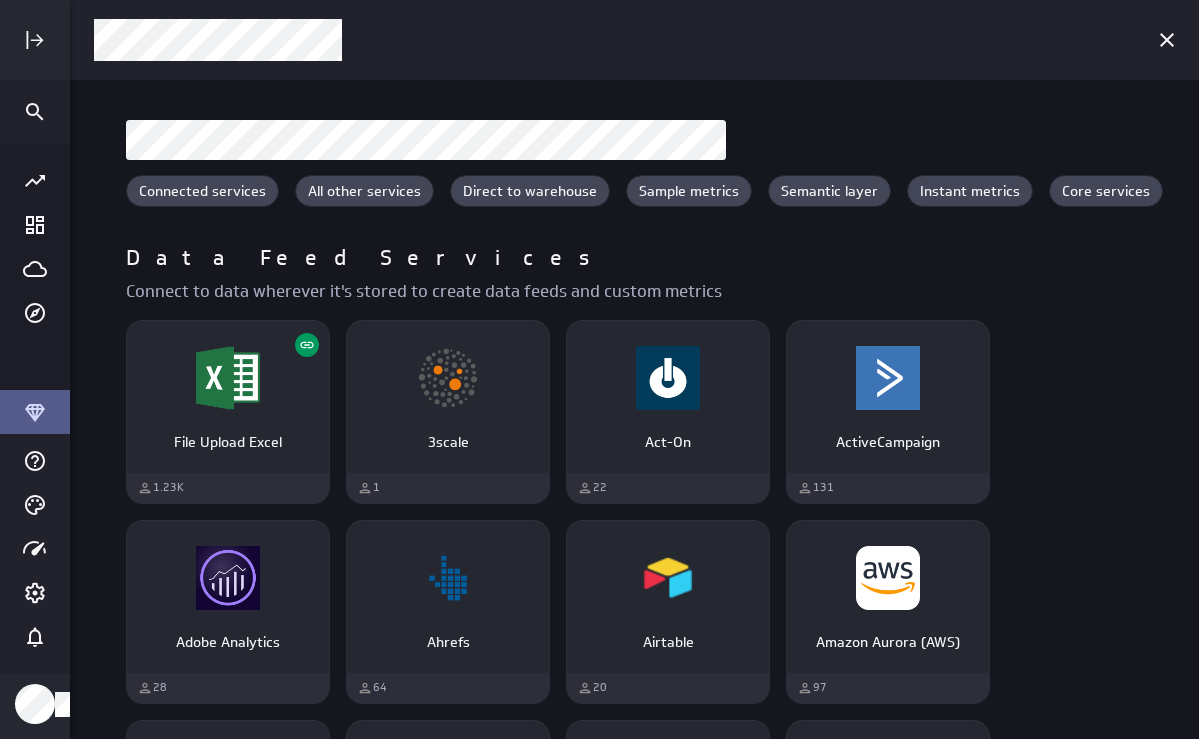 click on "Connected services All other services Direct to warehouse Sample metrics Semantic layer Instant metrics Core services Data Feed Services Connect to data wherever it's stored to create data feeds and custom metrics File Upload Excel 1.23K 3scale 1 Act-On 22 ActiveCampaign 131 Adobe Analytics  28 Ahrefs 64 Airtable 20 Amazon Aurora (AWS) 97 Amazon Redshift 128 AppFigures 35 Asana 70 AskNicely 25 AWeber 5 BambooHR 16 Base CRM 2 Basecamp 2 43 Basecamp 3 43 Bitly 58 Box 50 BuzzSumo 1 CallRail 154 Campaign Monitor 53 Cervinodata 16 Chargify 9 Chartbeat 5 ChartMogul 10 DB2 1 Desk.com 4 DoubleClick Campaign Manager 31 Dropbox 403 Eloqua Emma 7 File Upload Json 36 File Upload XML 14 FireBird  11 Flurry 7 FreshBooks Classic 12 Freshdesk 63 FTP-SFTP 38 Fusebill 1 GitHub 27 Glassdoor 4 Google BigQuery 353 Google Calendar 160 Google Drive (spreadsheet, JSON) 5.65K Google My Business 111 Google Search Console 1.53K GoSquared 1 Harvest 62 Help Scout 11 iFormBuilder 18 Influitive 1 Infusionsoft 44 Insightly 13 Intercom 69 7" at bounding box center (634, 457) 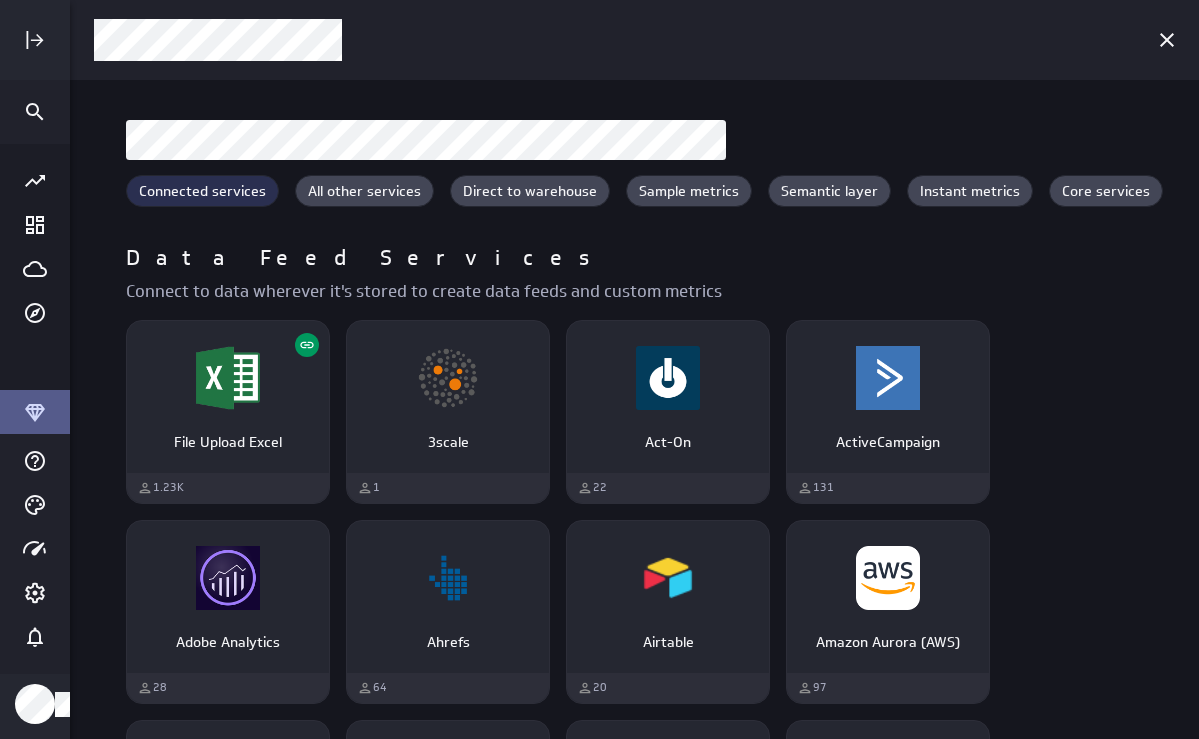 click on "Connected services" at bounding box center (202, 191) 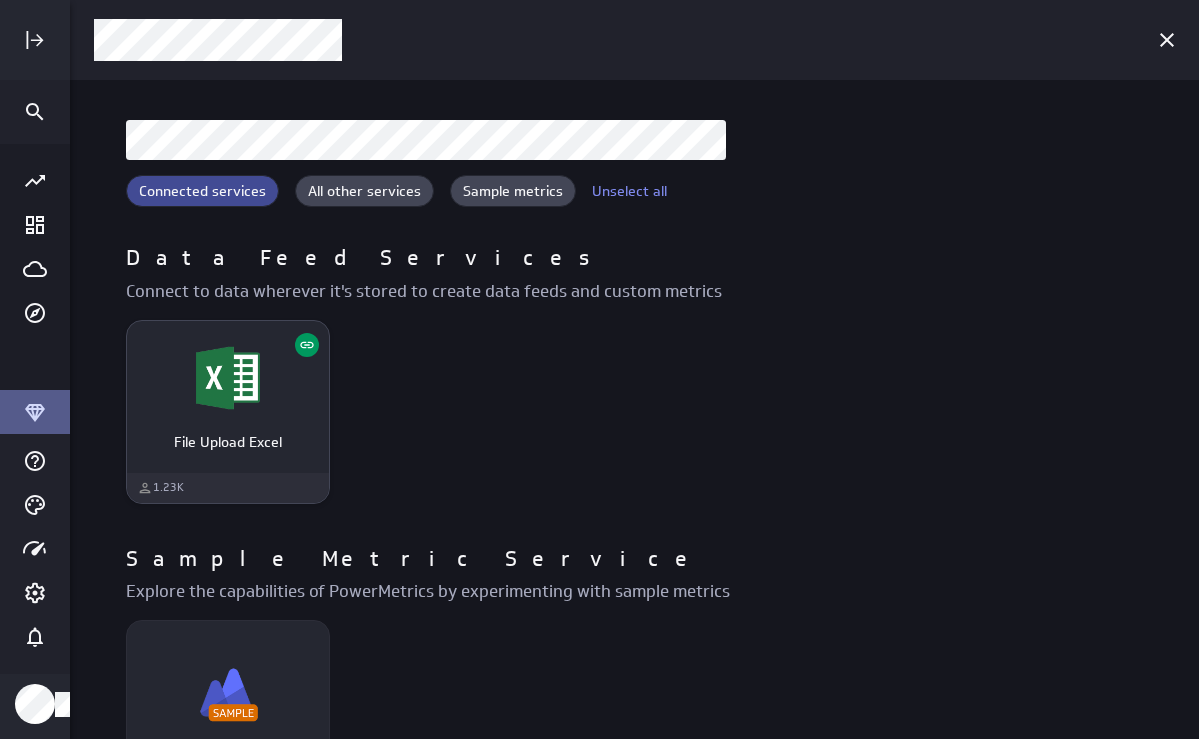 click at bounding box center (228, 378) 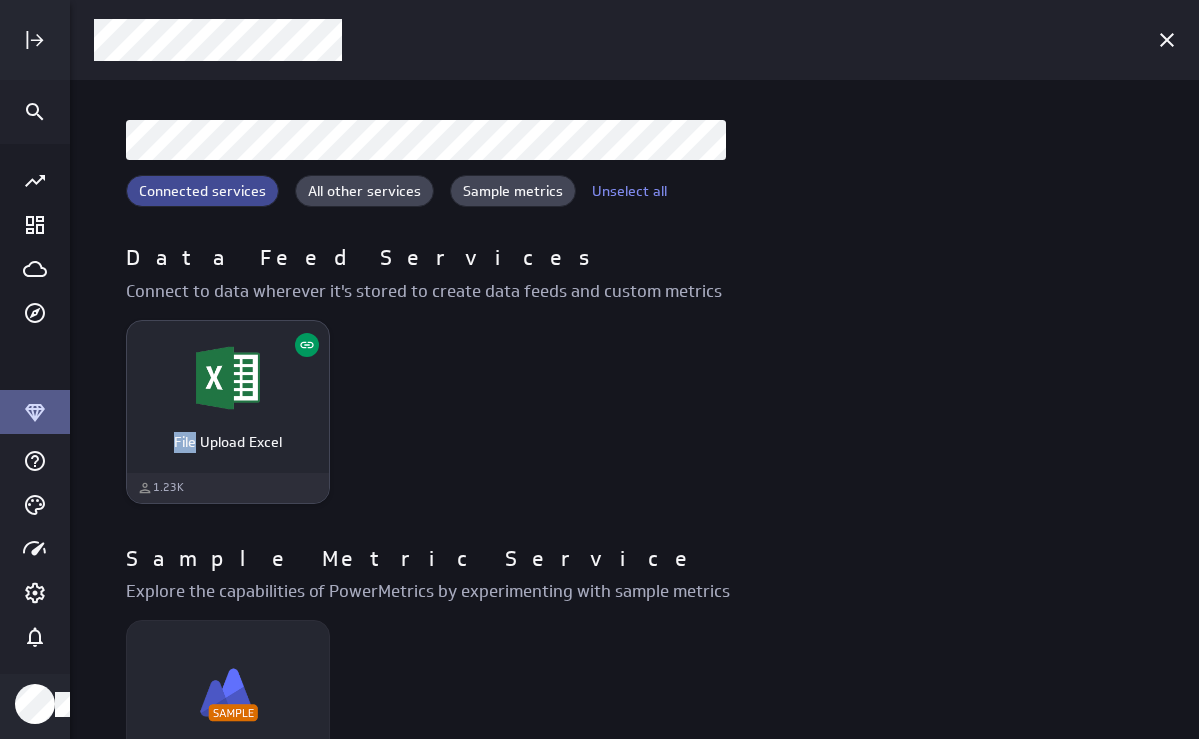 click at bounding box center [228, 378] 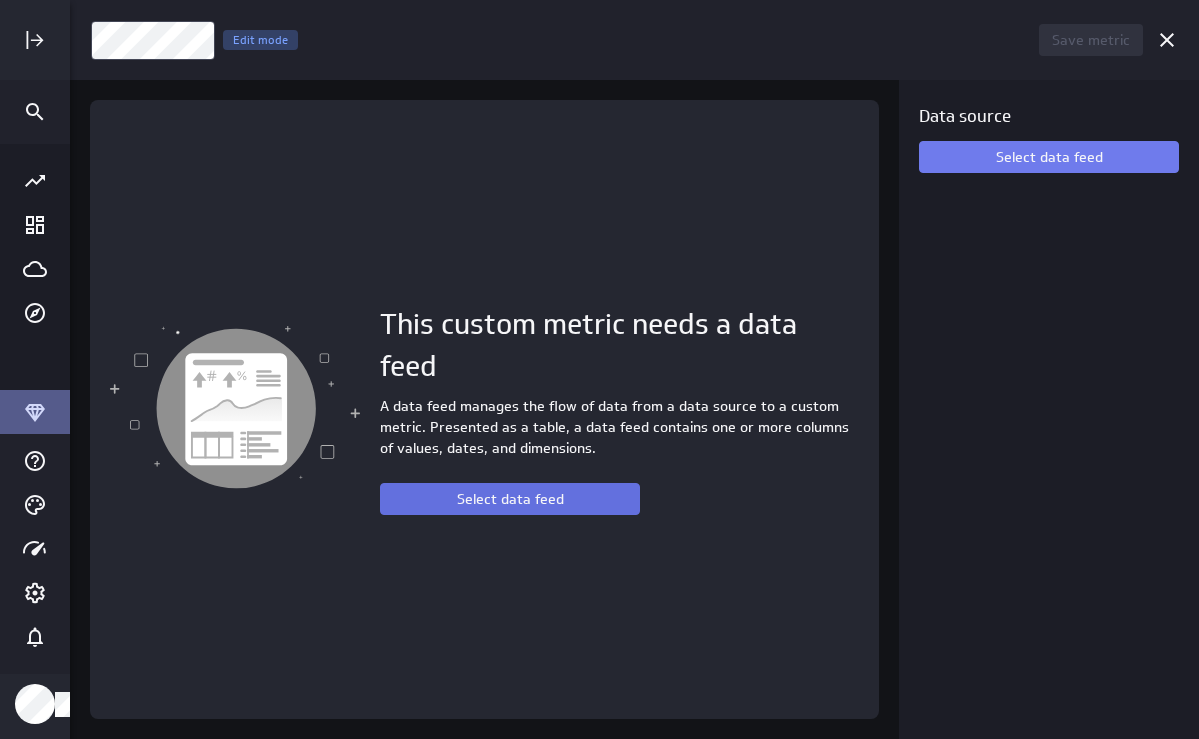 click on "Select data feed" at bounding box center (510, 499) 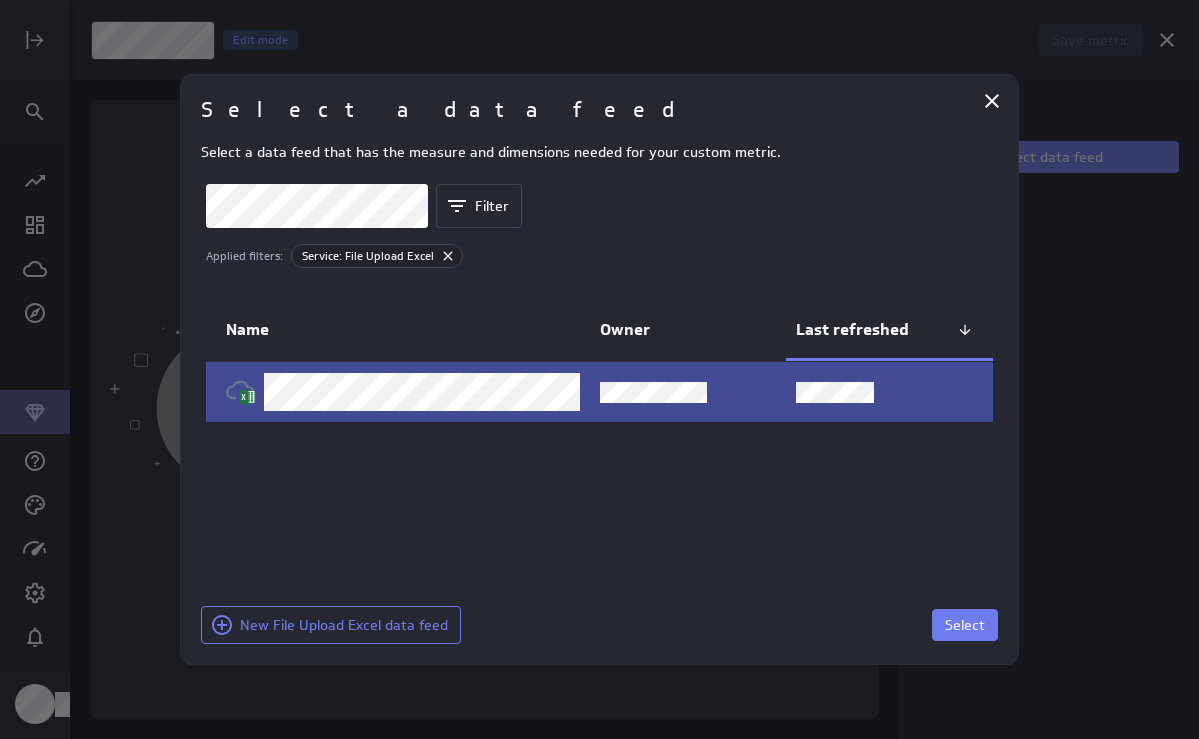 click on "Select" at bounding box center [733, 625] 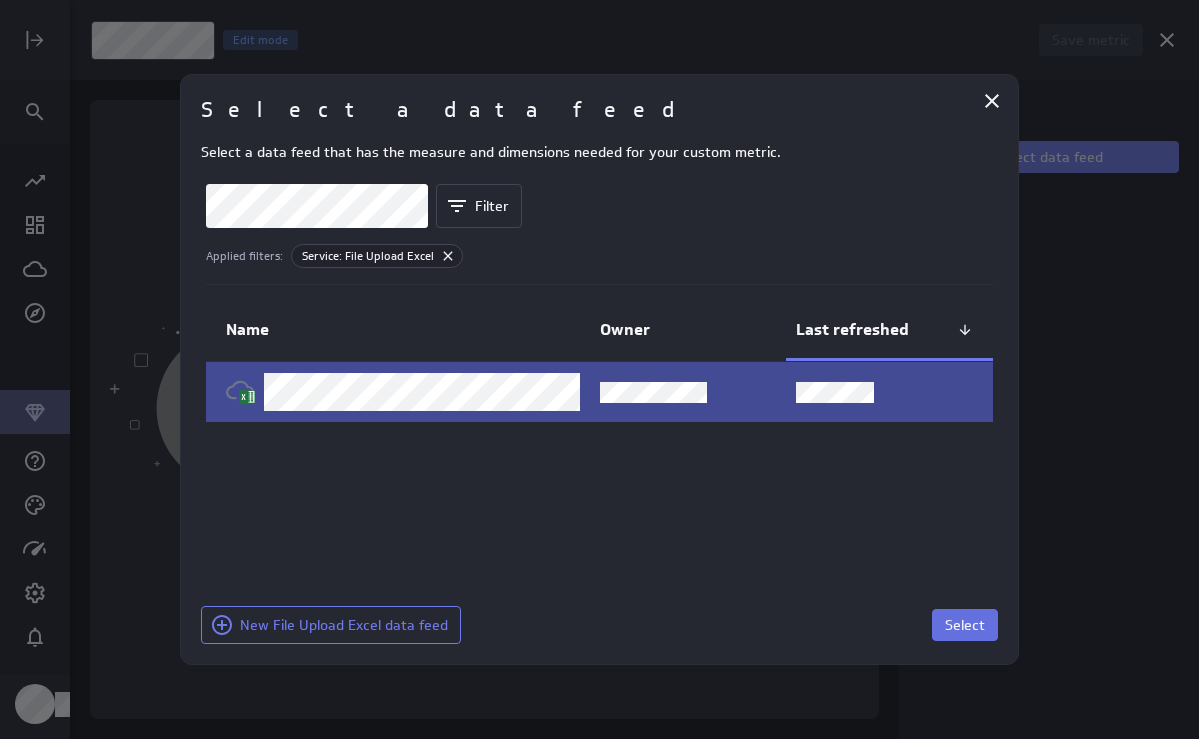 click on "Select" at bounding box center (965, 625) 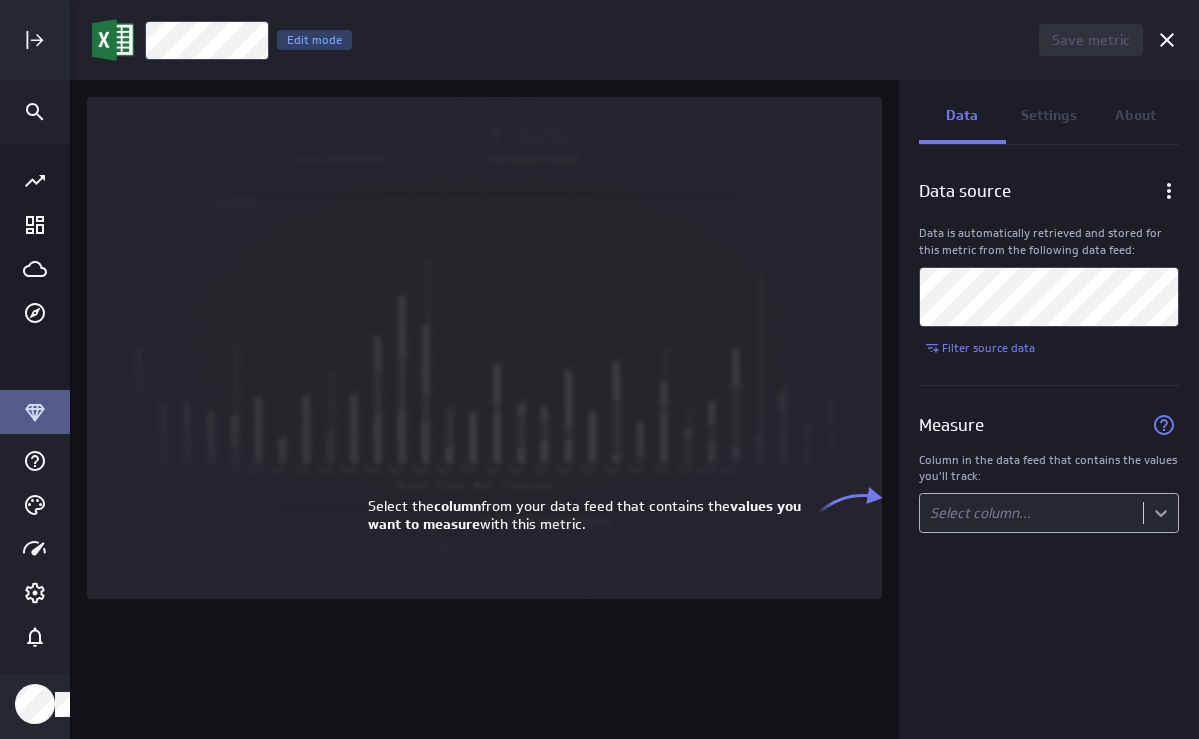 click on "Save metric Untitled Edit mode Data Settings About Data source Data is automatically retrieved and stored for this metric from the following data feed: Filter source data Measure Column in the data feed that contains the values you'll track: Select column... (no message) PowerMetrics Assistant Hey [PERSON_NAME]. I’m your PowerMetrics Assistant. If I can’t answer your question, try searching in our  Help Center  (that’s what I do!) You can also contact the  Support Team . How can I help you [DATE]?
Select the  column  from your data feed that contains the  values you want to measure  with this metric." at bounding box center [599, 369] 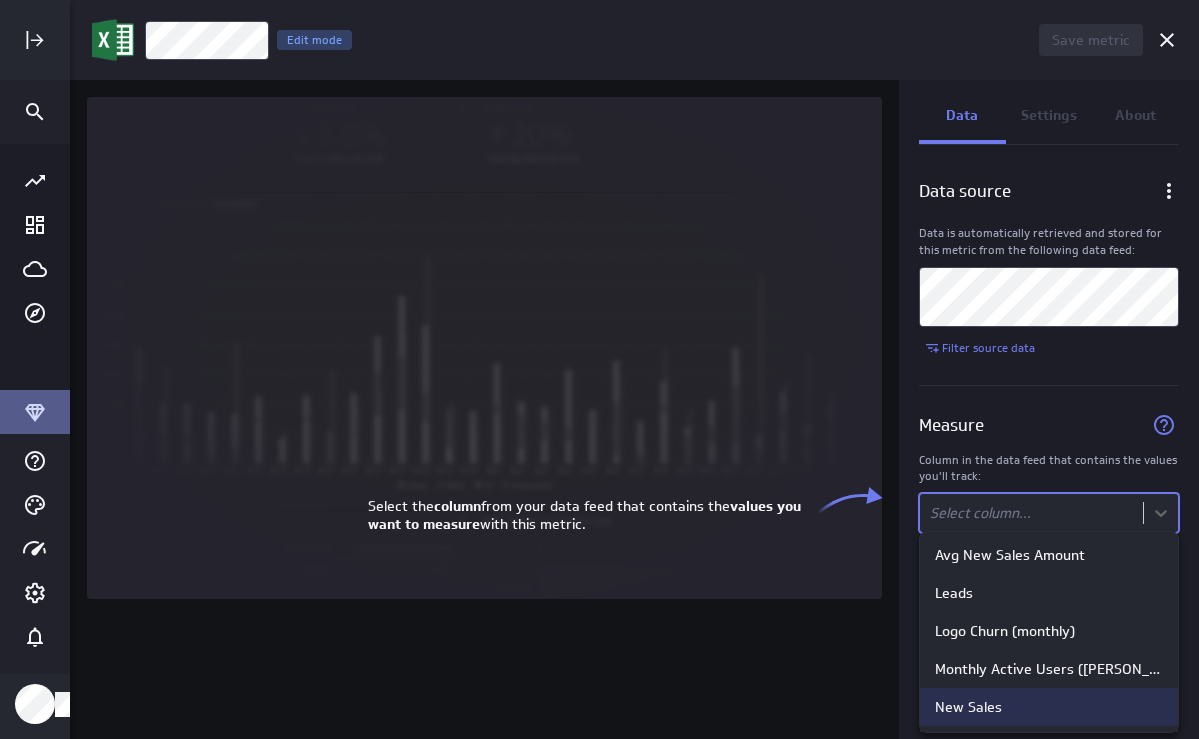click on "New Sales" at bounding box center (1049, 707) 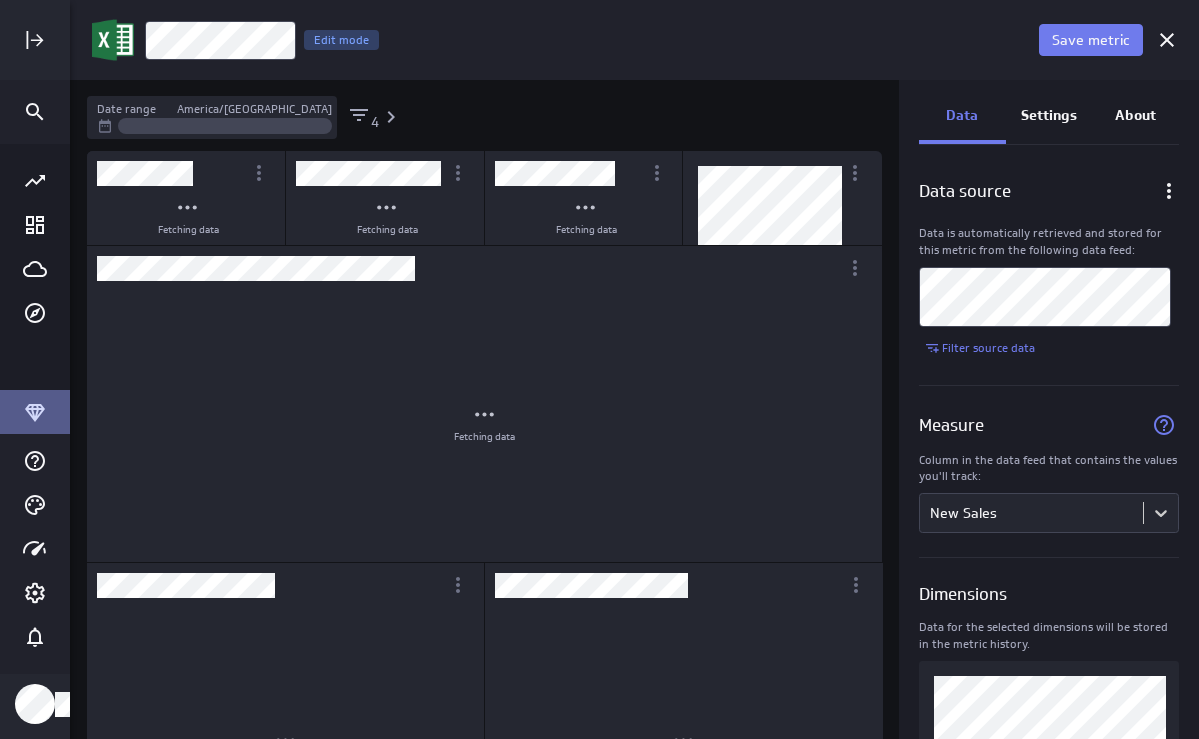 click on "Save metric" at bounding box center [1091, 40] 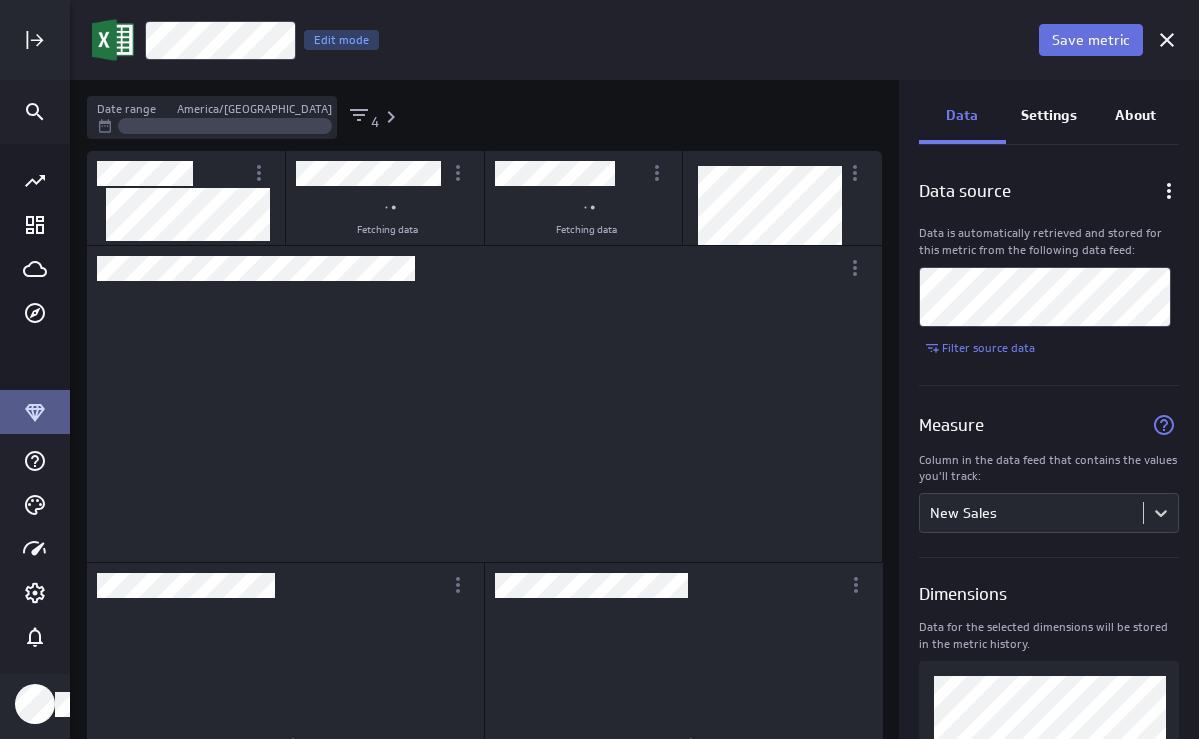 click on "Save metric" at bounding box center (1091, 40) 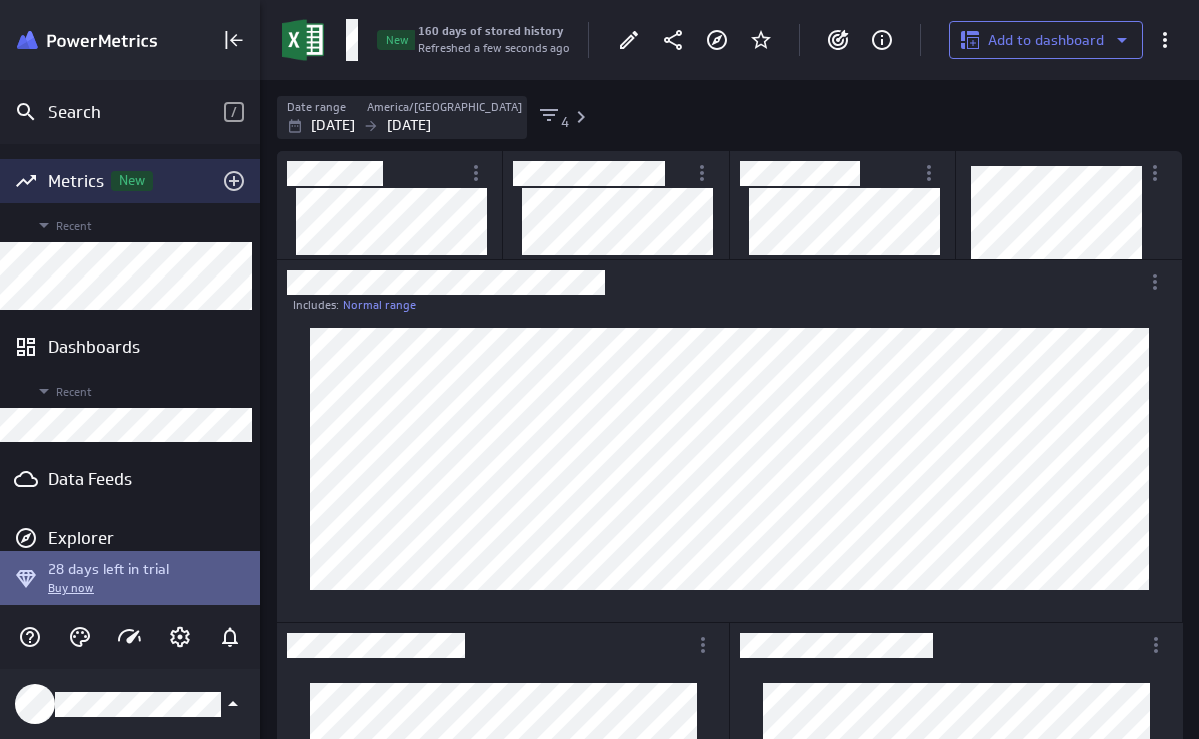 click on "Metrics New" at bounding box center (130, 181) 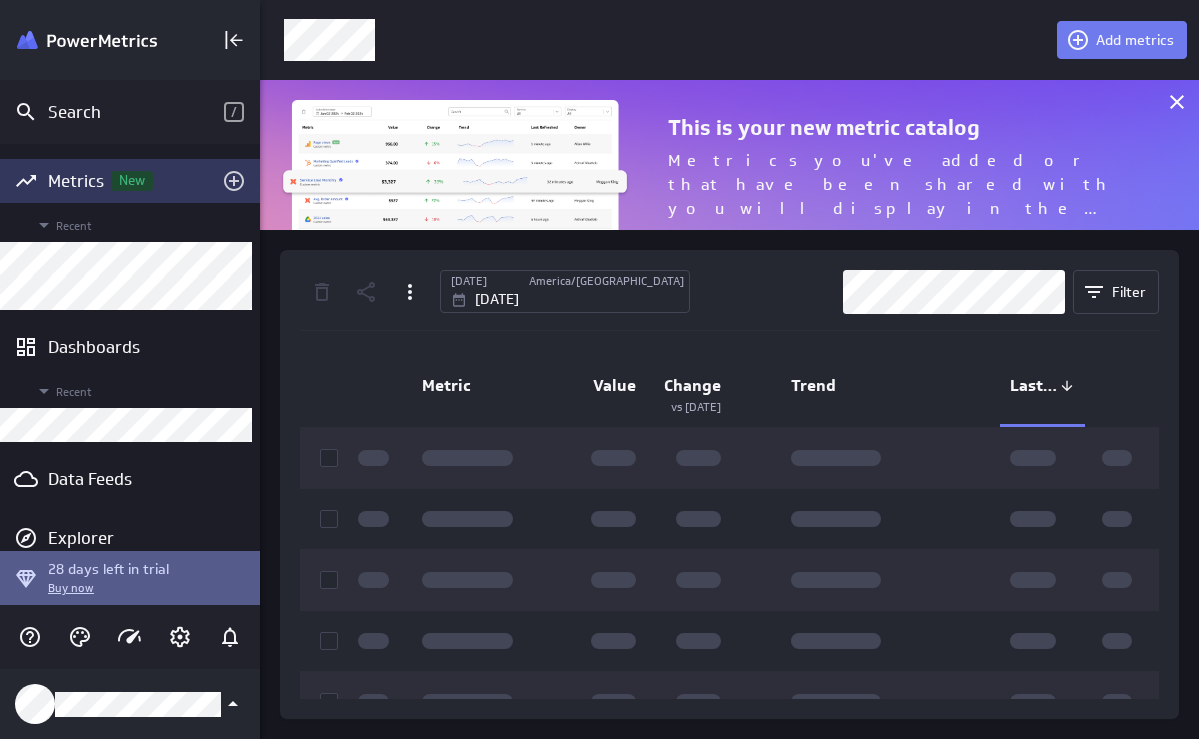 scroll, scrollTop: 10, scrollLeft: 10, axis: both 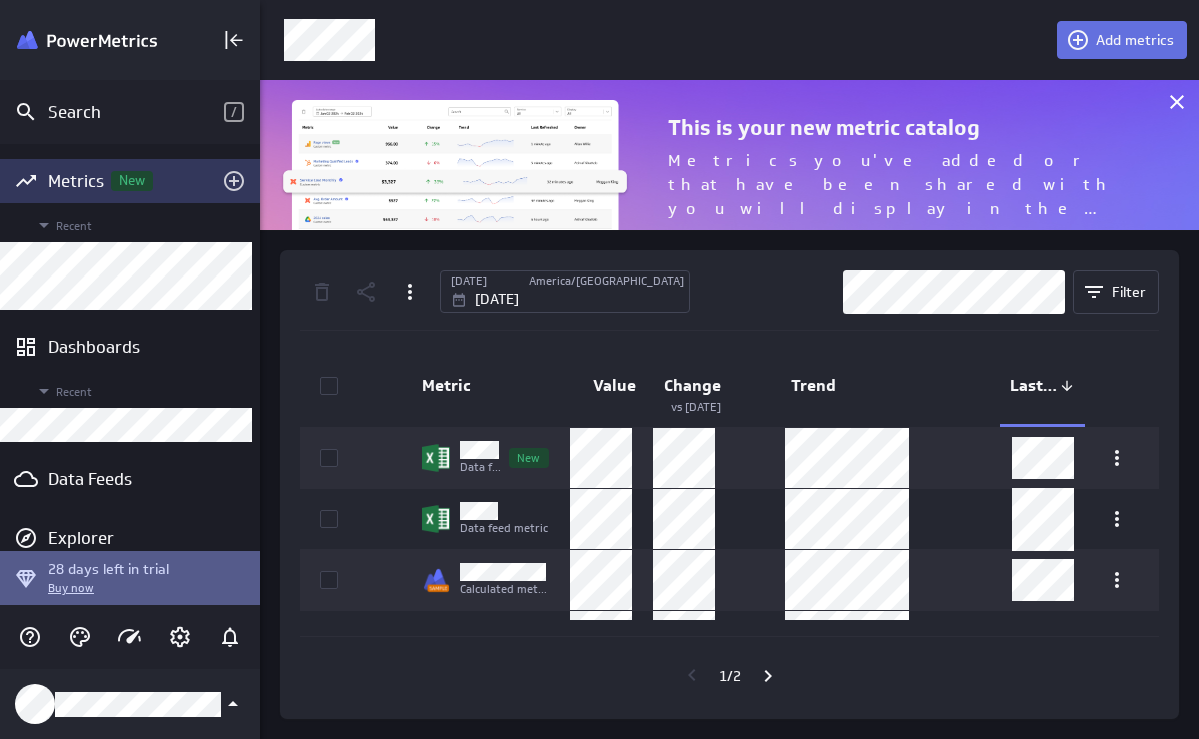 click 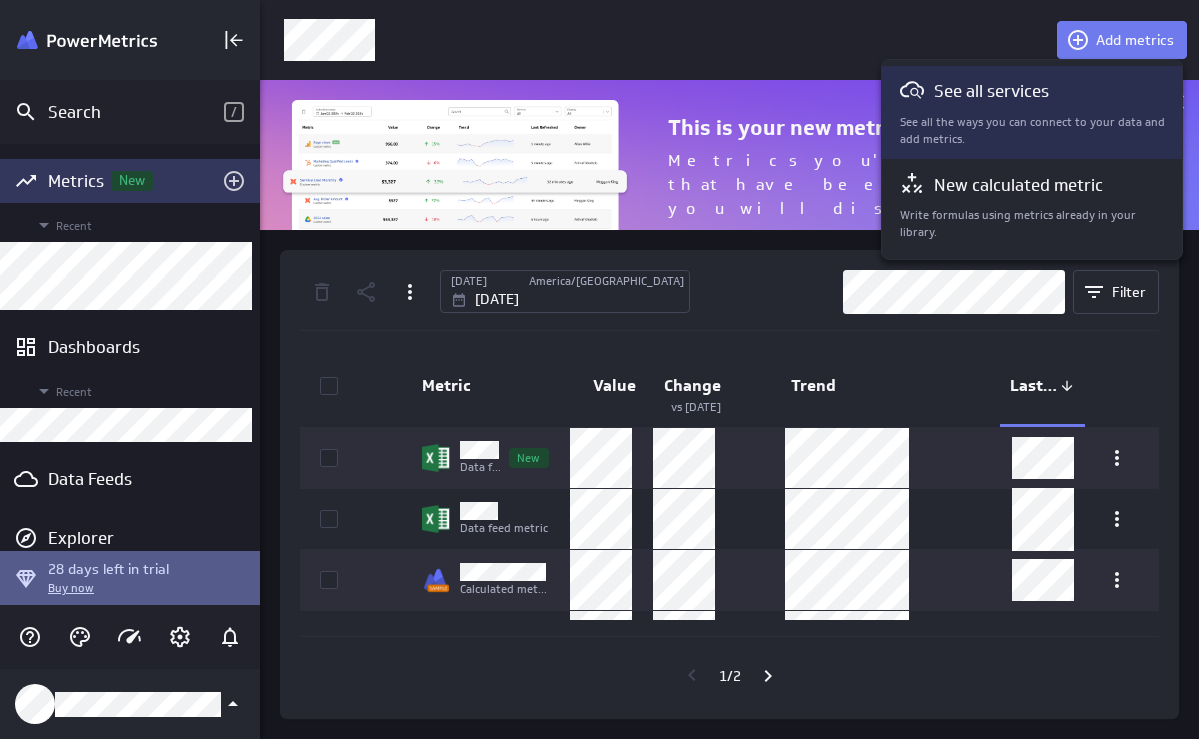drag, startPoint x: 970, startPoint y: 166, endPoint x: 963, endPoint y: 138, distance: 28.86174 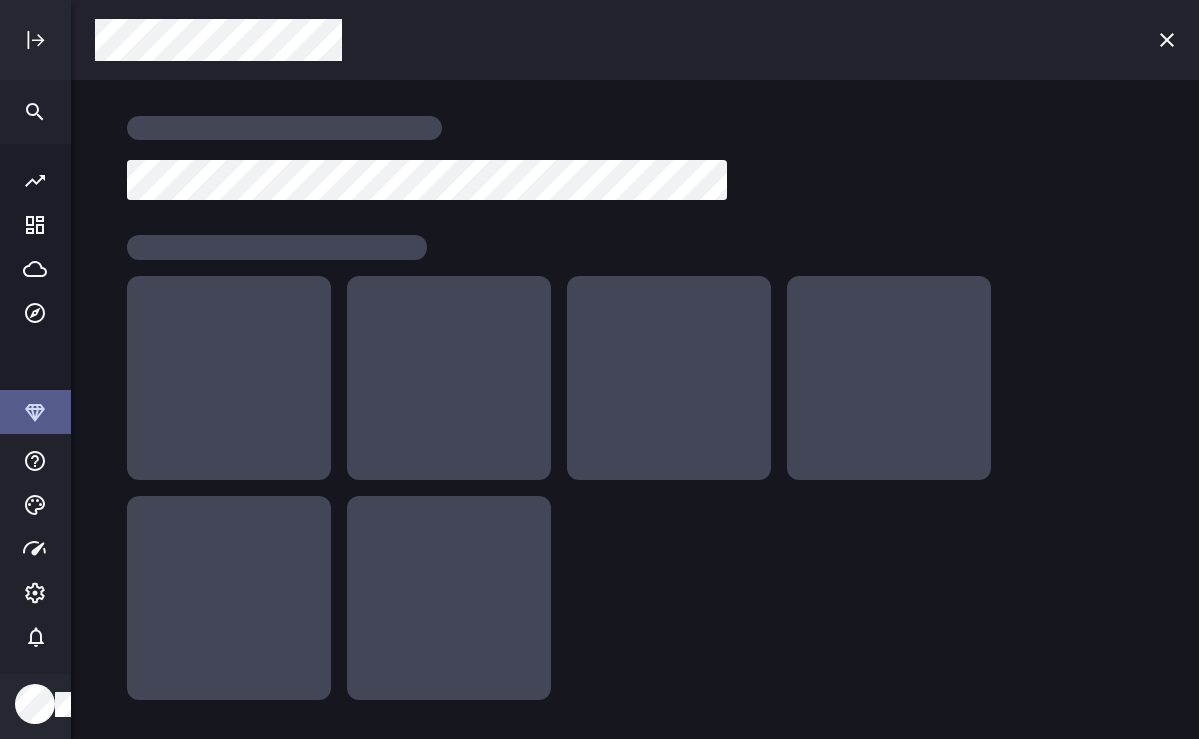 scroll, scrollTop: 10, scrollLeft: 10, axis: both 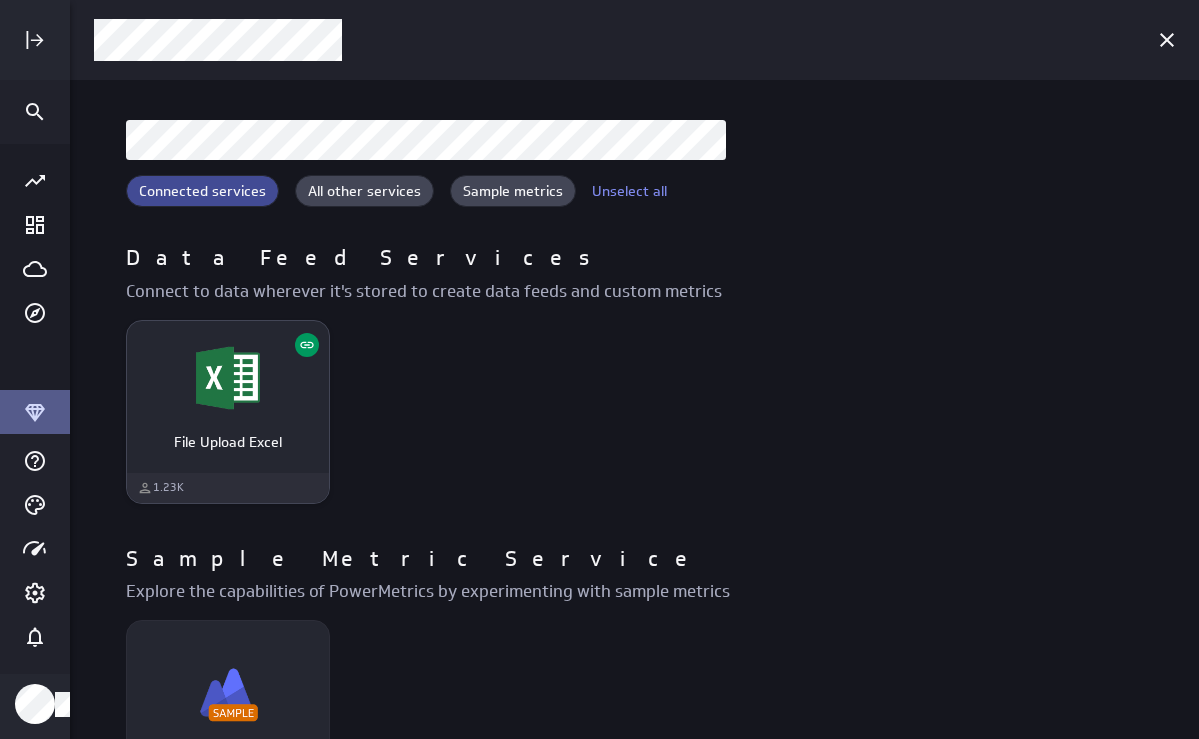 click at bounding box center [228, 378] 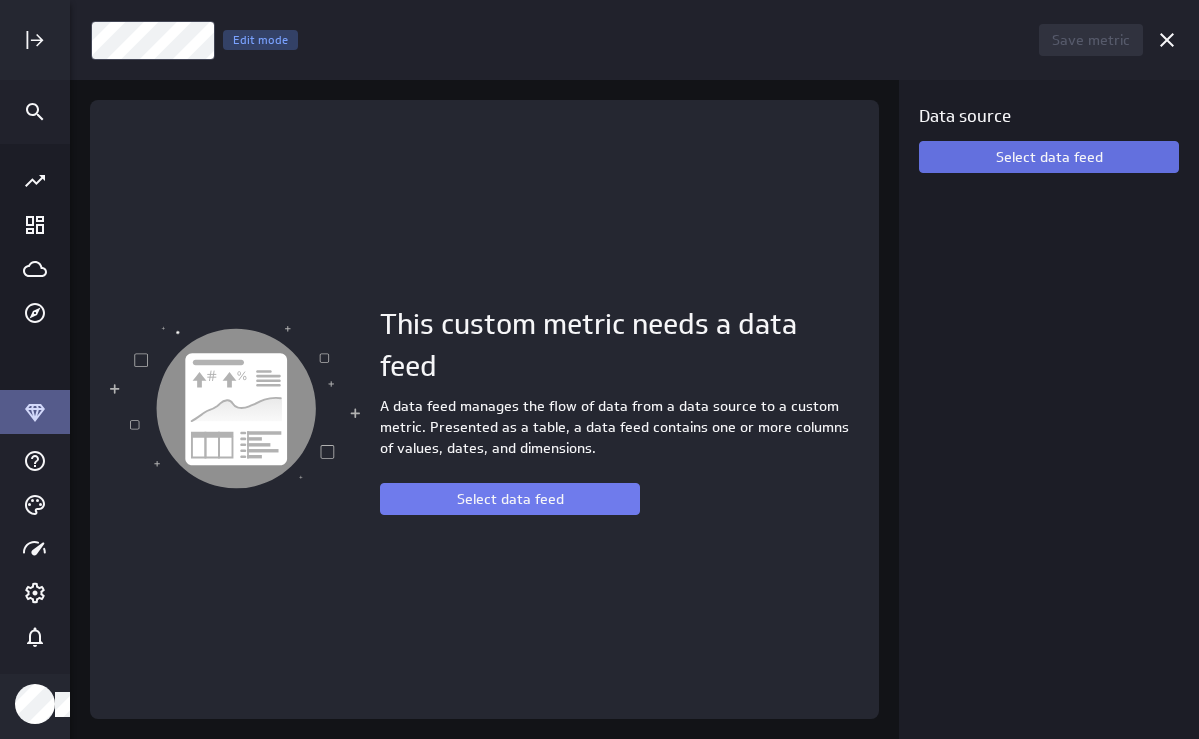click on "Select data feed" at bounding box center (1049, 157) 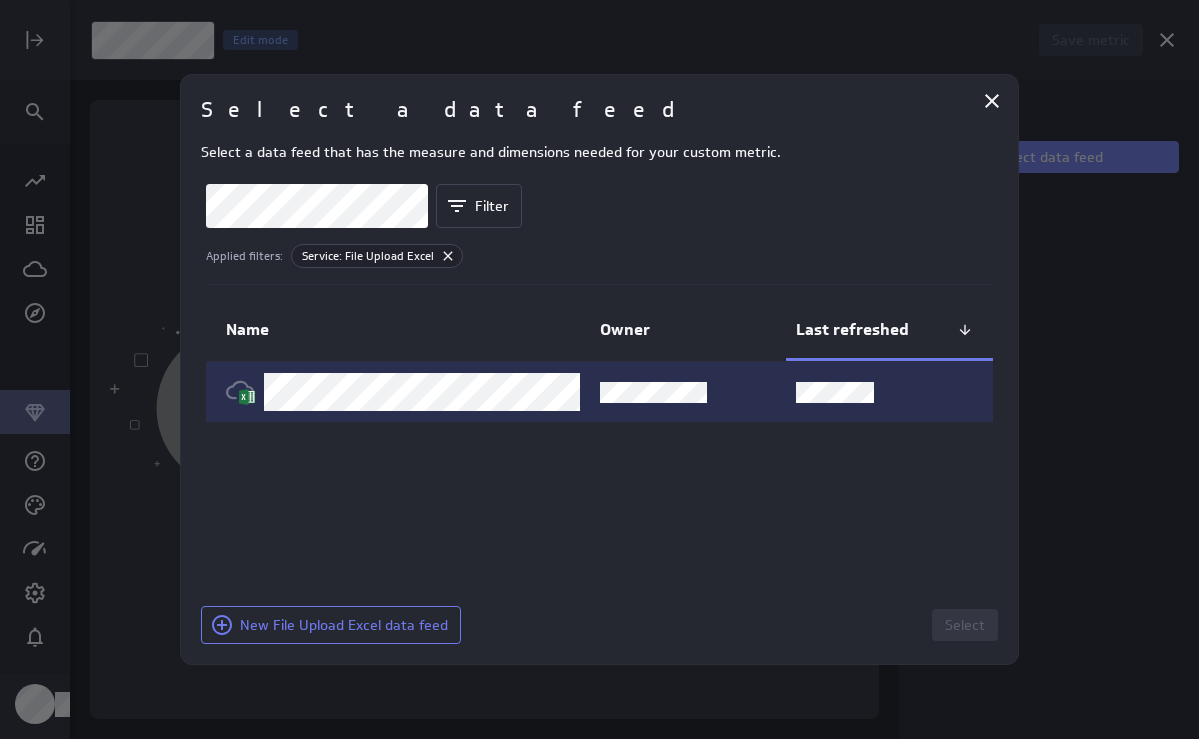click at bounding box center (889, 392) 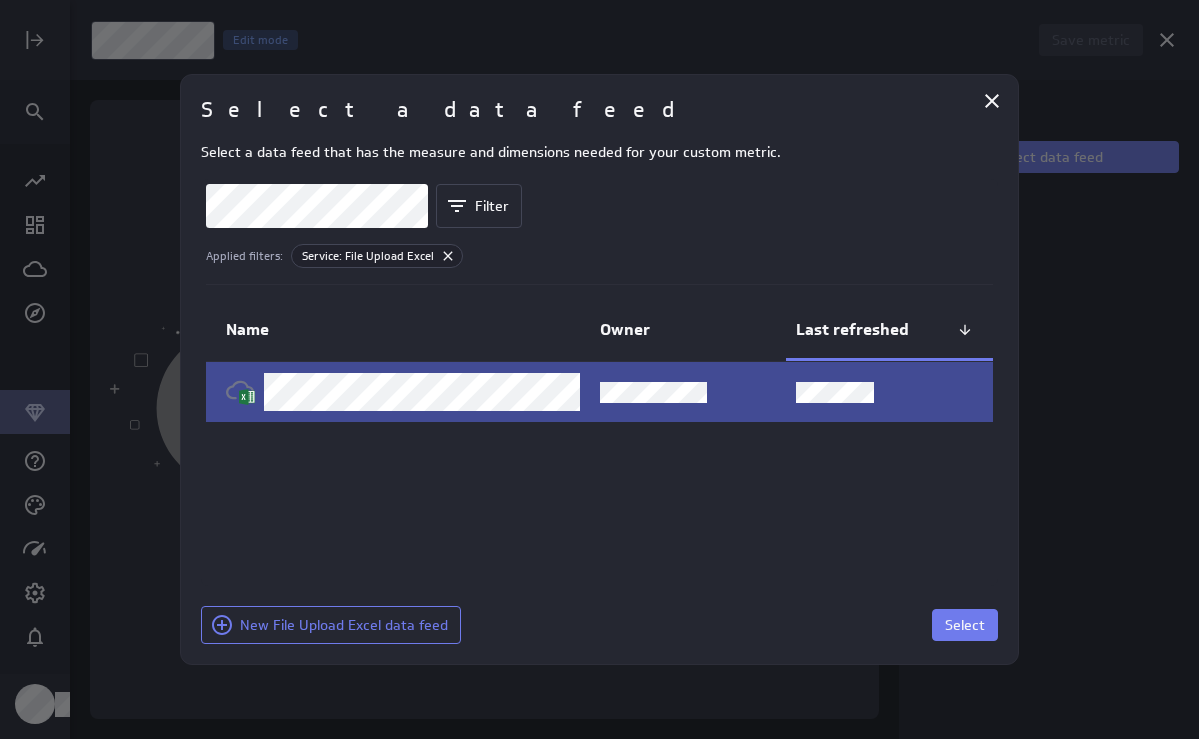 click on "Select" at bounding box center (733, 625) 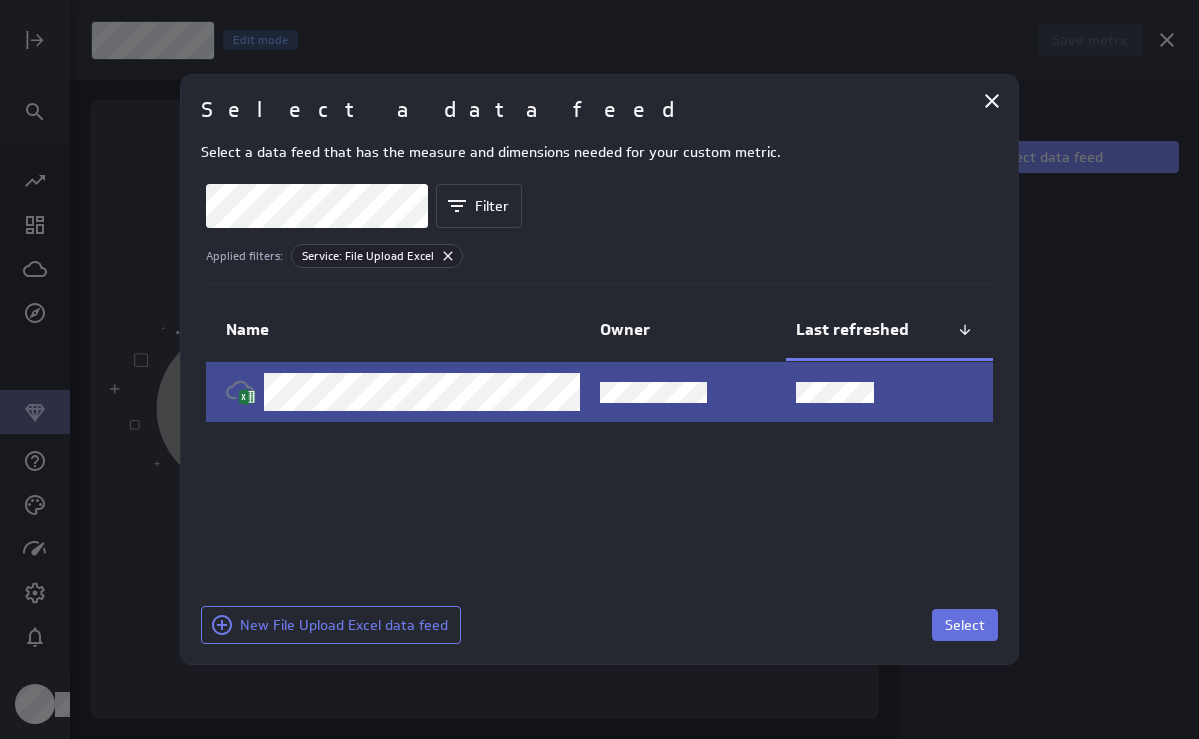 click on "Select" at bounding box center (965, 625) 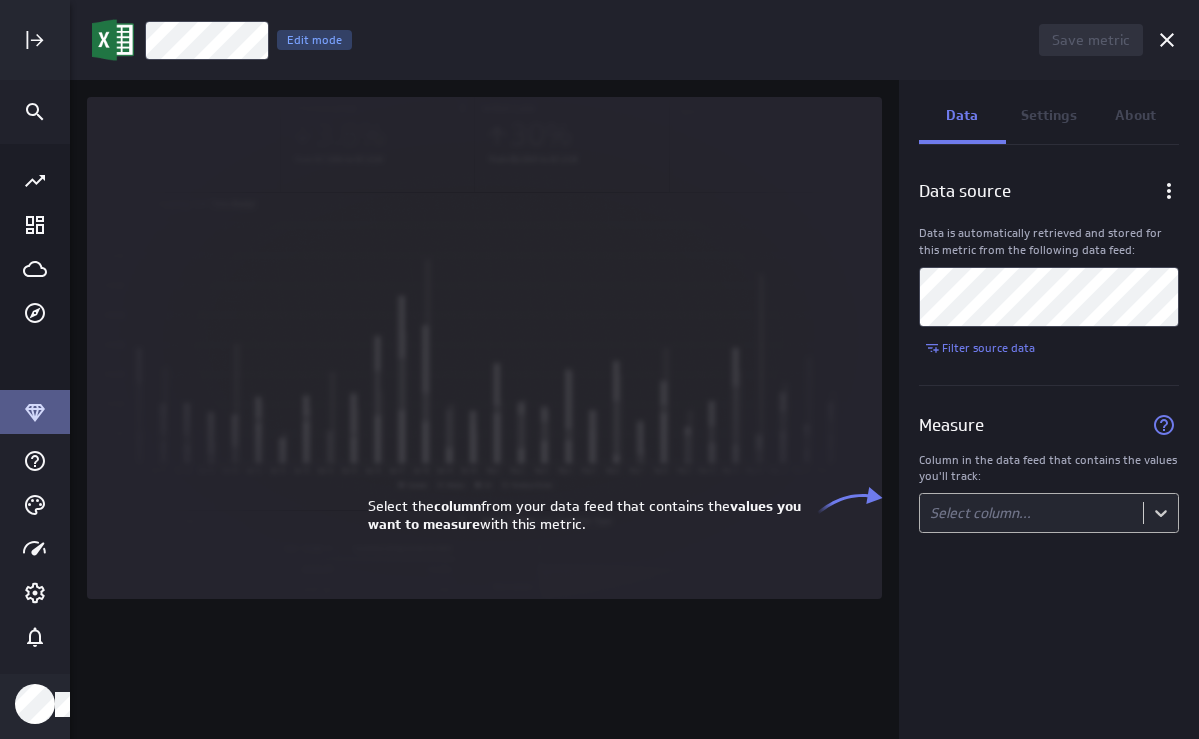 click on "Save metric Untitled Edit mode Data Settings About Data source Data is automatically retrieved and stored for this metric from the following data feed: Filter source data Measure Column in the data feed that contains the values you'll track: Select column... (no message) PowerMetrics Assistant Hey [PERSON_NAME]. I’m your PowerMetrics Assistant. If I can’t answer your question, try searching in our  Help Center  (that’s what I do!) You can also contact the  Support Team . How can I help you [DATE]?
Select the  column  from your data feed that contains the  values you want to measure  with this metric." at bounding box center [599, 369] 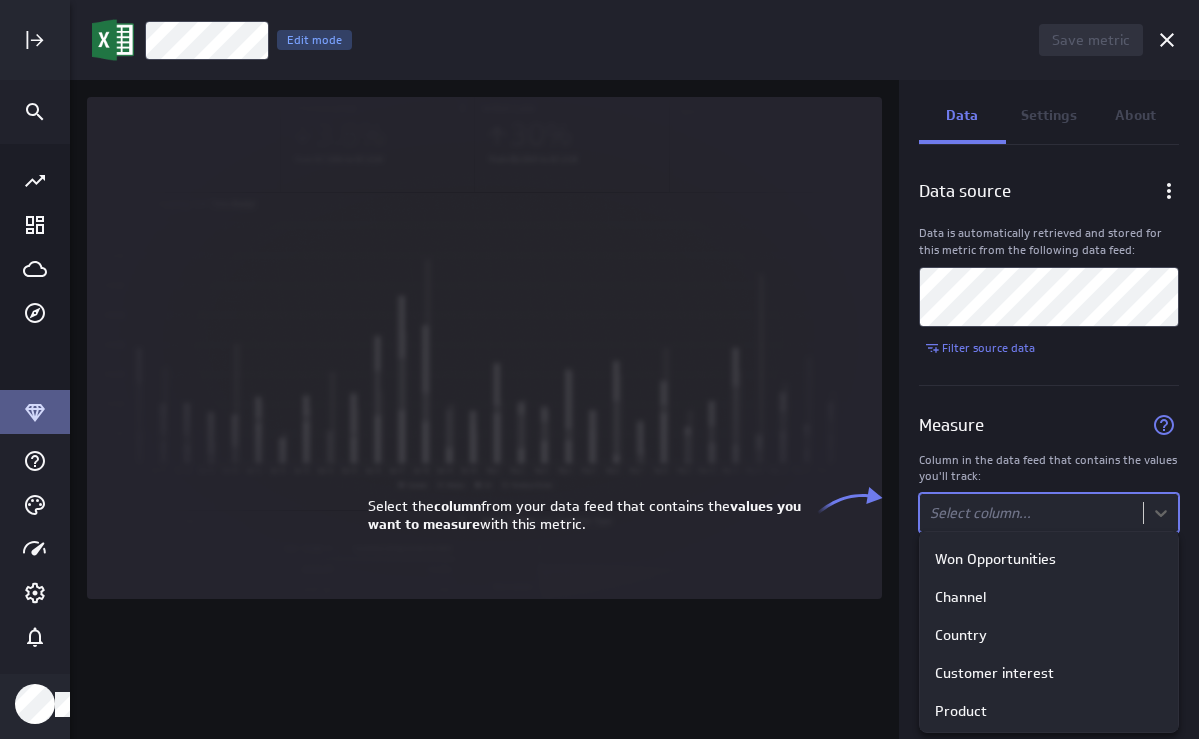 scroll, scrollTop: 264, scrollLeft: 0, axis: vertical 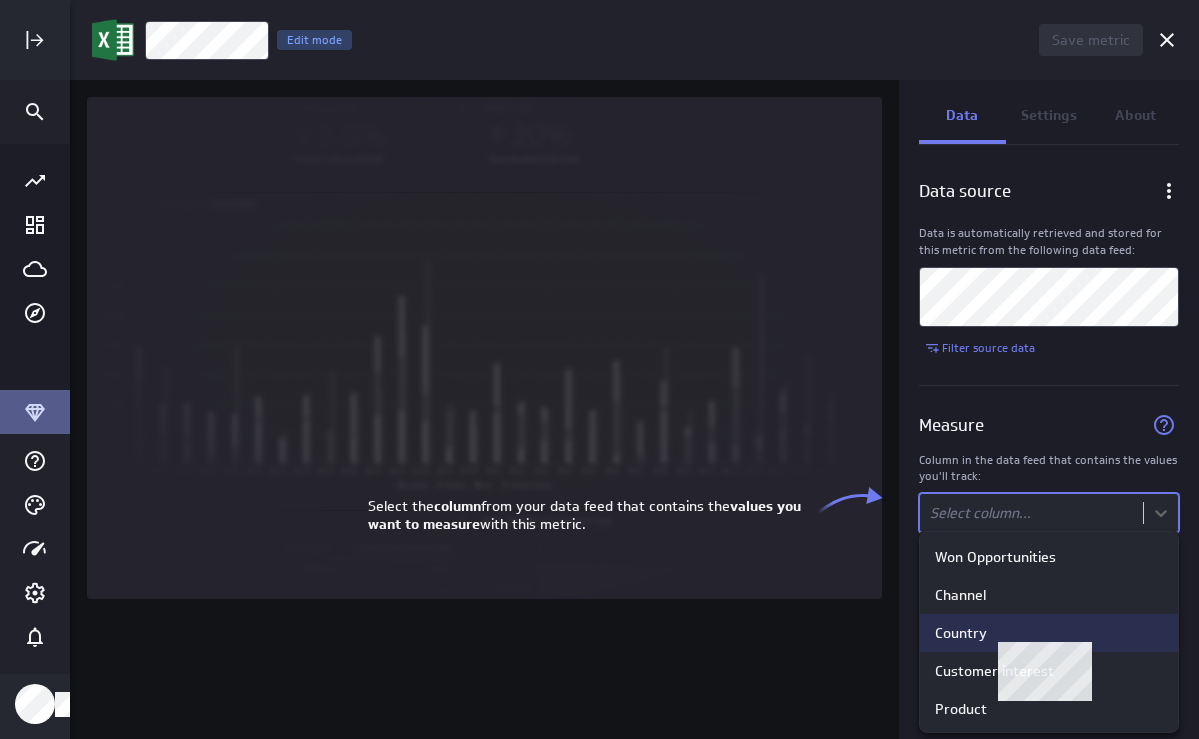 click on "Country" at bounding box center [1049, 633] 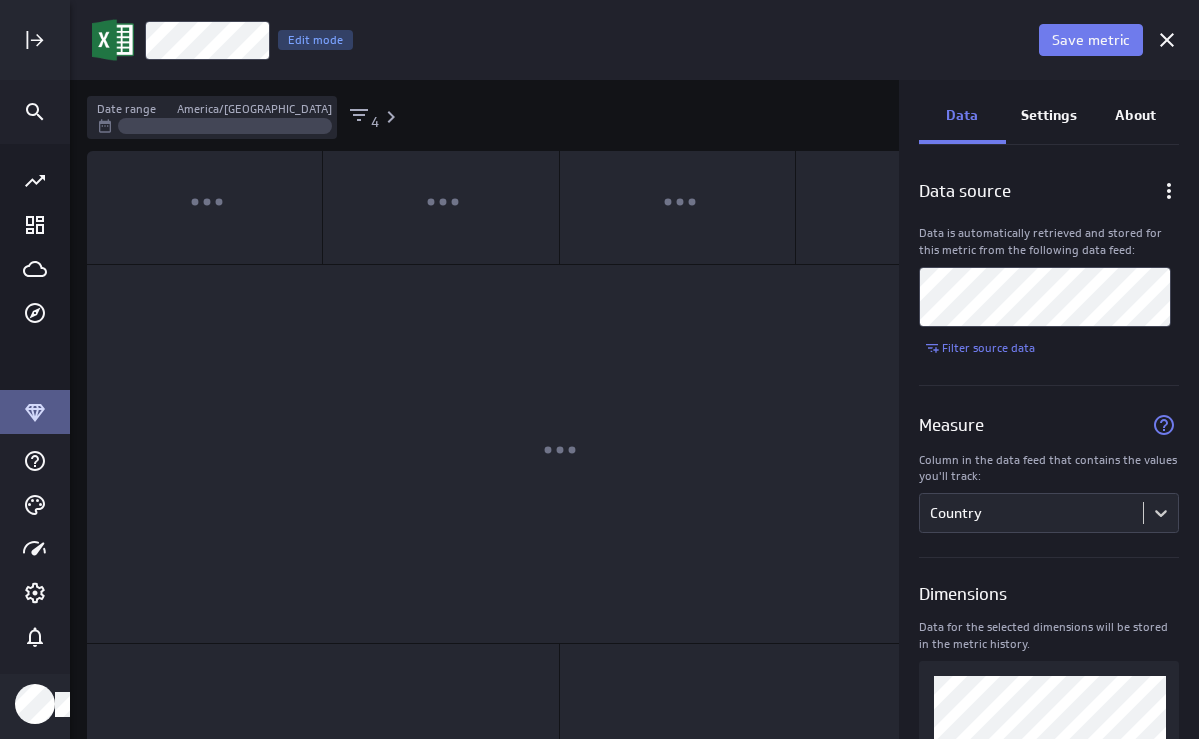 scroll, scrollTop: 10, scrollLeft: 10, axis: both 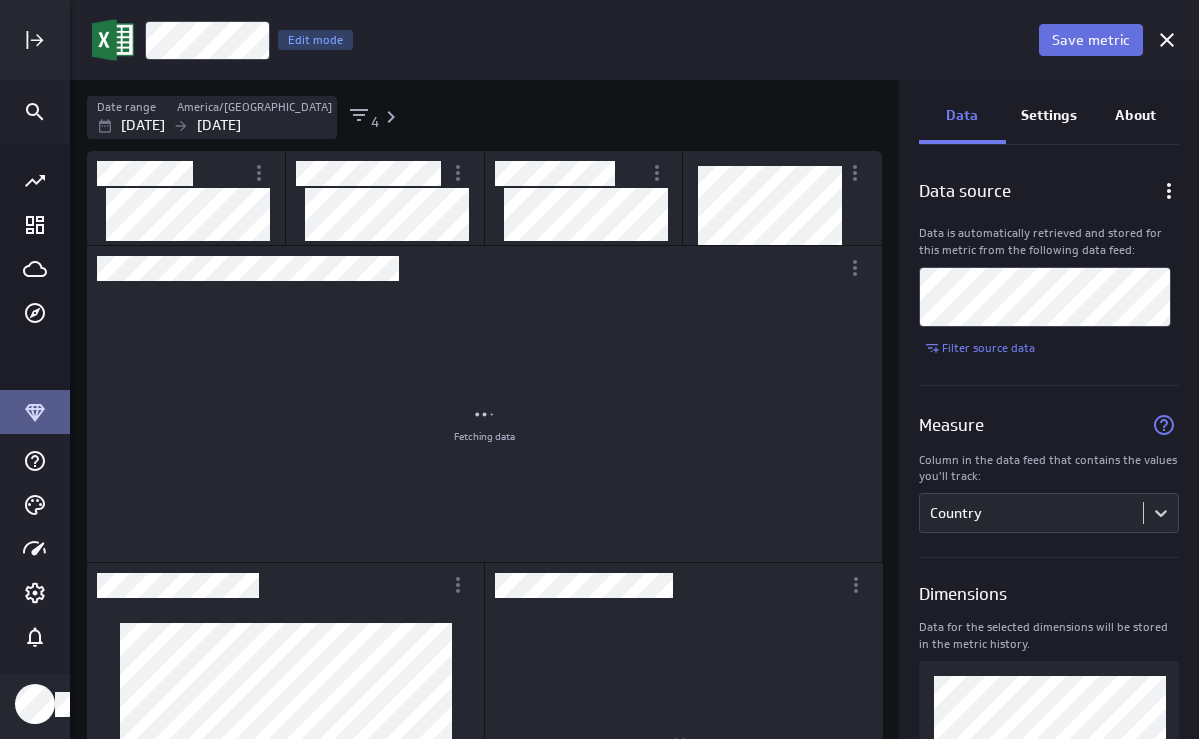 click on "Save metric" at bounding box center [1091, 40] 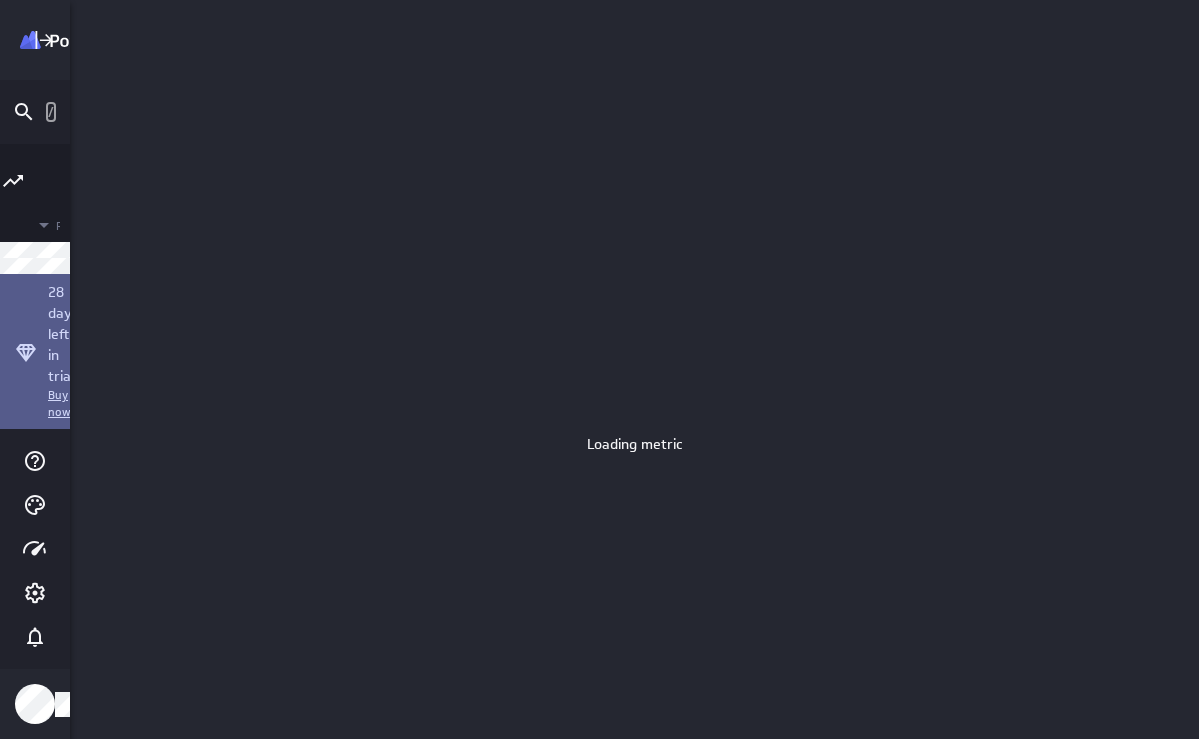 scroll, scrollTop: 740, scrollLeft: 941, axis: both 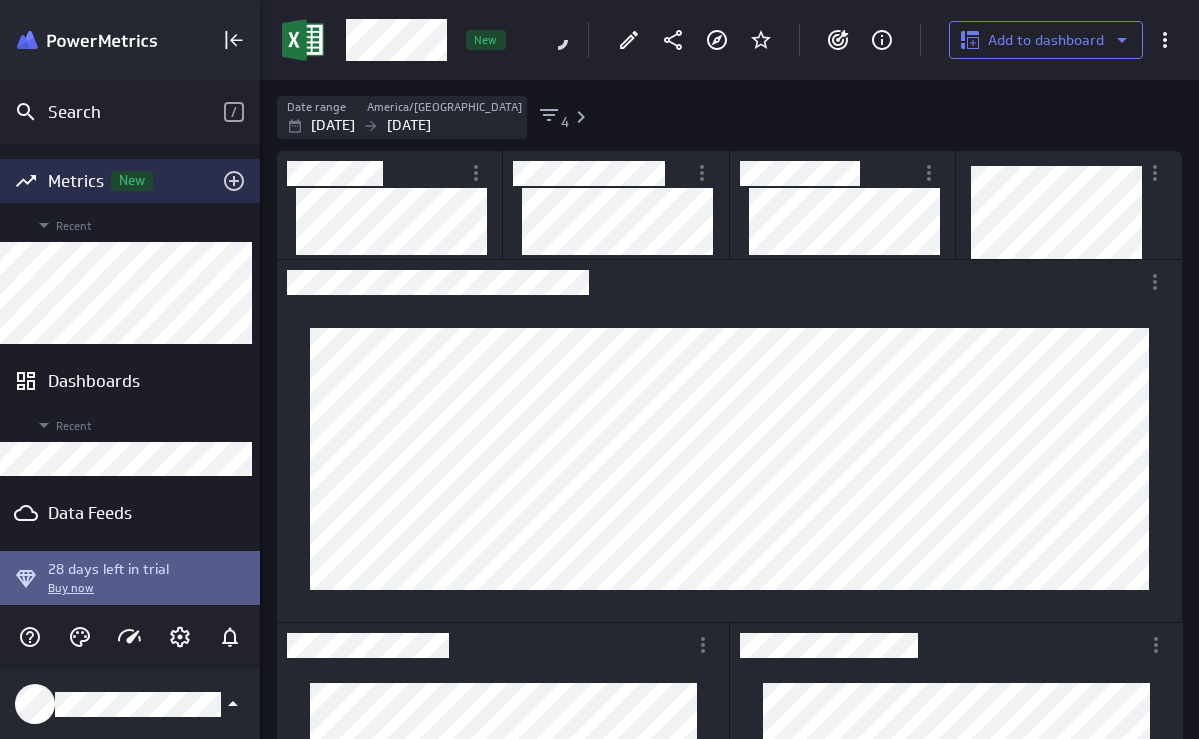 click on "New" at bounding box center [132, 181] 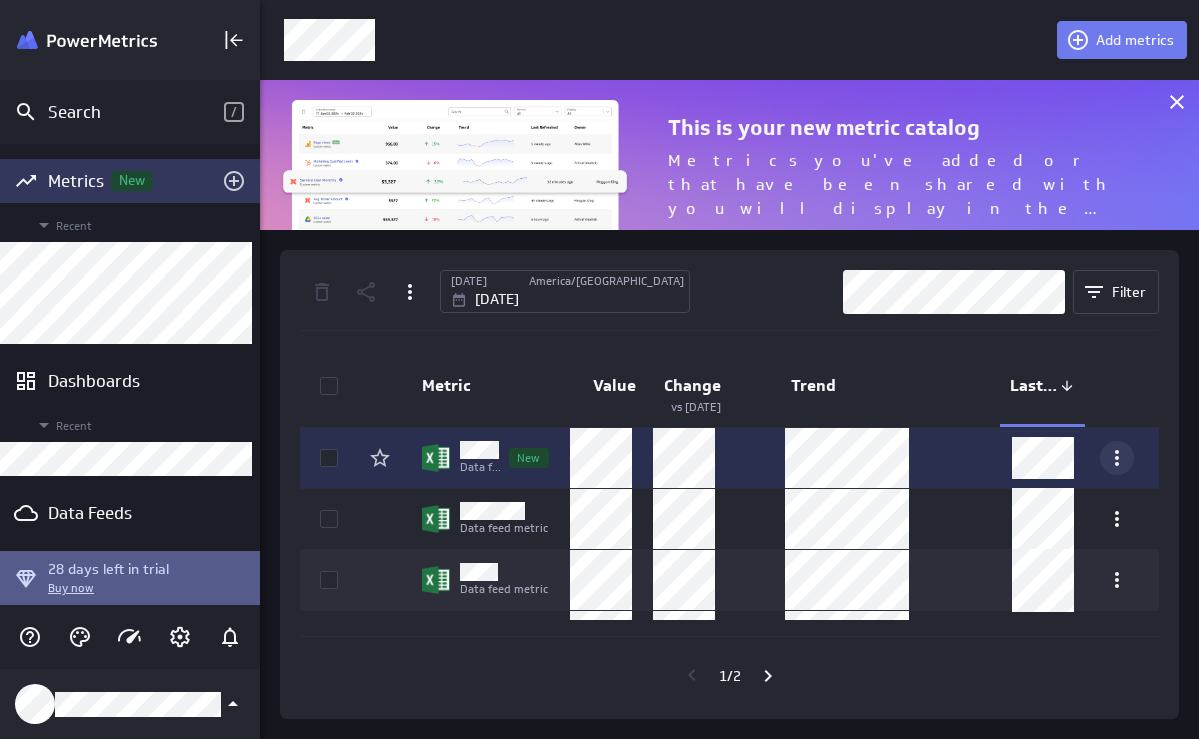 click 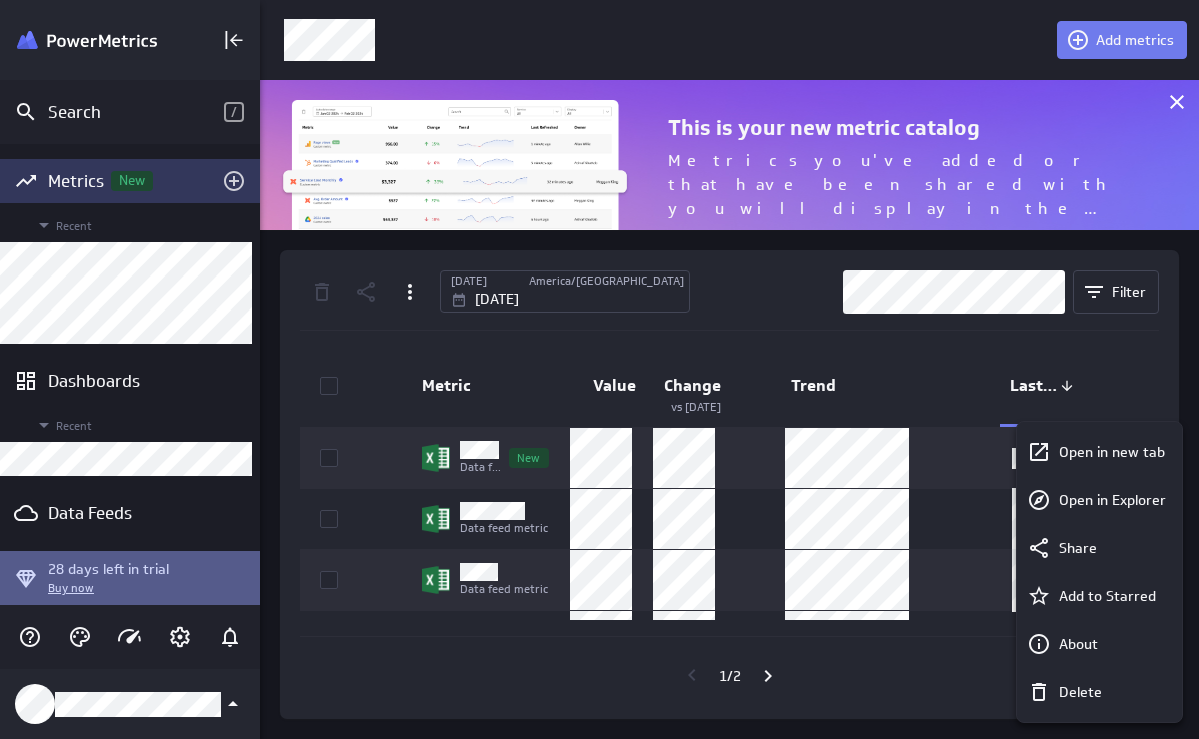 click at bounding box center [599, 369] 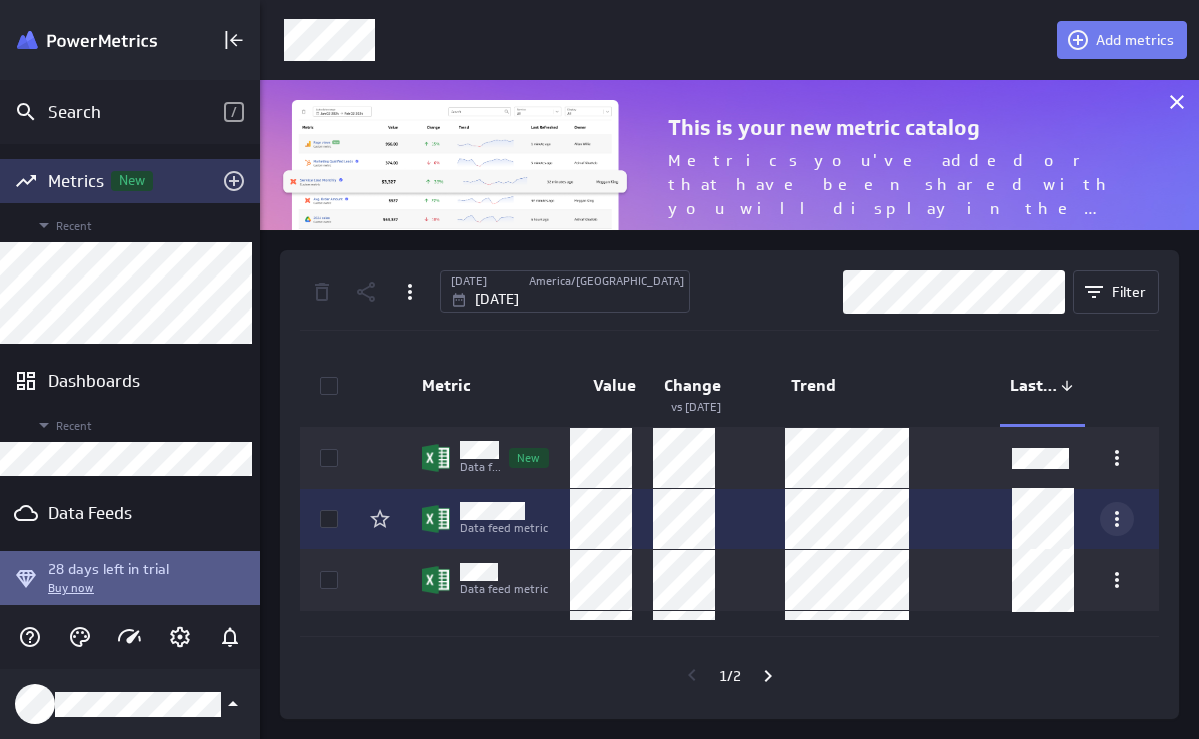 click at bounding box center (1117, 519) 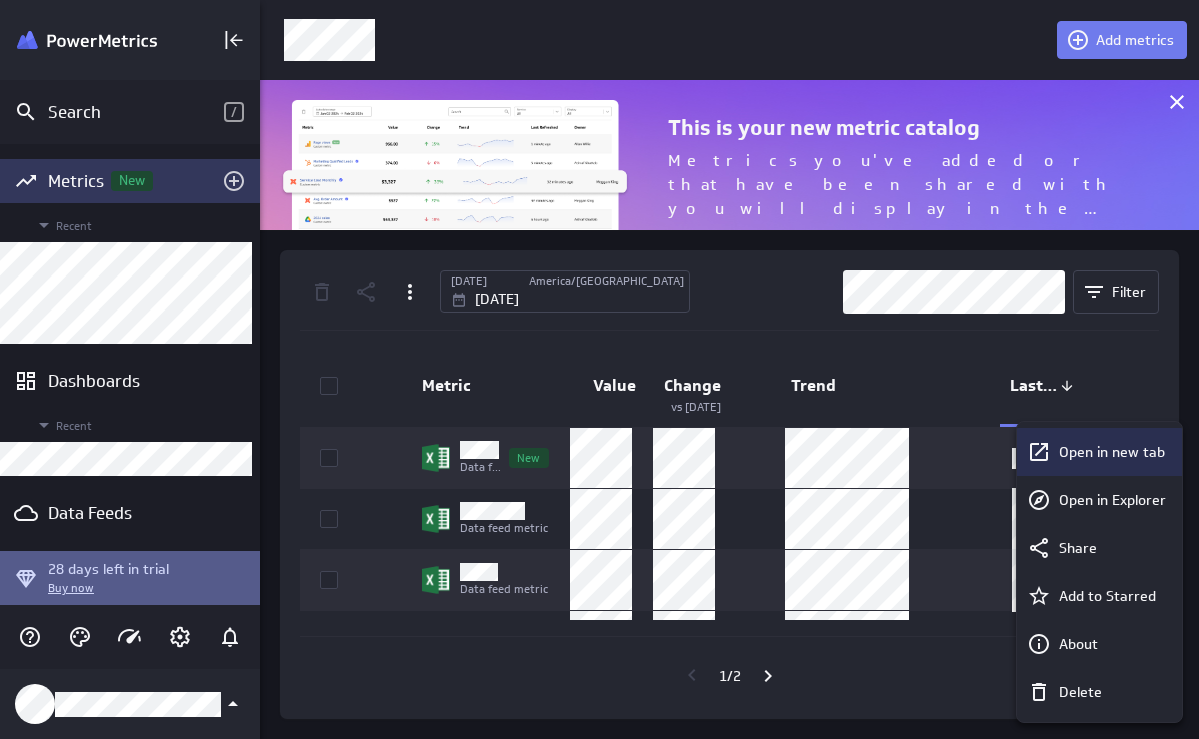 click on "Open in new tab" at bounding box center (1099, 452) 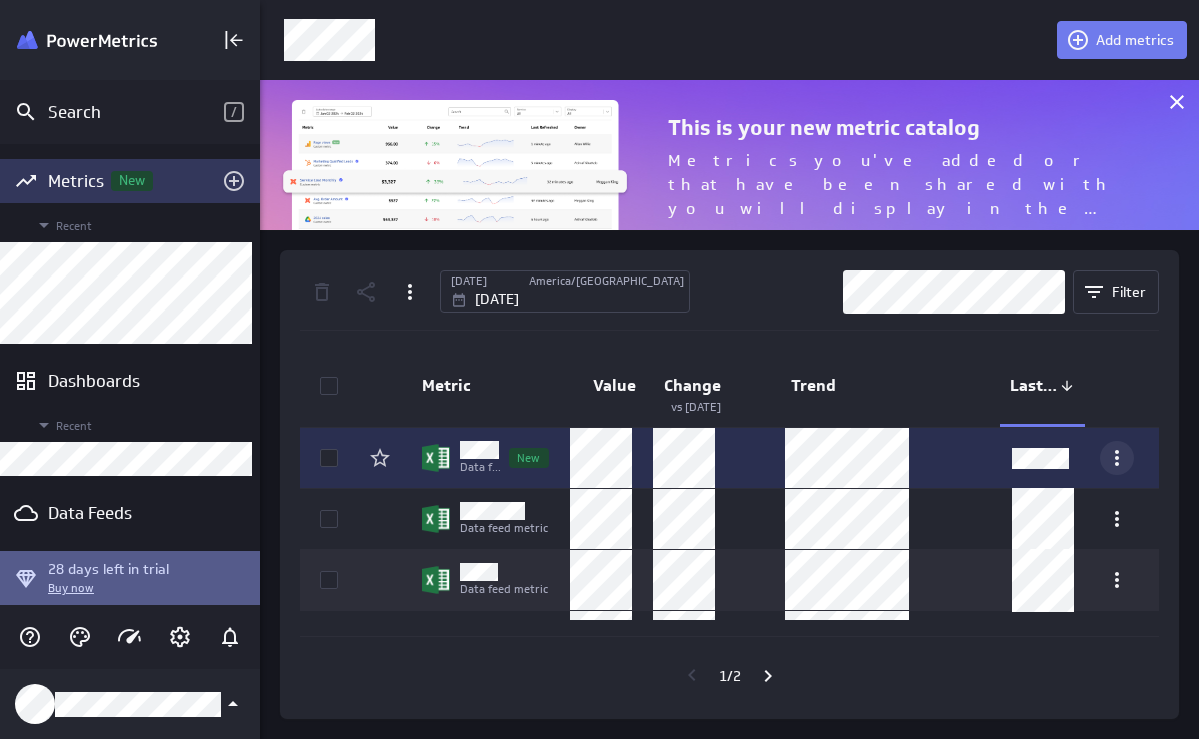 click 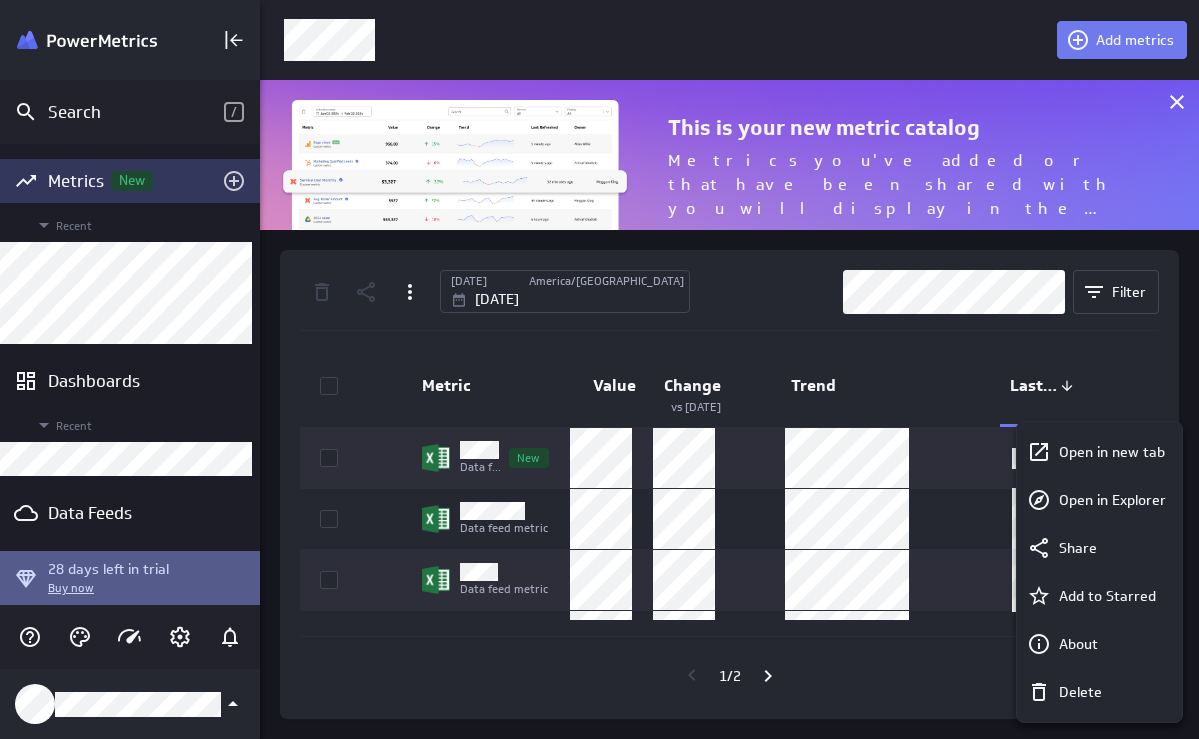 click at bounding box center [599, 369] 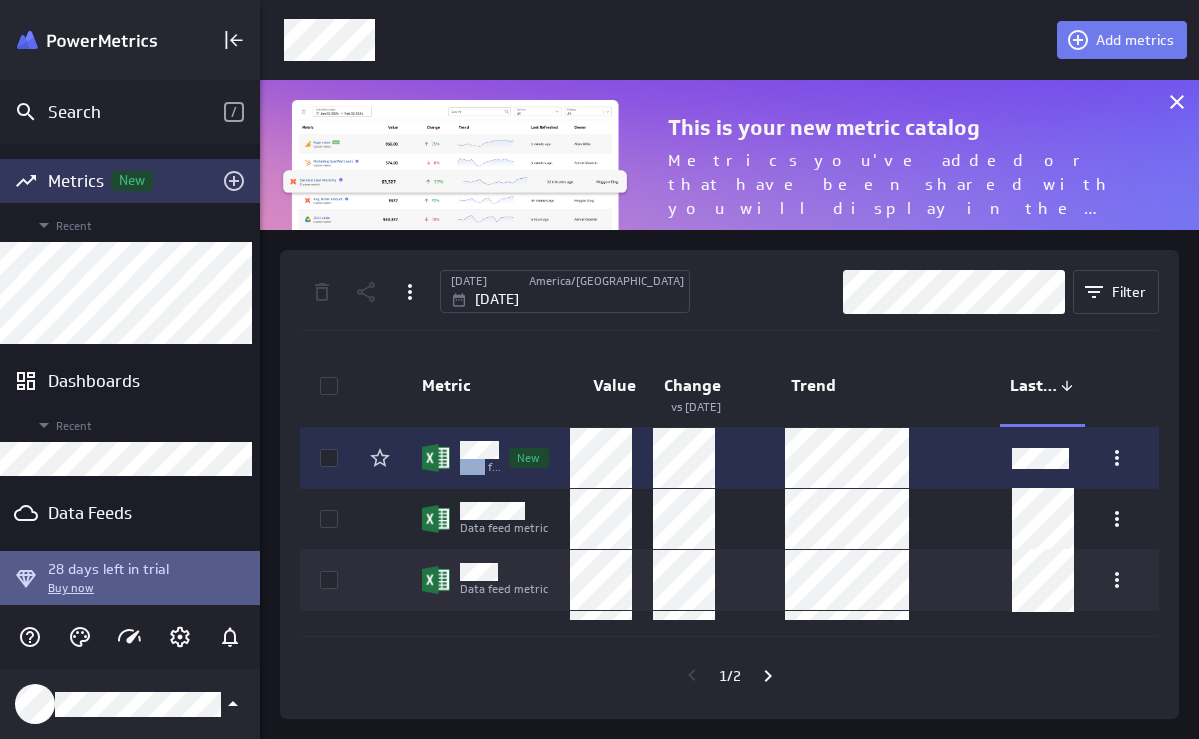 click on "Data feed metric" at bounding box center [481, 467] 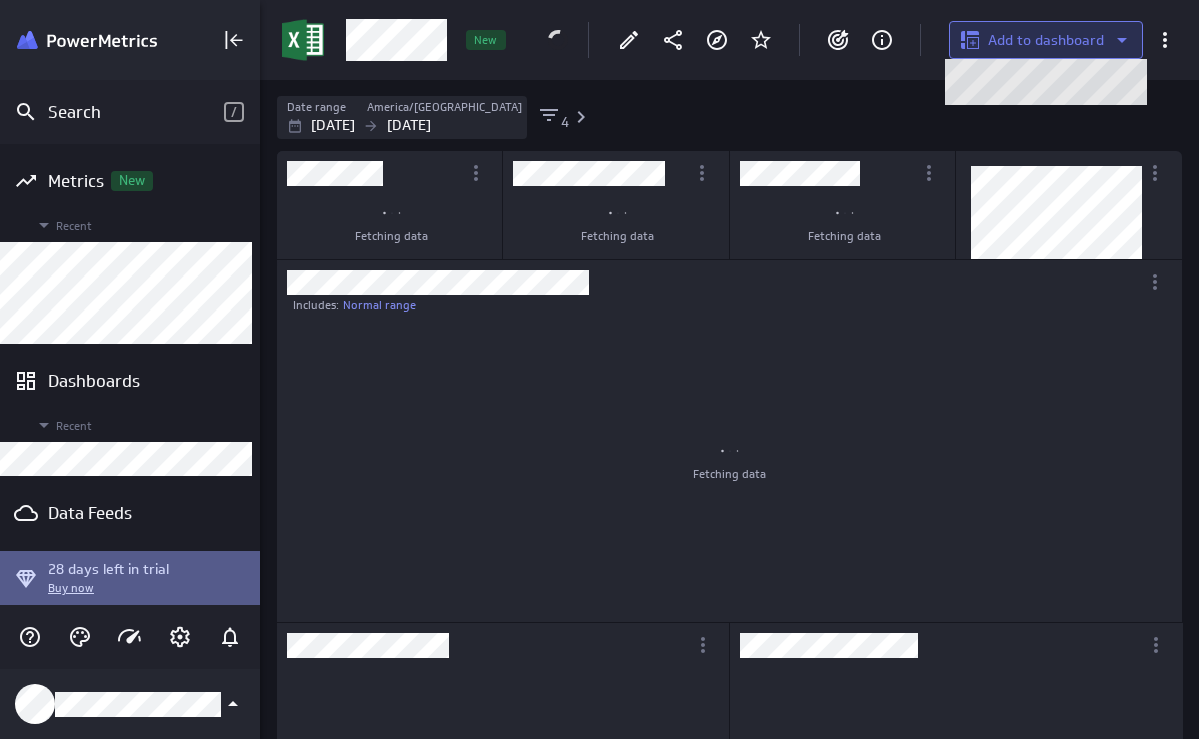 click on "Add to dashboard" at bounding box center [1046, 40] 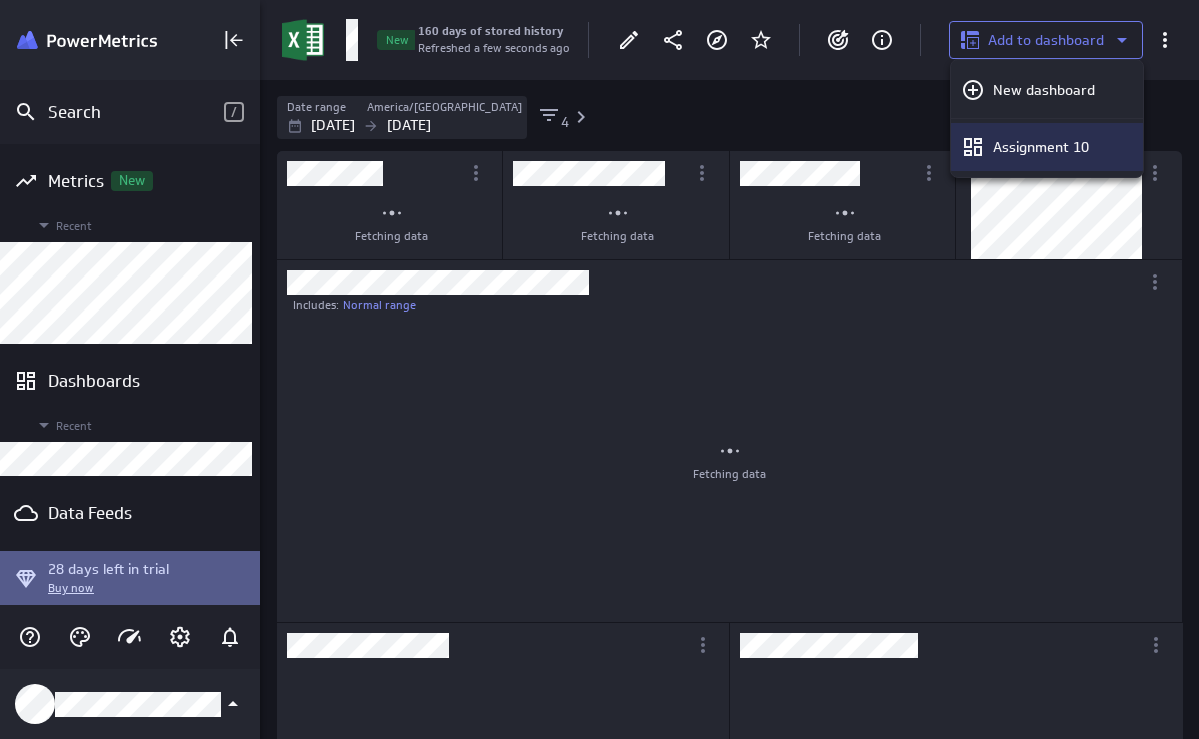 click on "Assignment 10" at bounding box center (1041, 147) 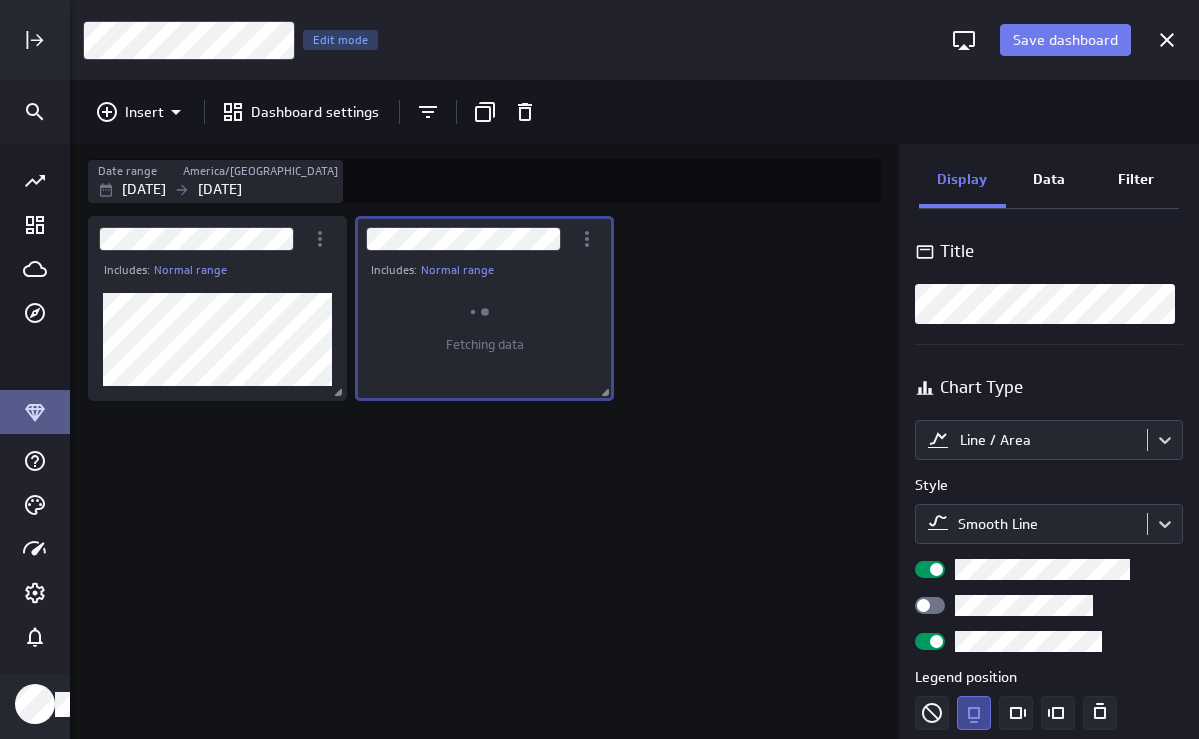 click on "Includes:  Normal range Includes:  Normal range Fetching data" at bounding box center [488, 475] 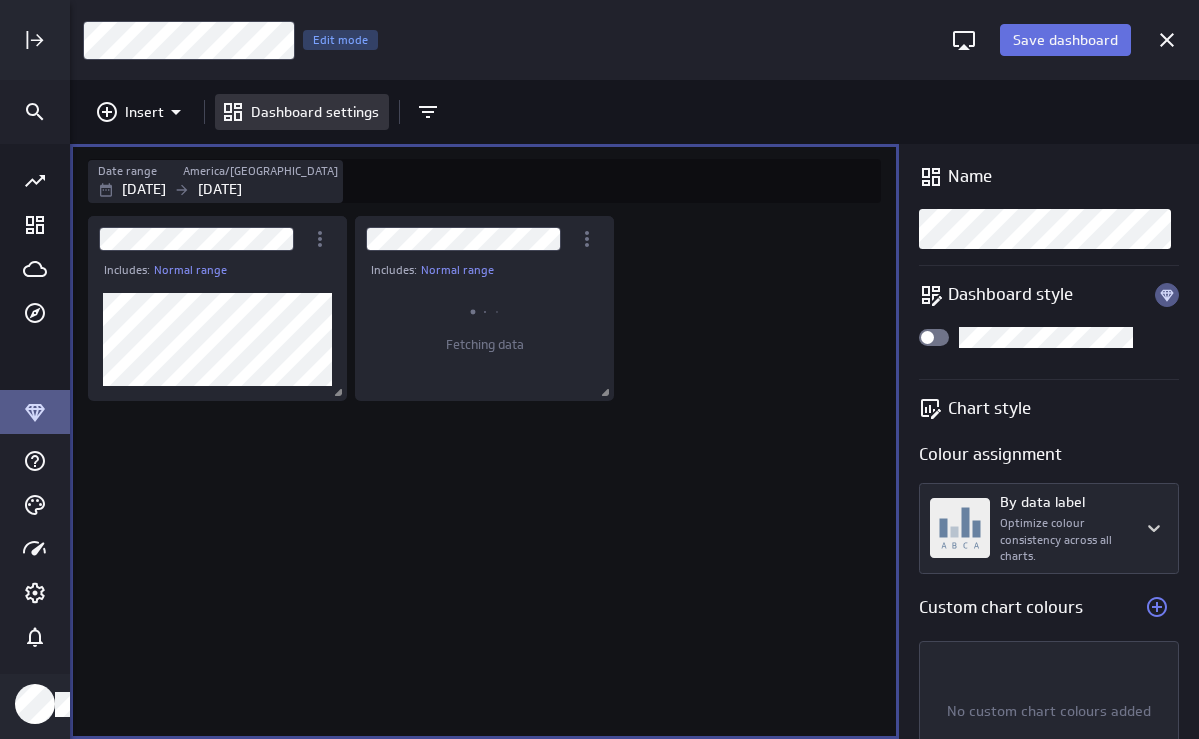 click on "Save dashboard" at bounding box center [1065, 40] 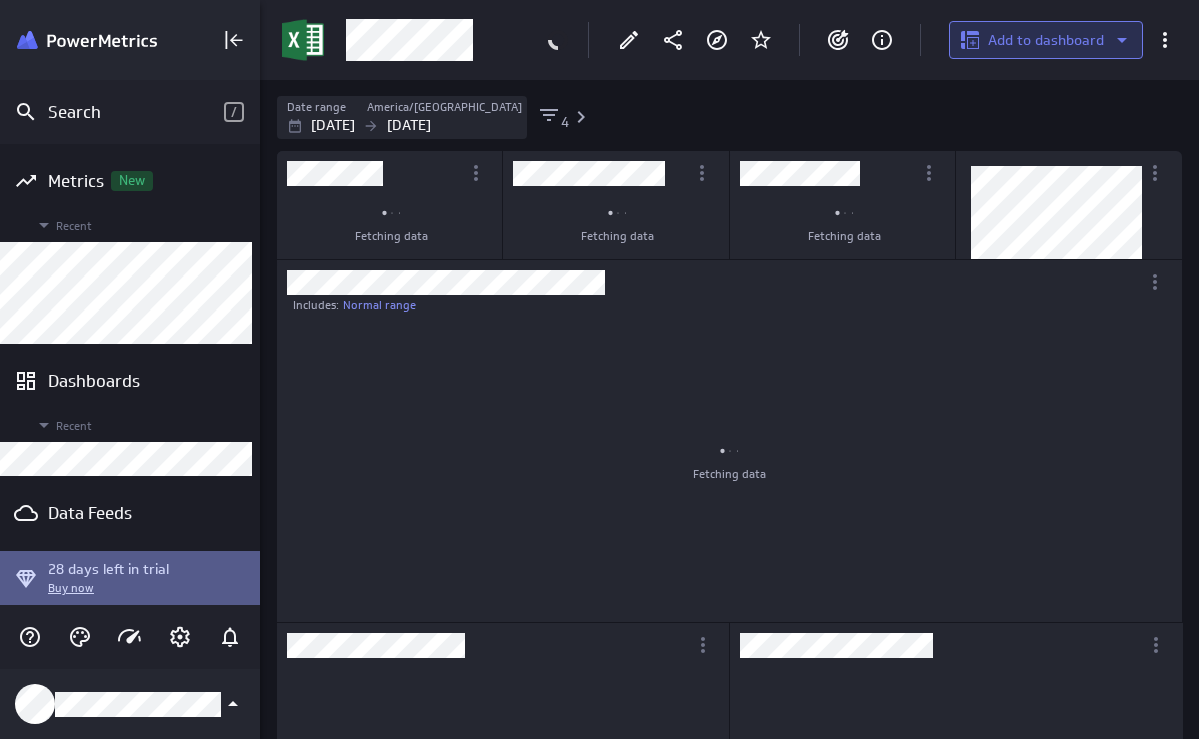 click on "Add to dashboard" at bounding box center [1046, 40] 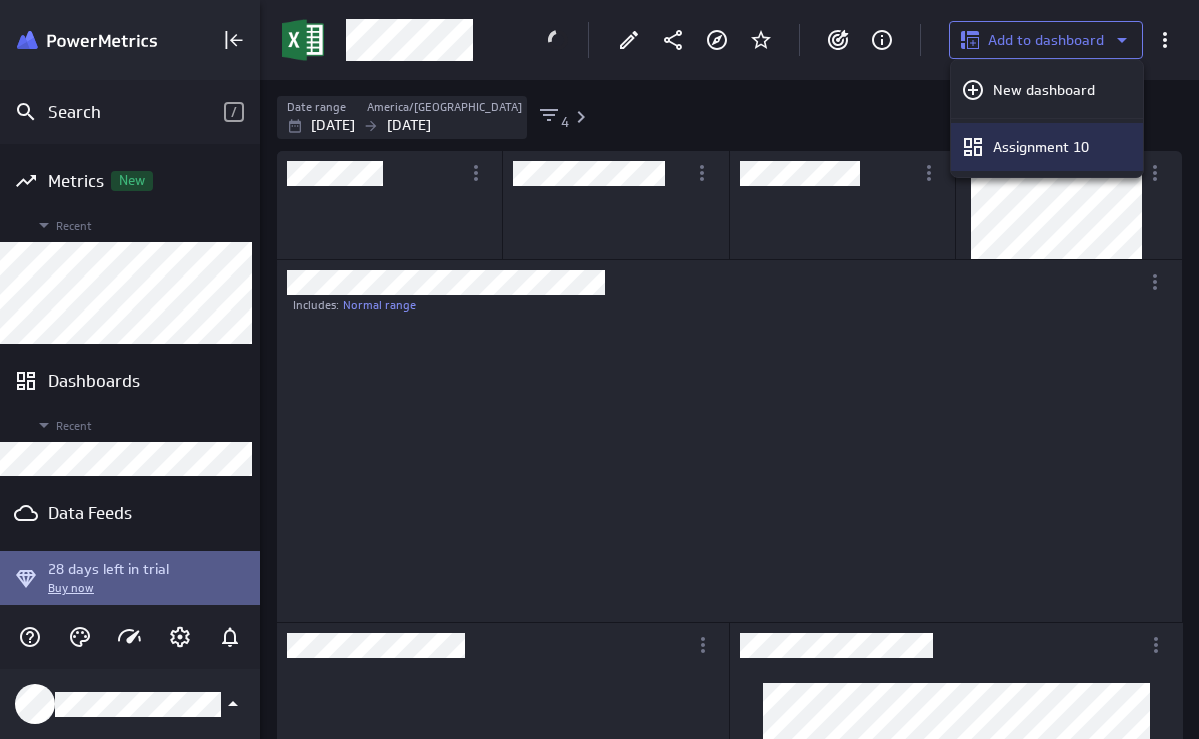 click on "Assignment 10" at bounding box center [1056, 147] 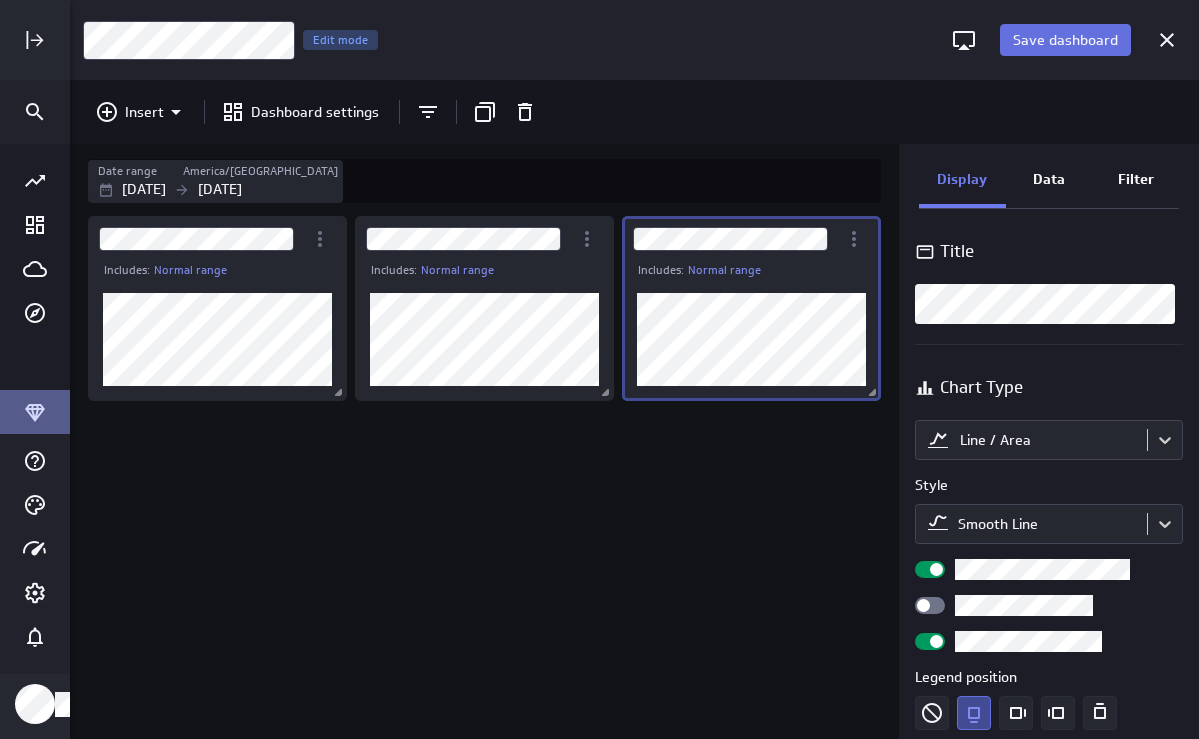 click on "Save dashboard" at bounding box center [1065, 40] 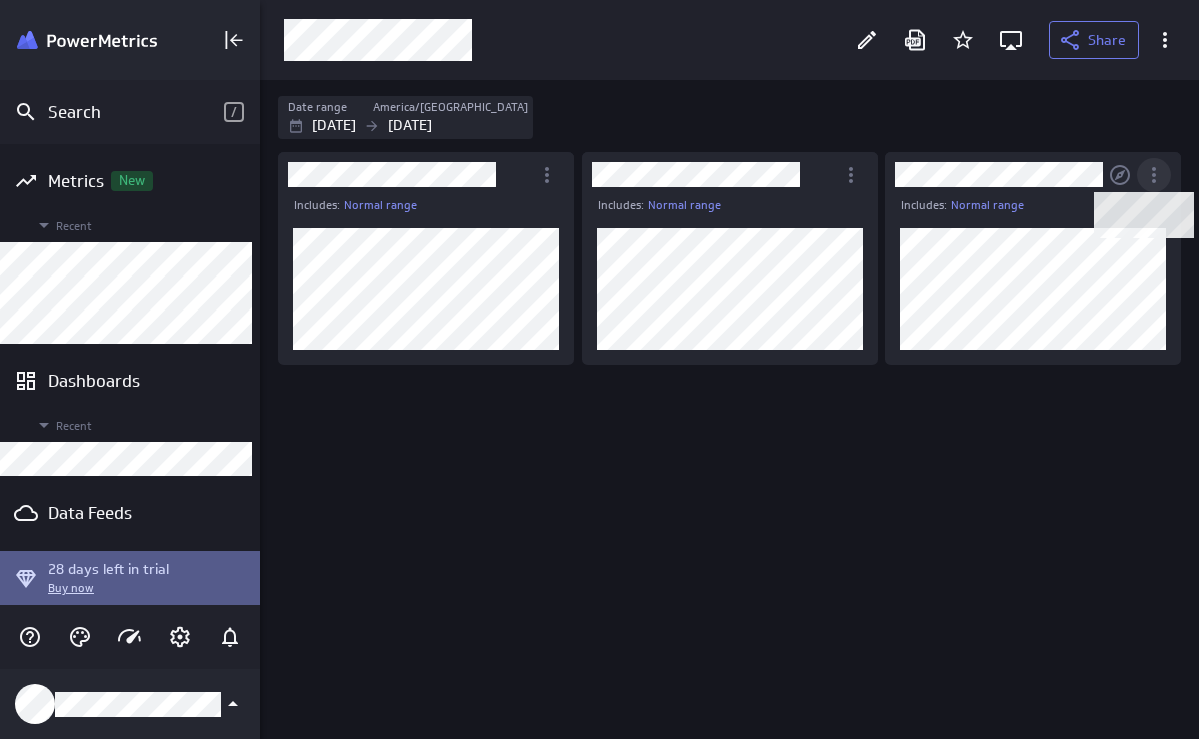 click 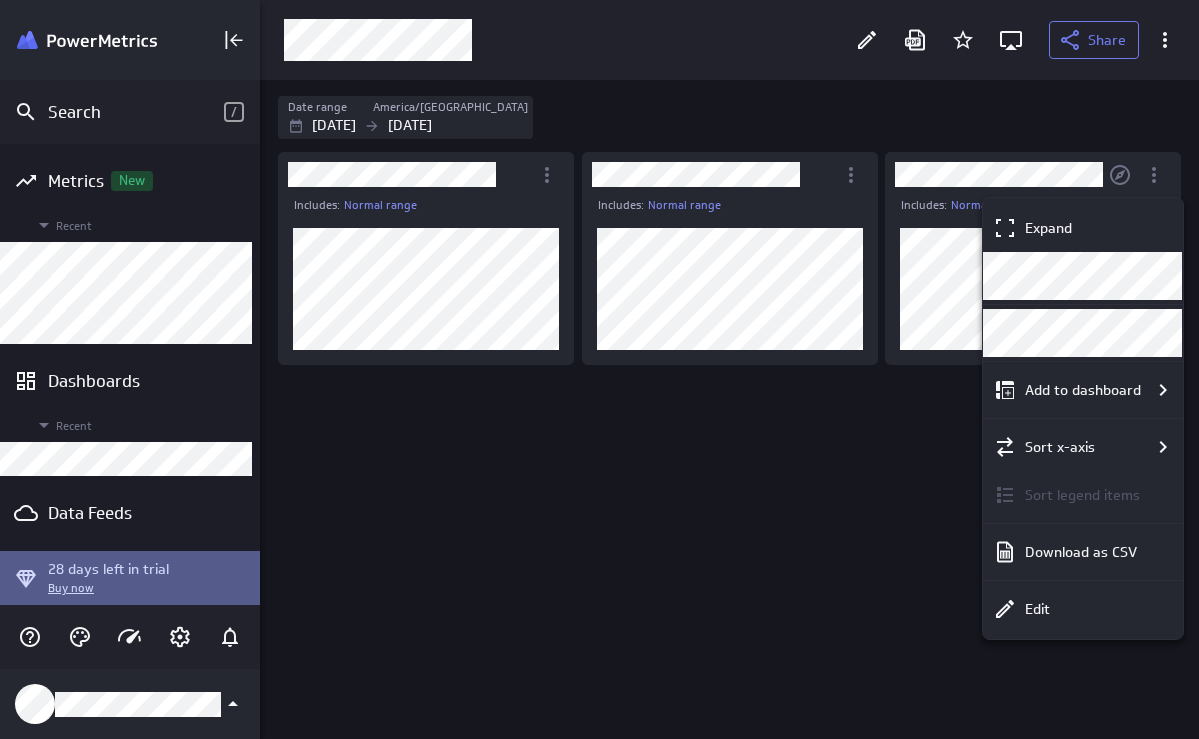 click at bounding box center (599, 369) 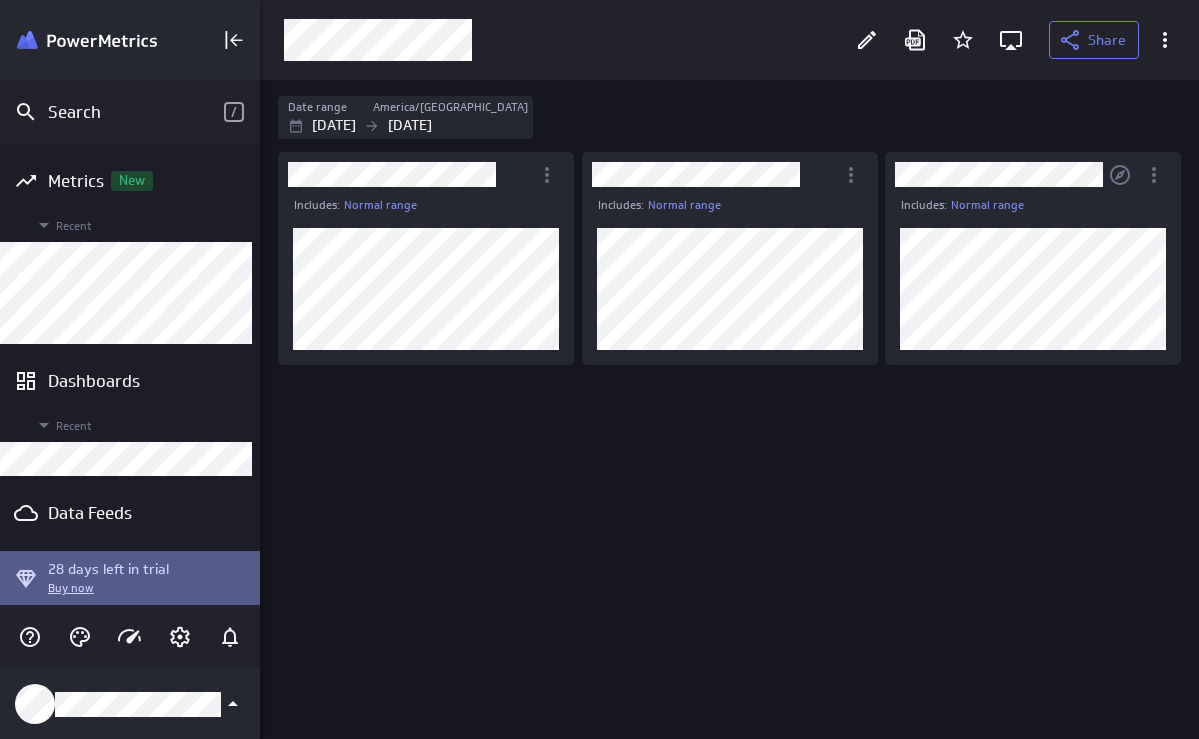 click at bounding box center (130, 40) 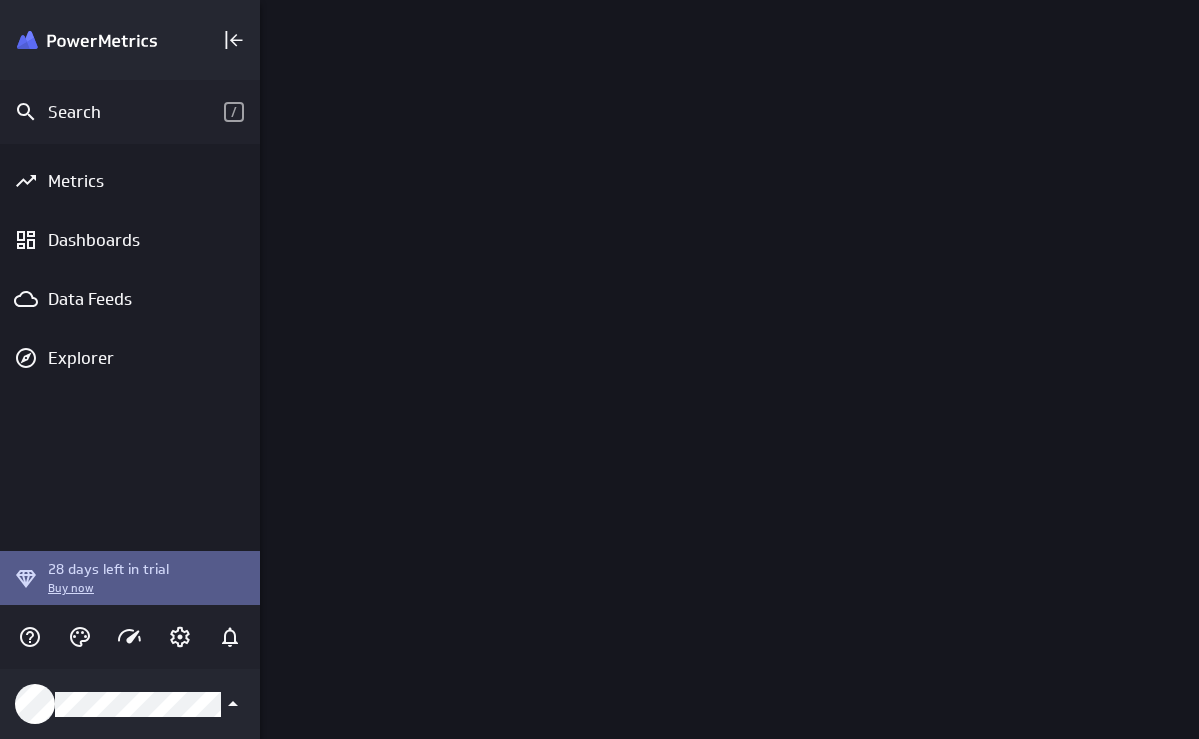 scroll, scrollTop: 0, scrollLeft: 0, axis: both 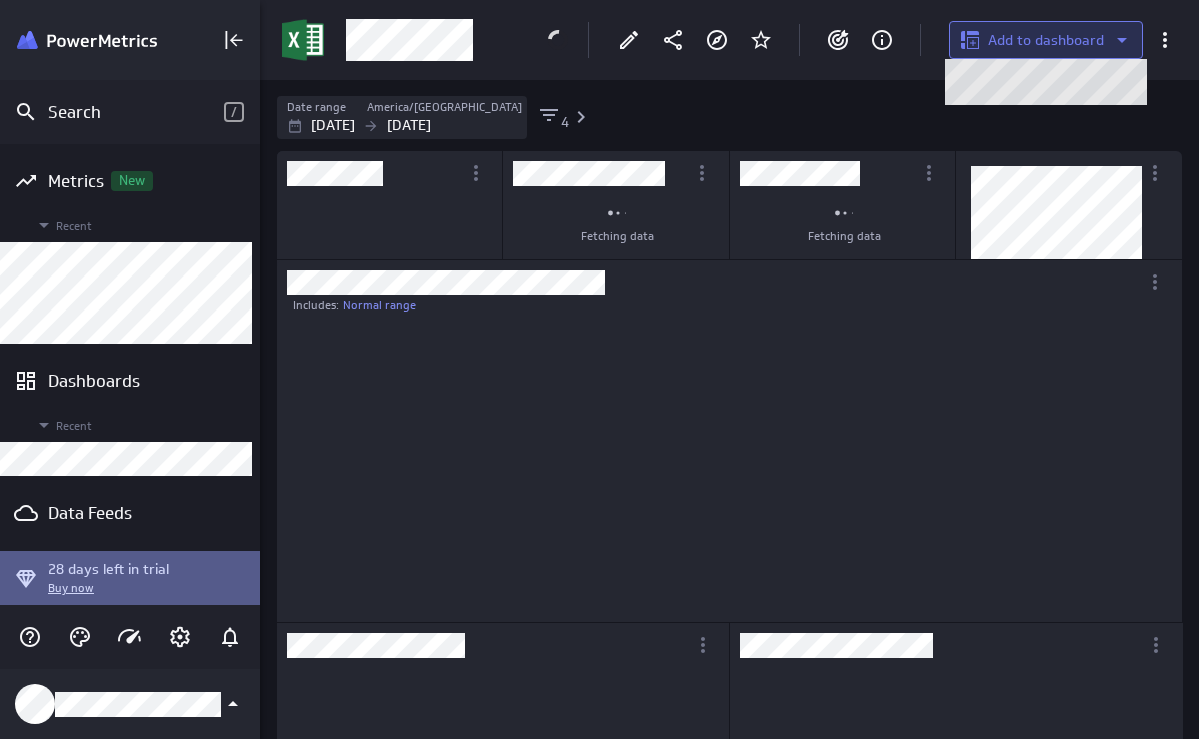 click on "Add to dashboard" at bounding box center (1046, 40) 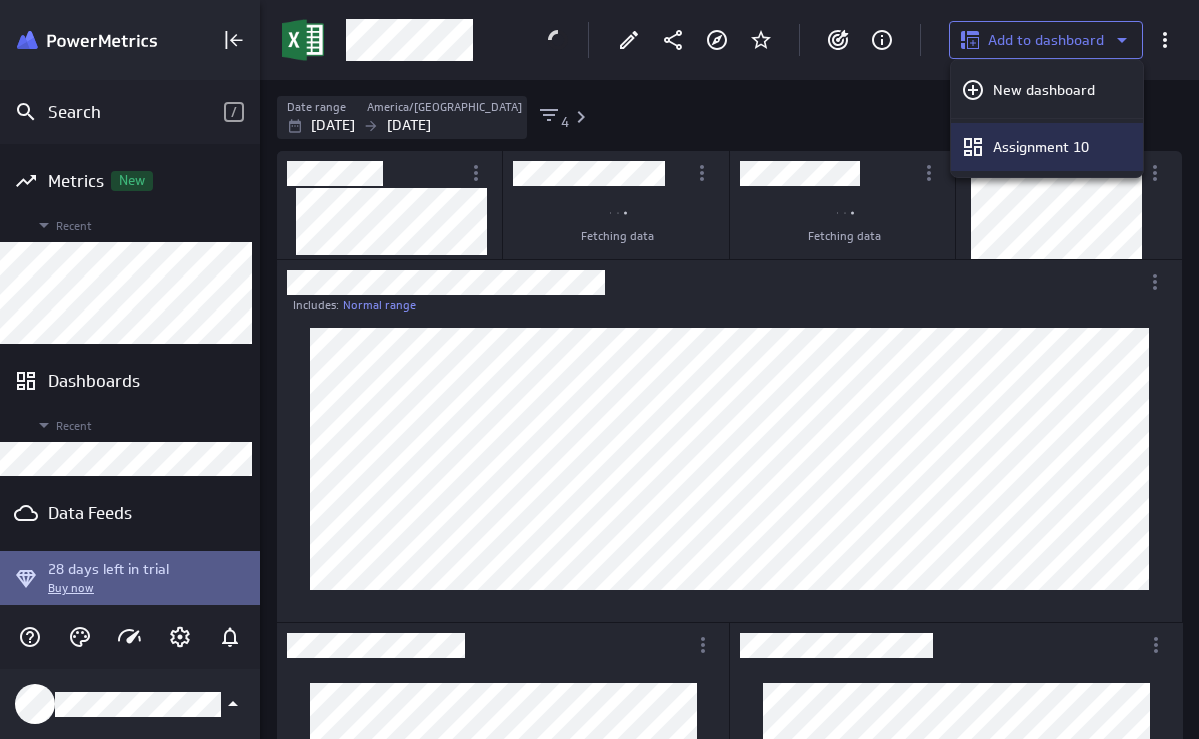 click on "Assignment 10" at bounding box center [1041, 147] 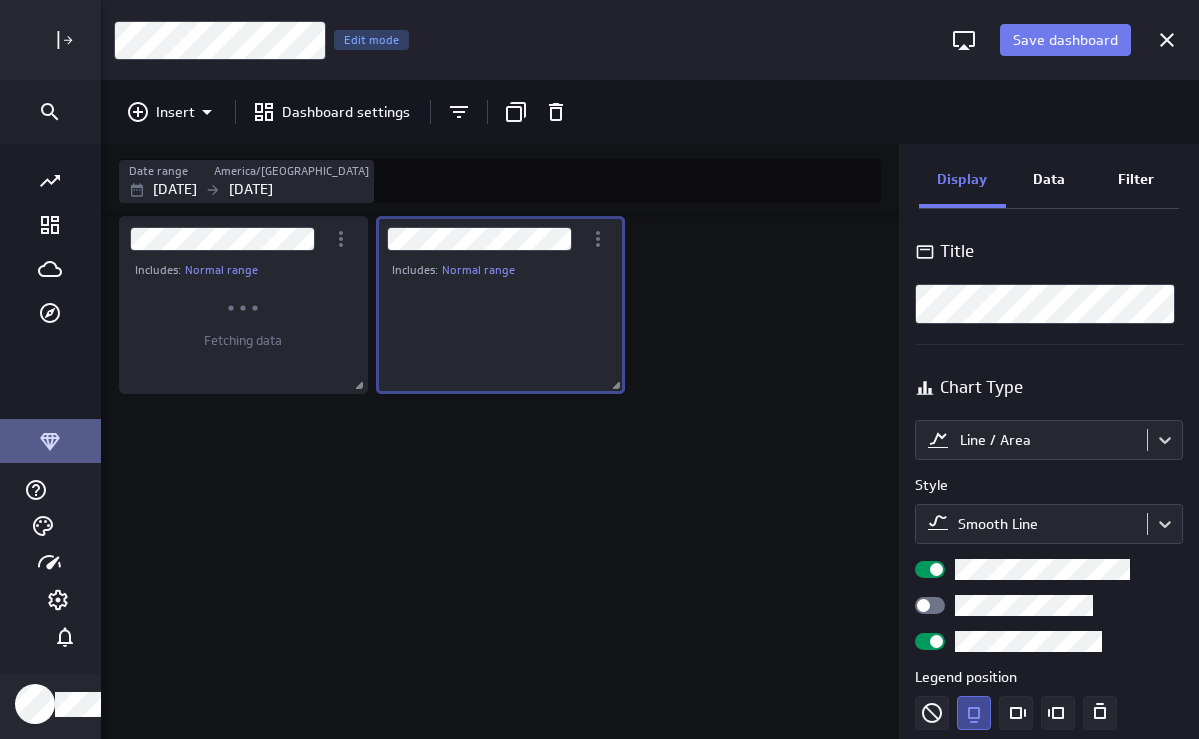 scroll, scrollTop: 10, scrollLeft: 10, axis: both 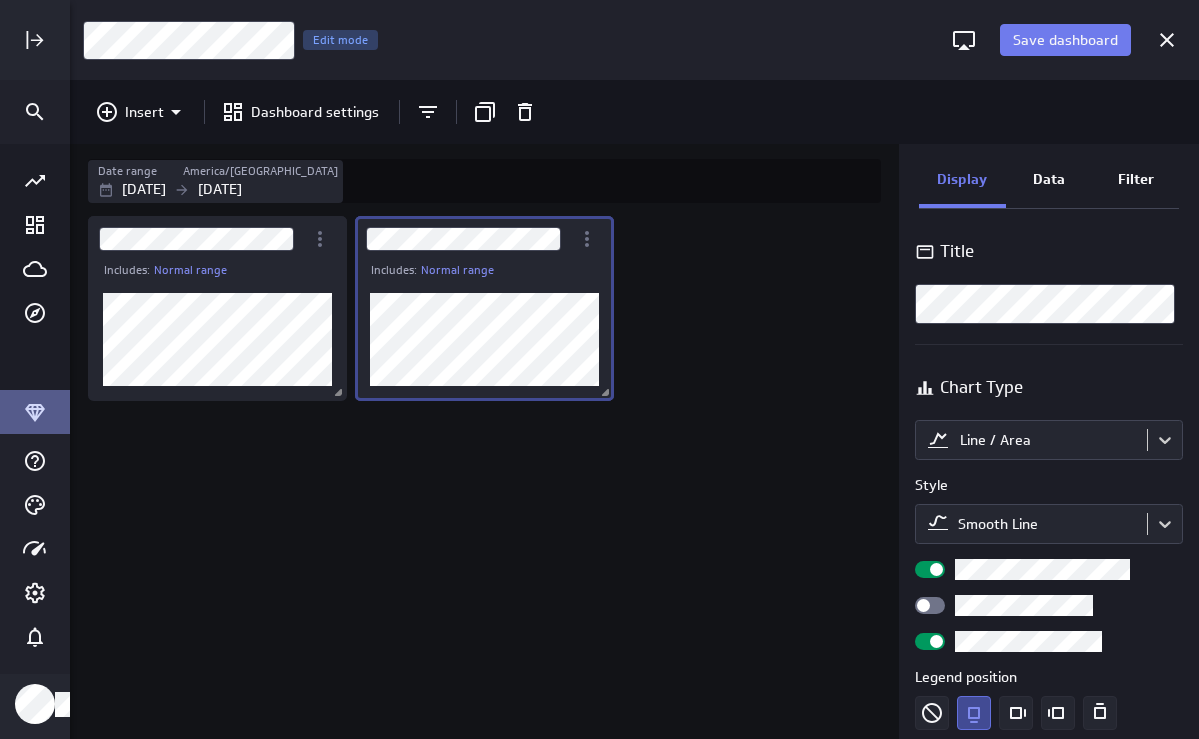 click on "Includes:  Normal range Includes:  Normal range" at bounding box center [488, 475] 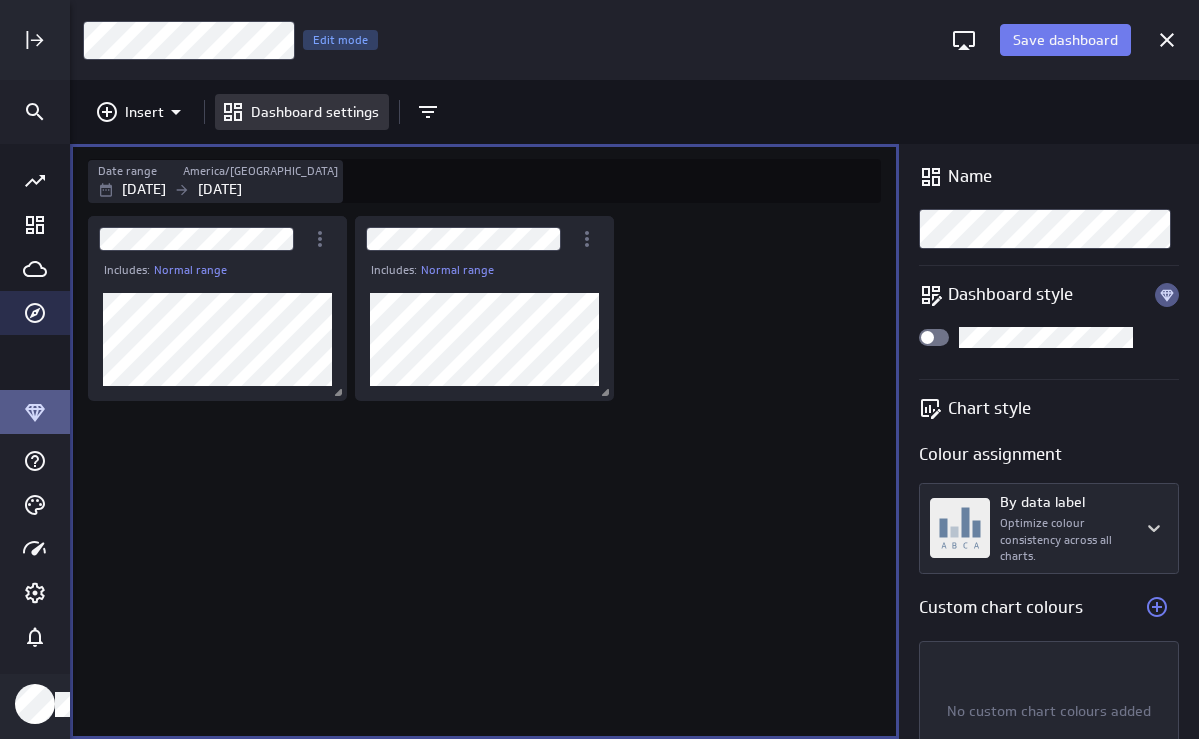 click 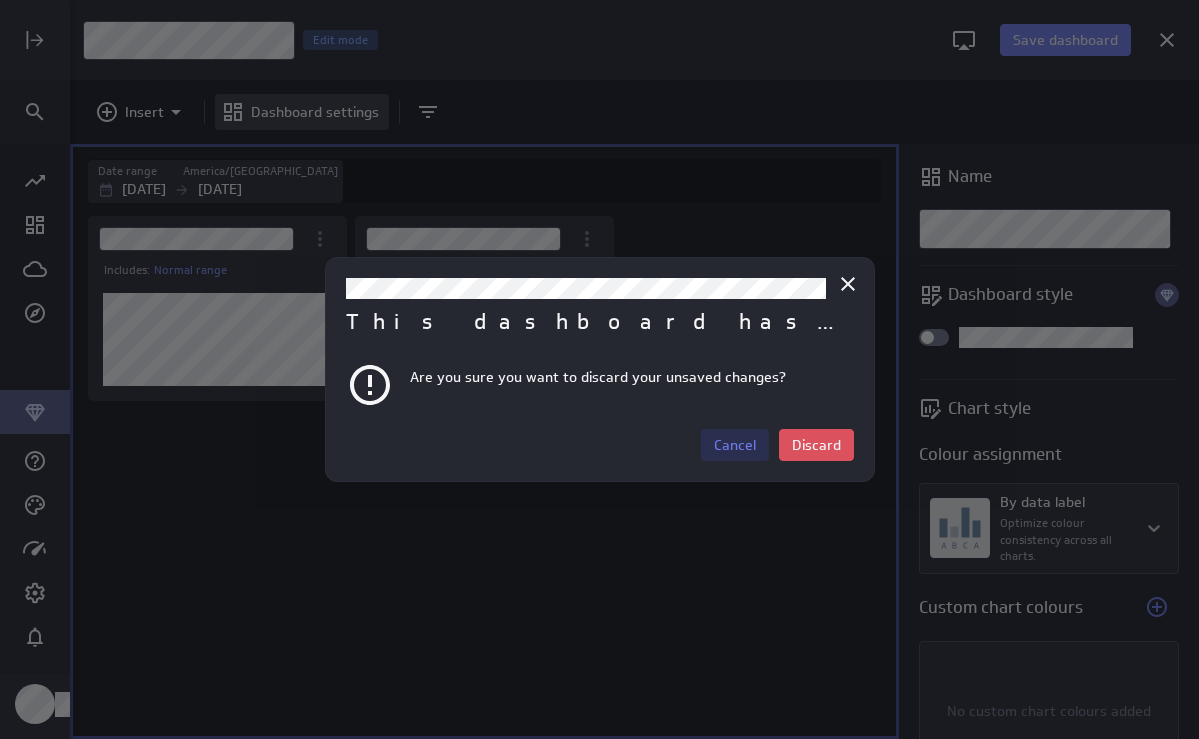 click on "Cancel" at bounding box center [735, 445] 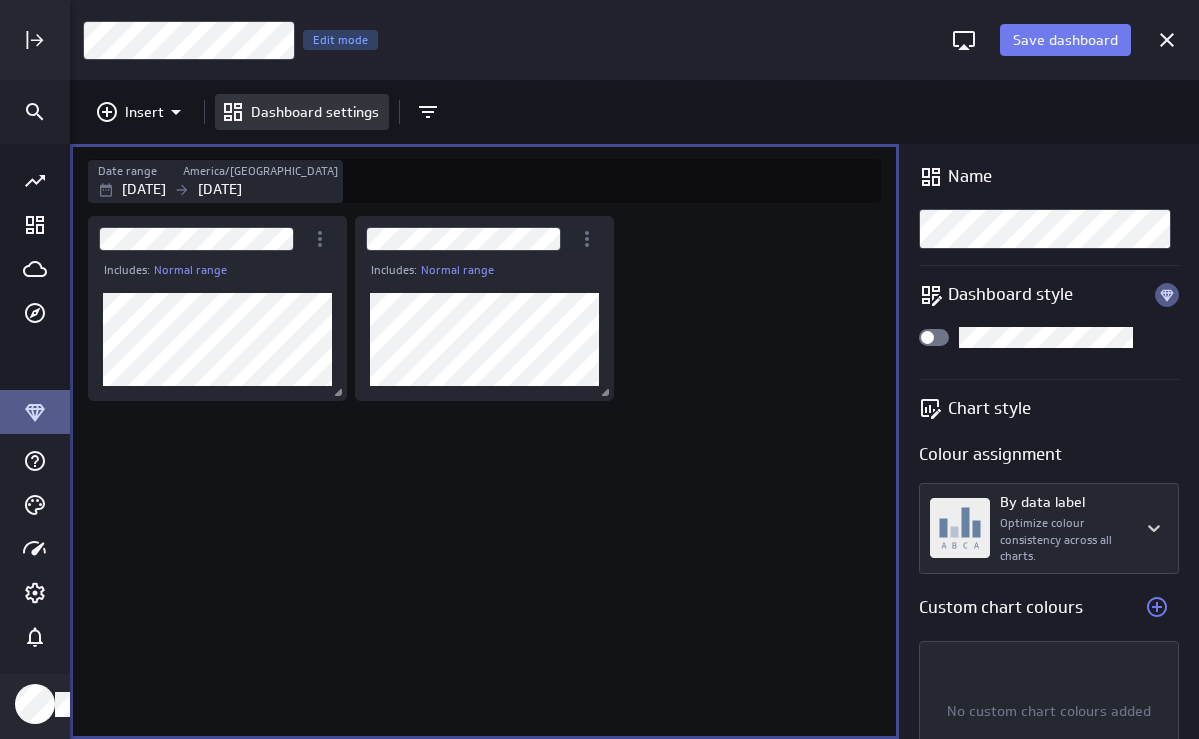 click on "Save dashboard" at bounding box center [1042, 40] 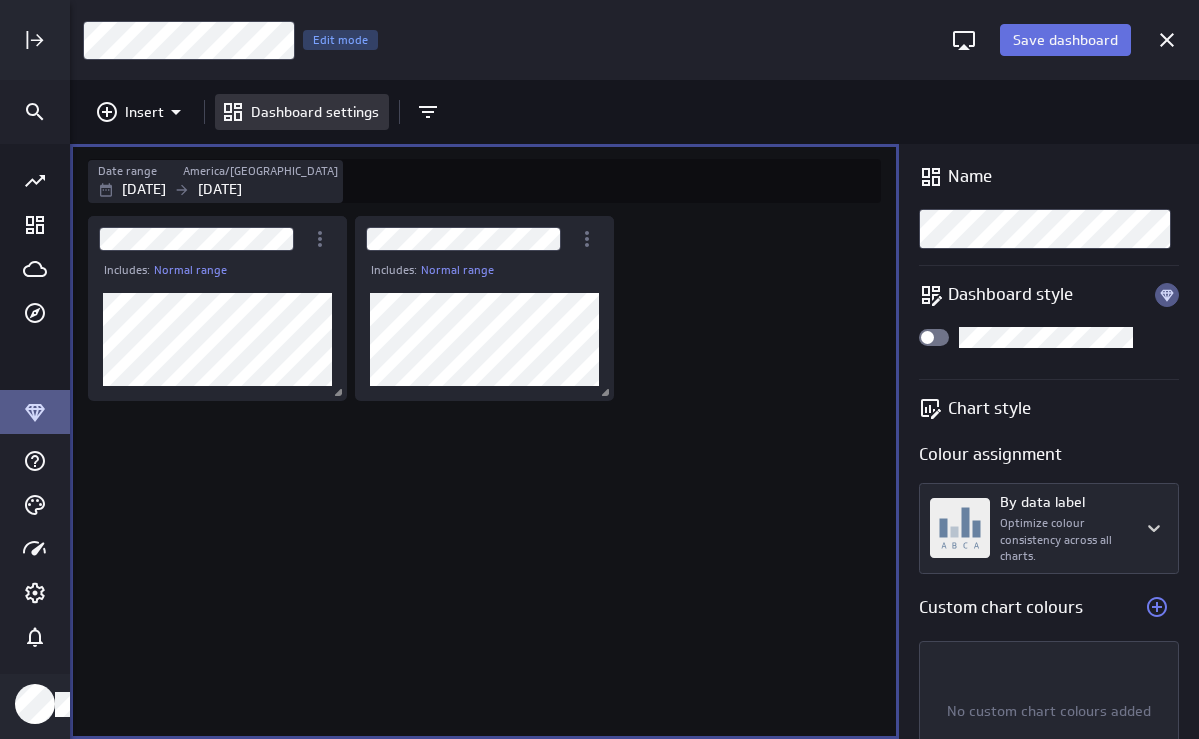 click on "Save dashboard" at bounding box center (1065, 40) 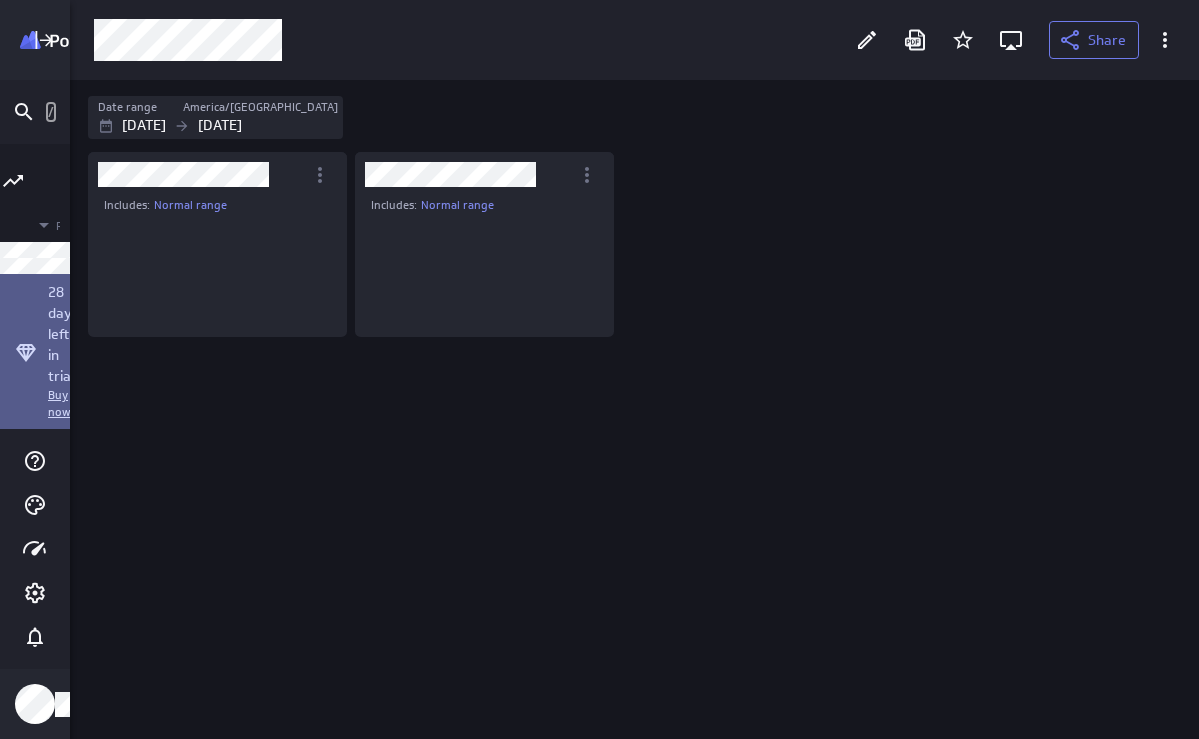scroll, scrollTop: 10, scrollLeft: 11, axis: both 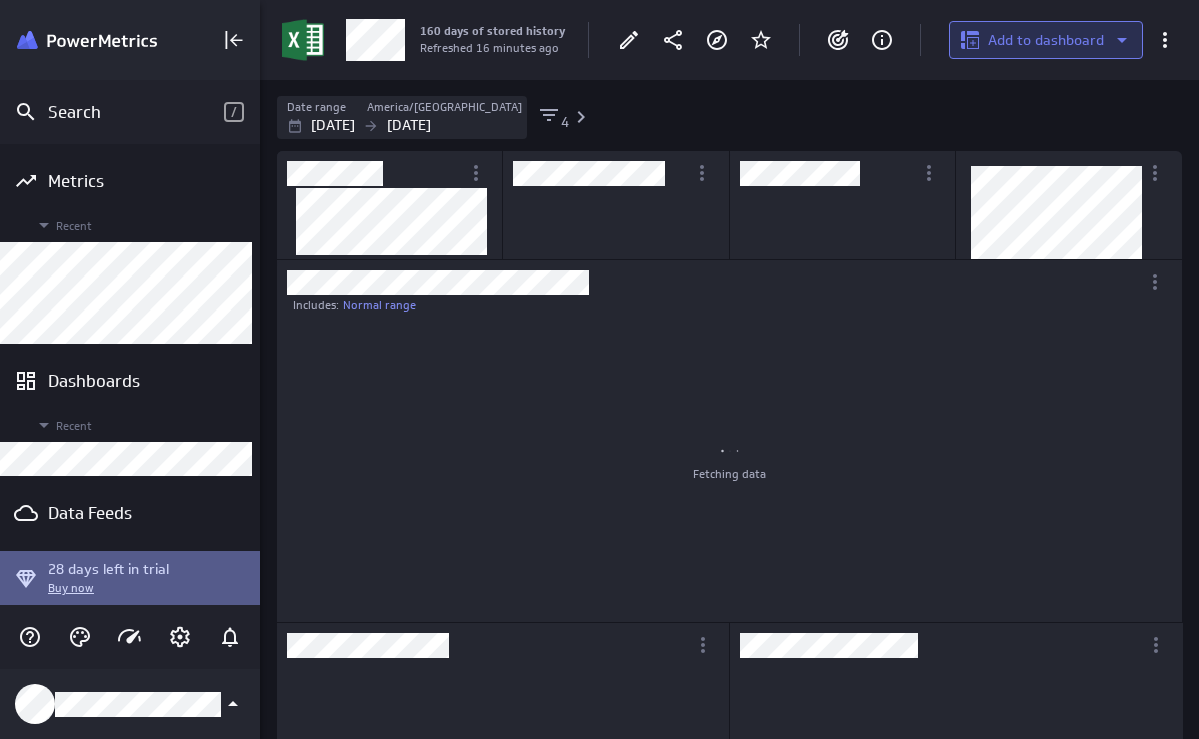 click on "Add to dashboard" at bounding box center [1046, 40] 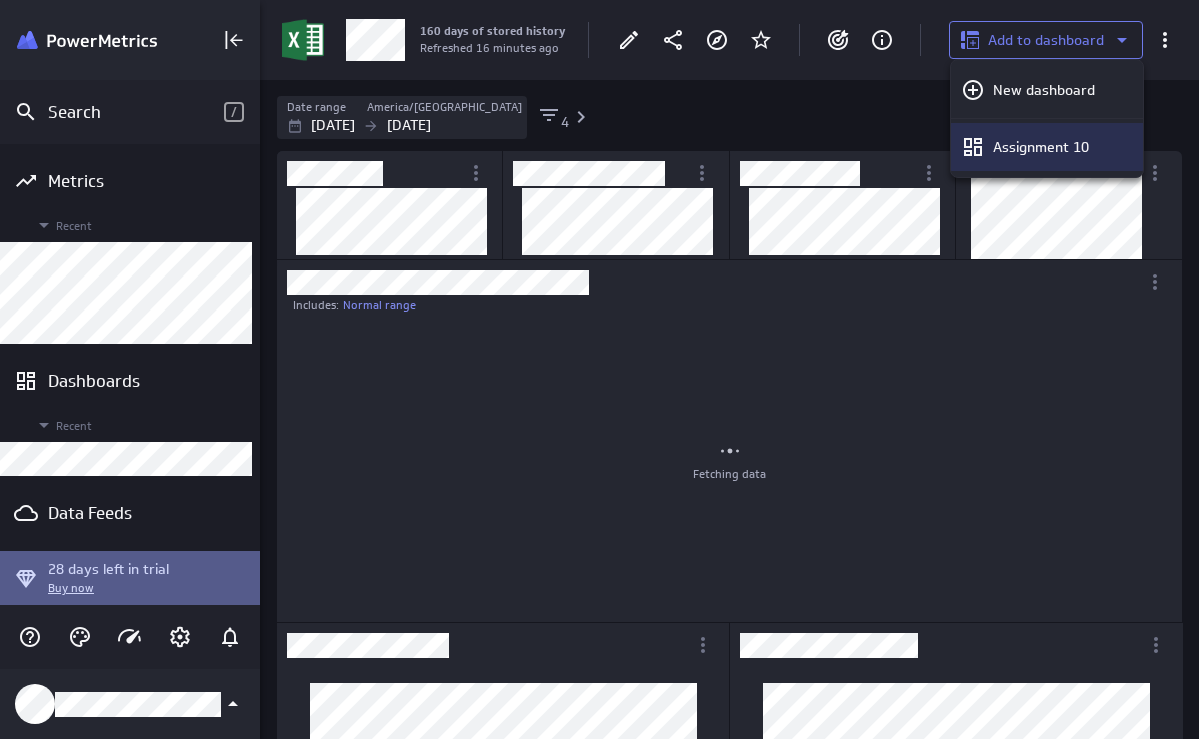 click on "Assignment 10" at bounding box center [1047, 147] 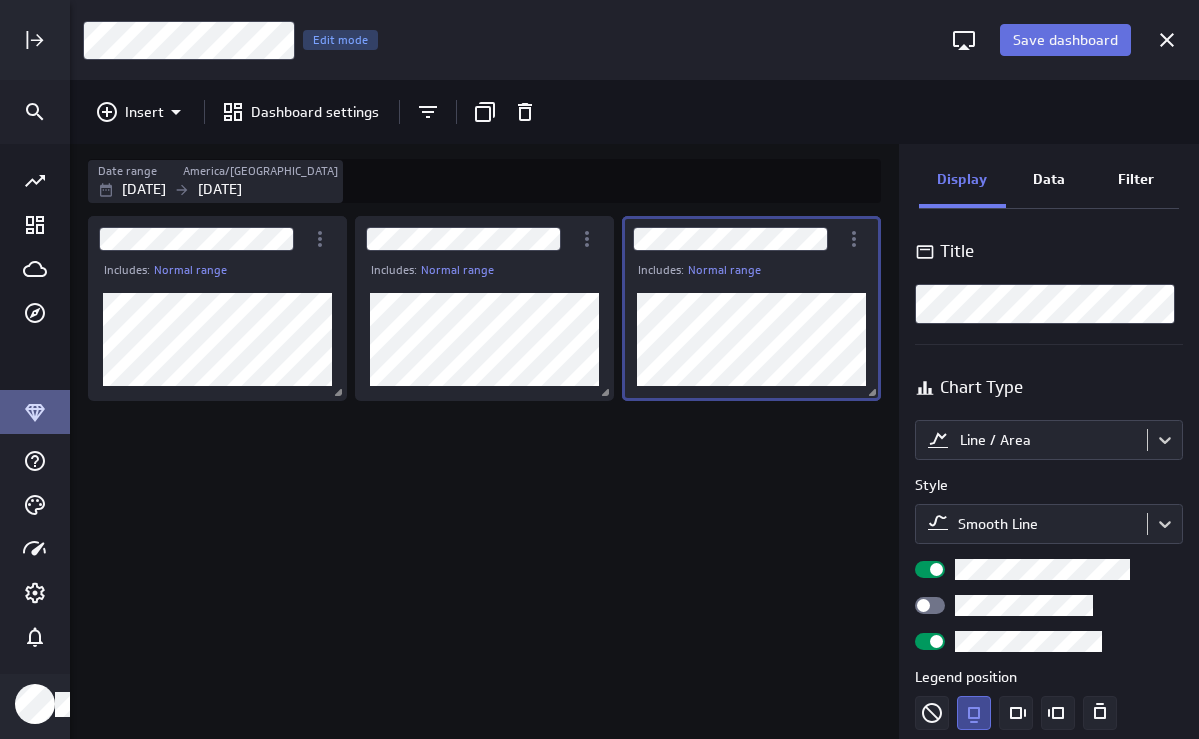 click on "Save dashboard" at bounding box center [1065, 40] 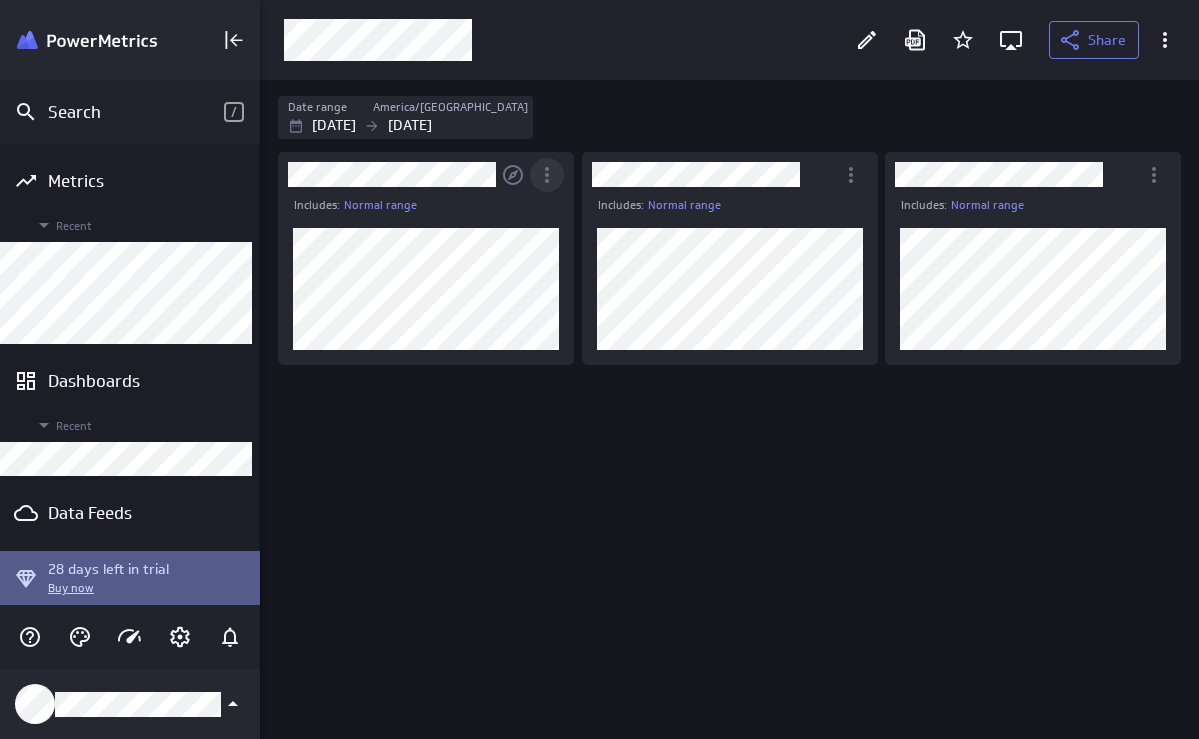 click at bounding box center [547, 175] 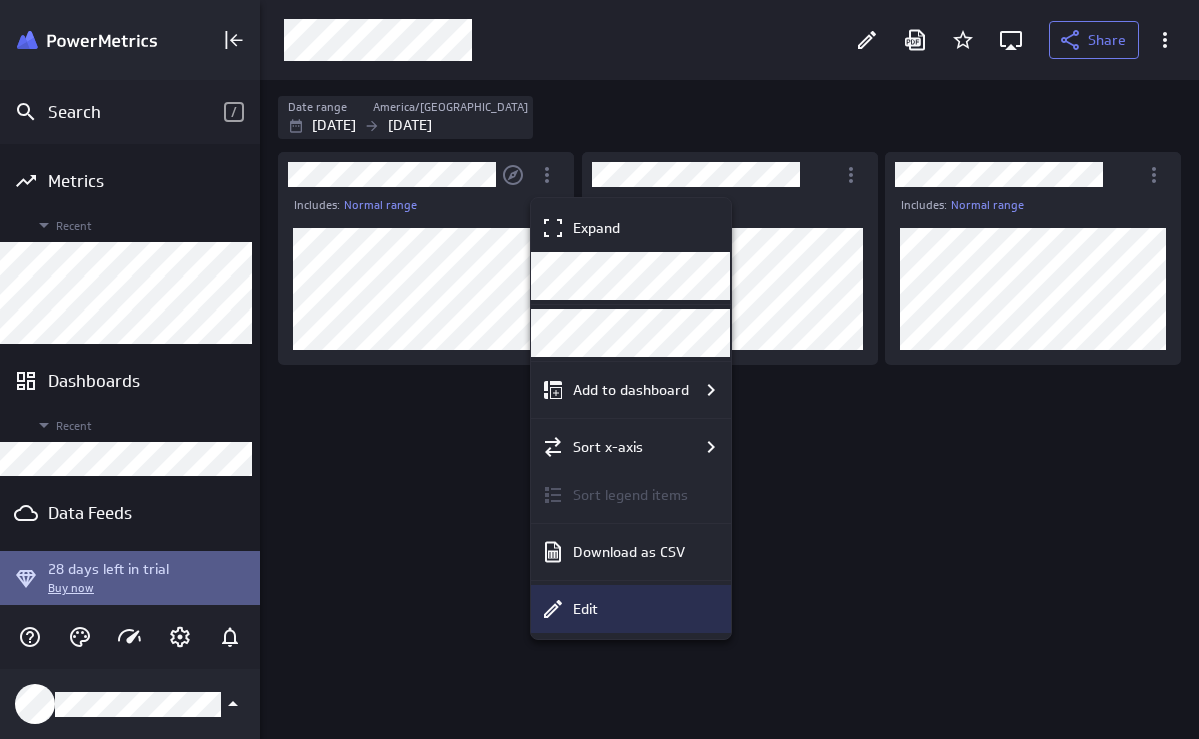 click 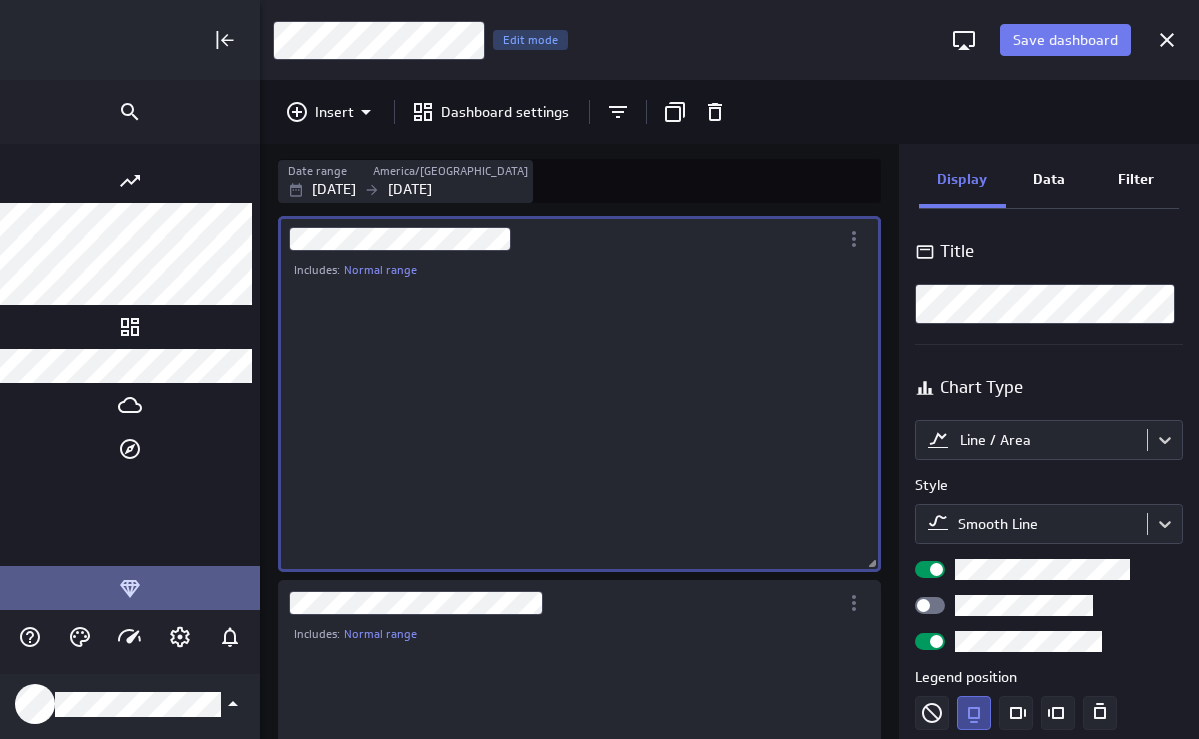 scroll, scrollTop: 596, scrollLeft: 1127, axis: both 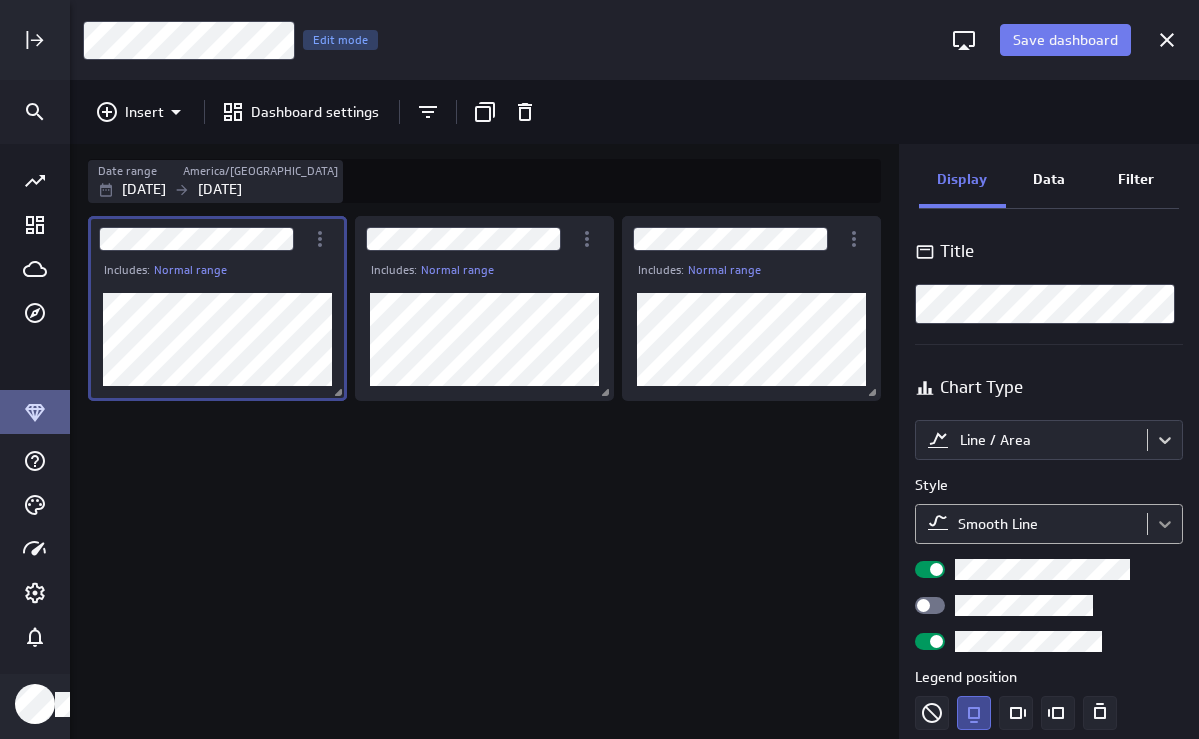 click on "Save dashboard Assignment 10 Edit mode Insert Dashboard settings Date range America/[GEOGRAPHIC_DATA] [DATE] [DATE] Includes:  Normal range Includes:  Normal range Includes:  Normal range Display Data Filter   Title     Chart Type   Line / Area Style Smooth Line Legend position   Comparison   Comparison None   Analyses   Normal range Show expected range and unexpected values   Series   Line thickness Line style   Vertical axis   Axis label None Range Include zero (default)   Sort   Sort x-axis Default Using original data order Sort legend items Default Using original data order (no message) PowerMetrics Assistant Hey [PERSON_NAME]. I’m your PowerMetrics Assistant. If I can’t answer your question, try searching in our  Help Center  (that’s what I do!) You can also contact the  Support Team . How can I help you [DATE]?
Created with Highcharts 9.0.1" at bounding box center [599, 369] 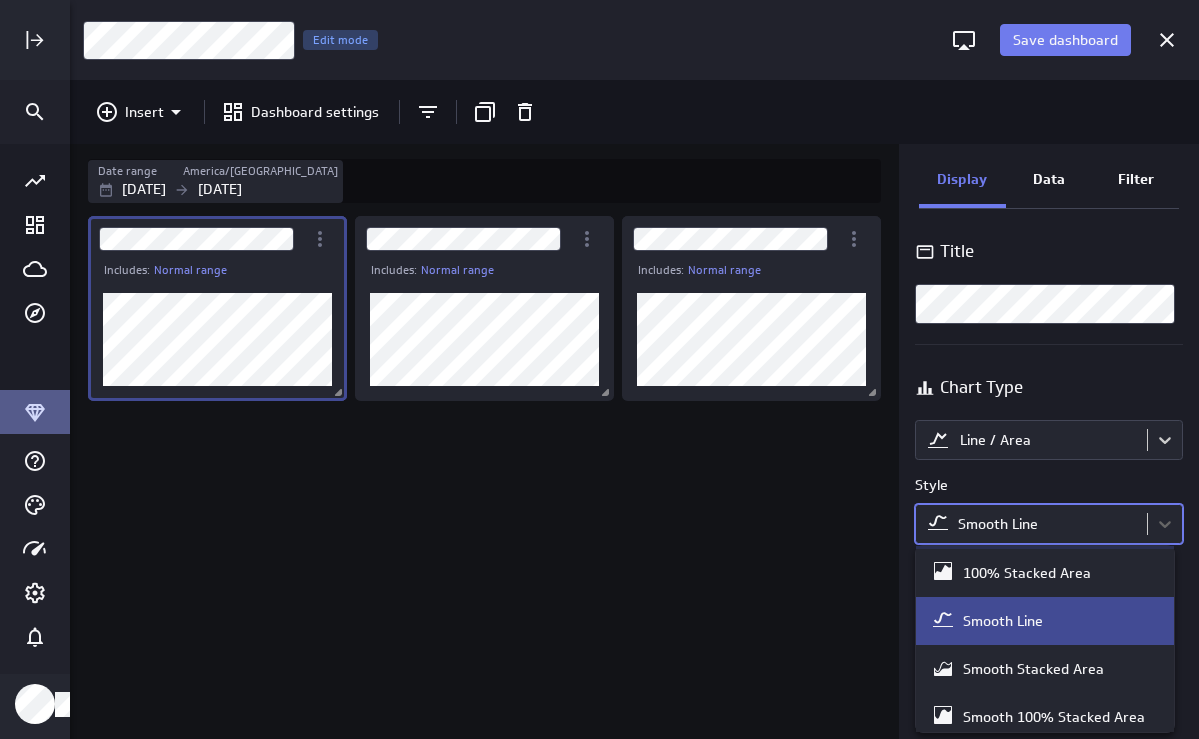 scroll, scrollTop: 99, scrollLeft: 0, axis: vertical 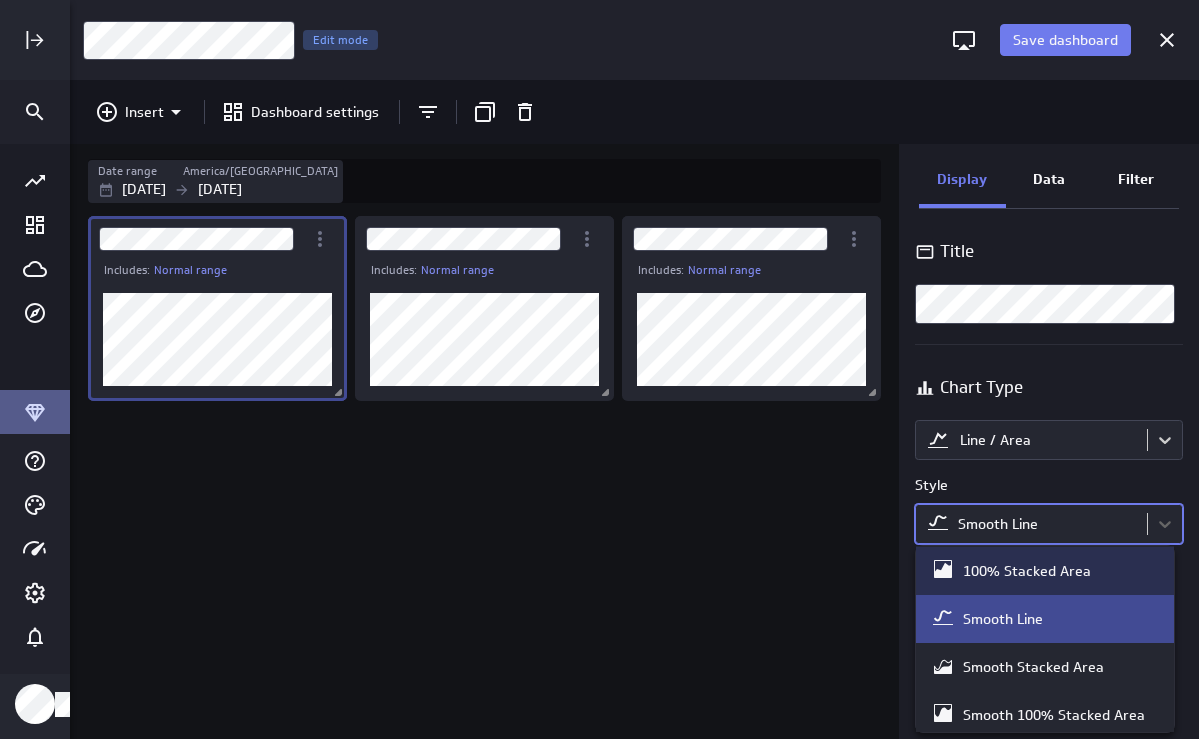 click at bounding box center [599, 369] 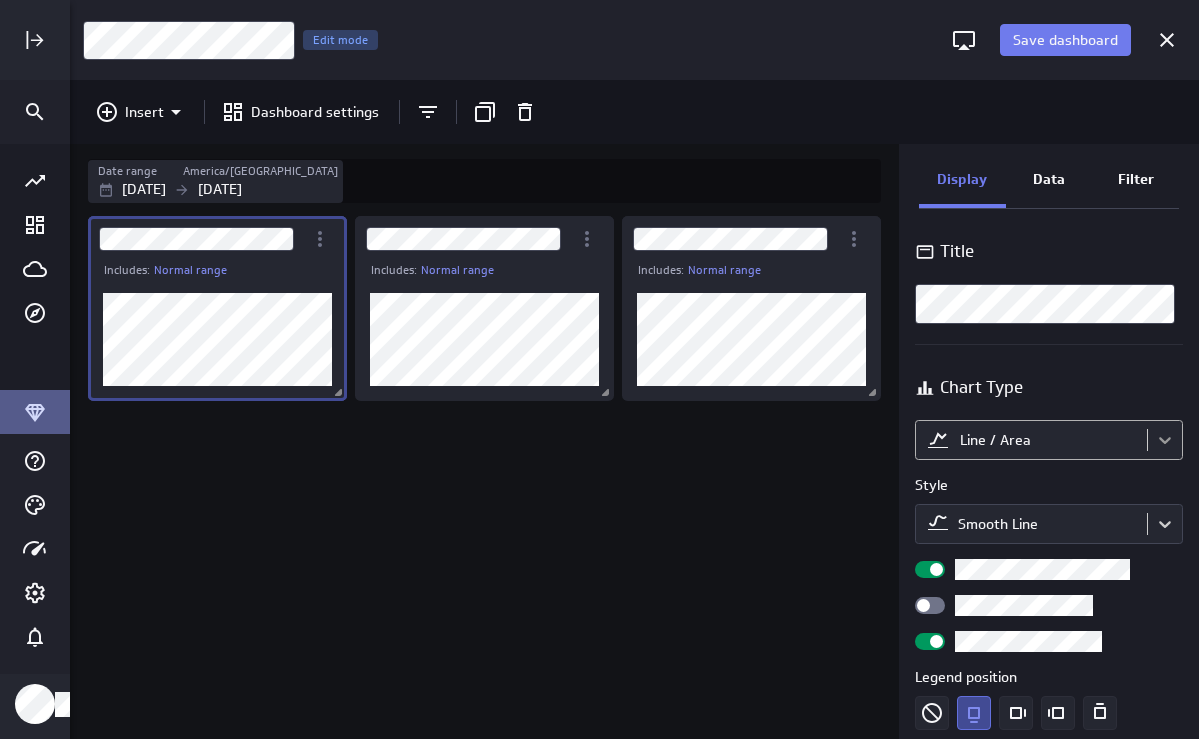 click on "Save dashboard Assignment 10 Edit mode Insert Dashboard settings Date range America/[GEOGRAPHIC_DATA] [DATE] [DATE] Includes:  Normal range Includes:  Normal range Includes:  Normal range Display Data Filter   Title     Chart Type   Line / Area Style Smooth Line Legend position   Comparison   Comparison None   Analyses   Normal range Show expected range and unexpected values   Series   Line thickness Line style   Vertical axis   Axis label None Range Include zero (default)   Sort   Sort x-axis Default Using original data order Sort legend items Default Using original data order (no message) PowerMetrics Assistant Hey [PERSON_NAME]. I’m your PowerMetrics Assistant. If I can’t answer your question, try searching in our  Help Center  (that’s what I do!) You can also contact the  Support Team . How can I help you [DATE]?
Created with Highcharts 9.0.1" at bounding box center [599, 369] 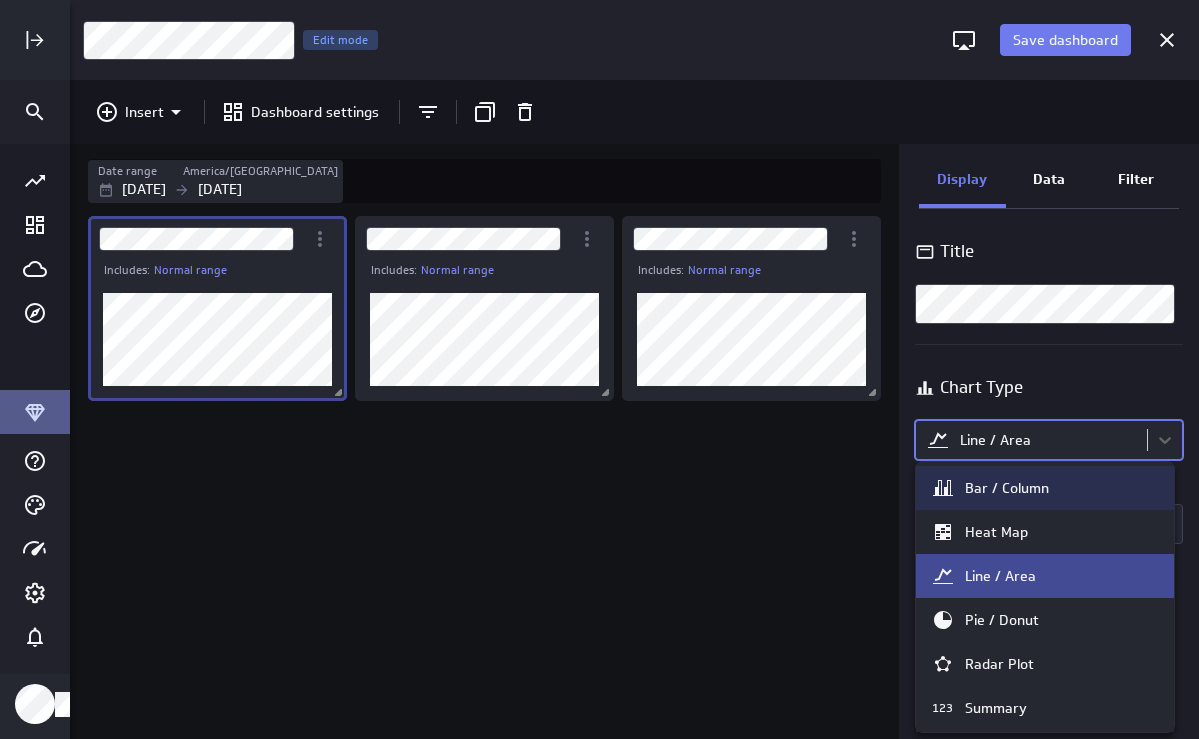 click on "Bar / Column" at bounding box center (1045, 488) 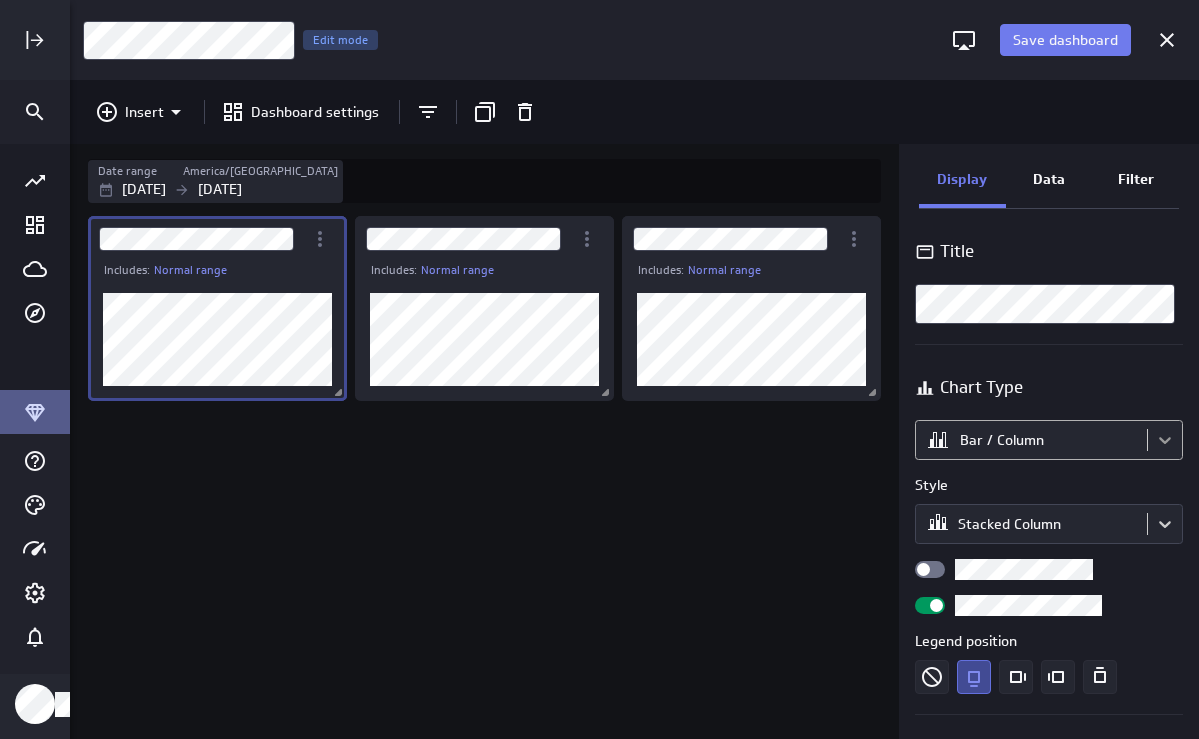 click on "Save dashboard Assignment 10 Edit mode Insert Dashboard settings Date range America/[GEOGRAPHIC_DATA] [DATE] [DATE] Includes:  Normal range Includes:  Normal range Includes:  Normal range Display Data Filter   Title     Chart Type   Bar / Column Style Stacked Column Legend position   Comparison   Comparison None   Analyses   Normal range Show expected range and unexpected values   Vertical axis   Axis label None Range Include zero (default)   Sort   Sort x-axis Default Using original data order Sort legend items Default Using original data order (no message) PowerMetrics Assistant Hey [PERSON_NAME]. I’m your PowerMetrics Assistant. If I can’t answer your question, try searching in our  Help Center  (that’s what I do!) You can also contact the  Support Team . How can I help you [DATE]?
Created with Highcharts 9.0.1" at bounding box center (599, 369) 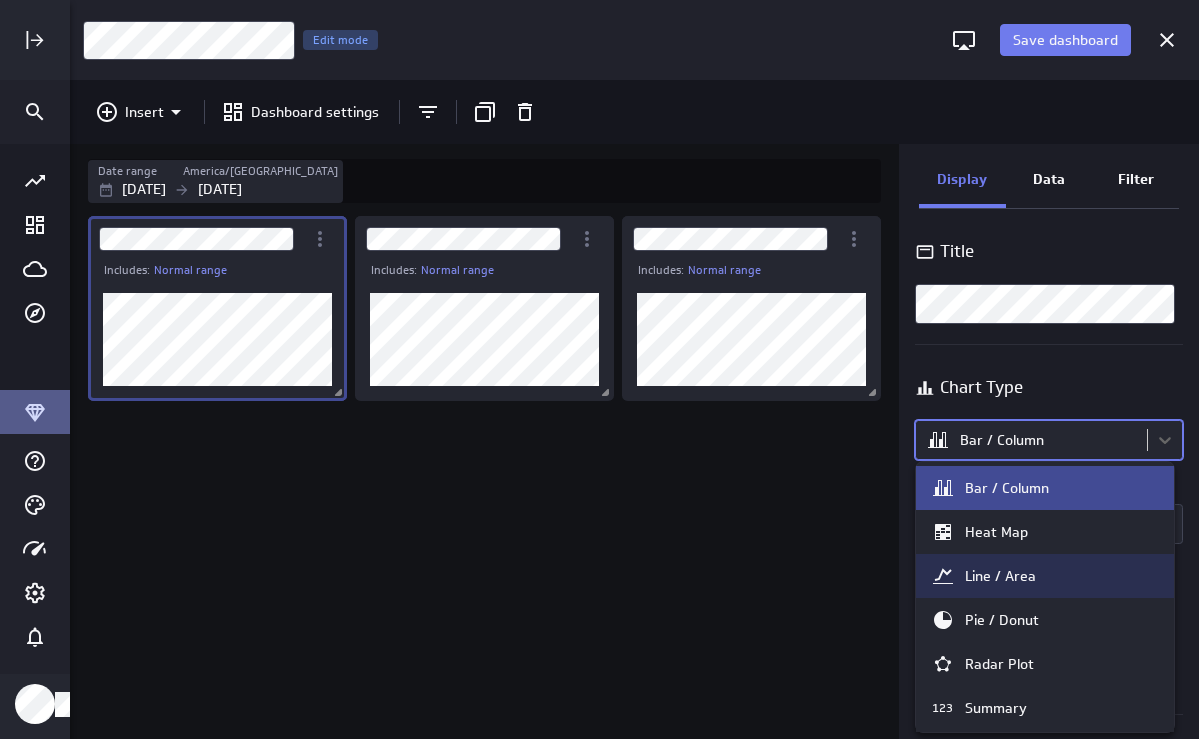 click on "Line / Area" at bounding box center (1045, 576) 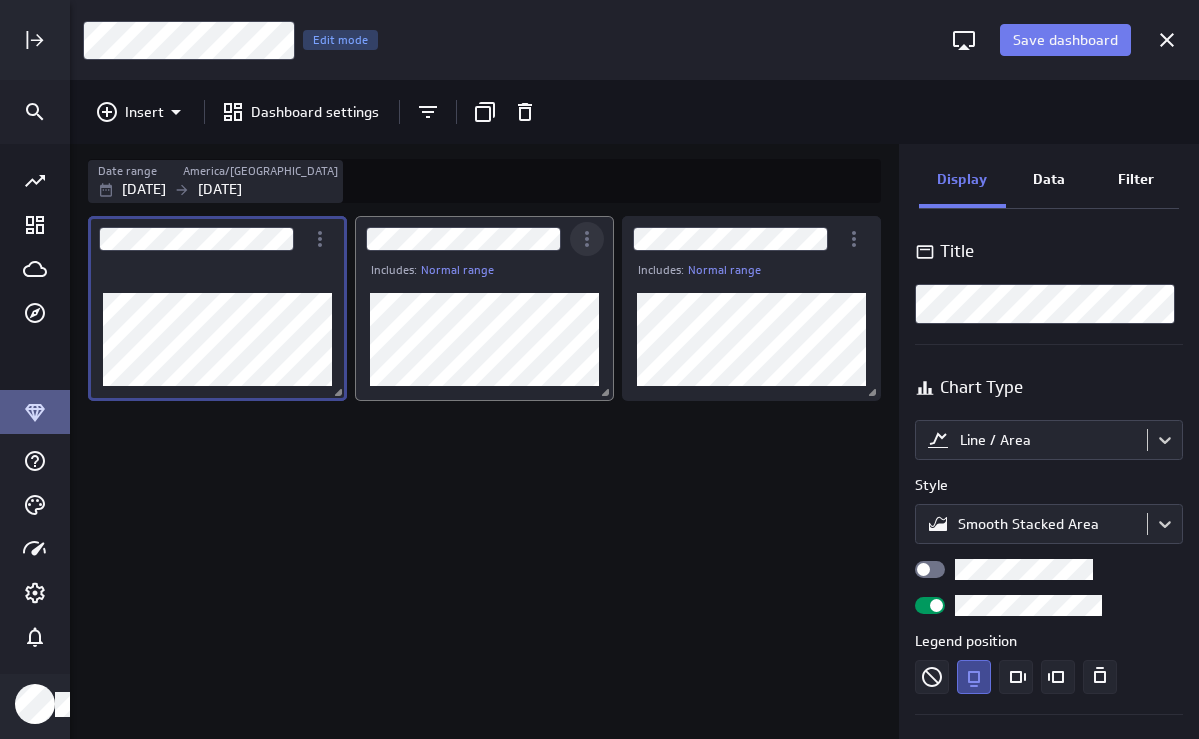 click 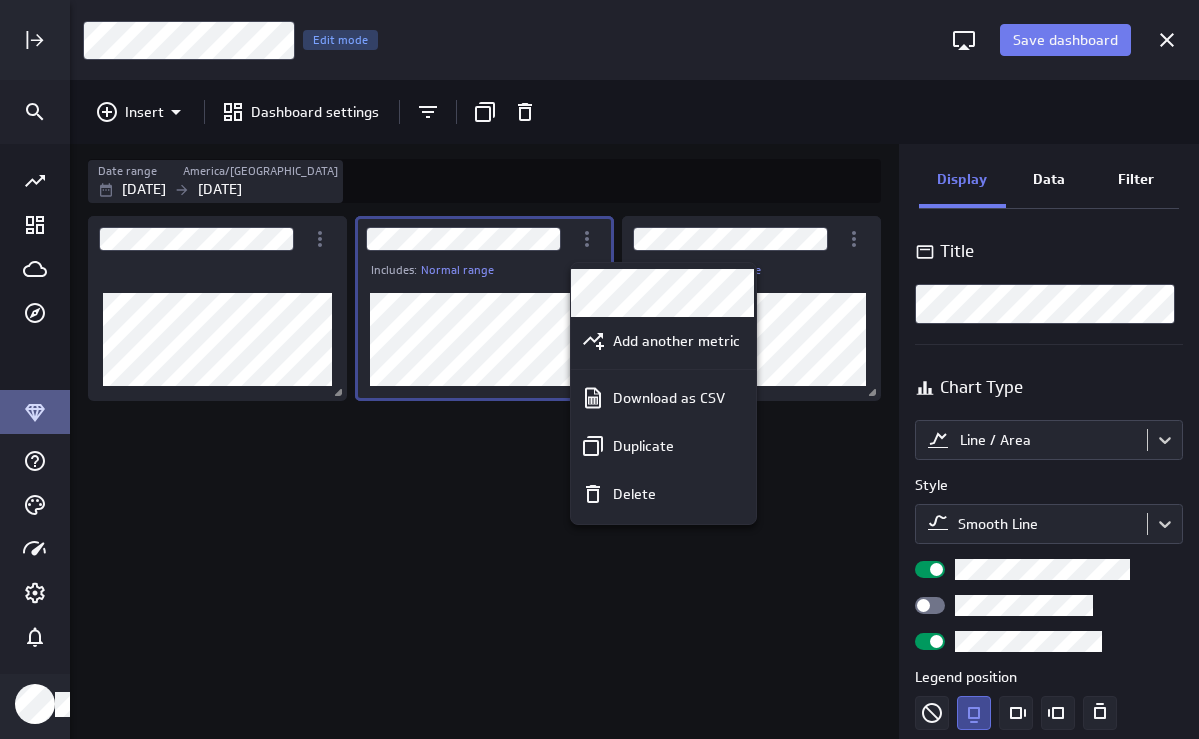 click at bounding box center (599, 369) 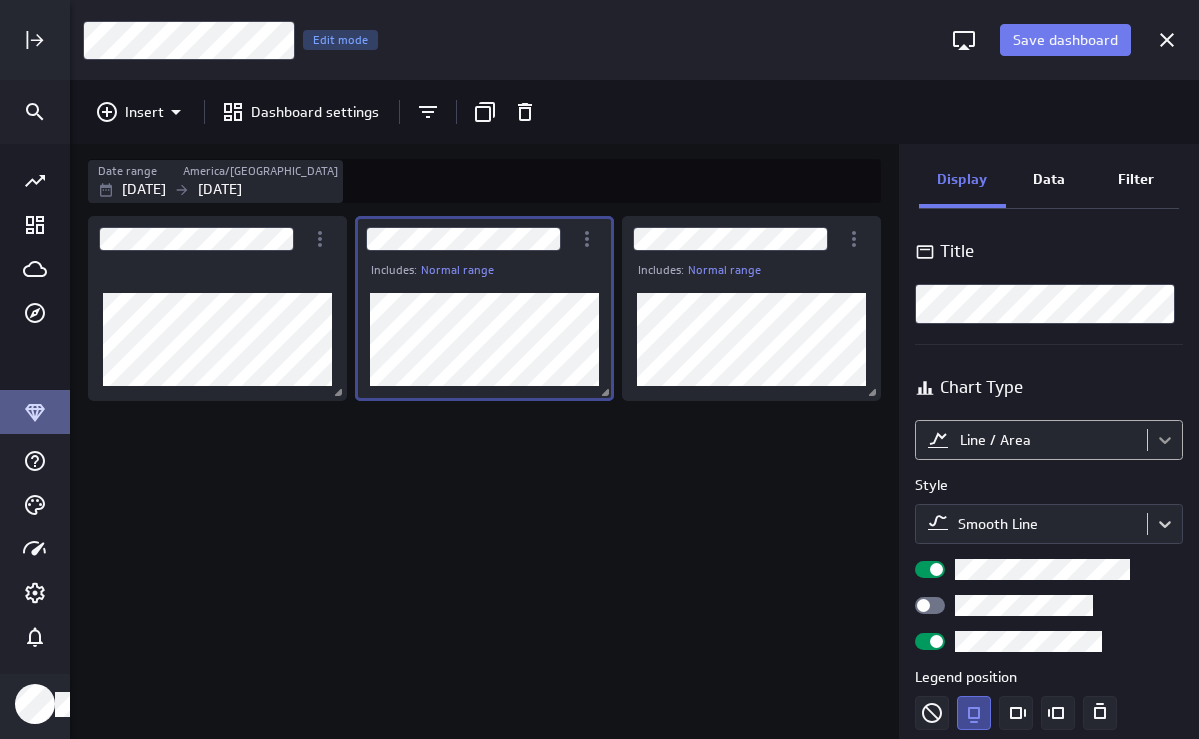 click on "Save dashboard Assignment 10 Edit mode Insert Dashboard settings Date range America/[GEOGRAPHIC_DATA] [DATE] [DATE] Includes:  Normal range Includes:  Normal range Display Data Filter   Title     Chart Type   Line / Area Style Smooth Line Legend position   Comparison   Comparison None   Analyses   Normal range Show expected range and unexpected values   Series   Line thickness Line style   Vertical axis   Axis label None Range Include zero (default)   Sort   Sort x-axis Default Using original data order Sort legend items Default Using original data order (no message) PowerMetrics Assistant Hey [PERSON_NAME]. I’m your PowerMetrics Assistant. If I can’t answer your question, try searching in our  Help Center  (that’s what I do!) You can also contact the  Support Team . How can I help you [DATE]?
Created with Highcharts 9.0.1 Created with Highcharts 9.0.1" at bounding box center (599, 369) 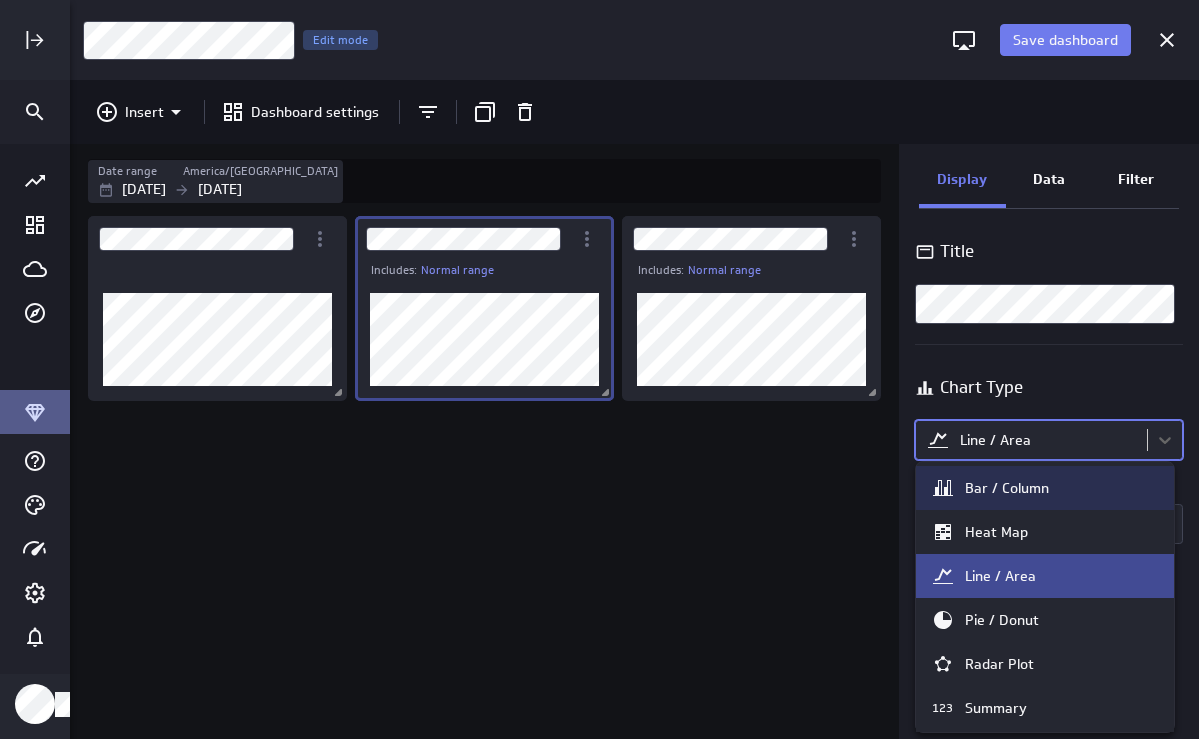 click on "Bar / Column" at bounding box center (1045, 488) 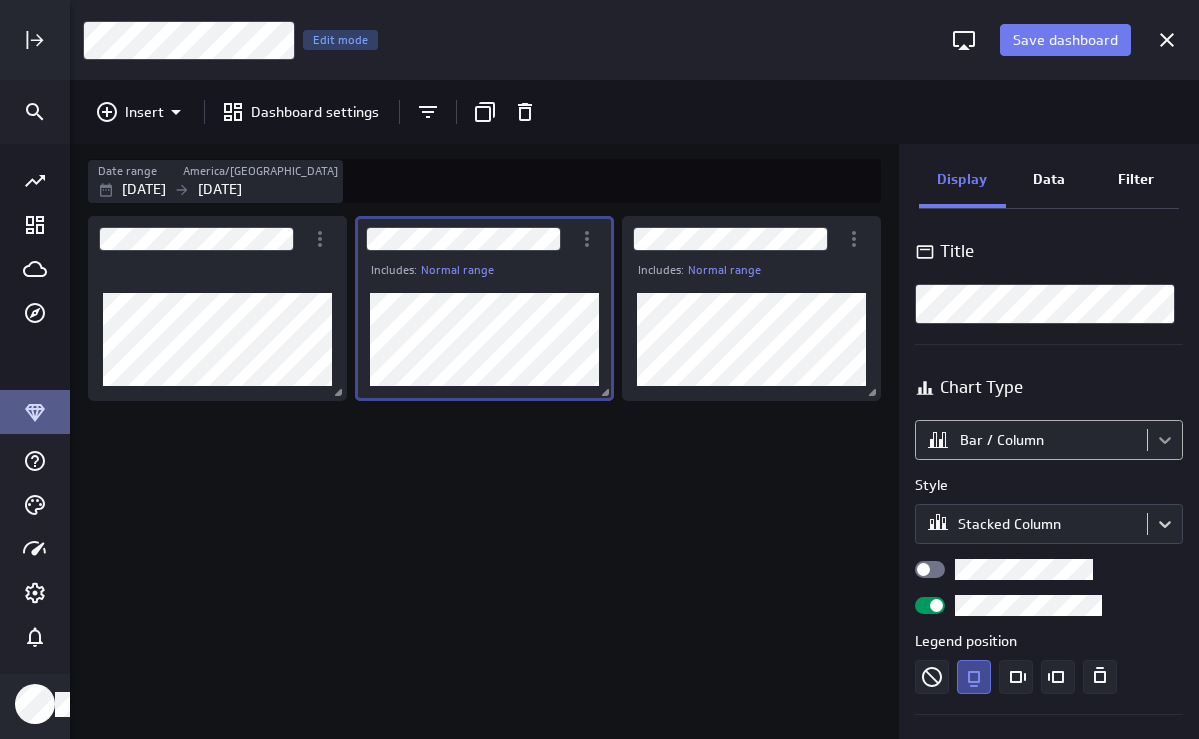 click on "Save dashboard Assignment 10 Edit mode Insert Dashboard settings Date range America/[GEOGRAPHIC_DATA] [DATE] [DATE] Includes:  Normal range Includes:  Normal range Display Data Filter   Title     Chart Type   Bar / Column Style Stacked Column Legend position   Comparison   Comparison None   Analyses   Normal range Show expected range and unexpected values   Vertical axis   Axis label None Range Include zero (default)   Sort   Sort x-axis Default Using original data order Sort legend items Default Using original data order (no message) PowerMetrics Assistant Hey [PERSON_NAME]. I’m your PowerMetrics Assistant. If I can’t answer your question, try searching in our  Help Center  (that’s what I do!) You can also contact the  Support Team . How can I help you [DATE]?
Created with Highcharts 9.0.1" at bounding box center (599, 369) 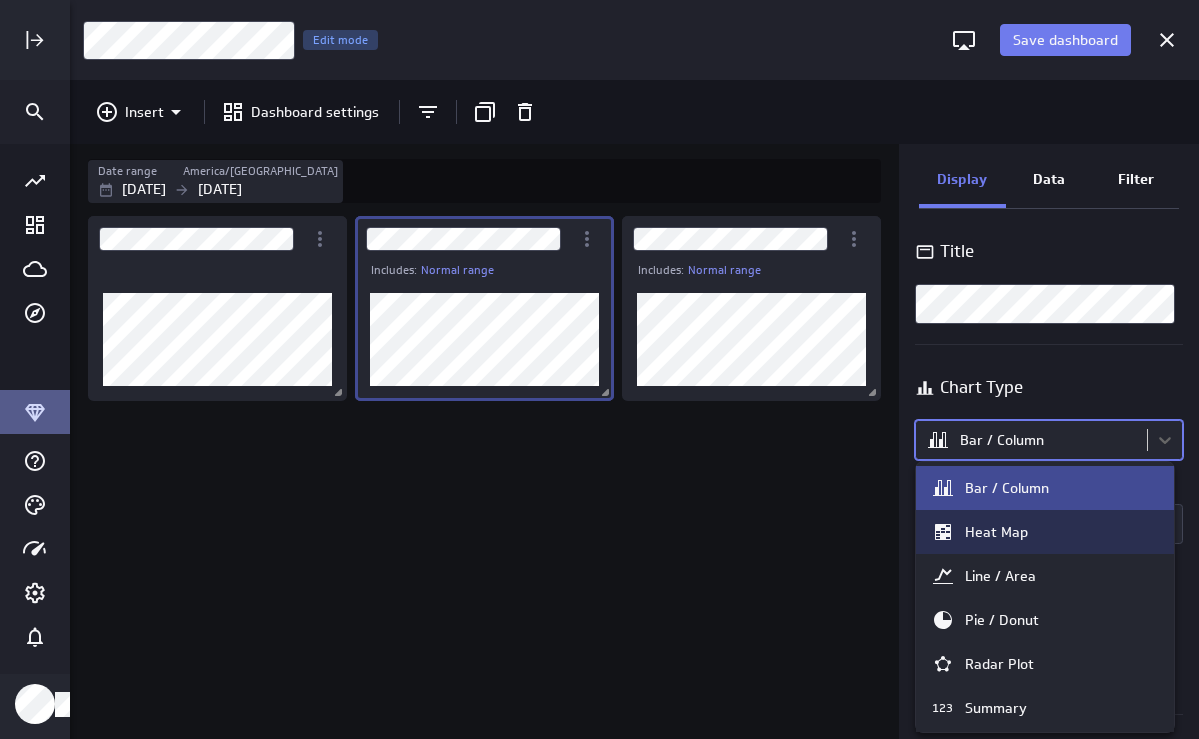 click on "Heat Map" at bounding box center (1045, 532) 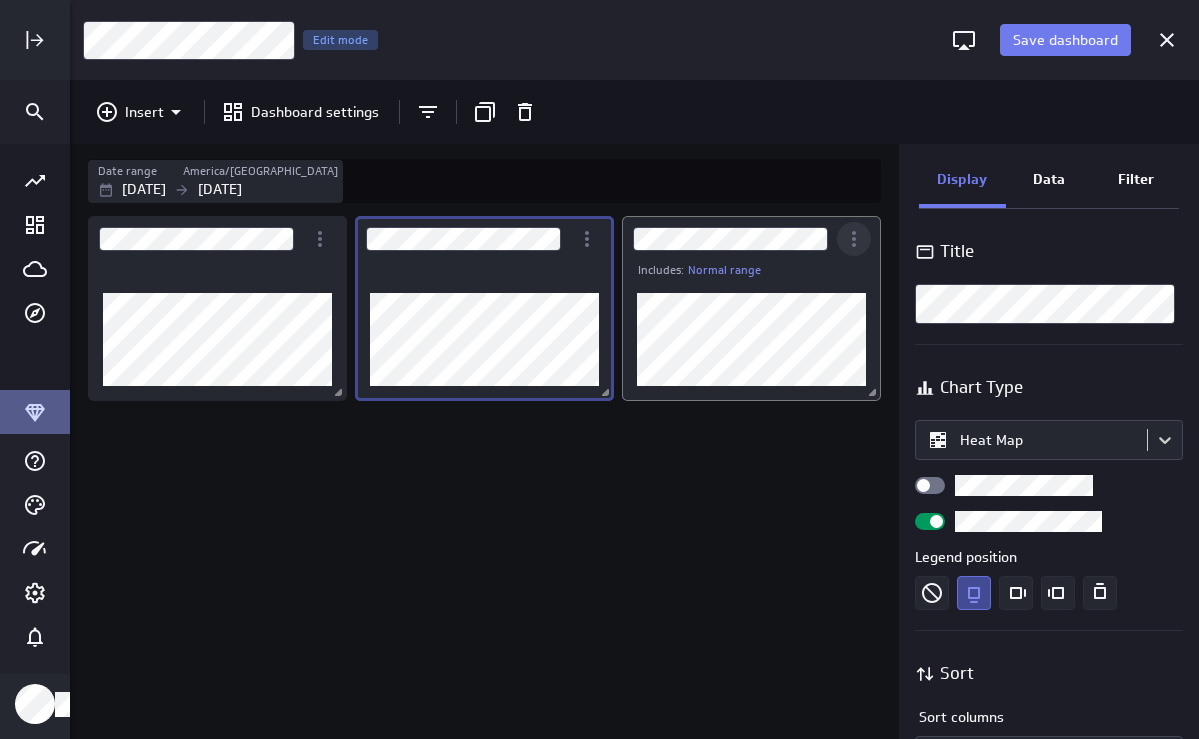click 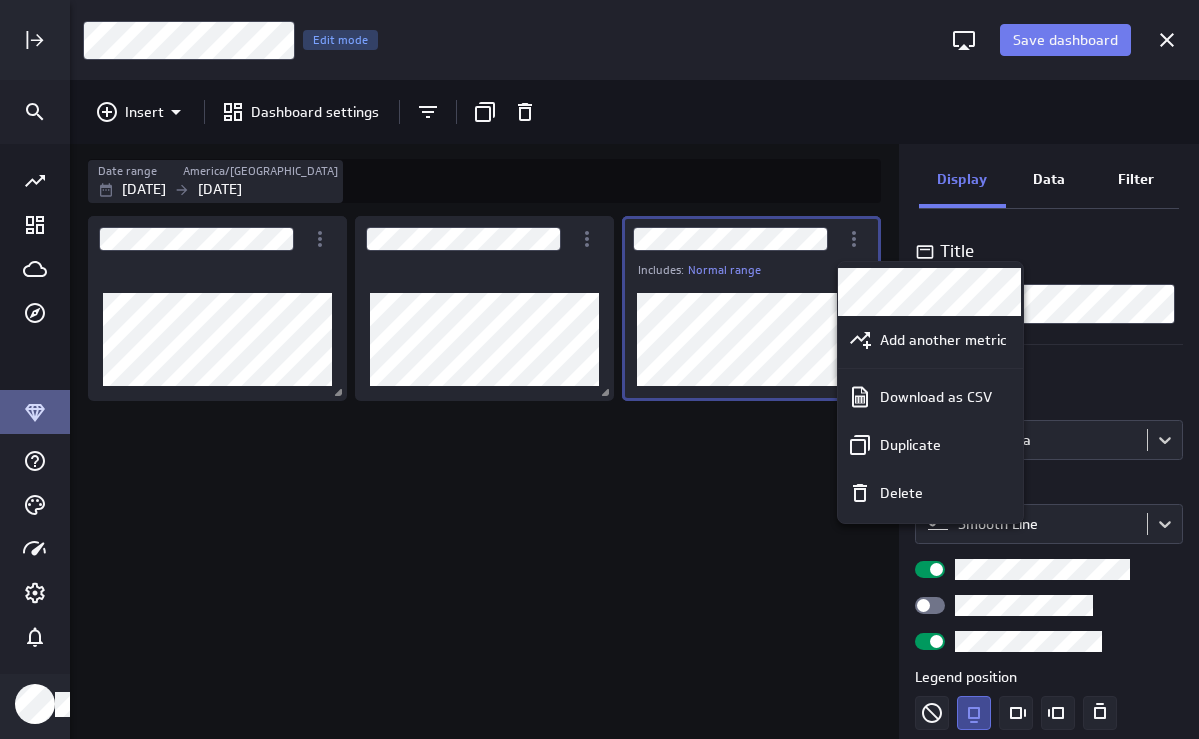 click at bounding box center [599, 369] 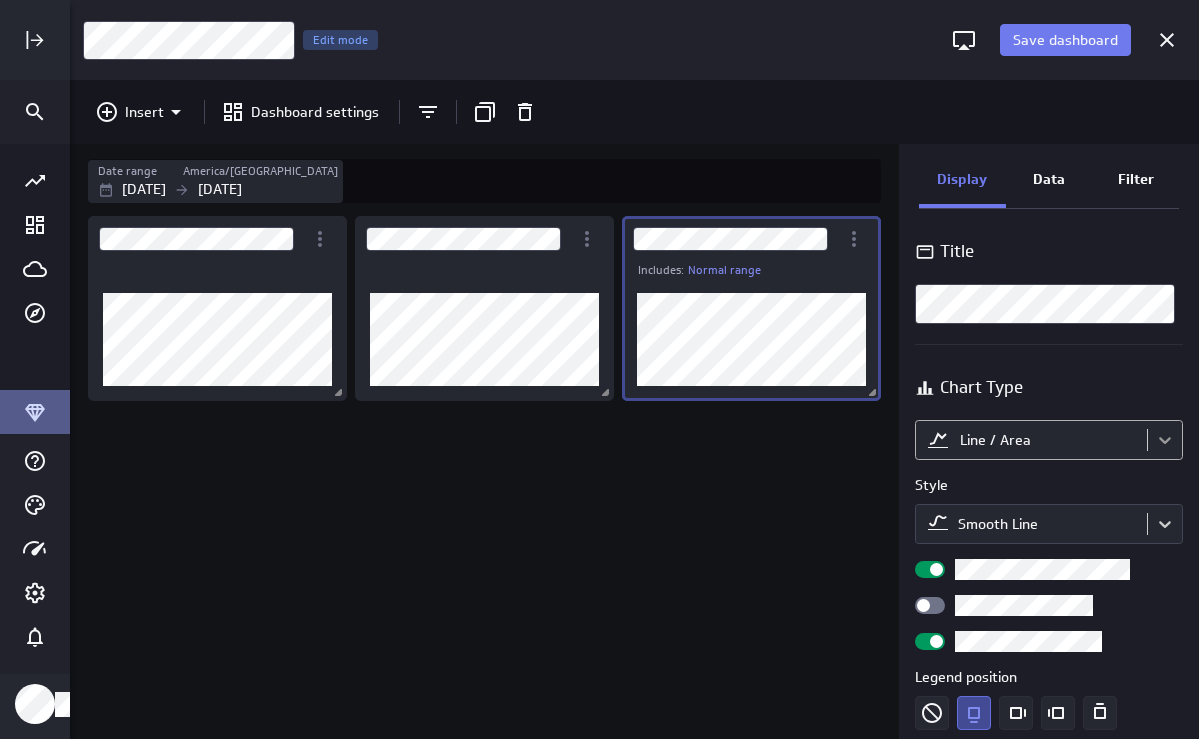 click on "Save dashboard Assignment 10 Edit mode Insert Dashboard settings Date range [GEOGRAPHIC_DATA]/[GEOGRAPHIC_DATA] [DATE] [DATE] Includes:  Normal range Display Data Filter   Title     Chart Type   Line / Area Style Smooth Line Legend position   Comparison   Comparison None   Analyses   Normal range Show expected range and unexpected values   Series   Line thickness Line style   Vertical axis   Axis label None Range Include zero (default)   Sort   Sort x-axis Default Using original data order Sort legend items Default Using original data order (no message) PowerMetrics Assistant Hey Gheed. I’m your PowerMetrics Assistant. If I can’t answer your question, try searching in our  Help Center  (that’s what I do!) You can also contact the  Support Team . How can I help you [DATE]?
Created with Highcharts 9.0.1" at bounding box center [599, 369] 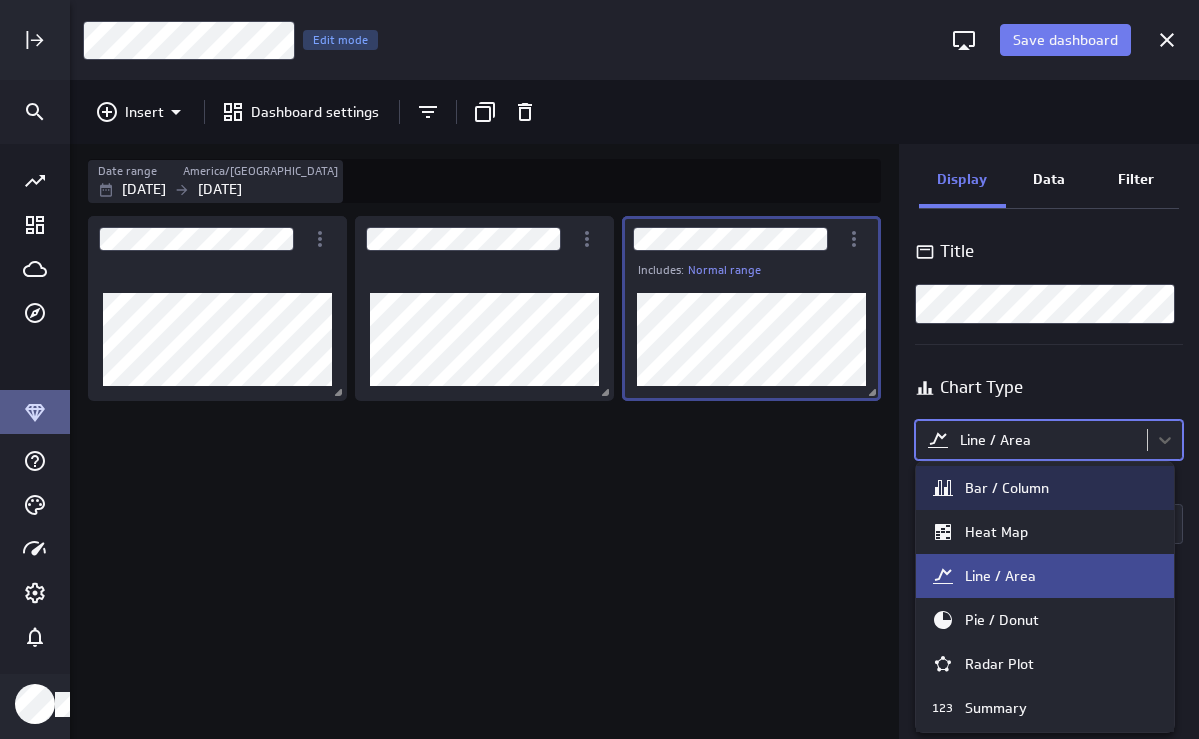 click on "Bar / Column" at bounding box center [1045, 488] 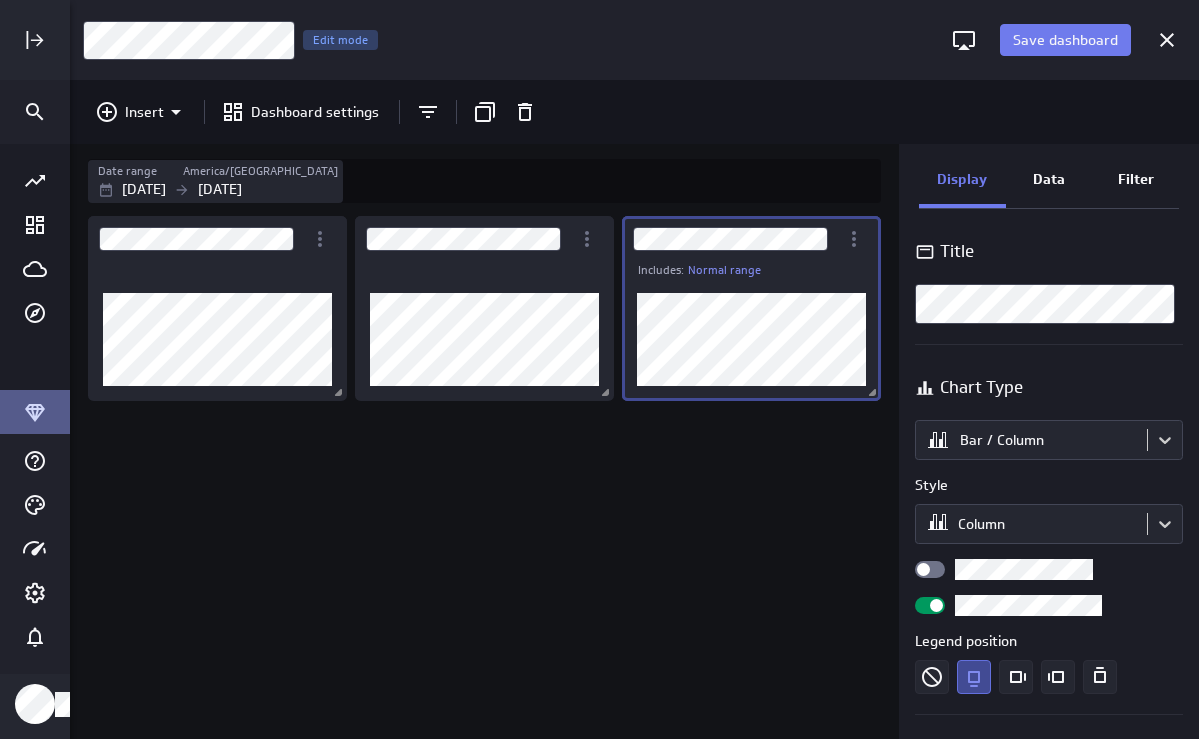 click on "Includes:  Normal range" at bounding box center (488, 475) 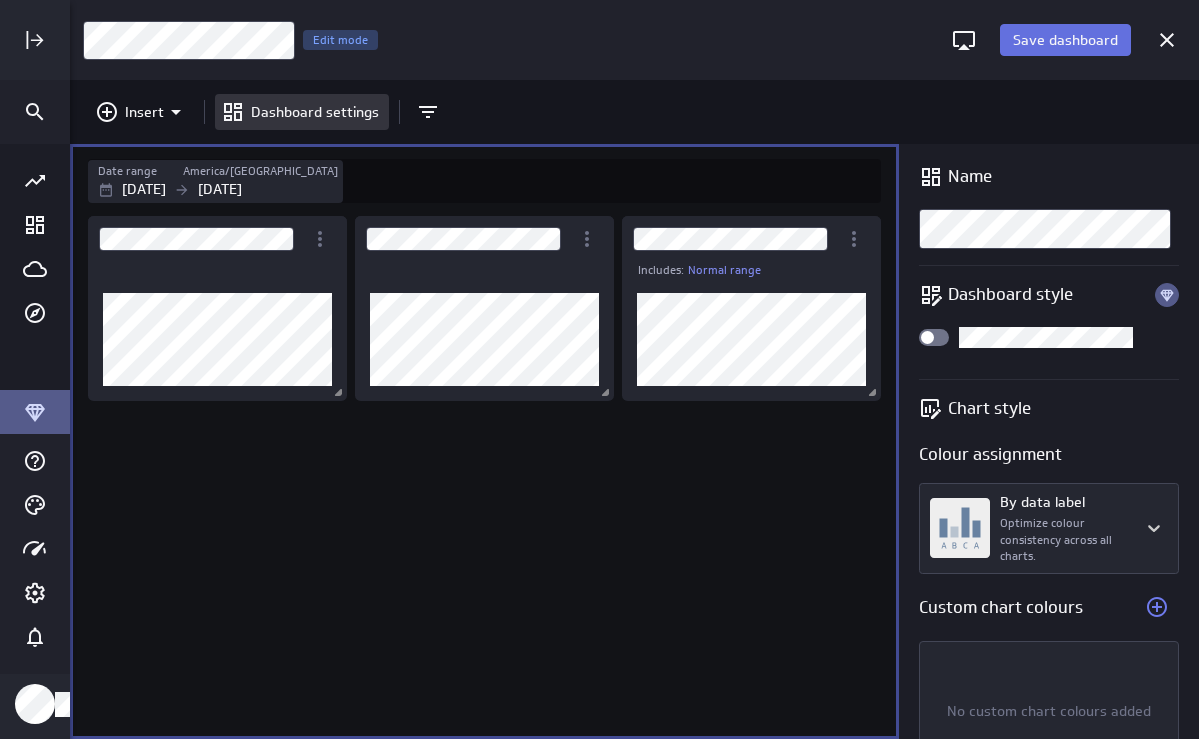 click on "Save dashboard" at bounding box center (1065, 40) 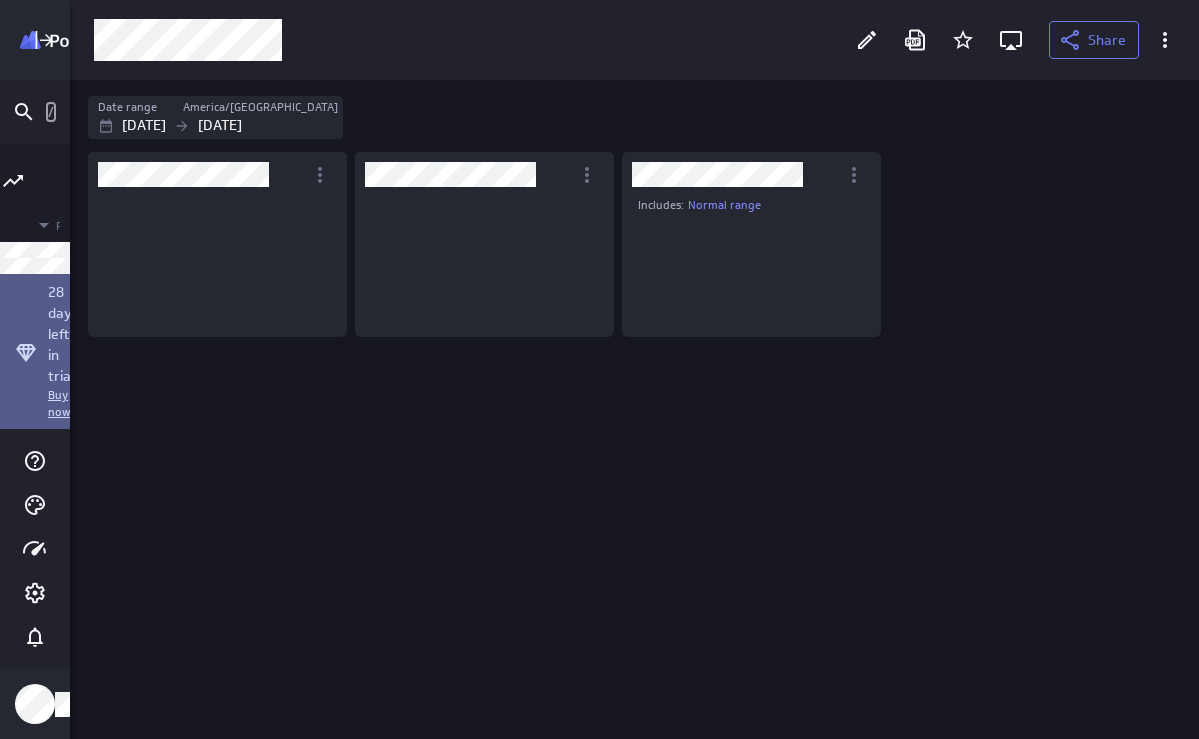 scroll, scrollTop: 10, scrollLeft: 13, axis: both 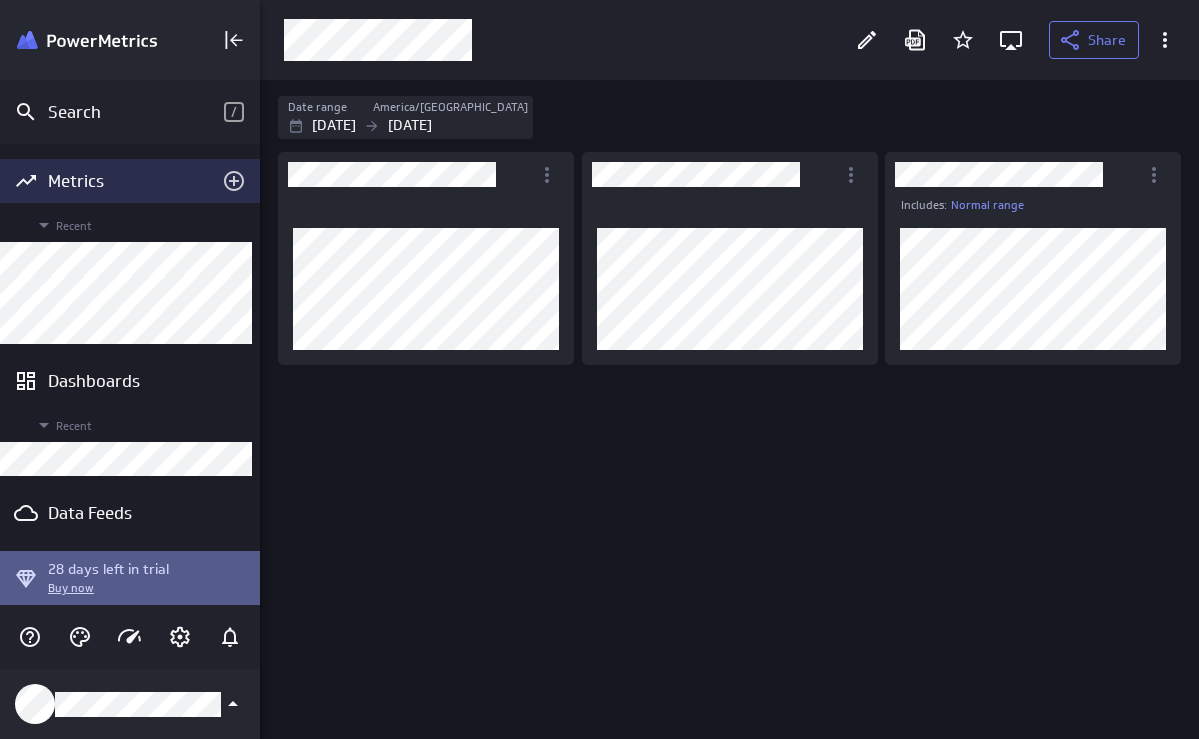 click on "Metrics" at bounding box center [130, 181] 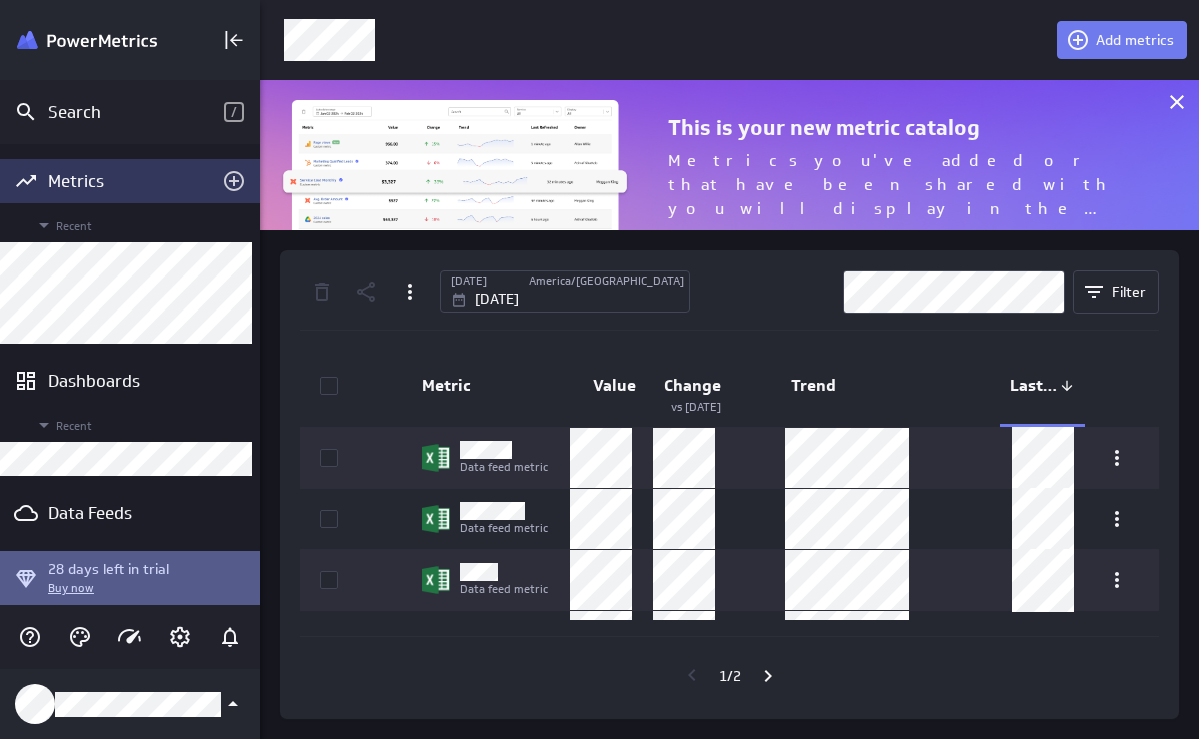 scroll, scrollTop: 10, scrollLeft: 10, axis: both 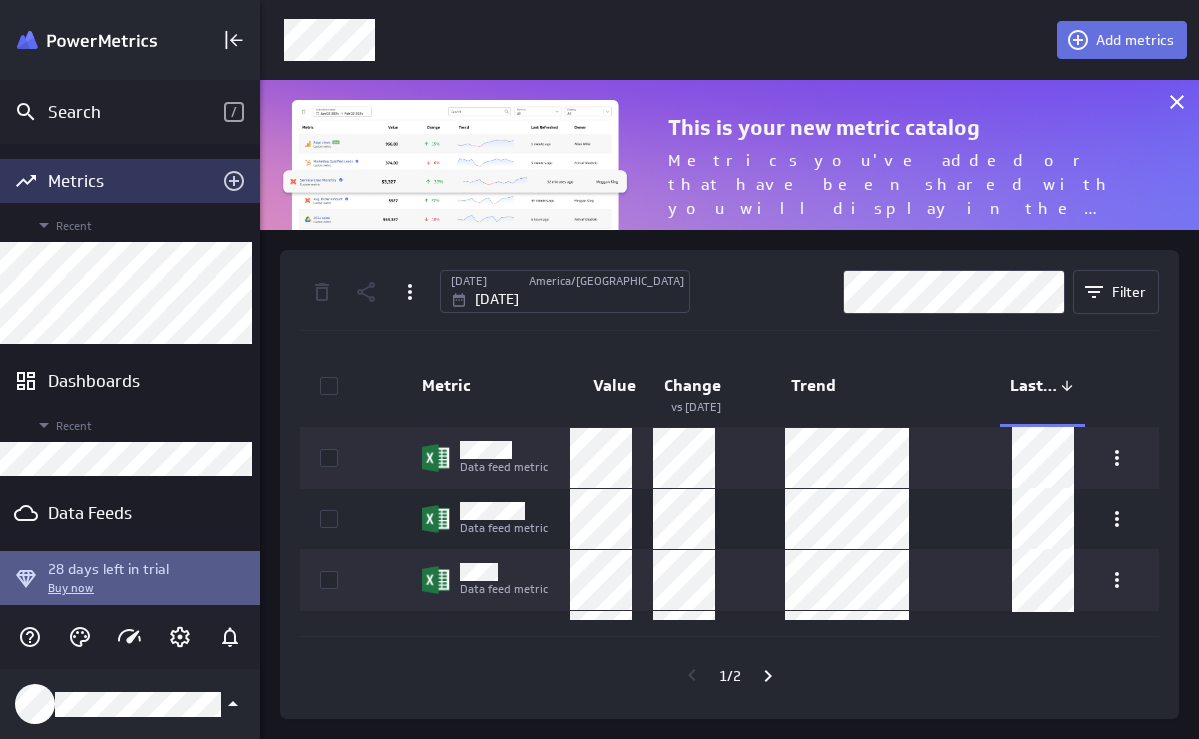 click on "Add metrics" at bounding box center [1135, 40] 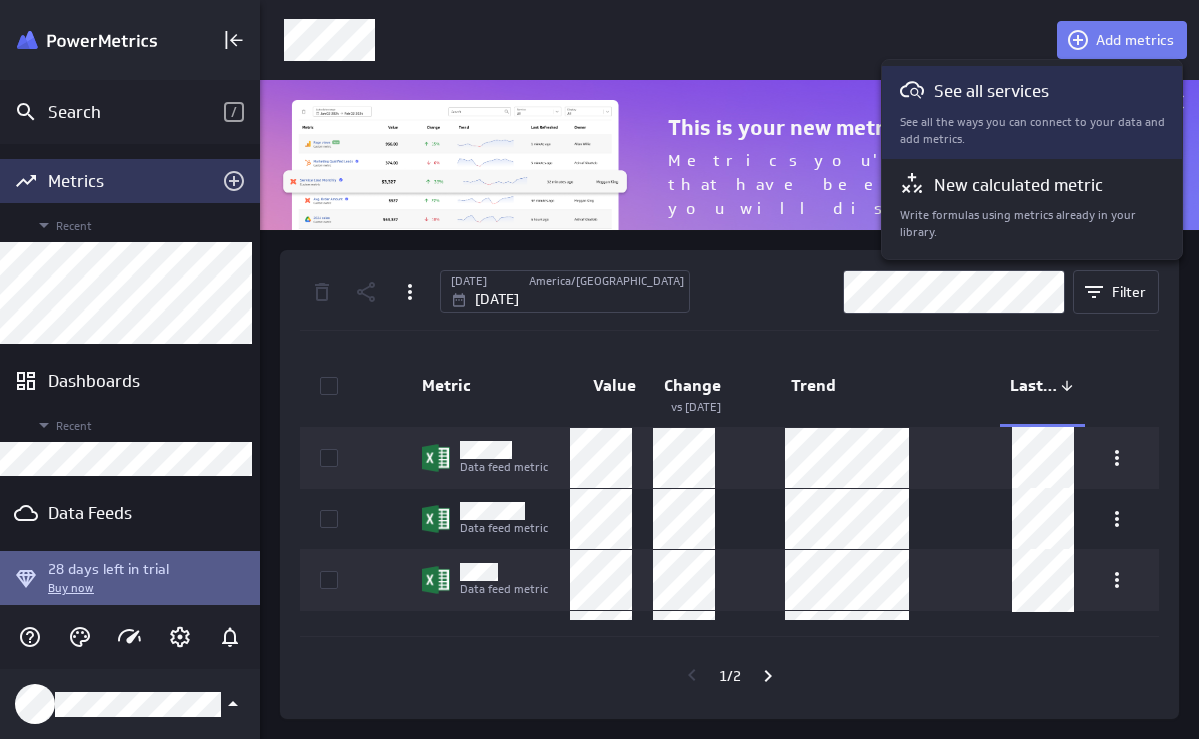 click on "See all the ways you can connect to your data and add metrics." at bounding box center (1033, 131) 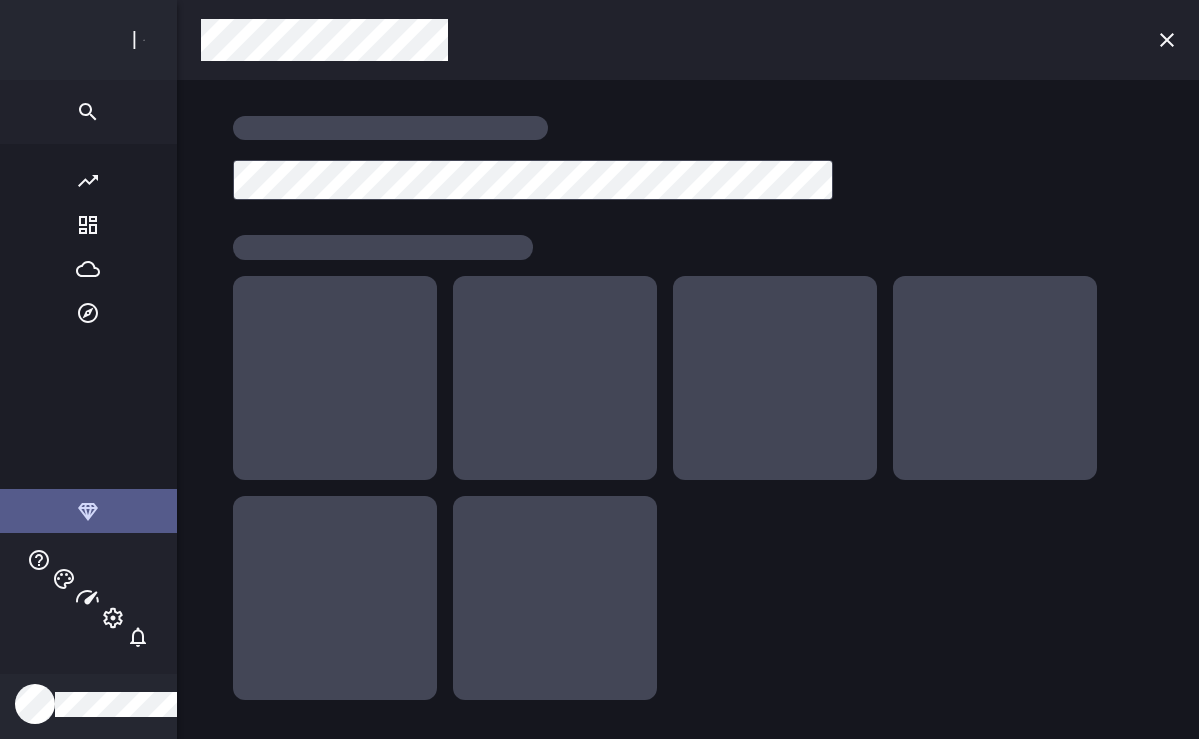 scroll, scrollTop: 10, scrollLeft: 0, axis: vertical 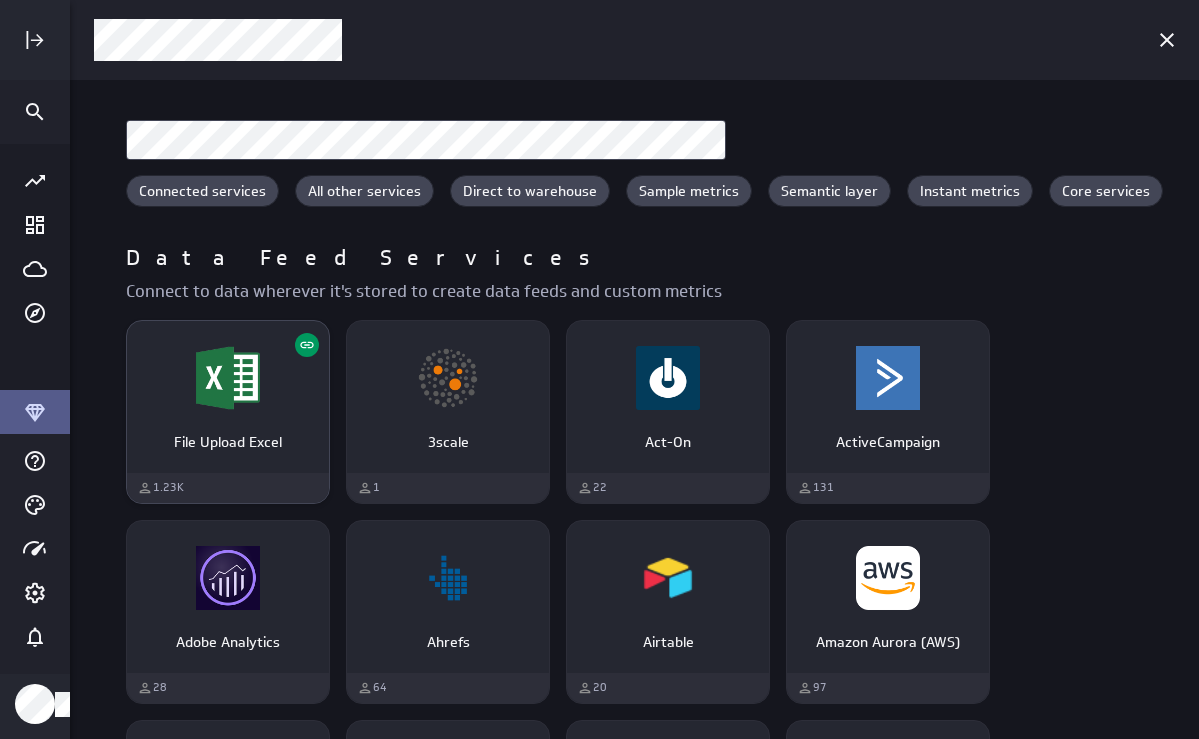 click at bounding box center (228, 378) 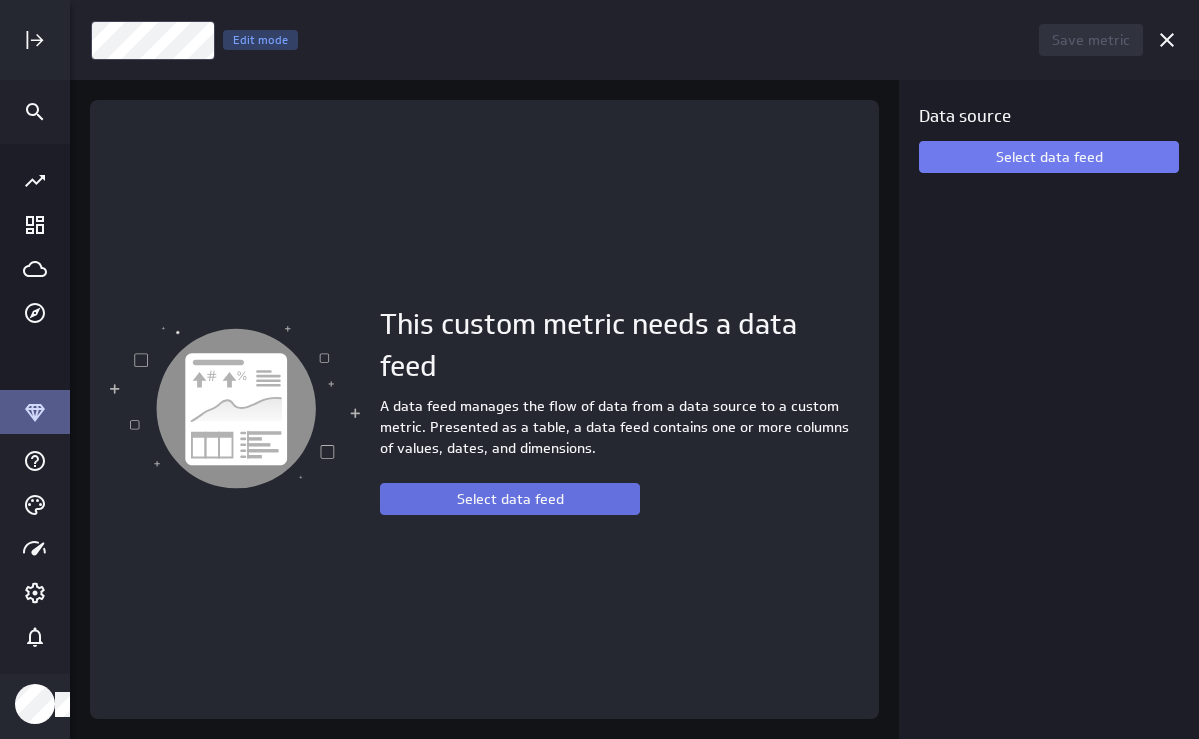 click on "Select data feed" at bounding box center (510, 499) 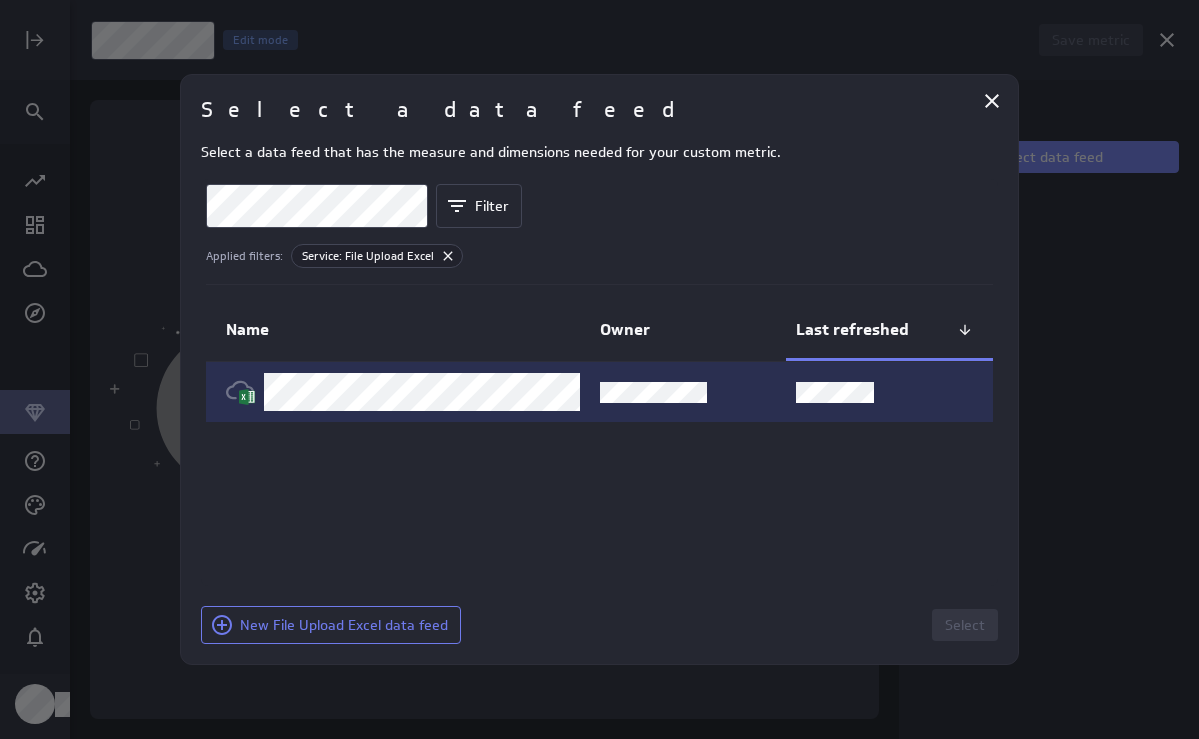 click at bounding box center [688, 392] 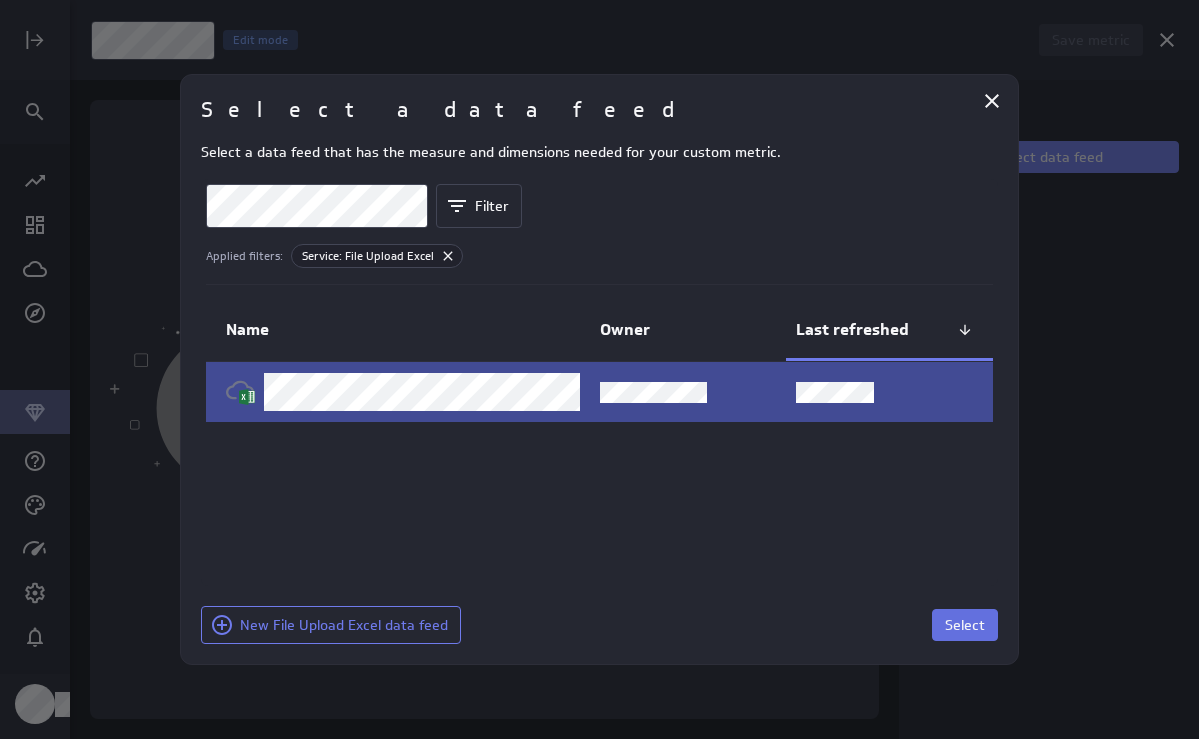 click on "Select" at bounding box center [965, 625] 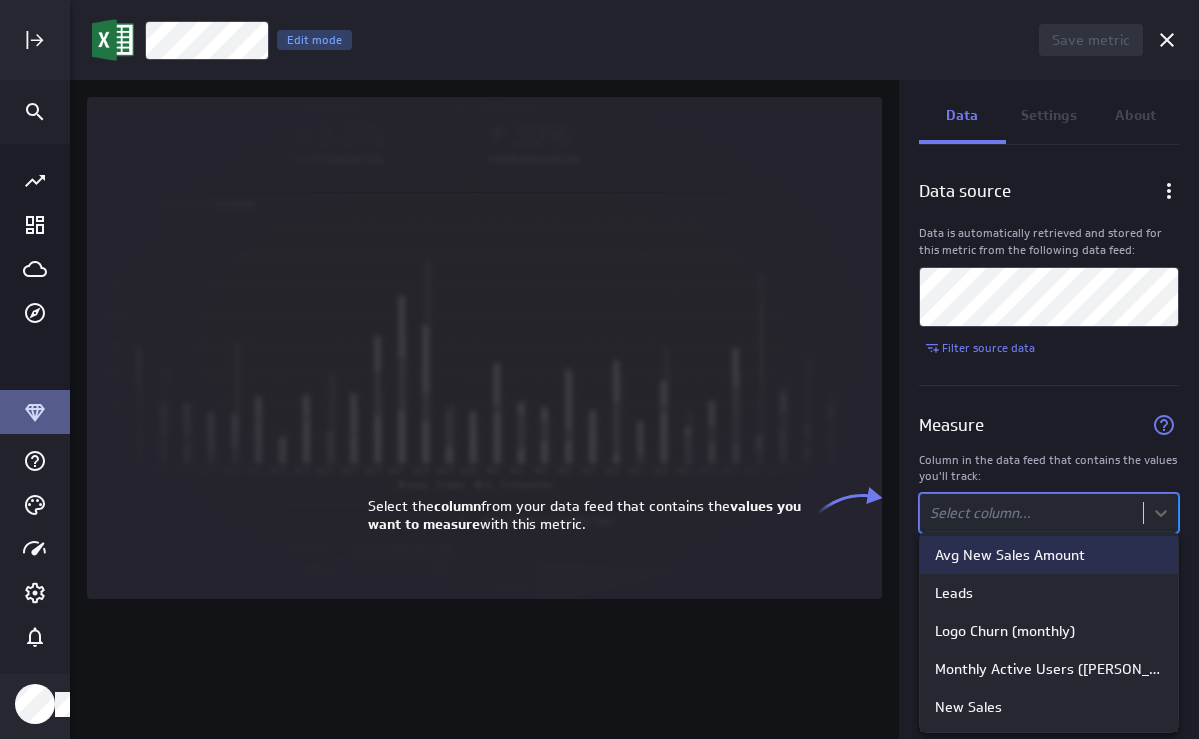 click on "Save metric Untitled Edit mode Data Settings About Data source Data is automatically retrieved and stored for this metric from the following data feed: Filter source data Measure Column in the data feed that contains the values you'll track: option Avg New Sales Amount focused, 1 of 12. 12 results available. Use Up and Down to choose options, press Enter to select the currently focused option, press Escape to exit the menu, press Tab to select the option and exit the menu. Select column... (no message) PowerMetrics Assistant Hey [PERSON_NAME]. I’m your PowerMetrics Assistant. If I can’t answer your question, try searching in our  Help Center  (that’s what I do!) You can also contact the  Support Team . How can I help you [DATE]?
Select the  column  from your data feed that contains the  values you want to measure  with this metric. Avg New Sales Amount Leads Logo Churn (monthly) Monthly Active Users ([PERSON_NAME]) New Sales NRR (monthly) Web to Signup Rate Channel" at bounding box center [599, 369] 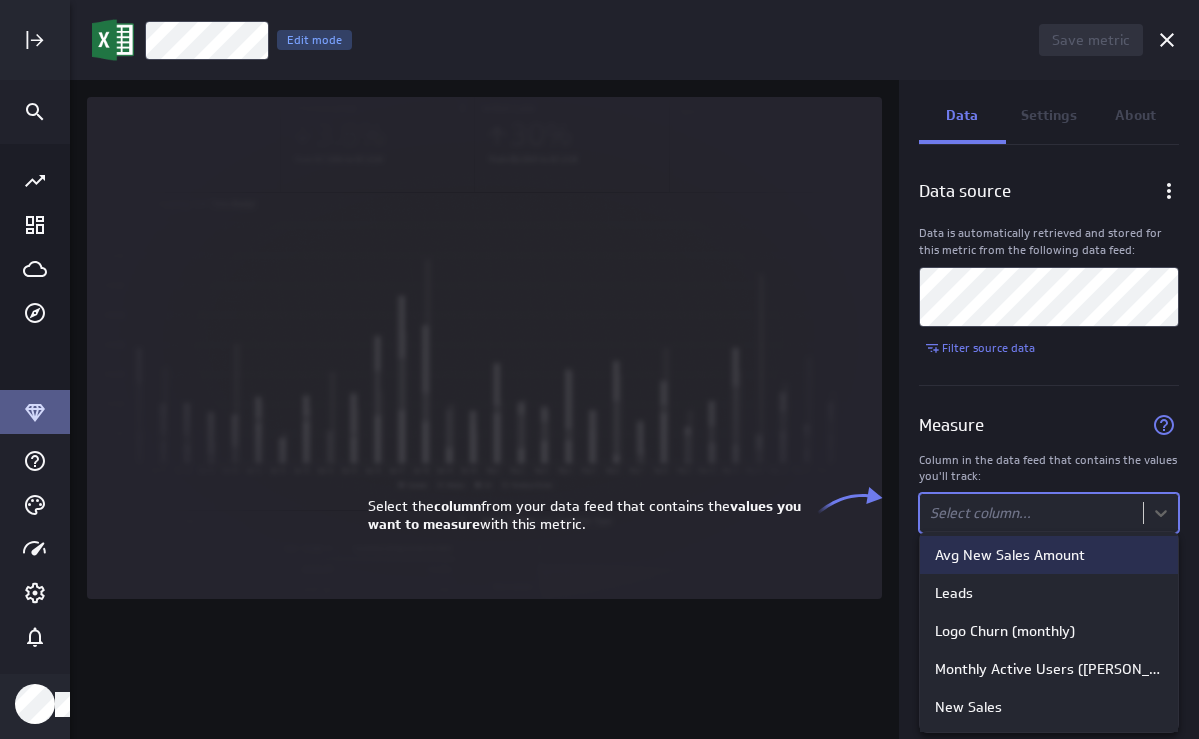 click at bounding box center [599, 369] 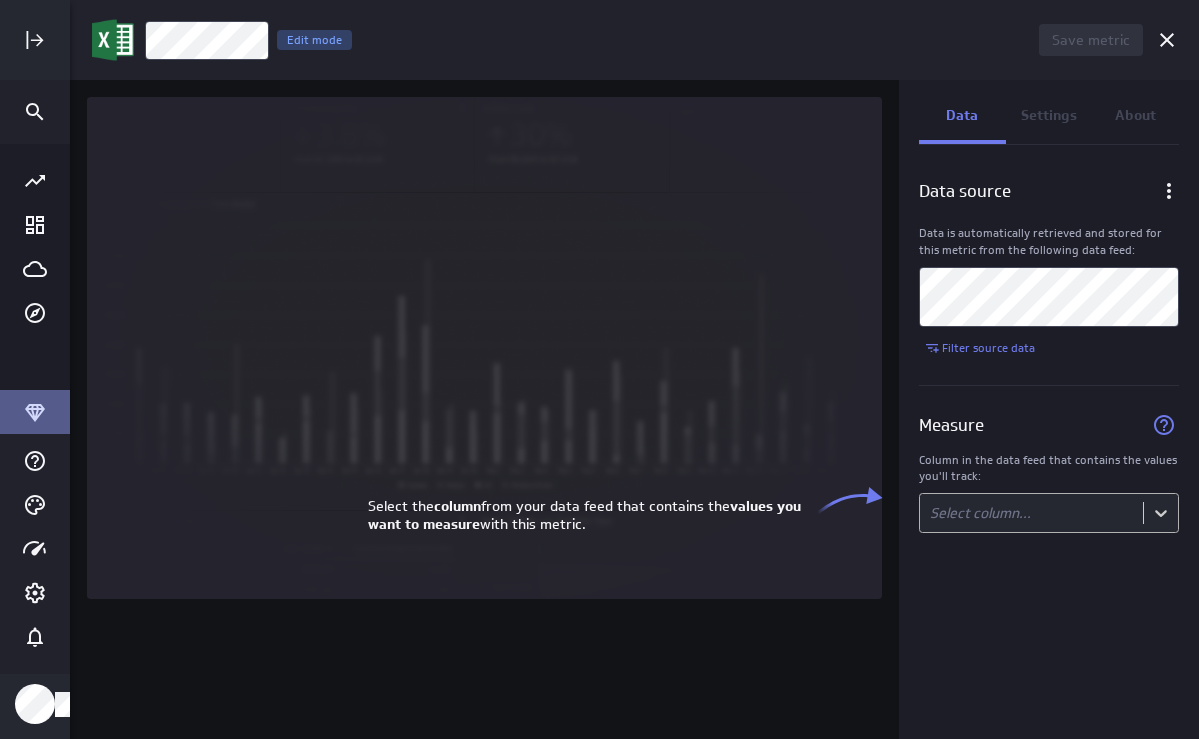 click on "Save metric Untitled Edit mode Data Settings About Data source Data is automatically retrieved and stored for this metric from the following data feed: Filter source data Measure Column in the data feed that contains the values you'll track: Select column... (no message) PowerMetrics Assistant Hey [PERSON_NAME]. I’m your PowerMetrics Assistant. If I can’t answer your question, try searching in our  Help Center  (that’s what I do!) You can also contact the  Support Team . How can I help you [DATE]?
Select the  column  from your data feed that contains the  values you want to measure  with this metric." at bounding box center [599, 369] 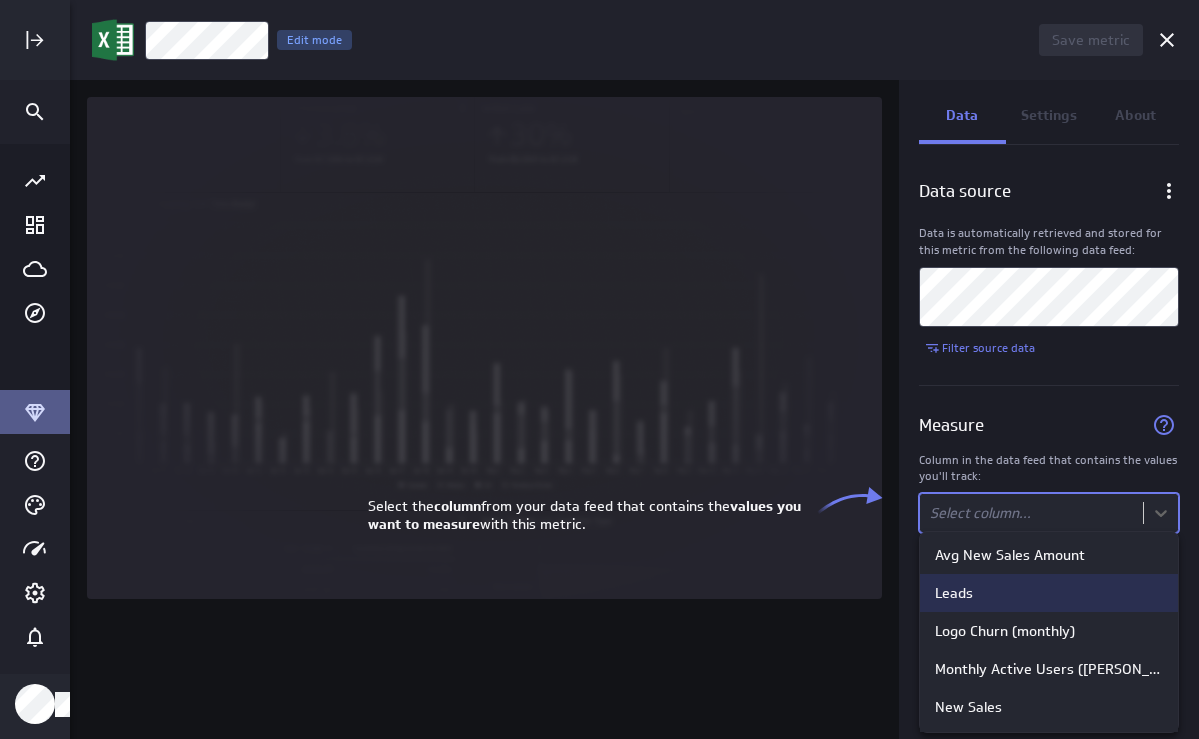 drag, startPoint x: 1179, startPoint y: 574, endPoint x: 1172, endPoint y: 611, distance: 37.65634 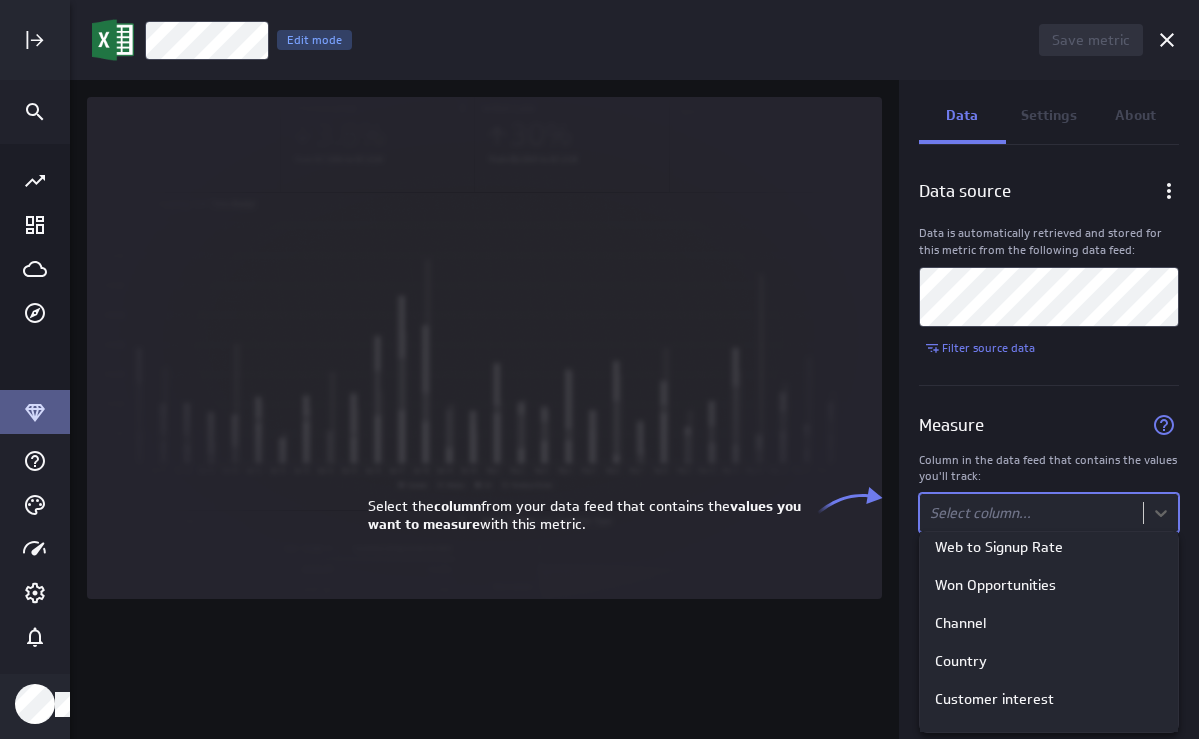 scroll, scrollTop: 264, scrollLeft: 0, axis: vertical 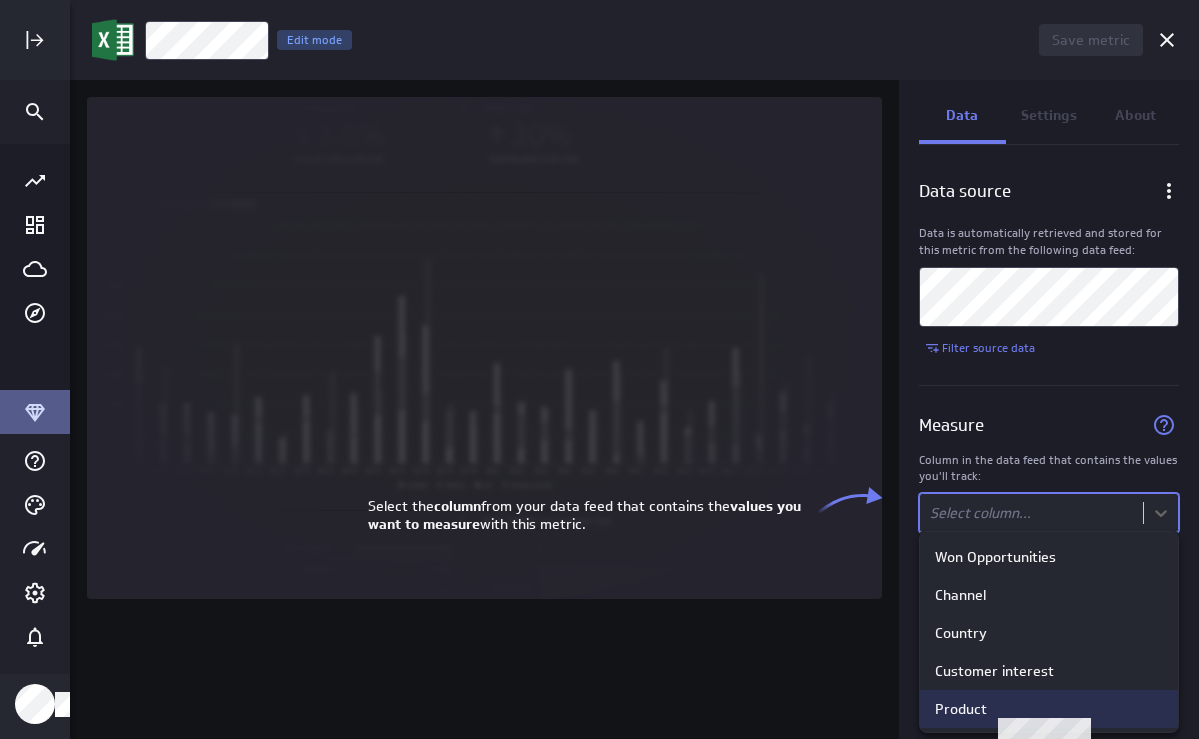 click on "Product" at bounding box center (1049, 709) 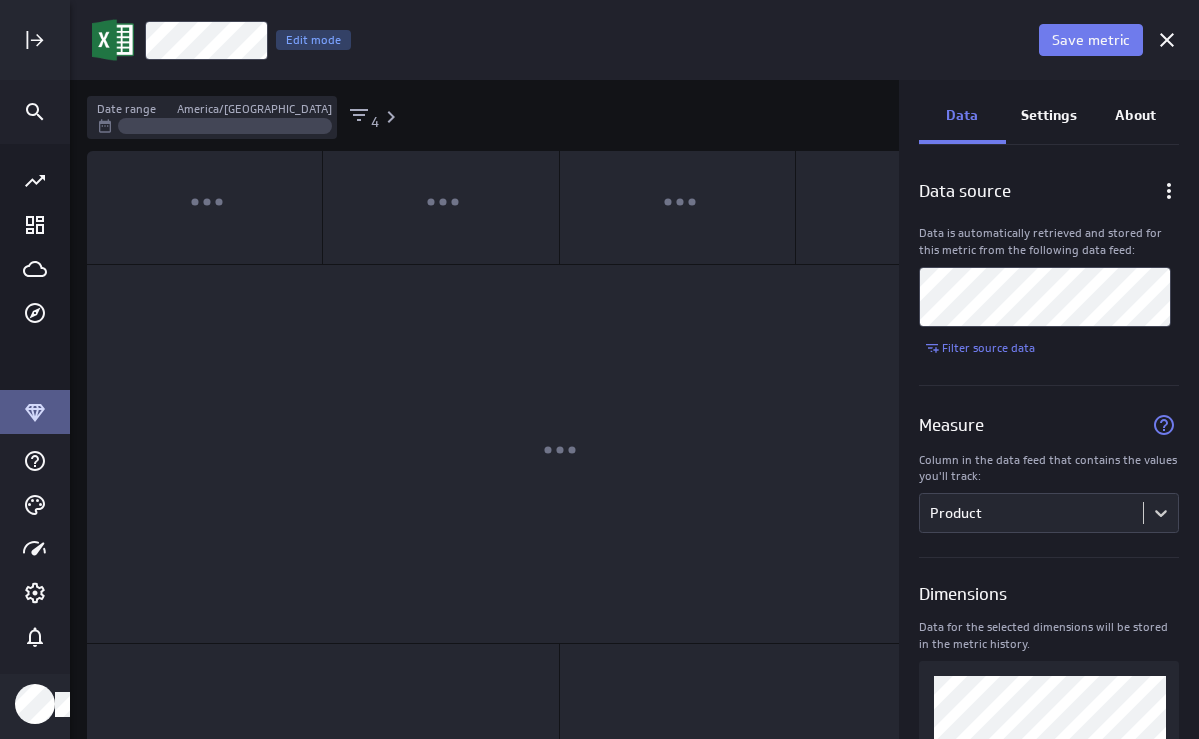scroll, scrollTop: 10, scrollLeft: 10, axis: both 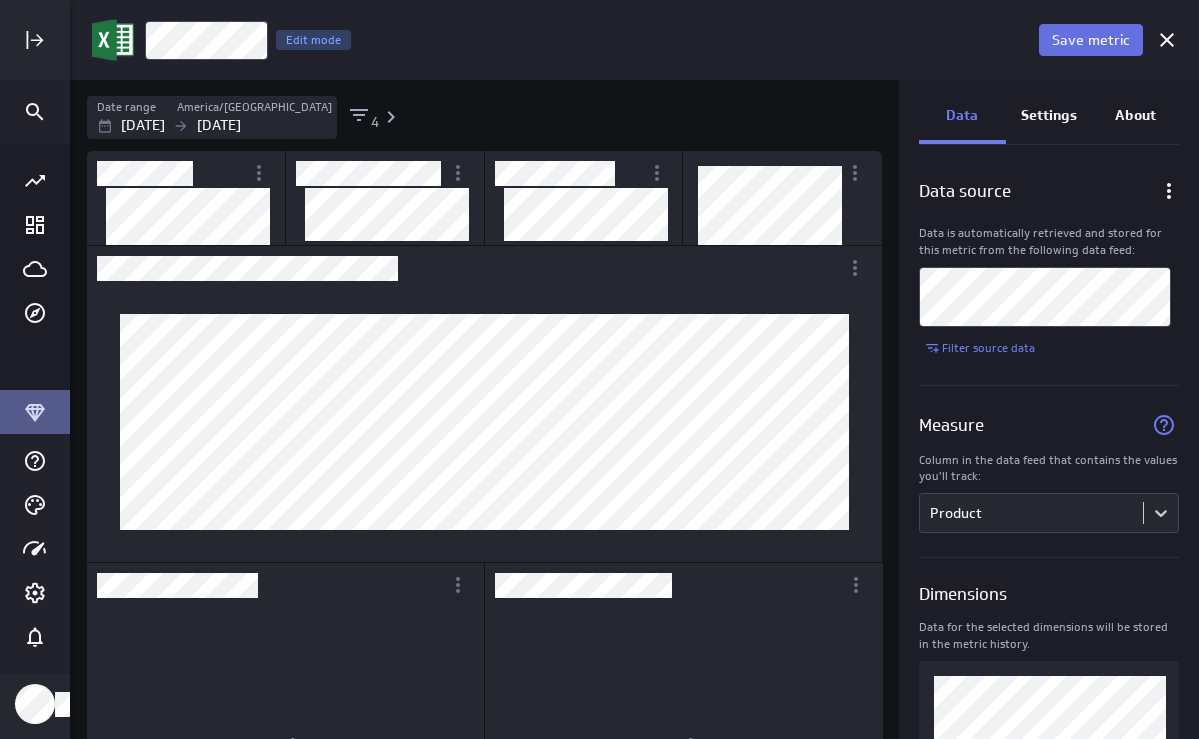 click on "Save metric" at bounding box center (1091, 40) 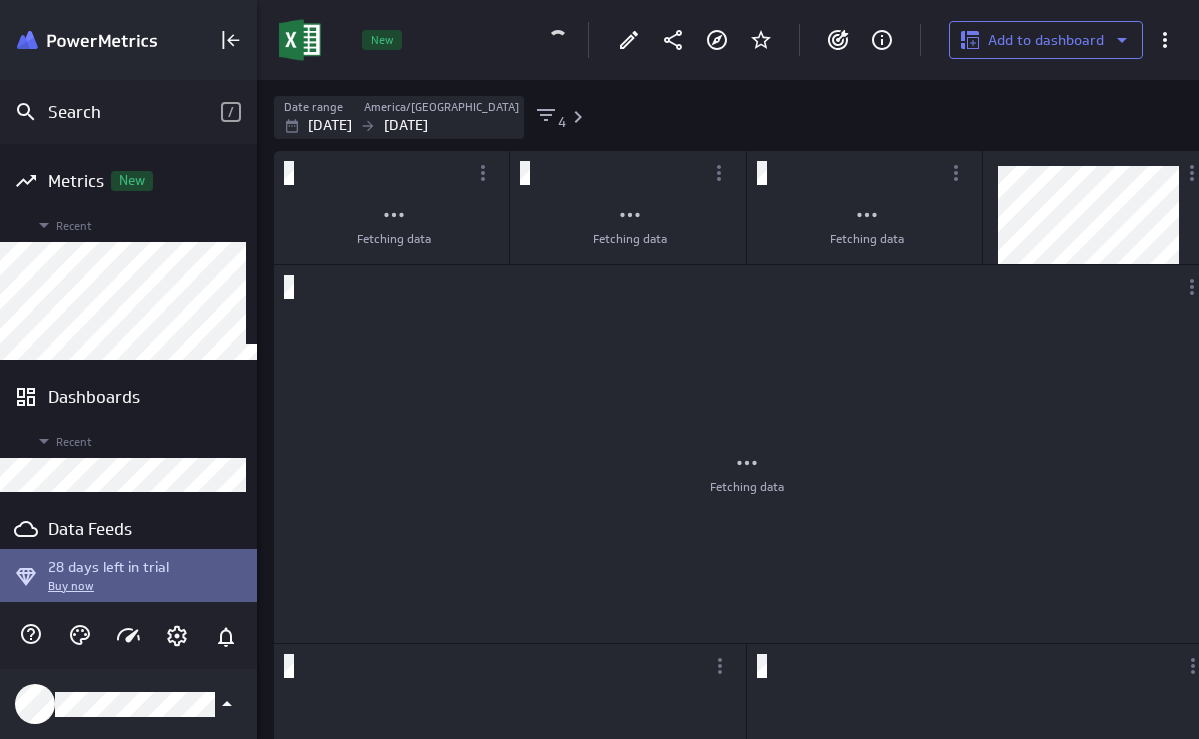 scroll, scrollTop: 740, scrollLeft: 940, axis: both 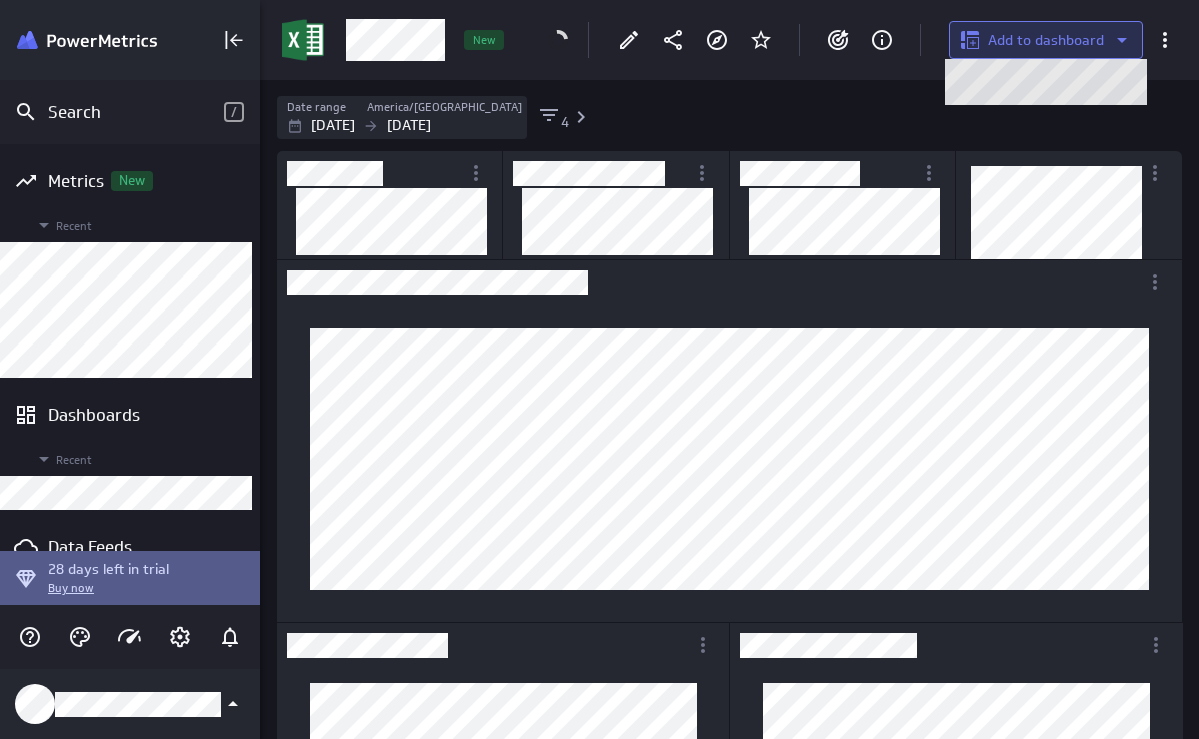 click on "Add to dashboard" at bounding box center (1046, 40) 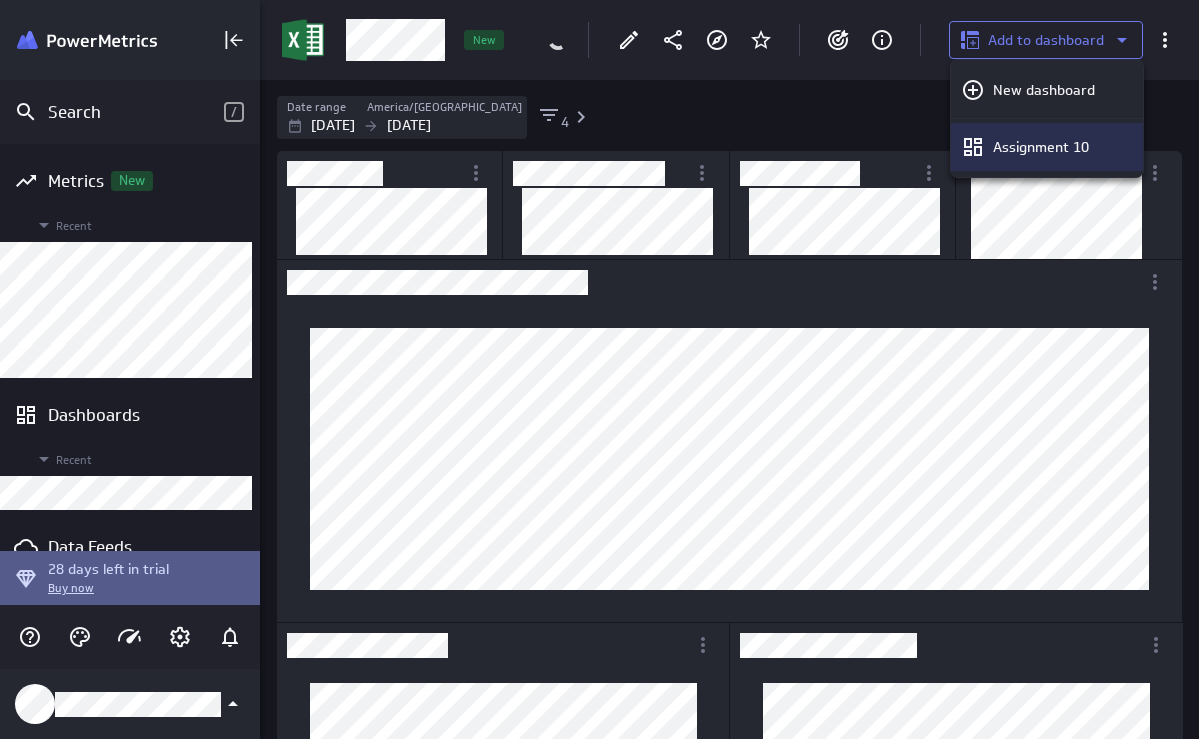 click on "Assignment 10" at bounding box center [1041, 147] 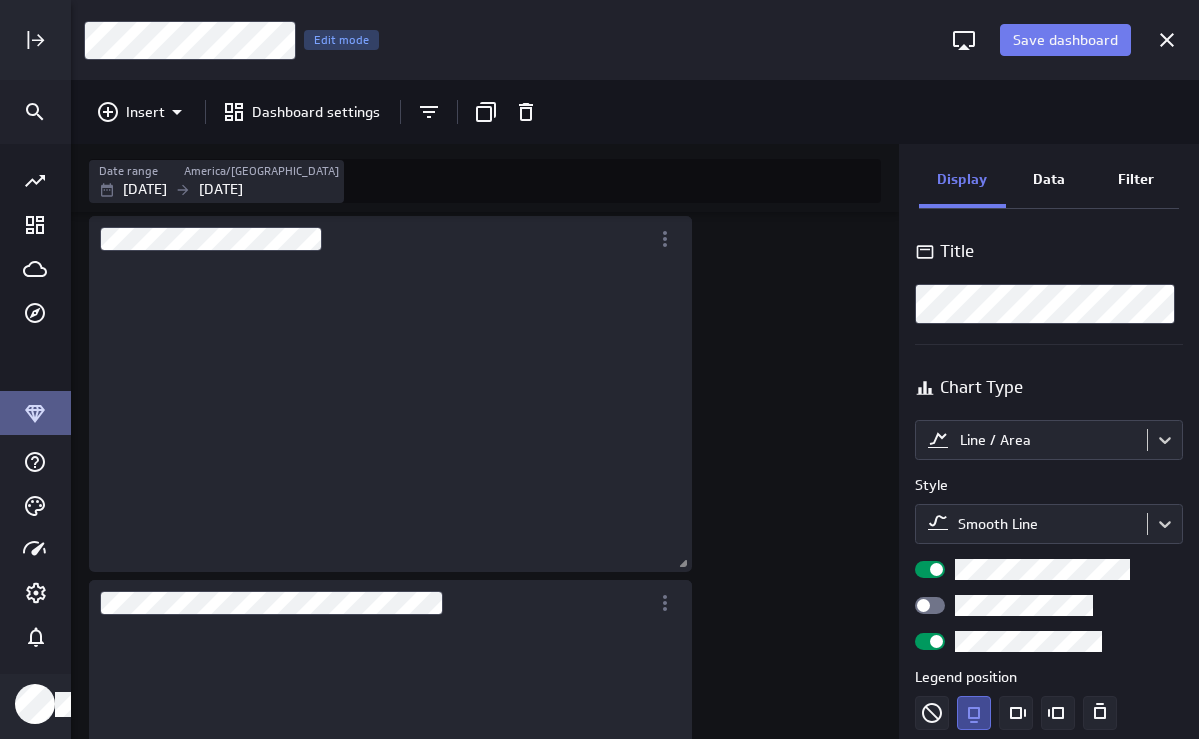 scroll, scrollTop: 833, scrollLeft: 0, axis: vertical 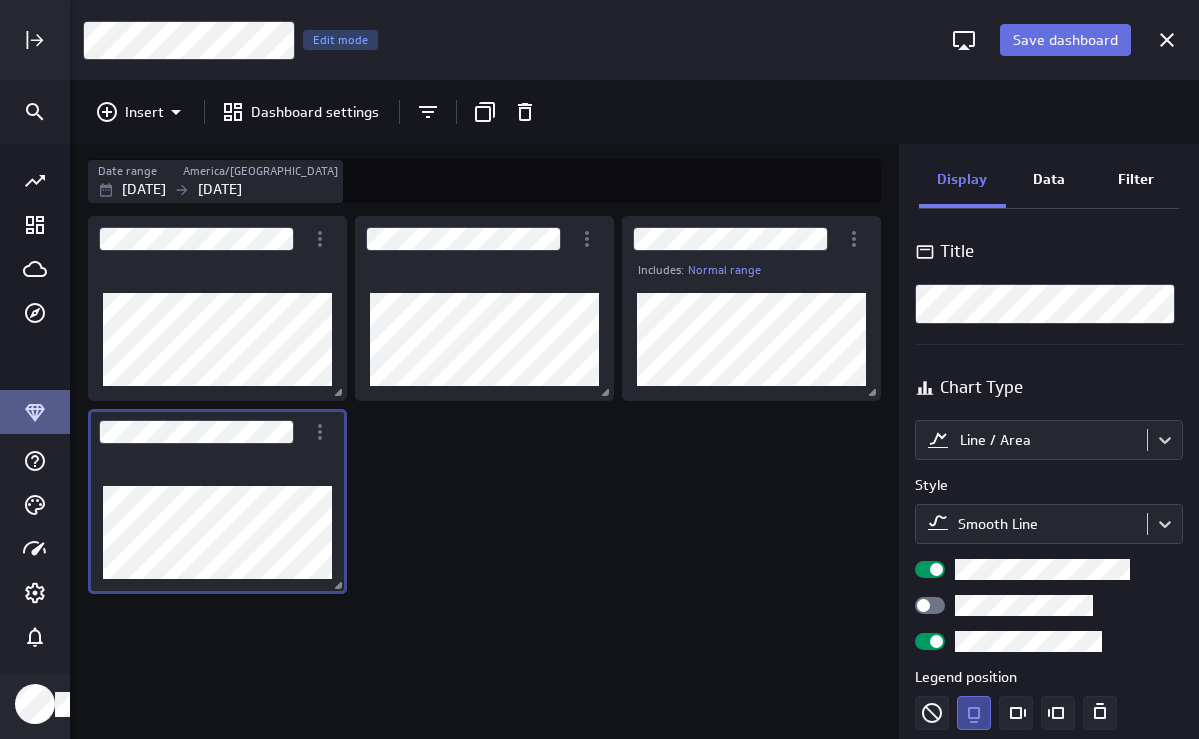 click on "Save dashboard" at bounding box center [1065, 40] 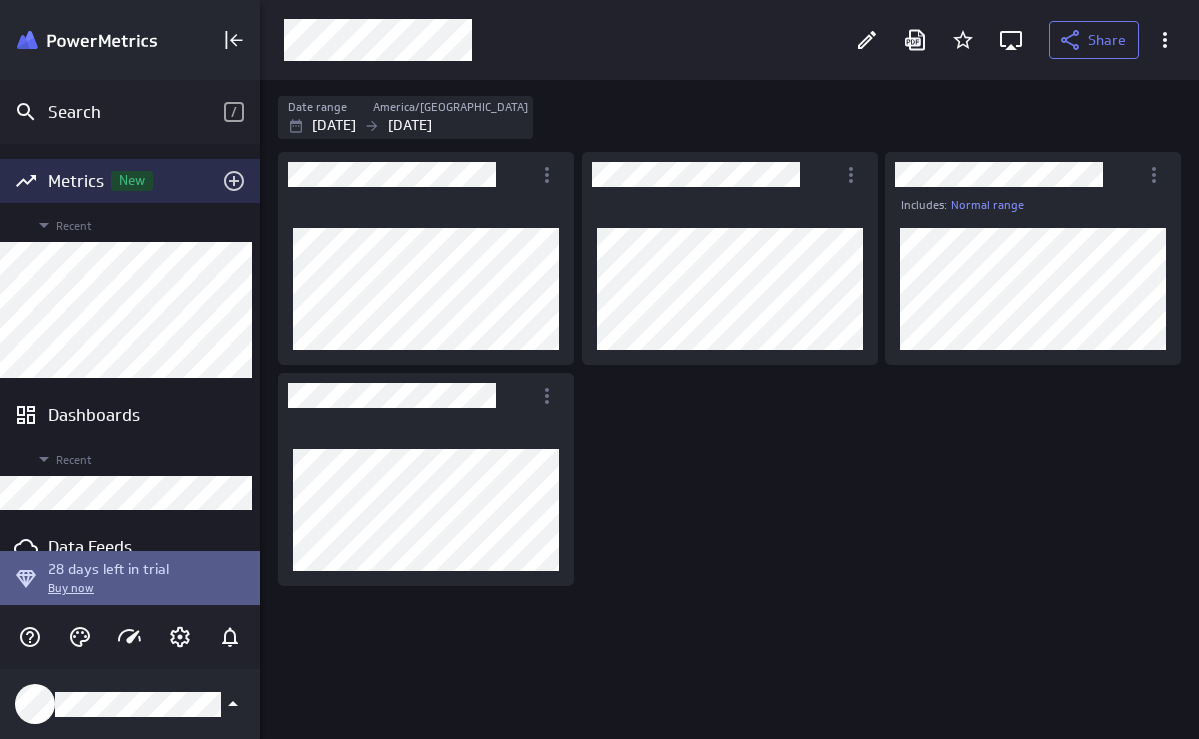 click on "Metrics New" at bounding box center [130, 181] 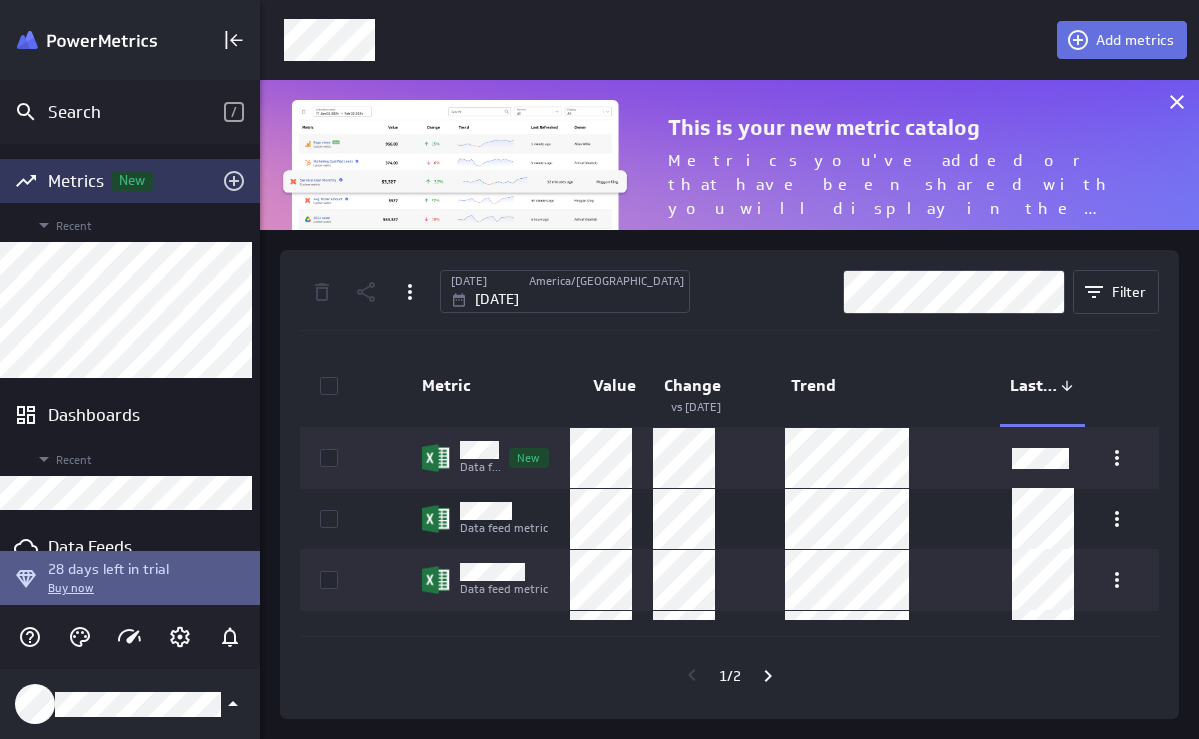 click 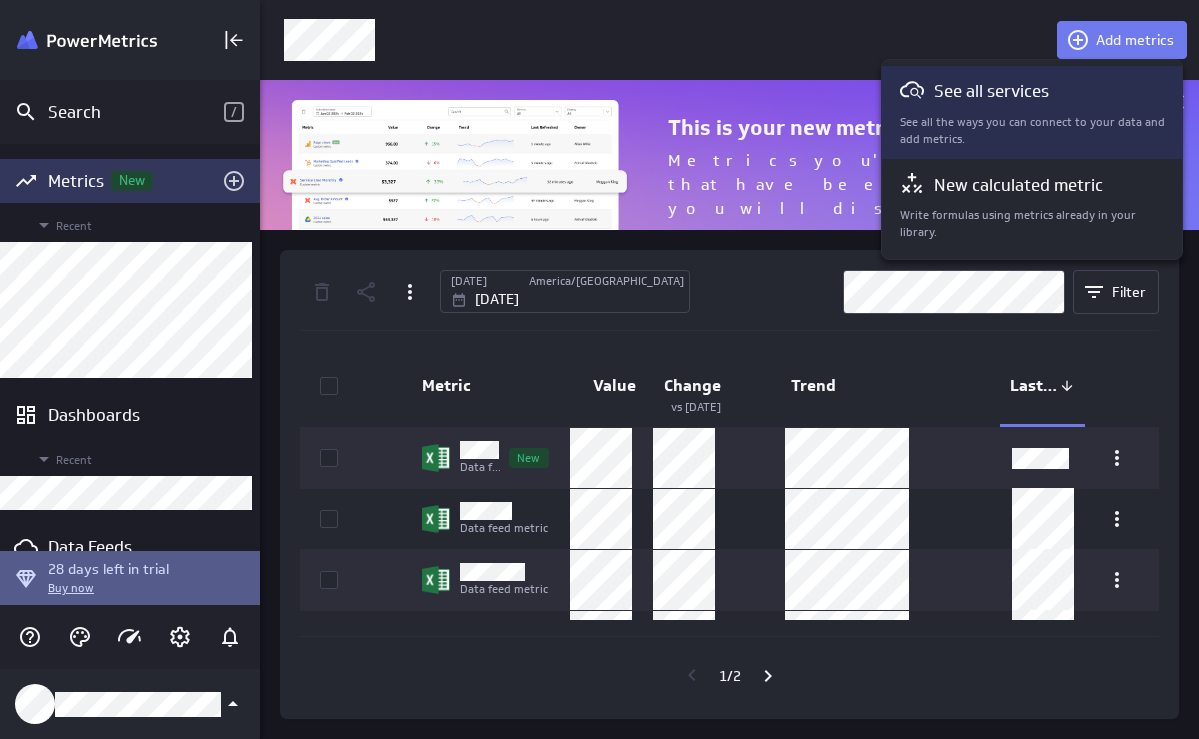 click on "See all the ways you can connect to your data and add metrics." at bounding box center (1033, 131) 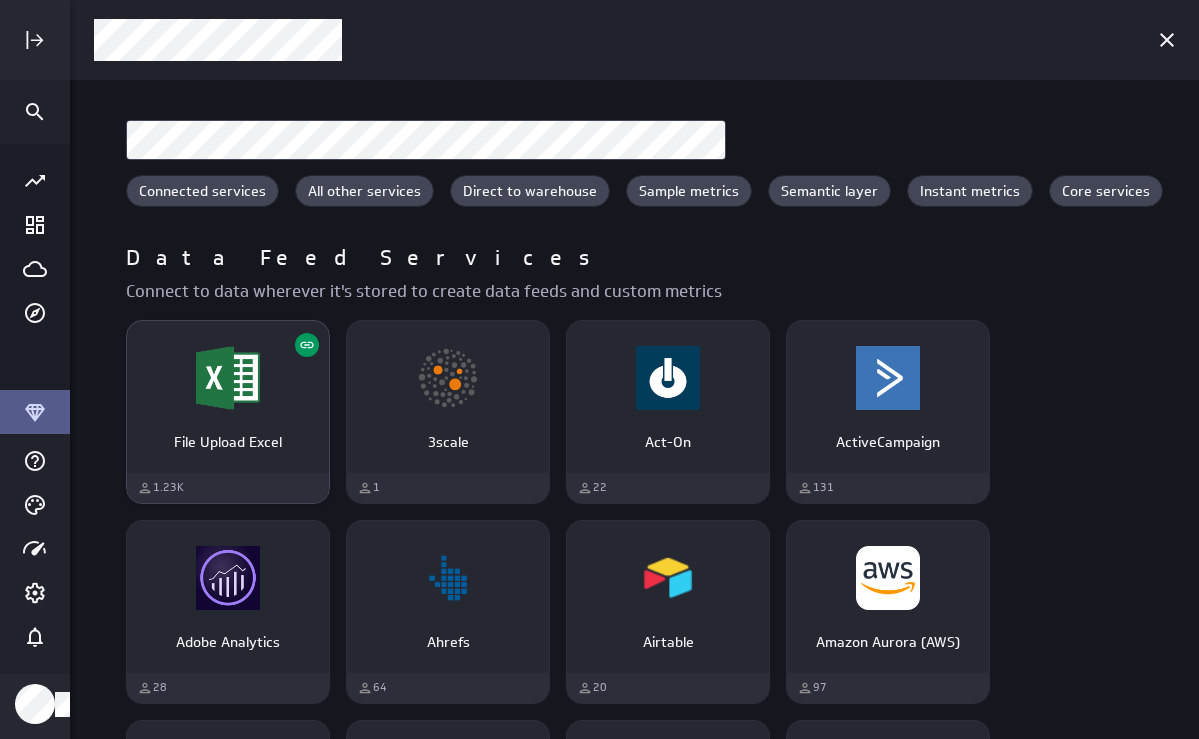 click at bounding box center [228, 378] 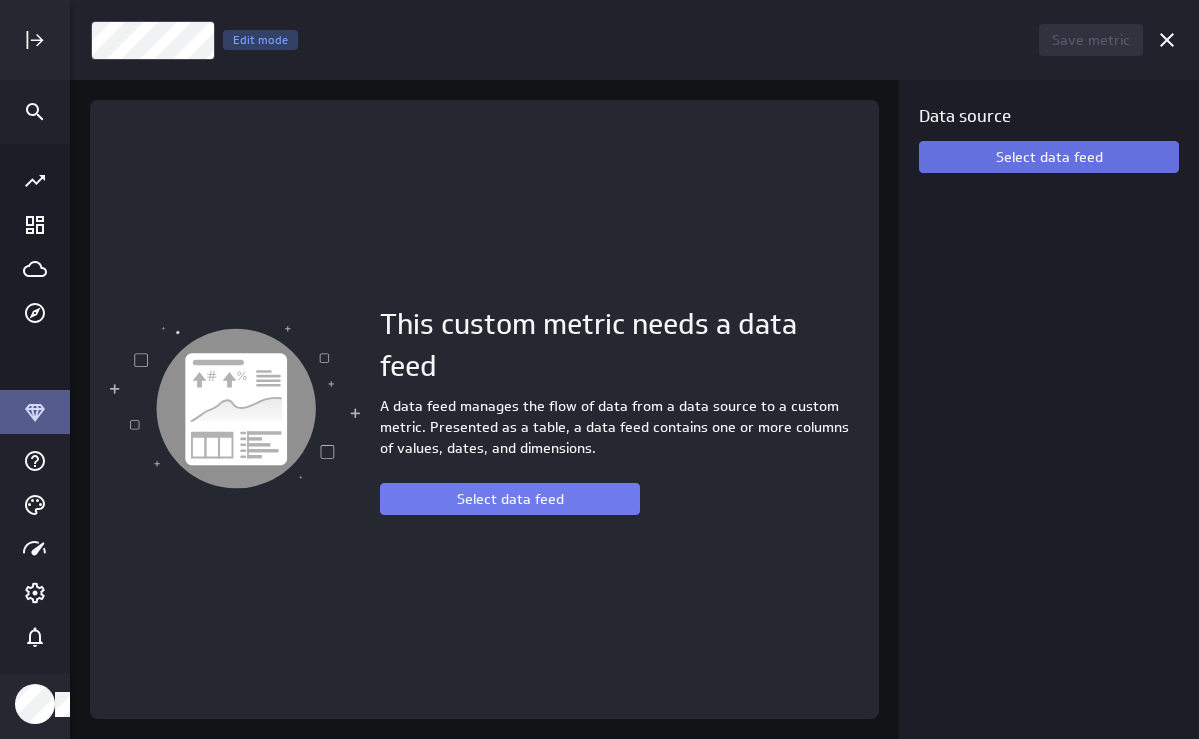 click on "Select data feed" at bounding box center [1049, 157] 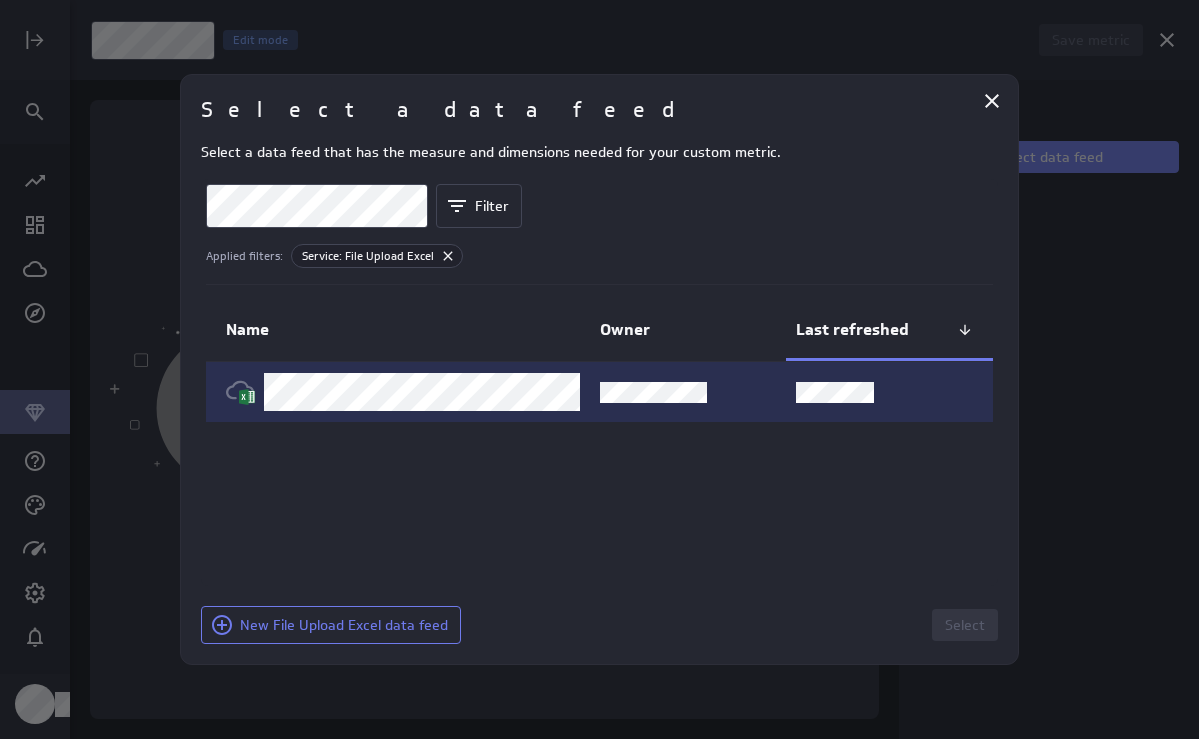 click at bounding box center (688, 392) 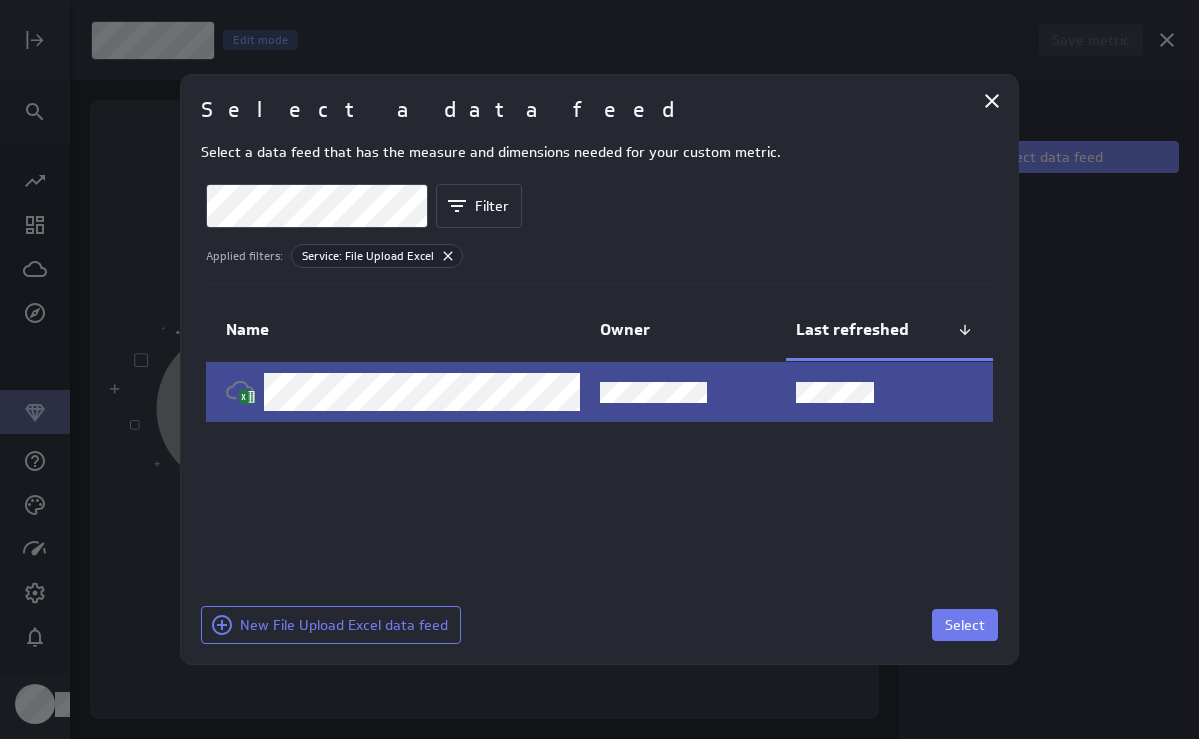 click on "Select" at bounding box center [733, 625] 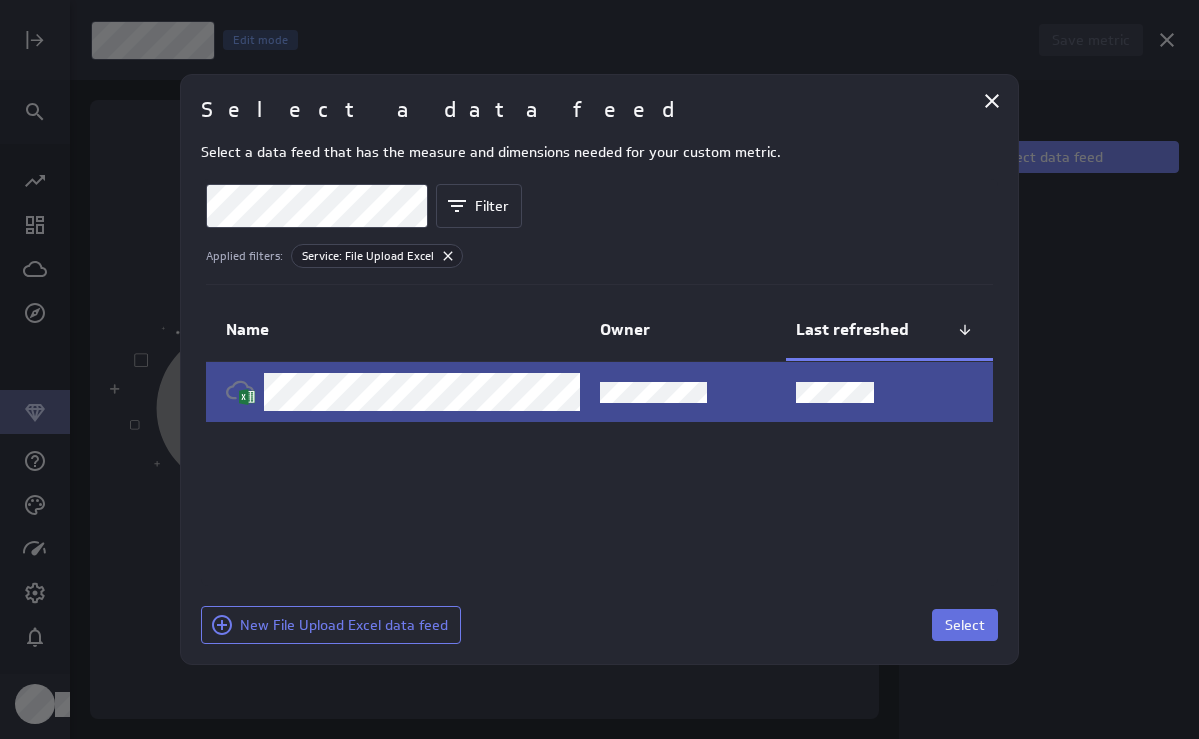 click on "Select" at bounding box center (965, 625) 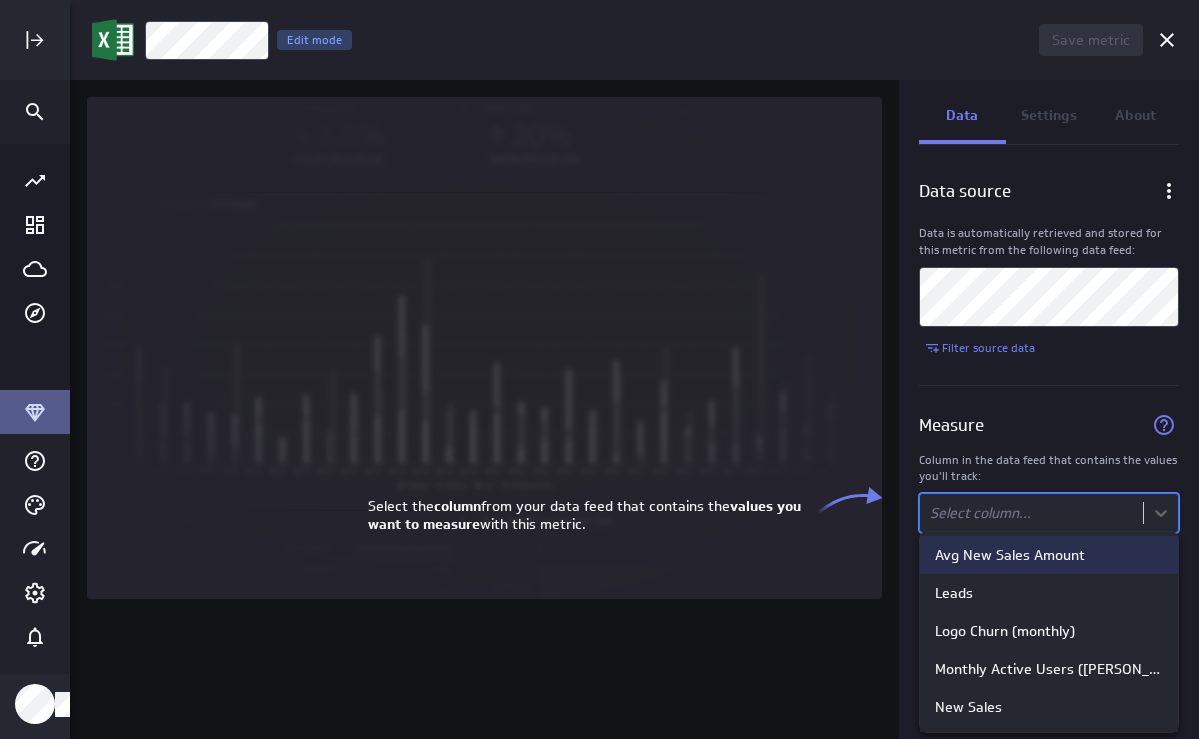 click on "Save metric Untitled Edit mode Data Settings About Data source Data is automatically retrieved and stored for this metric from the following data feed: Filter source data Measure Column in the data feed that contains the values you'll track: option Avg New Sales Amount focused, 1 of 12. 12 results available. Use Up and Down to choose options, press Enter to select the currently focused option, press Escape to exit the menu, press Tab to select the option and exit the menu. Select column... (no message) PowerMetrics Assistant Hey [PERSON_NAME]. I’m your PowerMetrics Assistant. If I can’t answer your question, try searching in our  Help Center  (that’s what I do!) You can also contact the  Support Team . How can I help you [DATE]?
Select the  column  from your data feed that contains the  values you want to measure  with this metric. Avg New Sales Amount Leads Logo Churn (monthly) Monthly Active Users ([PERSON_NAME]) New Sales NRR (monthly) Web to Signup Rate Channel" at bounding box center [599, 369] 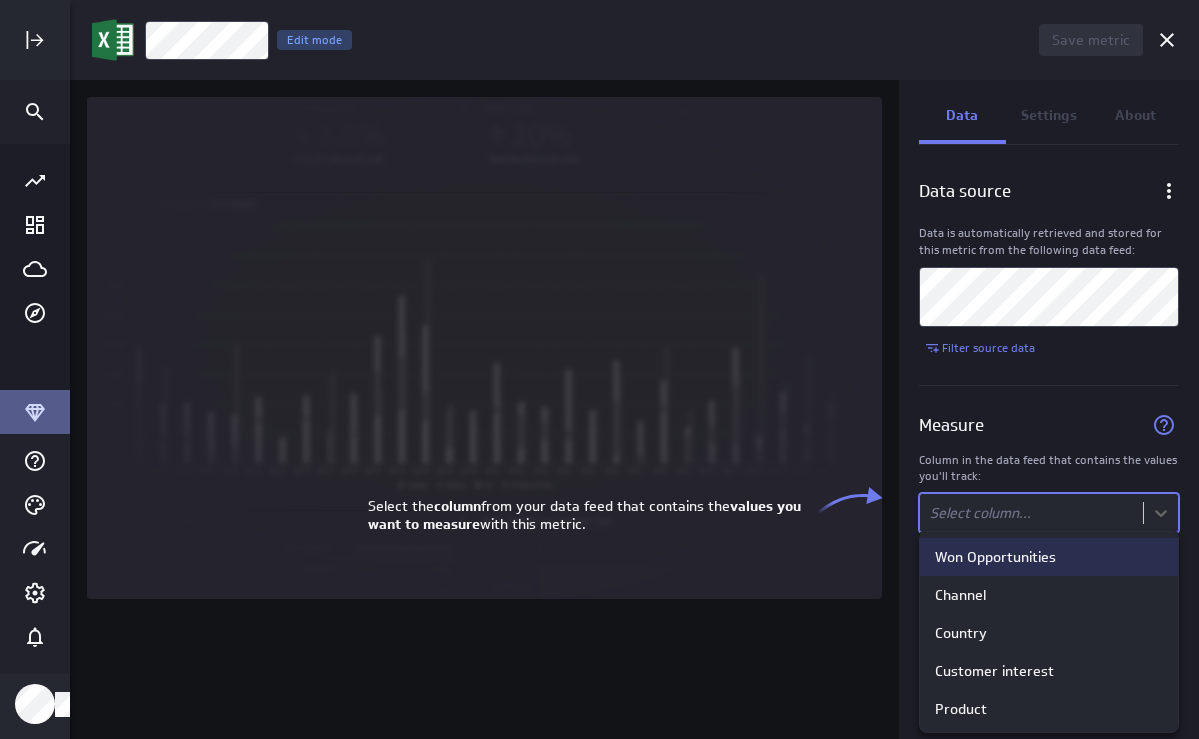 click at bounding box center (599, 369) 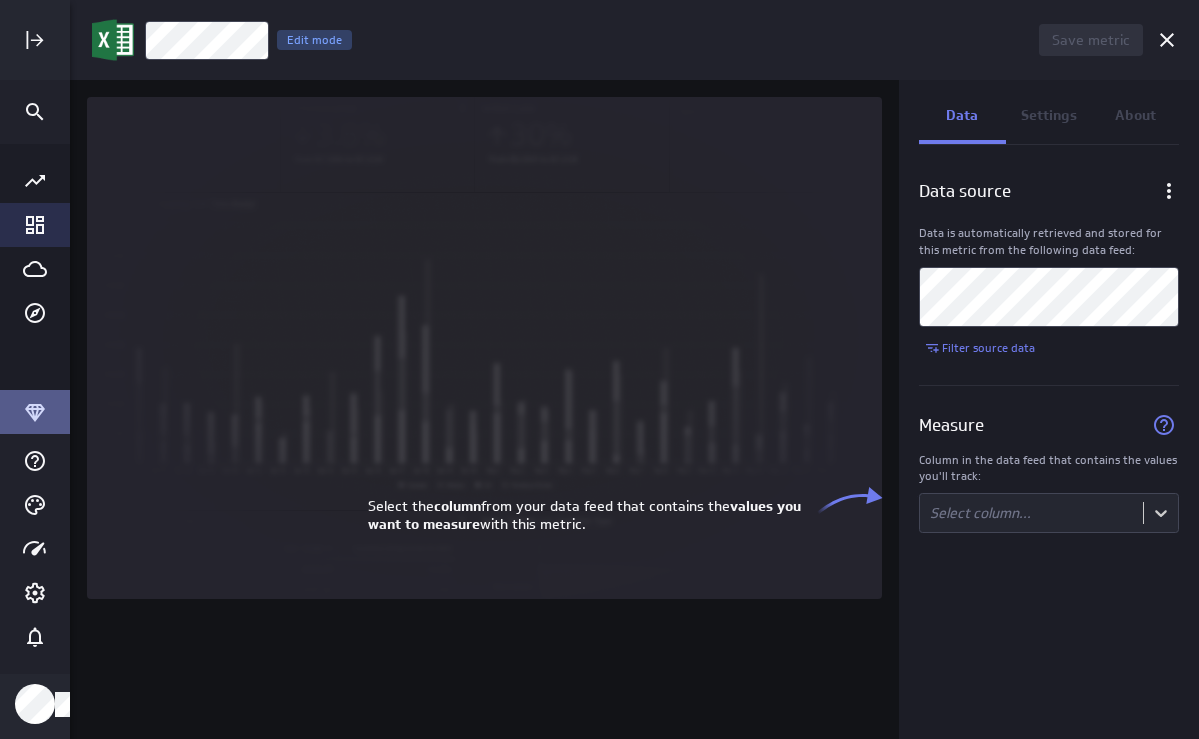 click 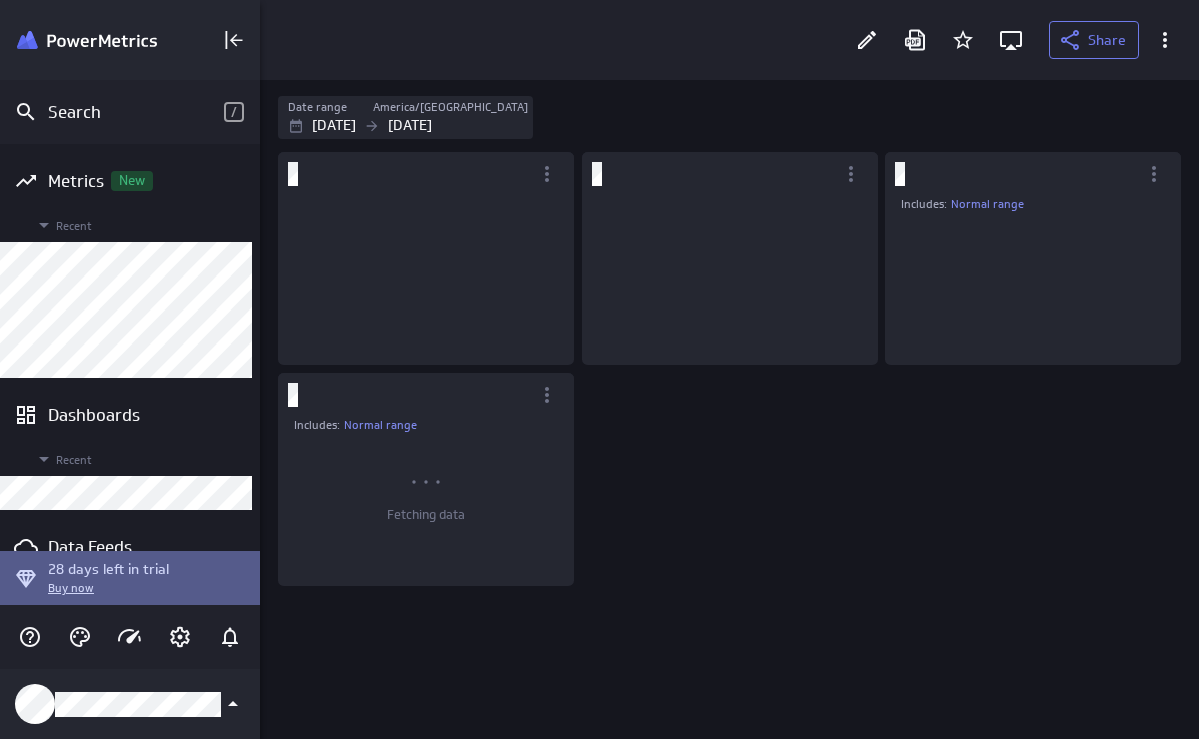 click on "Fetching data" at bounding box center (426, 490) 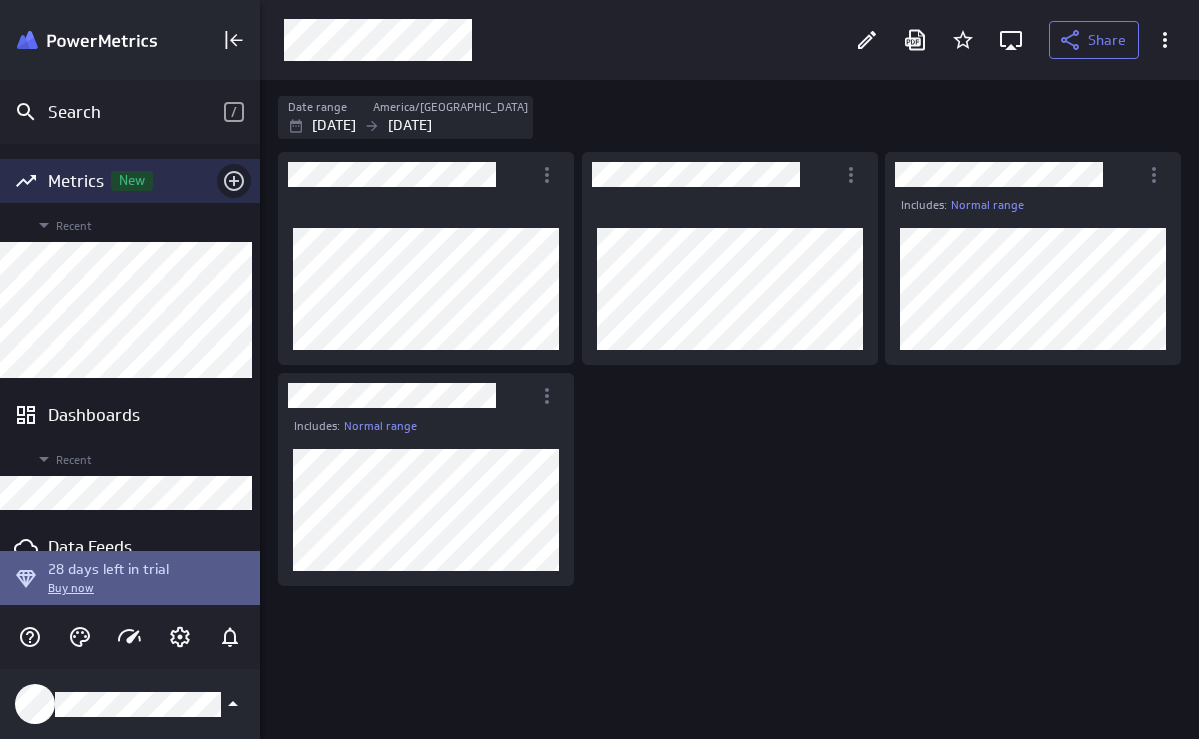 click at bounding box center [234, 181] 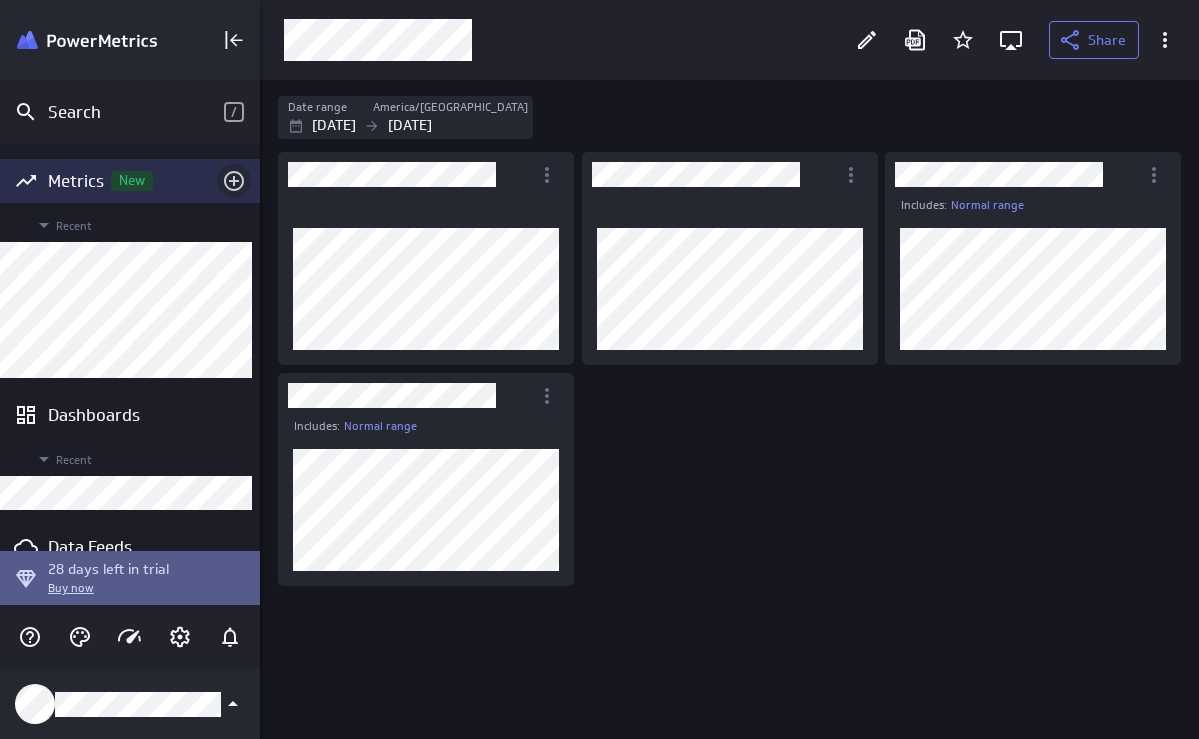 click 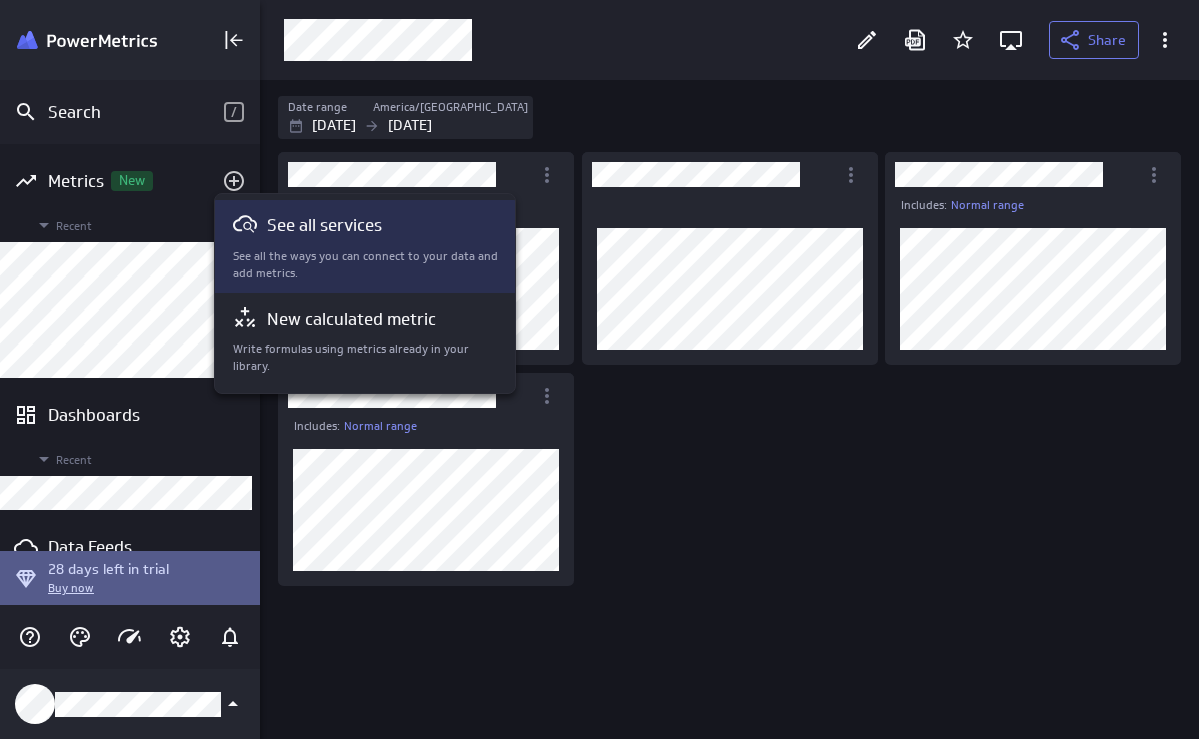 click on "See all services" at bounding box center [366, 226] 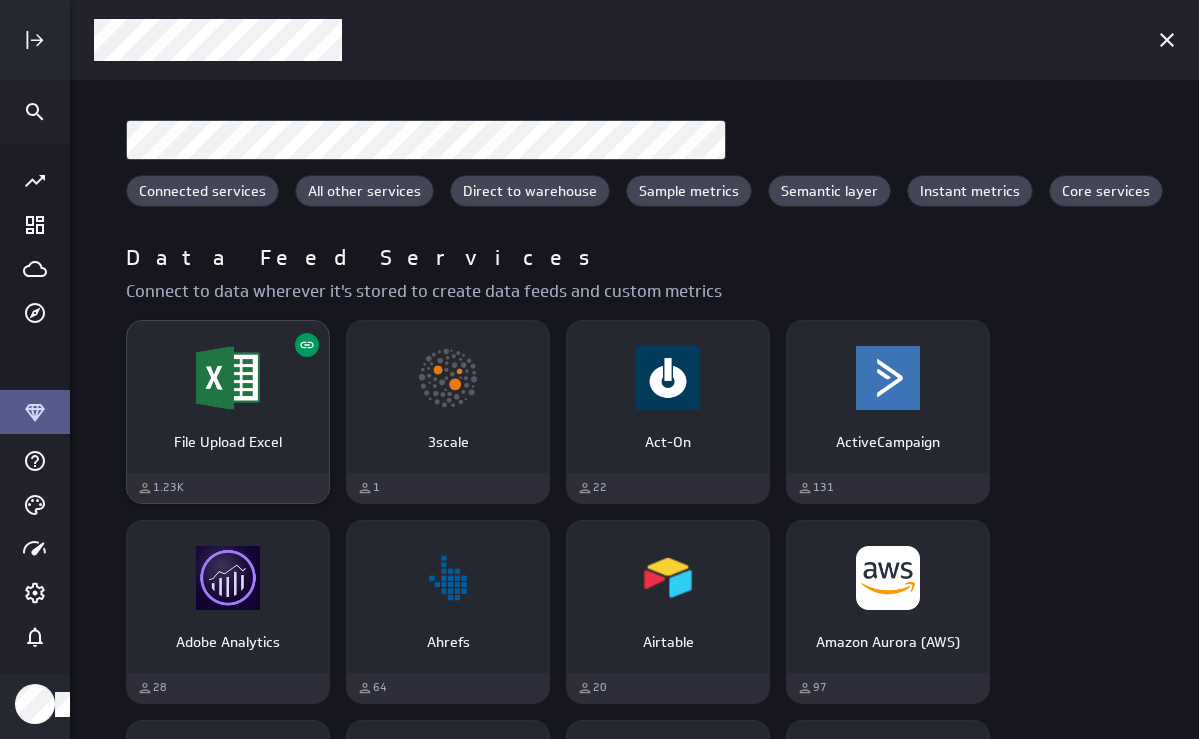 click at bounding box center [228, 378] 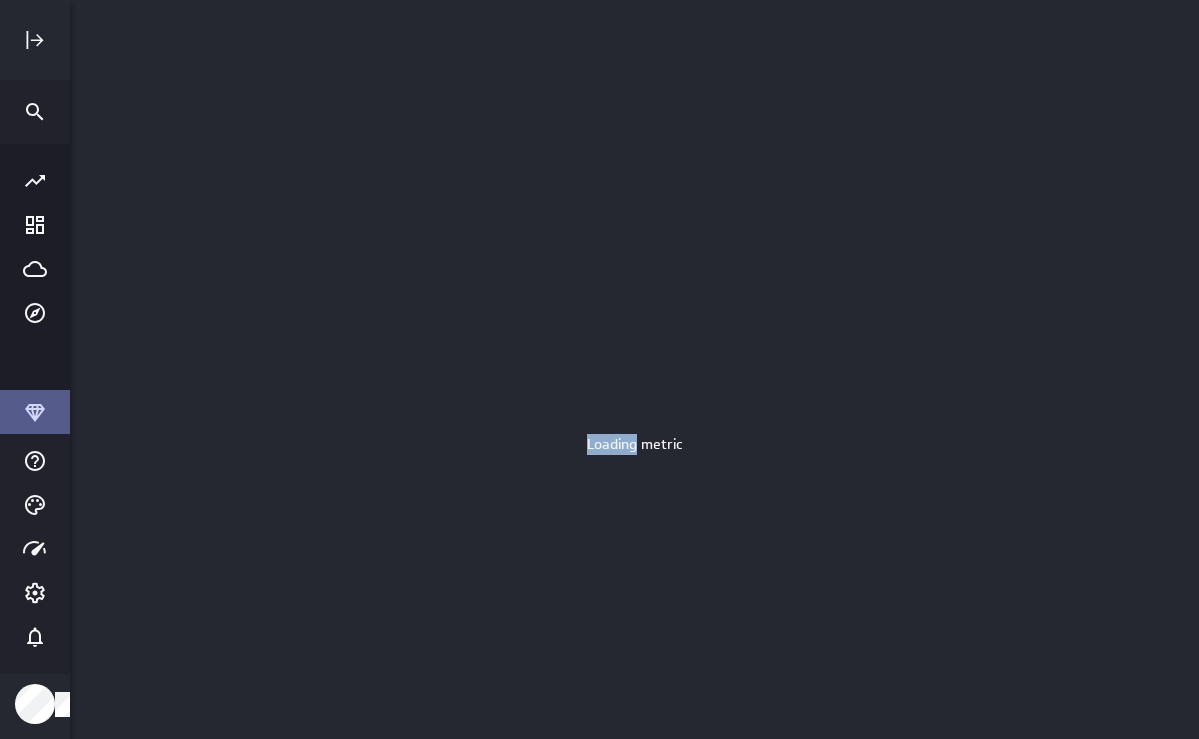 click on "Loading metric" at bounding box center [634, 369] 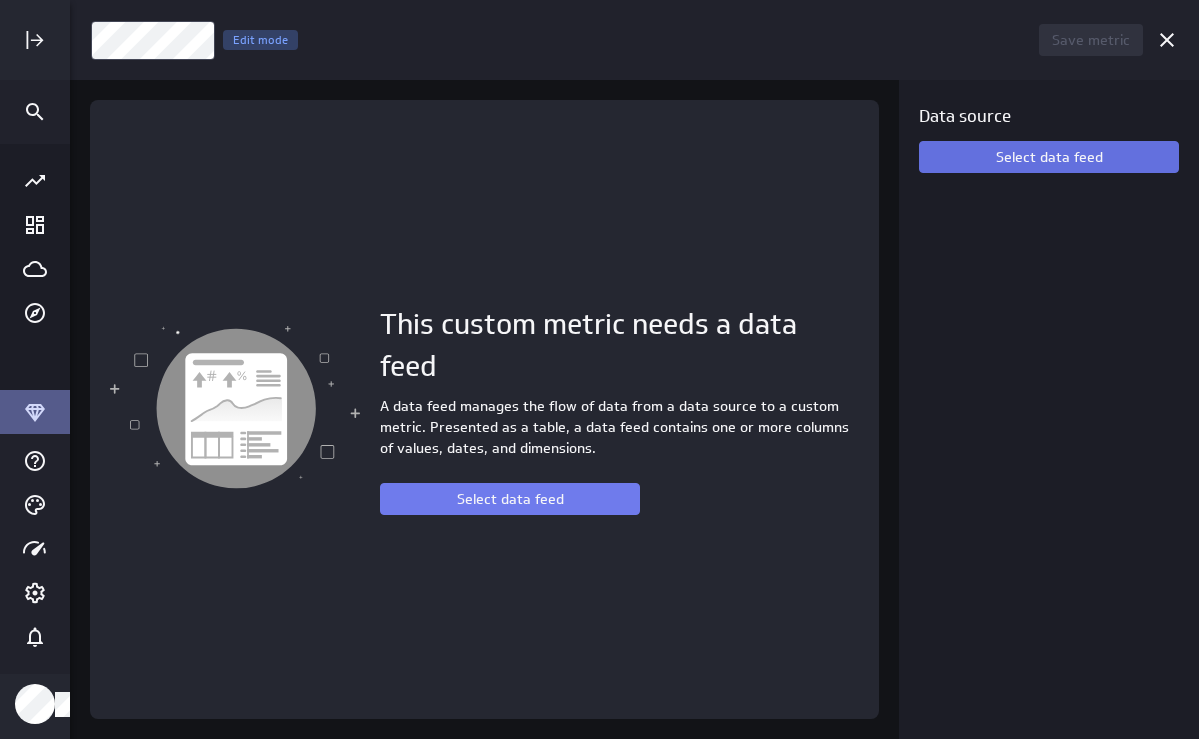 click on "Select data feed" at bounding box center (1049, 157) 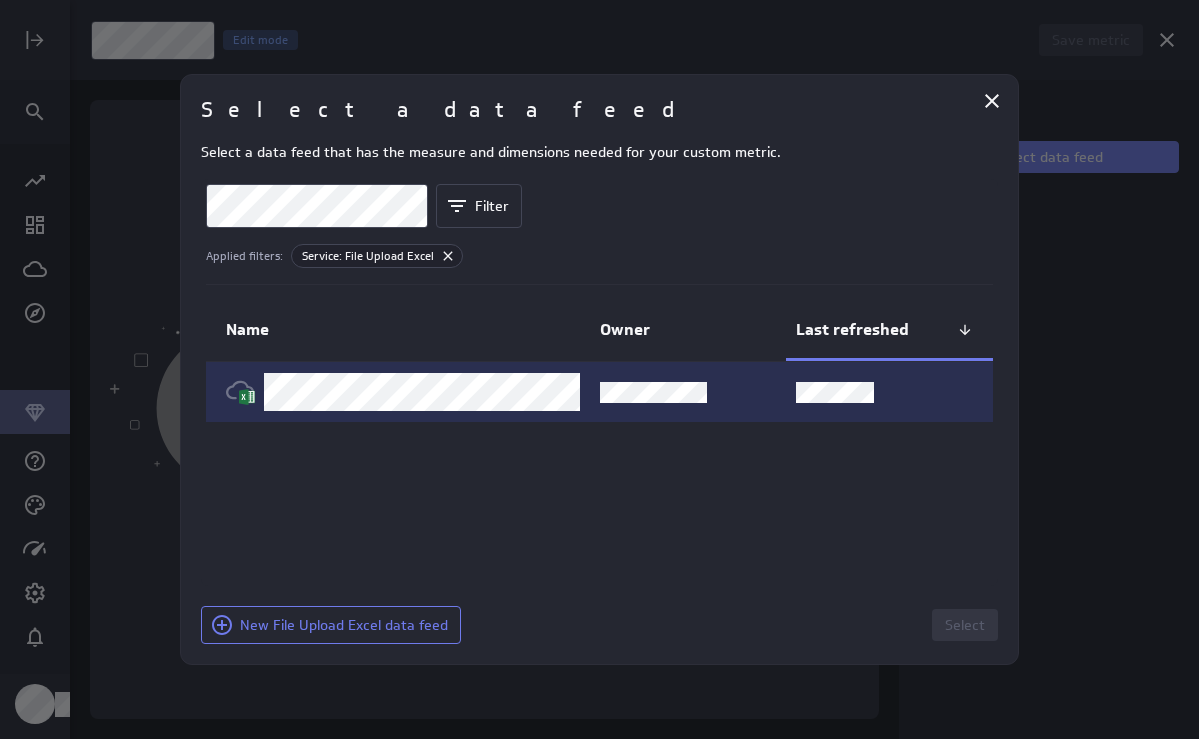 click at bounding box center (403, 392) 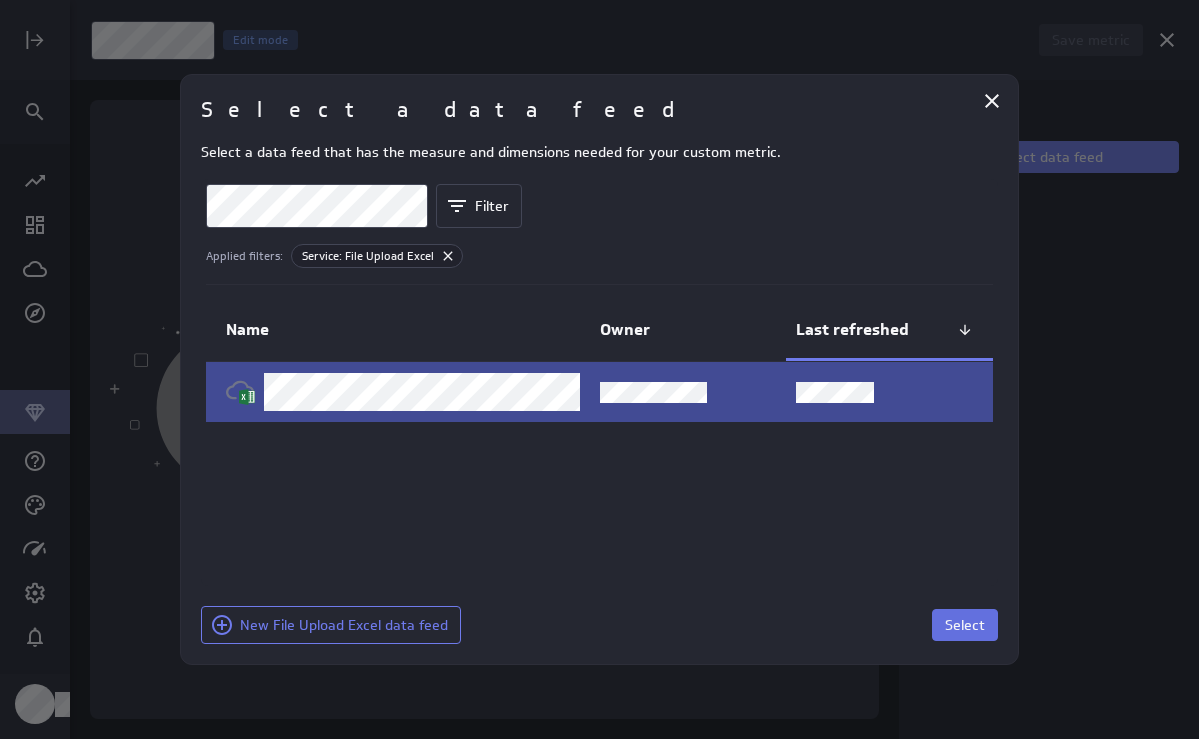click on "Select" at bounding box center [965, 625] 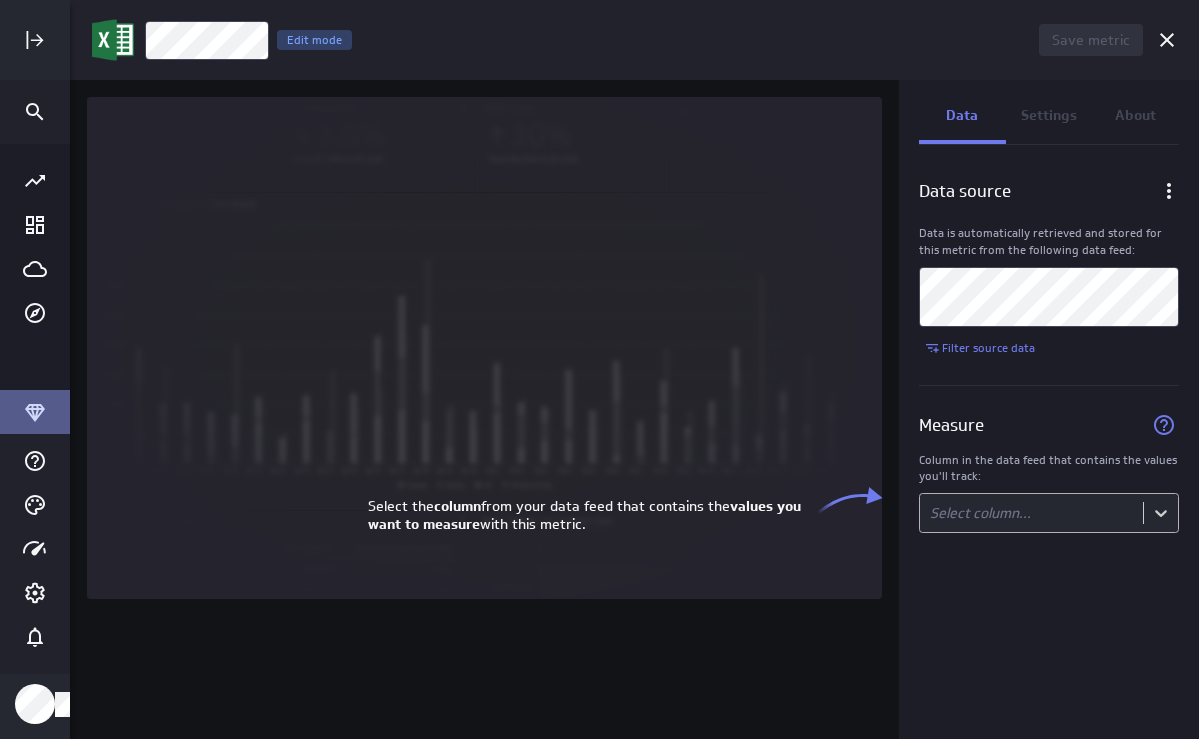 click on "Save metric Untitled Edit mode Data Settings About Data source Data is automatically retrieved and stored for this metric from the following data feed: Filter source data Measure Column in the data feed that contains the values you'll track: Select column... (no message) PowerMetrics Assistant Hey [PERSON_NAME]. I’m your PowerMetrics Assistant. If I can’t answer your question, try searching in our  Help Center  (that’s what I do!) You can also contact the  Support Team . How can I help you [DATE]?
Select the  column  from your data feed that contains the  values you want to measure  with this metric." at bounding box center [599, 369] 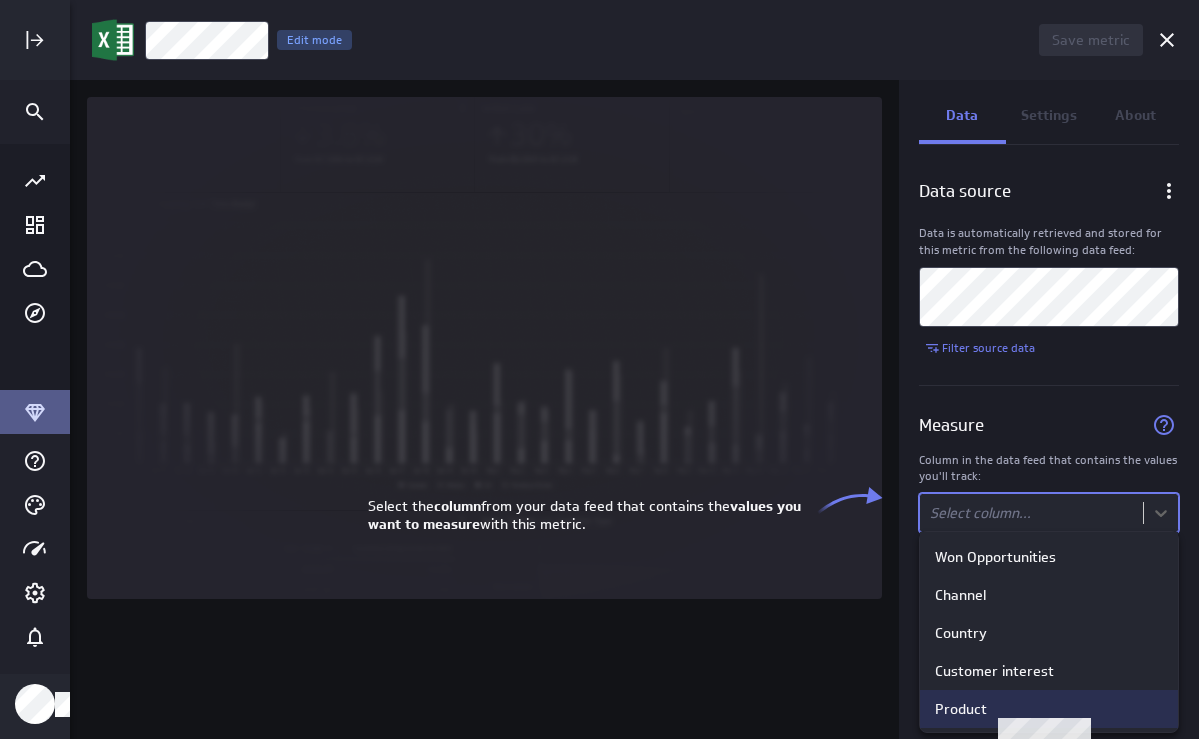 click on "Product" at bounding box center [1049, 709] 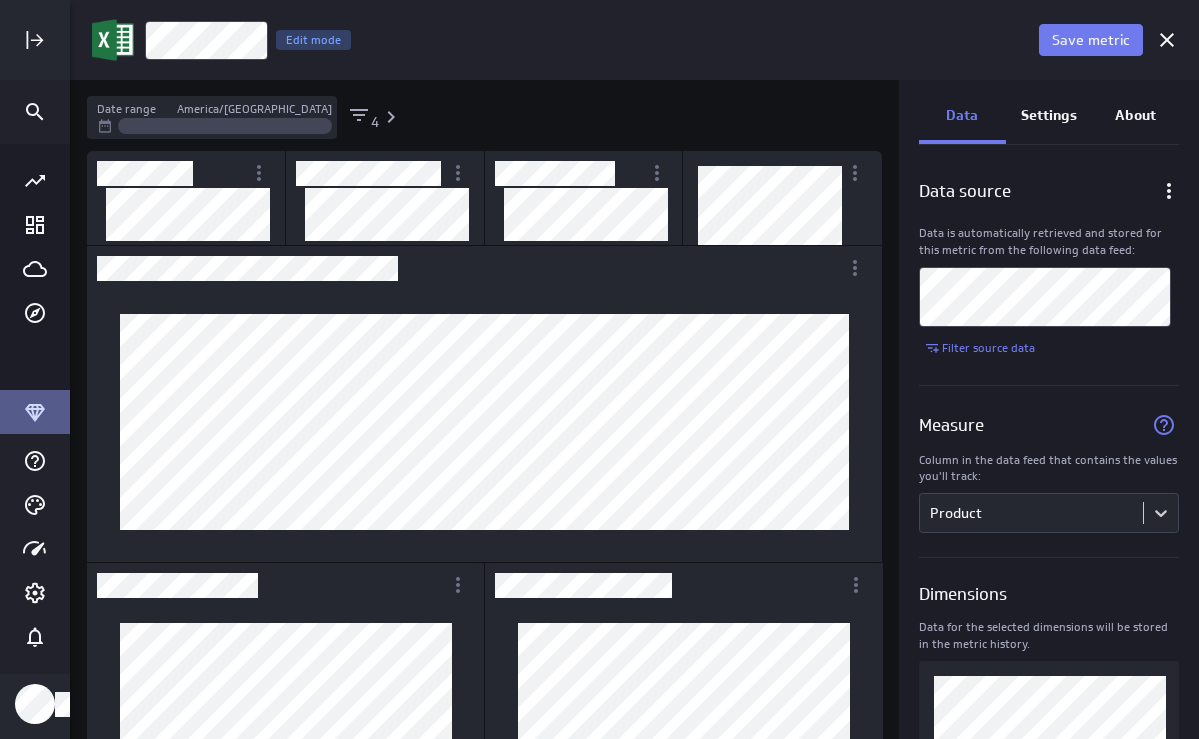 click on "Save metric" at bounding box center [1091, 40] 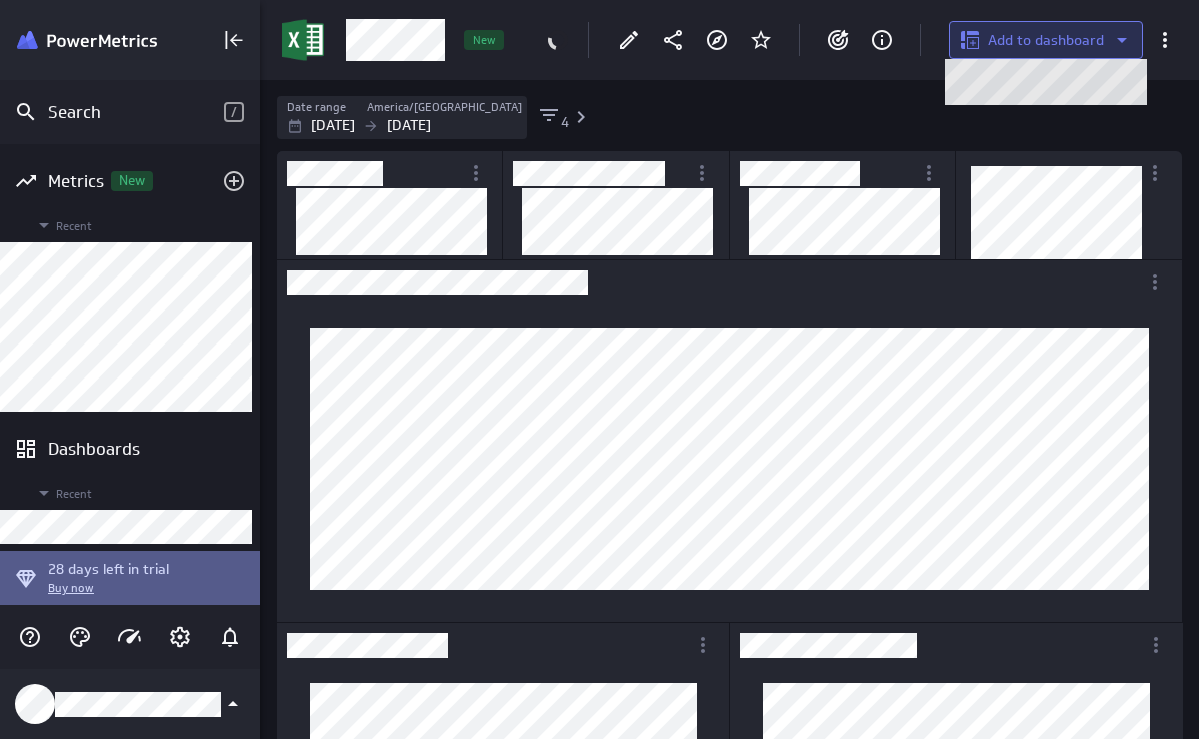 click on "Add to dashboard" at bounding box center (1046, 40) 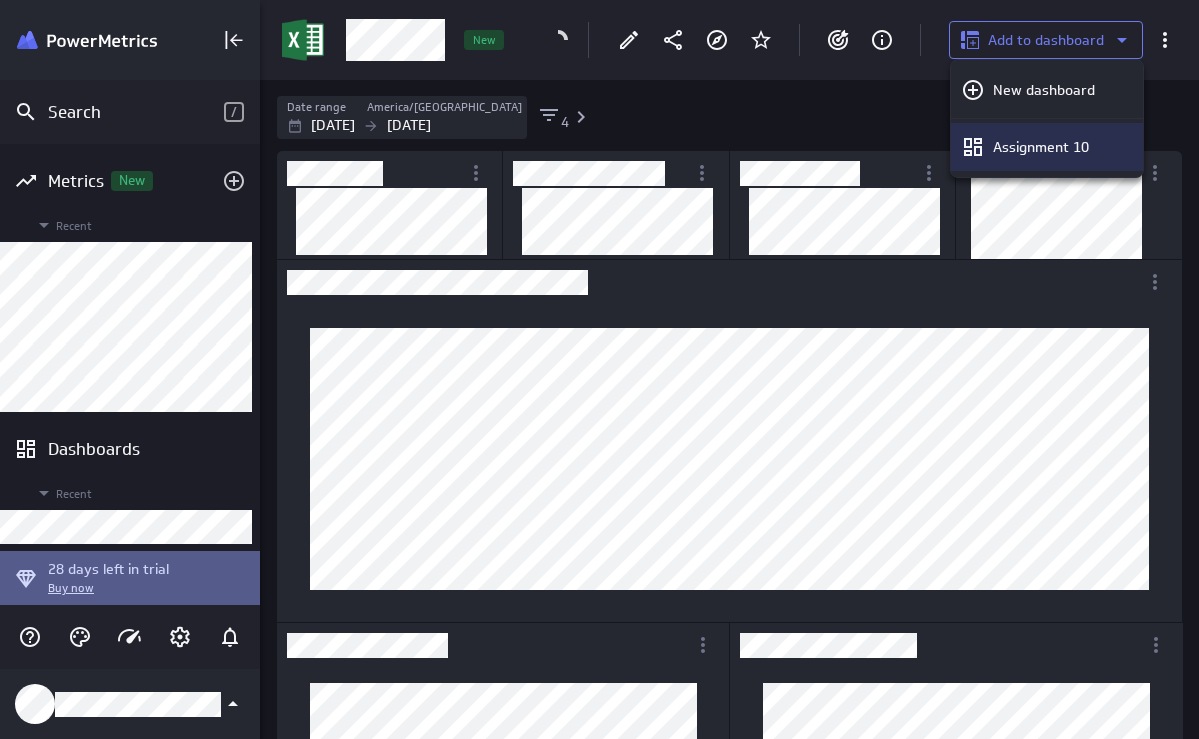 click on "Assignment 10" at bounding box center [1047, 147] 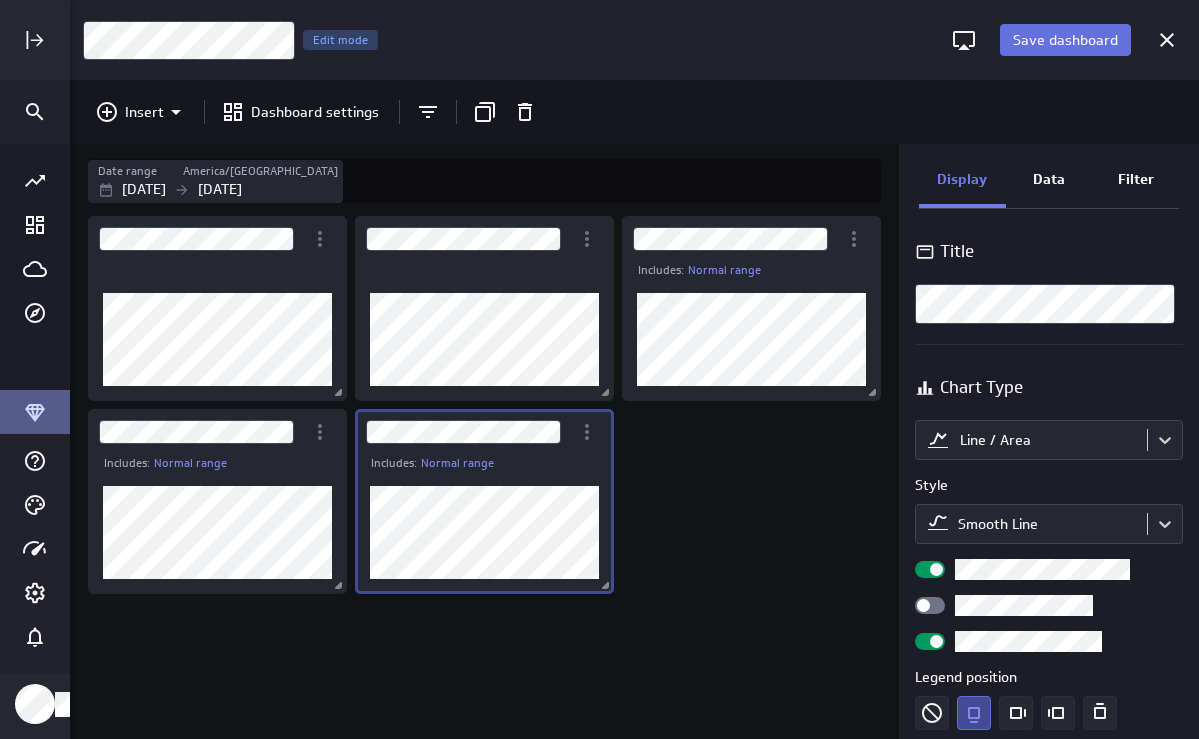 click on "Save dashboard" at bounding box center [1065, 40] 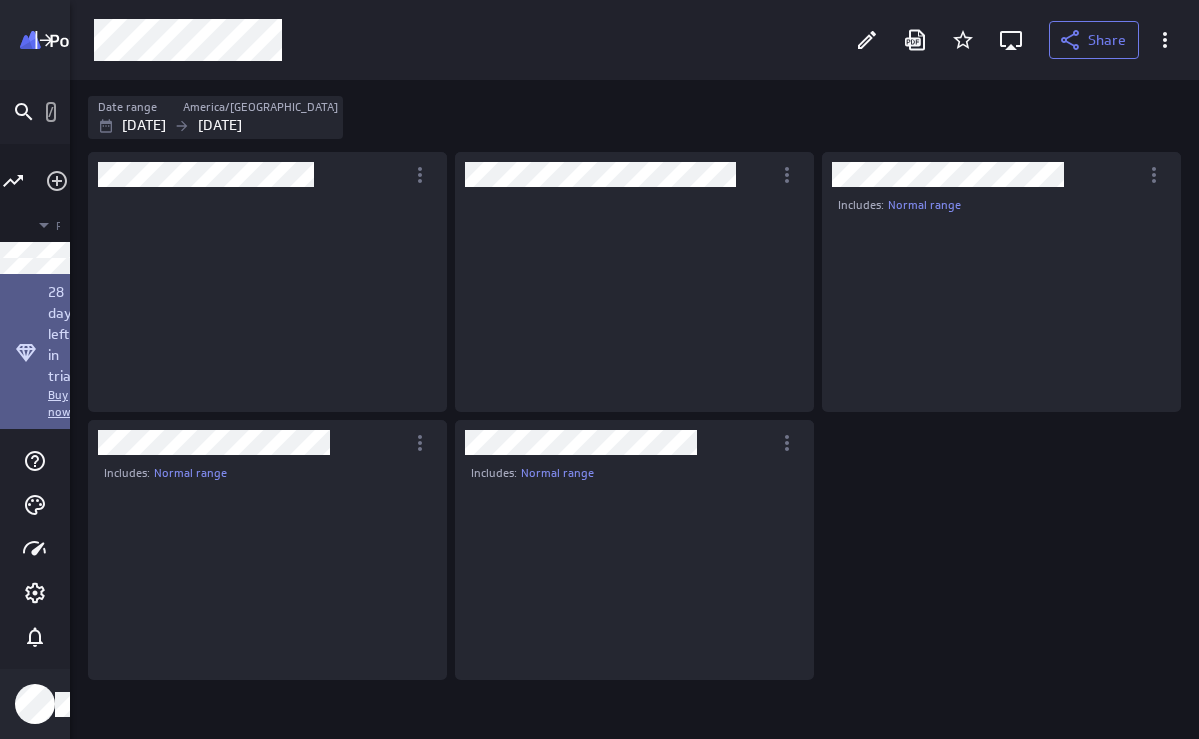scroll, scrollTop: 10, scrollLeft: 10, axis: both 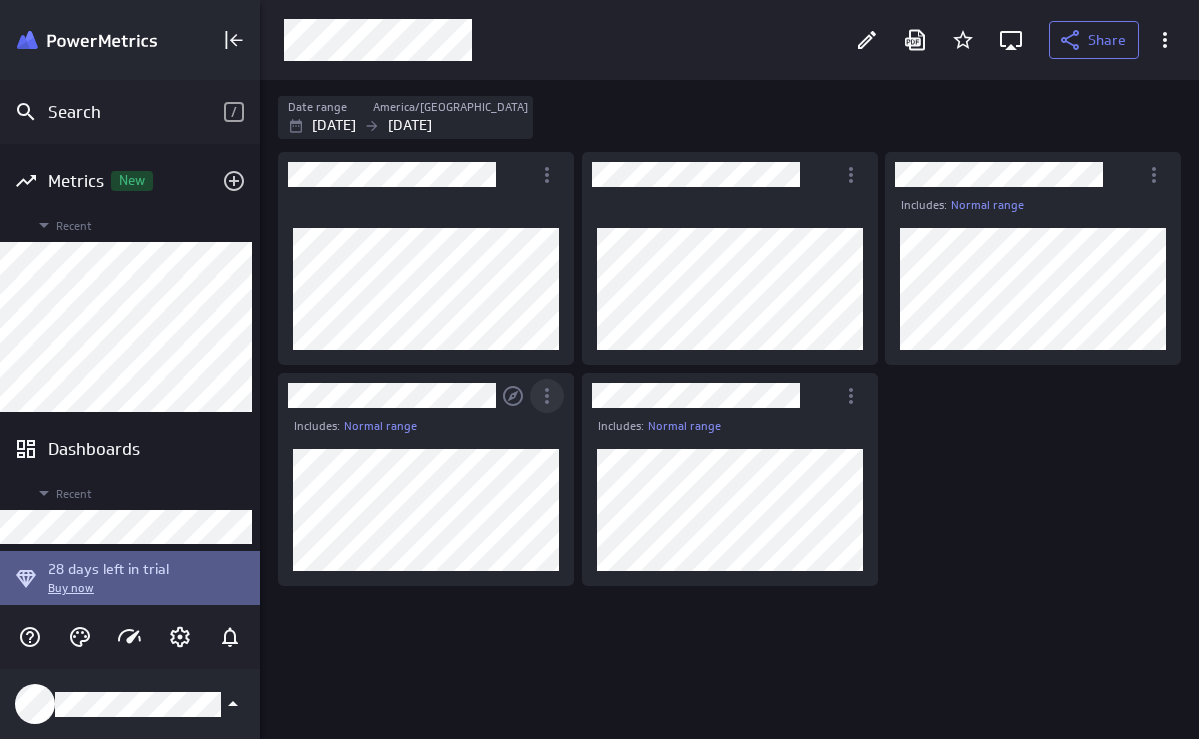 click 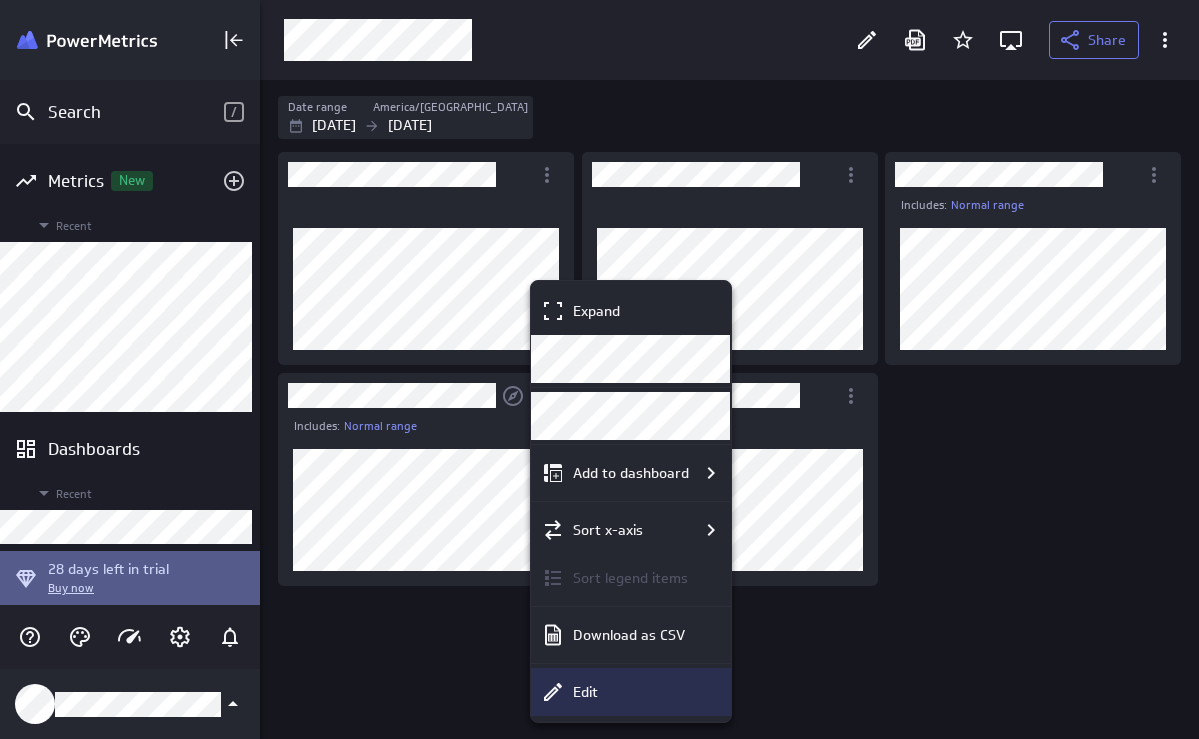 click on "Edit" at bounding box center (631, 692) 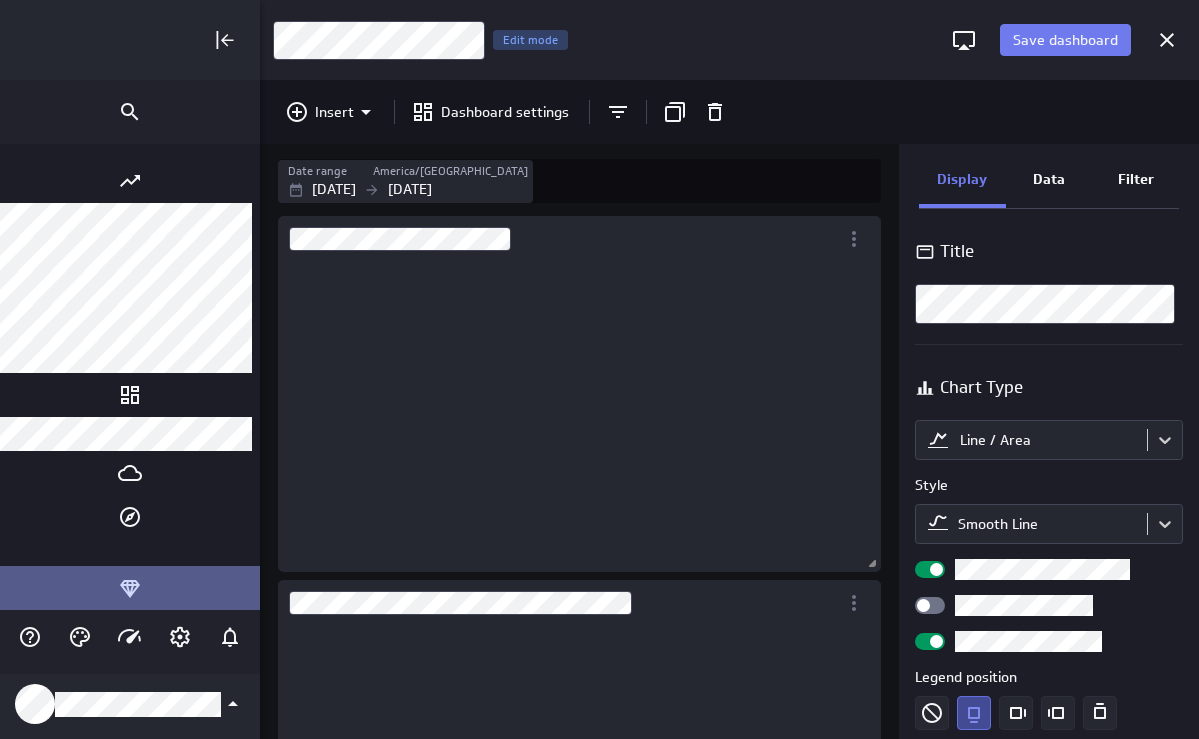 scroll, scrollTop: 596, scrollLeft: 1130, axis: both 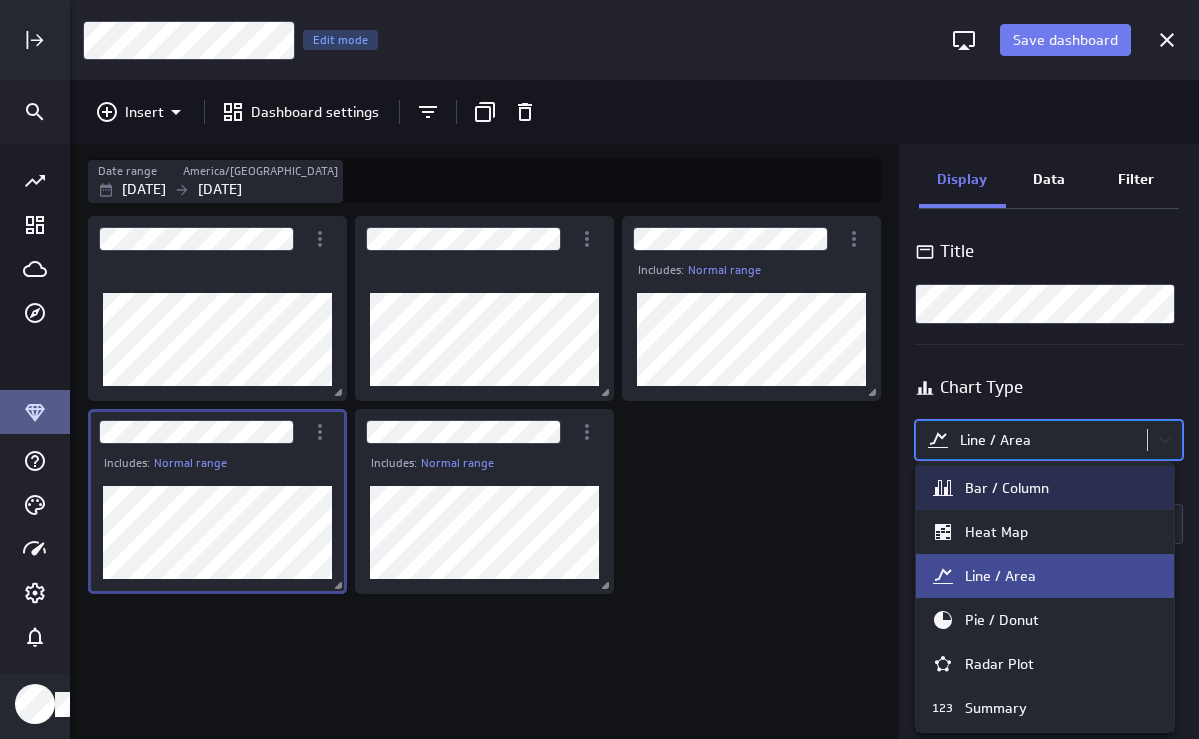 click on "Save dashboard Assignment 10 Edit mode Insert Dashboard settings Date range [GEOGRAPHIC_DATA]/[GEOGRAPHIC_DATA] [DATE] [DATE] Includes:  Normal range Includes:  Normal range Includes:  Normal range Display Data Filter   Title     Chart Type   option [object Object] focused, 1 of 11. 11 results available. Use Up and Down to choose options, press Enter to select the currently focused option, press Escape to exit the menu, press Tab to select the option and exit the menu. Line / Area Style Smooth Line Legend position   Comparison   Comparison None   Analyses   Normal range Show expected range and unexpected values   Series   Line thickness Line style   Vertical axis   Axis label None Range Include zero (default)   Sort   Sort x-axis Default Using original data order Sort legend items Default Using original data order (no message) PowerMetrics Assistant Hey Gheed. I’m your PowerMetrics Assistant. If I can’t answer your question, try searching in our  Help Center Support Team" at bounding box center (599, 369) 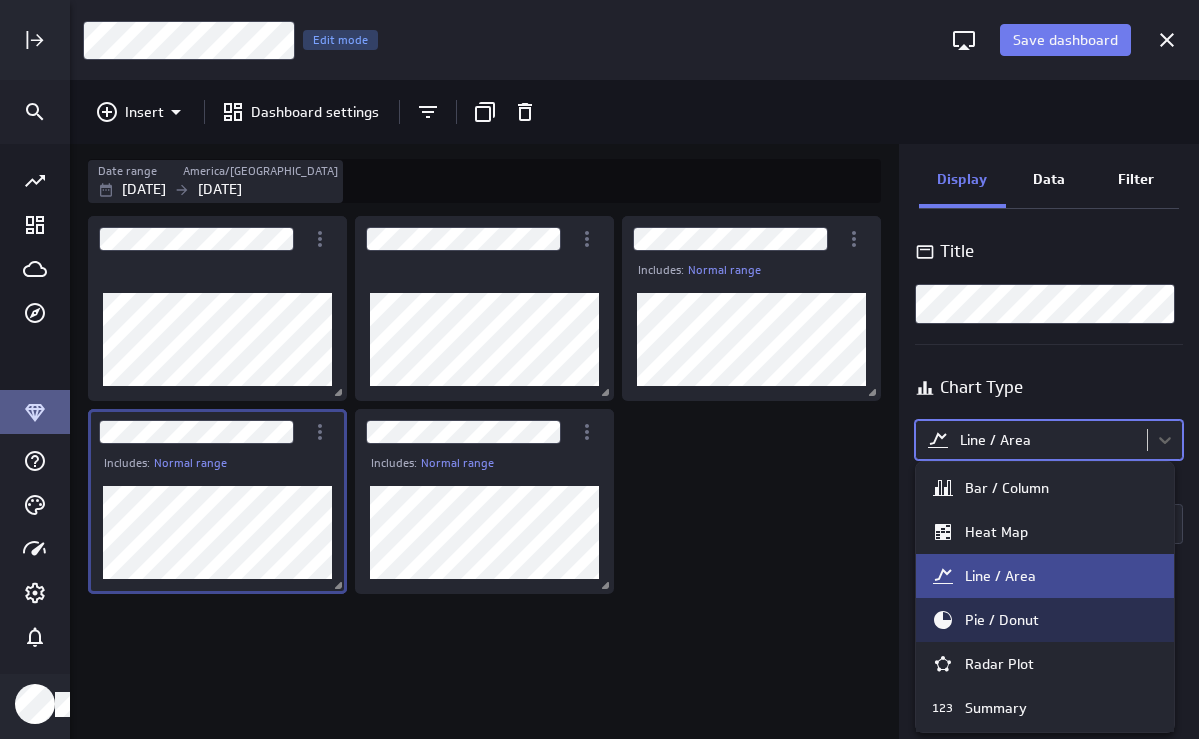 click on "Pie / Donut" at bounding box center [1045, 620] 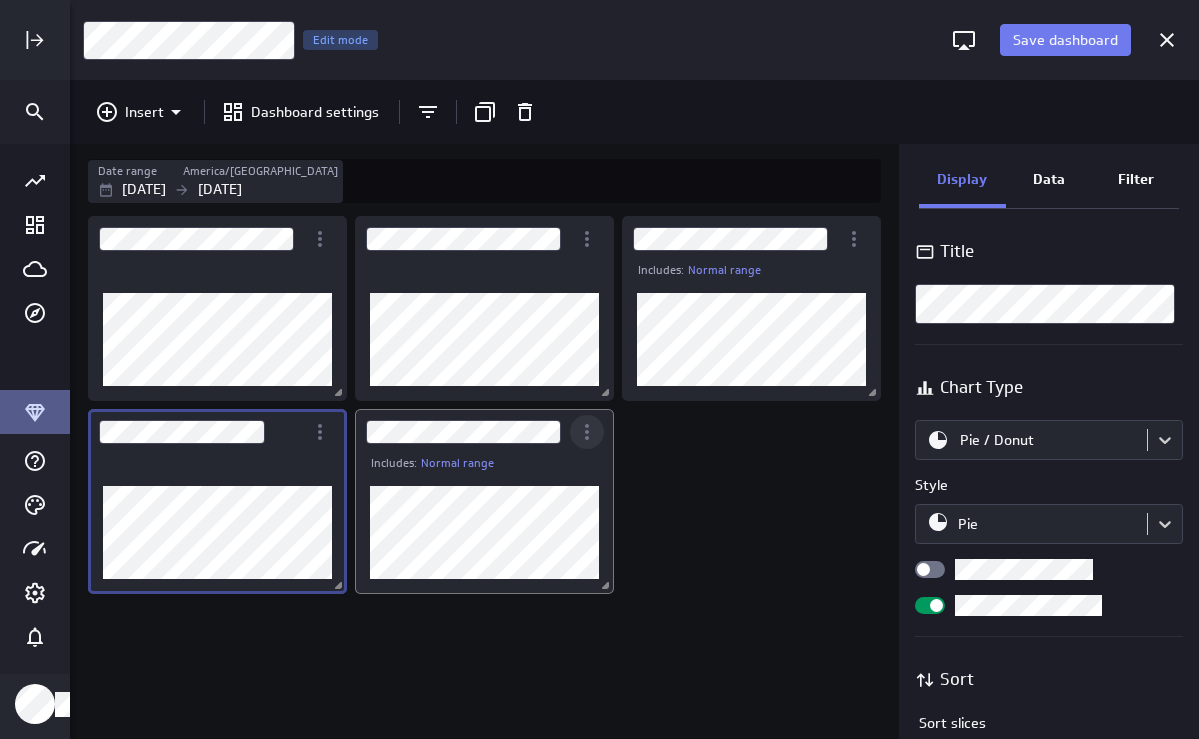 click 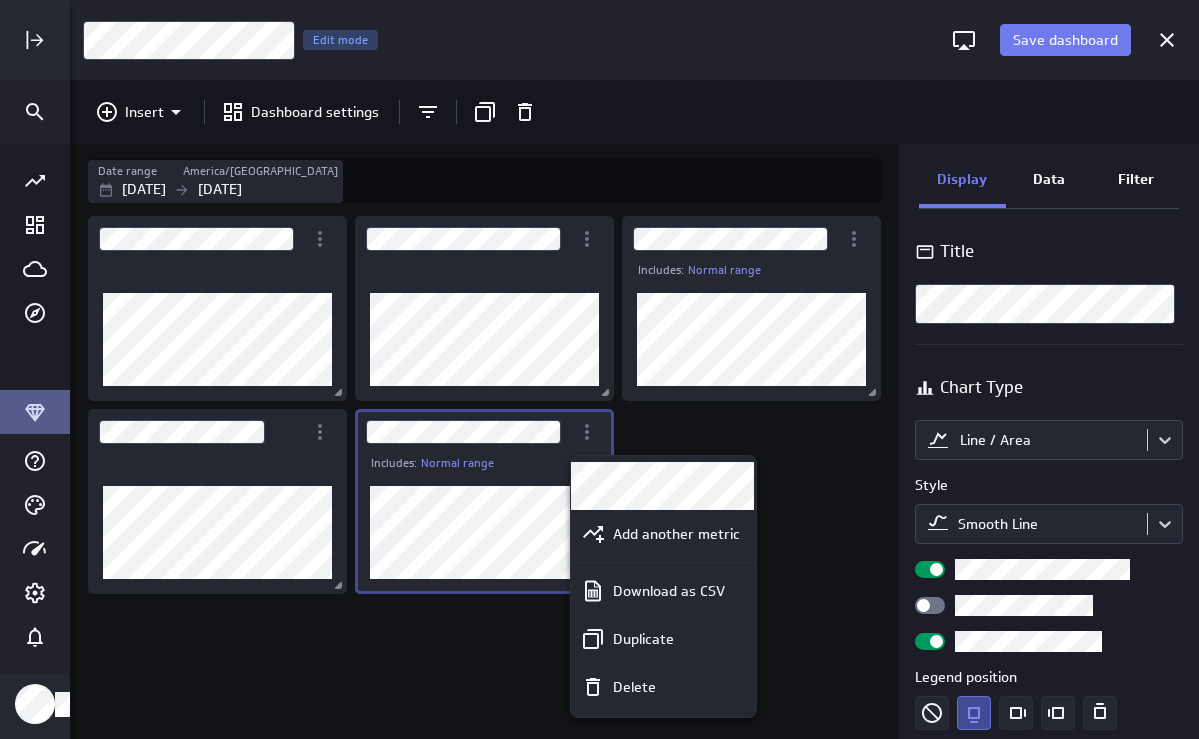 click at bounding box center [599, 369] 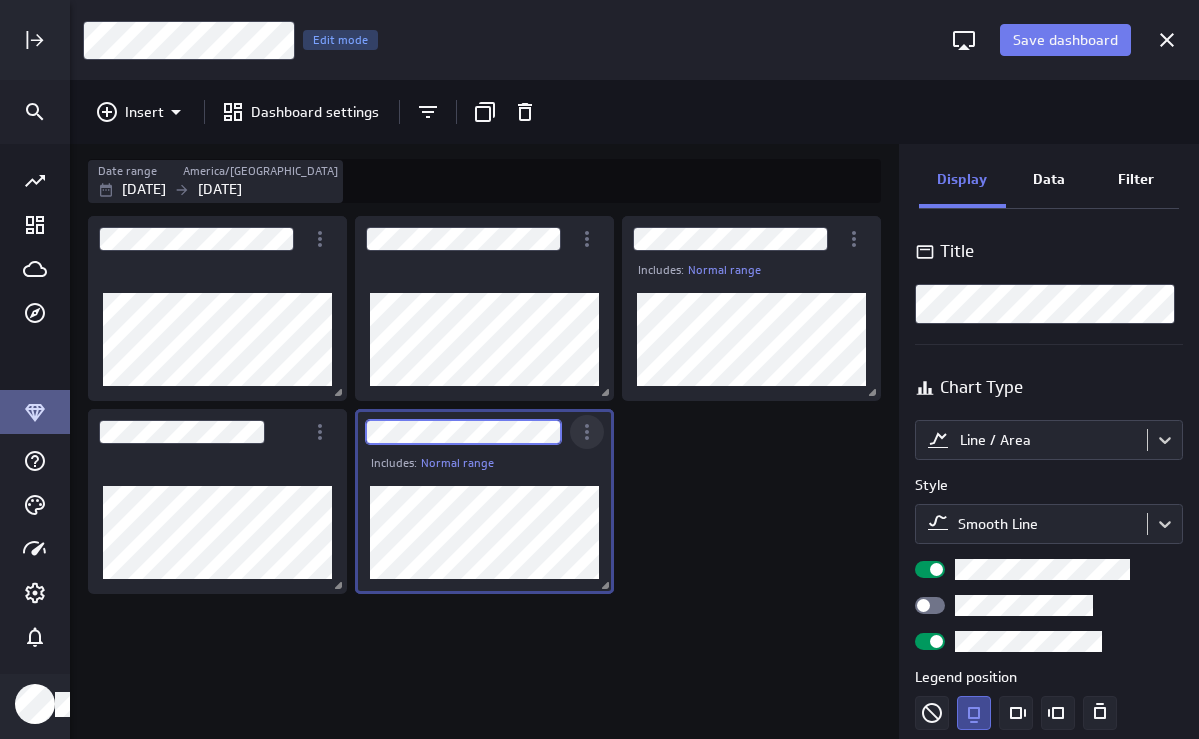 click at bounding box center (484, 432) 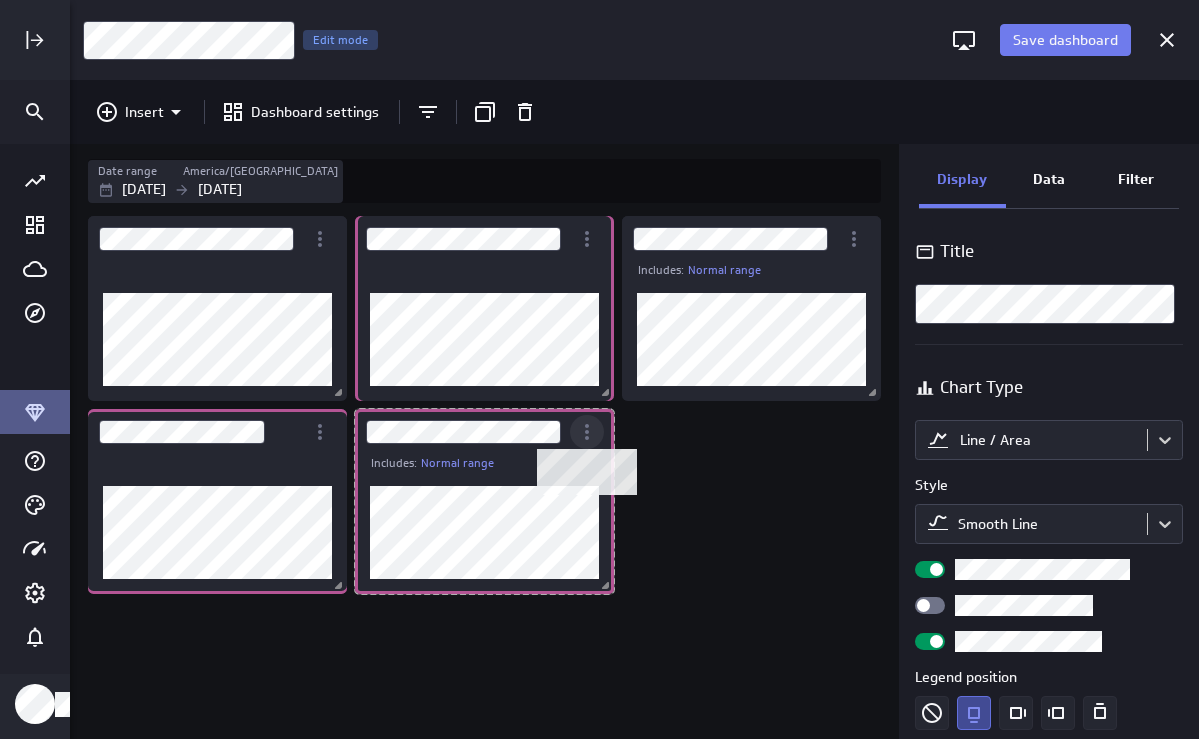 click 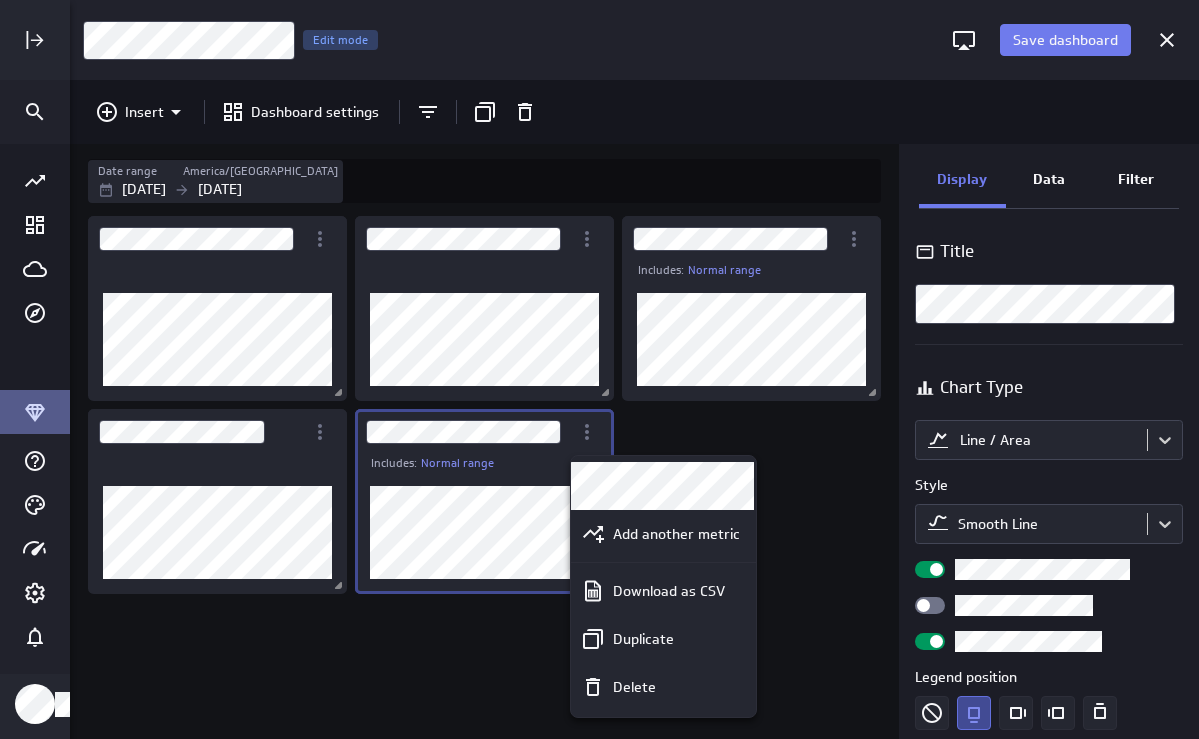 click at bounding box center (599, 369) 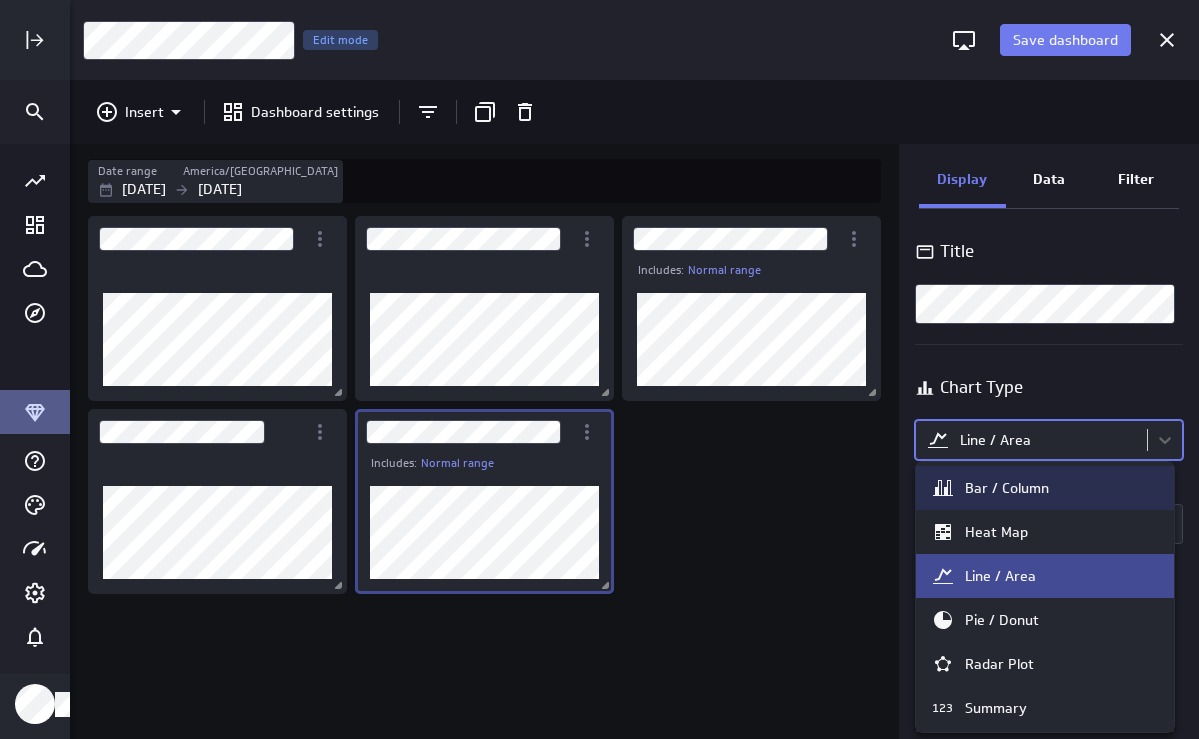 click on "Save dashboard Assignment 10 Edit mode Insert Dashboard settings Date range [GEOGRAPHIC_DATA]/[GEOGRAPHIC_DATA] [DATE] [DATE] Includes:  Normal range Includes:  Normal range Display Data Filter   Title     Chart Type   option [object Object] focused, 1 of 11. 11 results available. Use Up and Down to choose options, press Enter to select the currently focused option, press Escape to exit the menu, press Tab to select the option and exit the menu. Line / Area Style Smooth Line Legend position   Comparison   Comparison None   Analyses   Normal range Show expected range and unexpected values   Series   Line thickness Line style   Vertical axis   Axis label None Range Include zero (default)   Sort   Sort x-axis Default Using original data order Sort legend items Default Using original data order (no message) PowerMetrics Assistant Hey Gheed. I’m your PowerMetrics Assistant. If I can’t answer your question, try searching in our  Help Center  (that’s what I do!) You can also contact the" at bounding box center [599, 369] 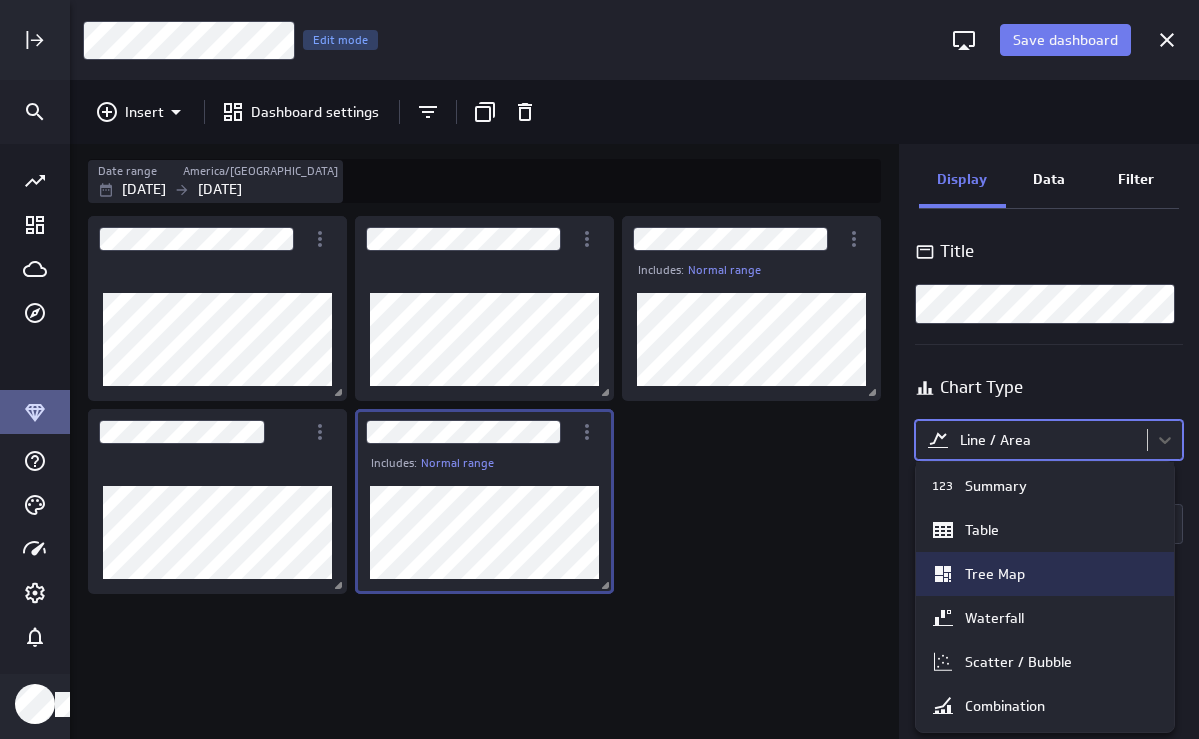 click on "Tree Map" at bounding box center [1045, 574] 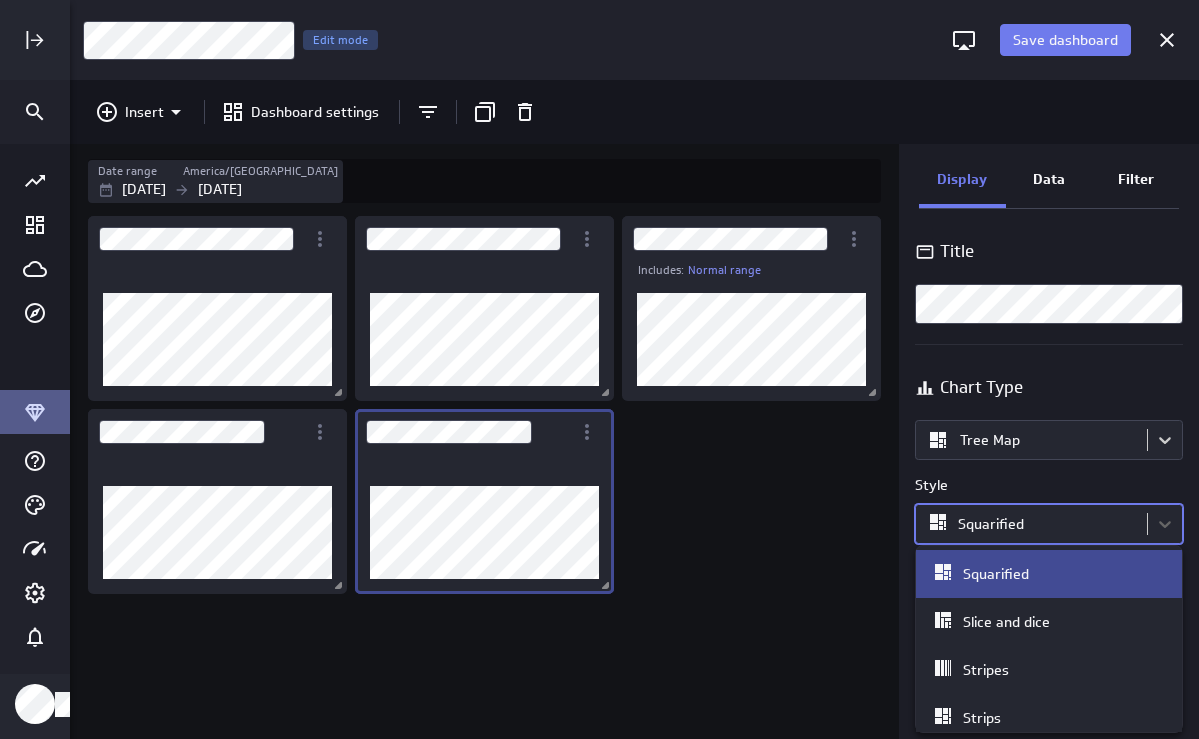 click on "Save dashboard Assignment 10 Edit mode Insert Dashboard settings Date range [GEOGRAPHIC_DATA]/[GEOGRAPHIC_DATA] [DATE] [DATE] Includes:  Normal range Display Data Filter   Title     Chart Type   Tree Map Style option Squarified focused, 1 of 5. 5 results available. Use Up and Down to choose options, press Enter to select the currently focused option, press Escape to exit the menu, press Tab to select the option and exit the menu. Squarified (no message) PowerMetrics Assistant Hey [PERSON_NAME]. I’m your PowerMetrics Assistant. If I can’t answer your question, try searching in our  Help Center  (that’s what I do!) You can also contact the  Support Team . How can I help you [DATE]?
Created with Highcharts 9.0.1 Squarified Slice and dice Stripes Strips Packed Bubble" at bounding box center (599, 369) 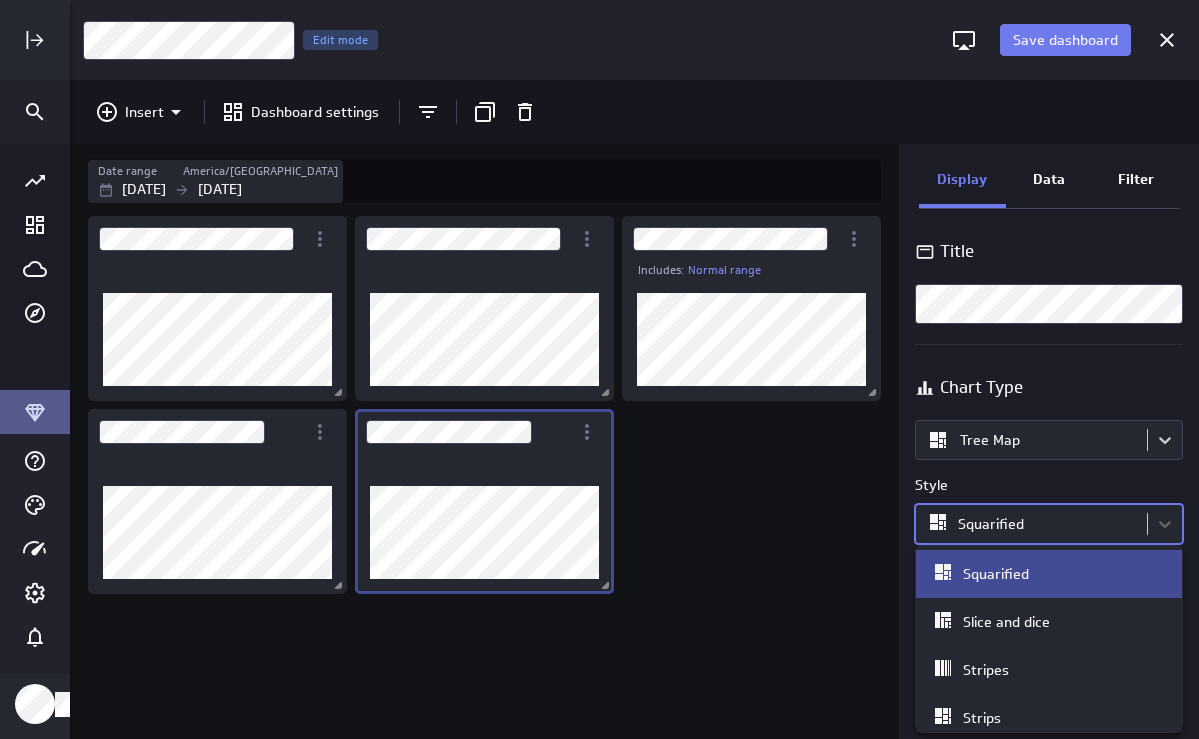 click at bounding box center (599, 369) 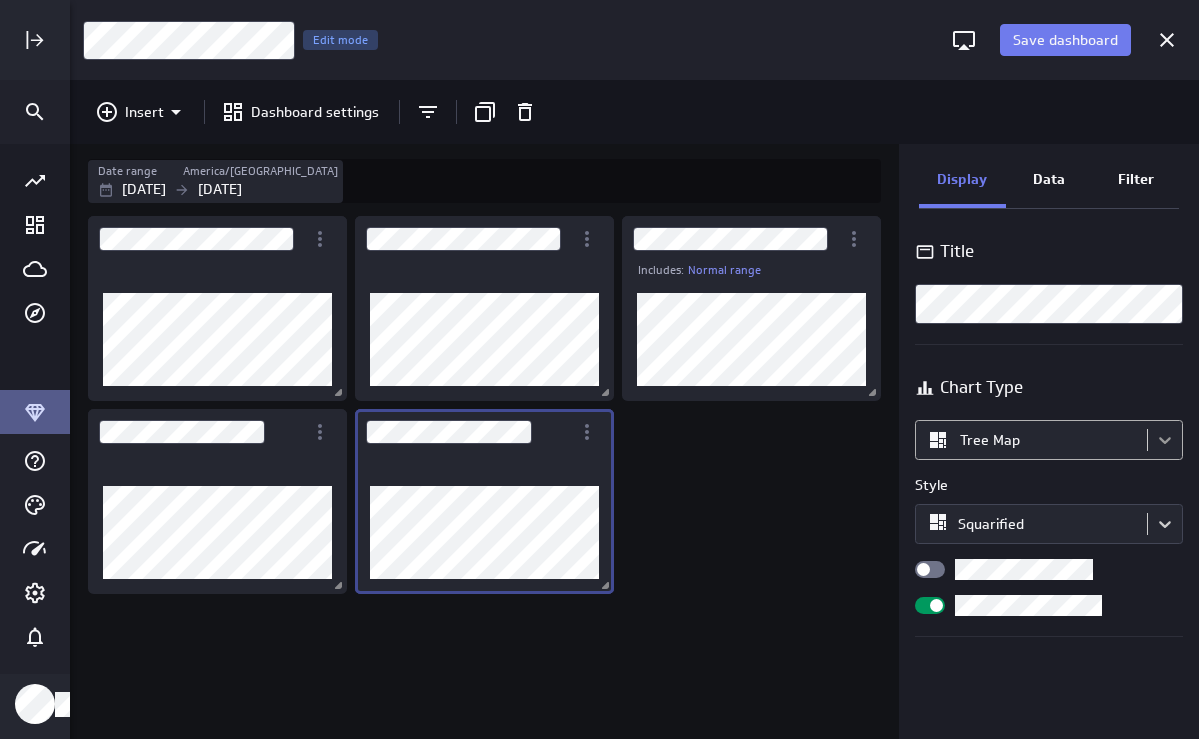 click on "Save dashboard Assignment 10 Edit mode Insert Dashboard settings Date range [GEOGRAPHIC_DATA]/[GEOGRAPHIC_DATA] [DATE] [DATE] Includes:  Normal range Display Data Filter   Title     Chart Type   Tree Map Style Squarified (no message) PowerMetrics Assistant Hey Gheed. I’m your PowerMetrics Assistant. If I can’t answer your question, try searching in our  Help Center  (that’s what I do!) You can also contact the  Support Team . How can I help you [DATE]?
Created with Highcharts 9.0.1" at bounding box center (599, 369) 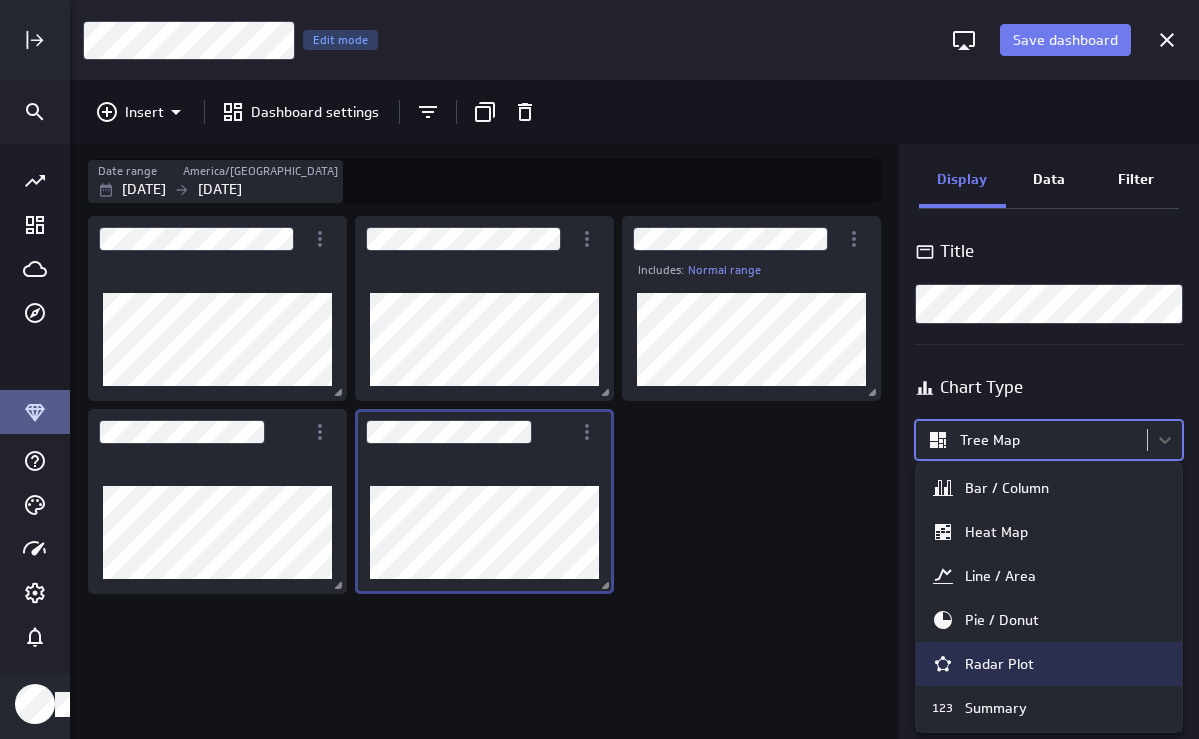 click on "Radar Plot" at bounding box center (1049, 664) 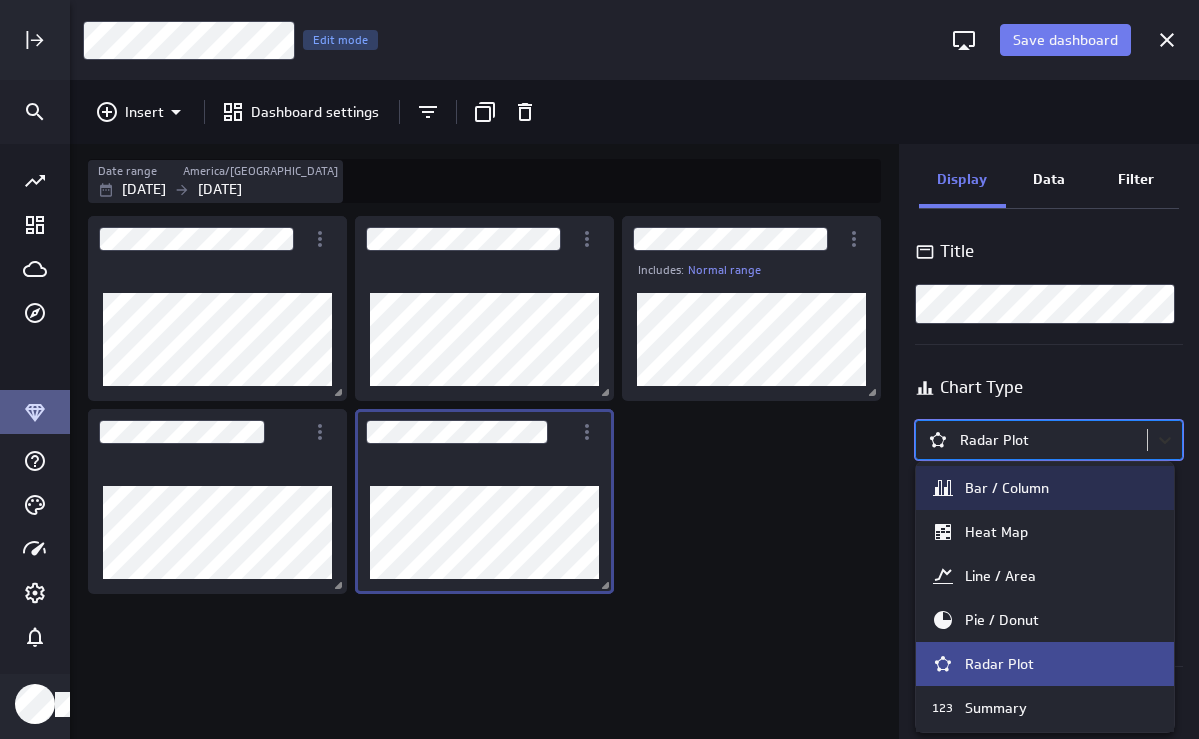 click on "Save dashboard Assignment 10 Edit mode Insert Dashboard settings Date range [GEOGRAPHIC_DATA]/[GEOGRAPHIC_DATA] [DATE] [DATE] Includes:  Normal range Display Data Filter   Title     Chart Type   option [object Object] focused, 1 of 11. 11 results available. Use Up and Down to choose options, press Enter to select the currently focused option, press Escape to exit the menu, press Tab to select the option and exit the menu. Radar Plot Legend position   Sort   Sort categories Default Using original data order Sort legend items Default Using original data order (no message) PowerMetrics Assistant Hey [PERSON_NAME]. I’m your PowerMetrics Assistant. If I can’t answer your question, try searching in our  Help Center  (that’s what I do!) You can also contact the  Support Team . How can I help you [DATE]?
Created with Highcharts 9.0.1 Bar / Column Heat Map Line / Area Pie / Donut Radar Plot 123 Summary Table Tree Map Waterfall Scatter / Bubble Combination" at bounding box center [599, 369] 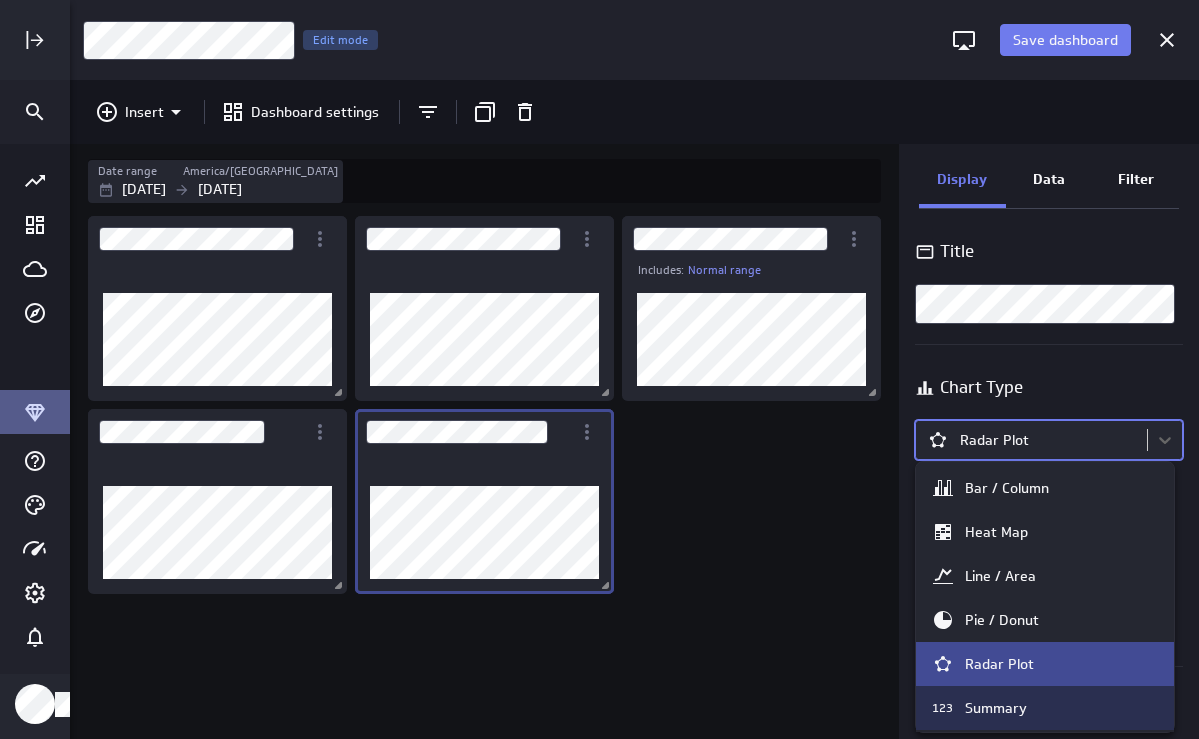drag, startPoint x: 1164, startPoint y: 486, endPoint x: 1046, endPoint y: 721, distance: 262.96198 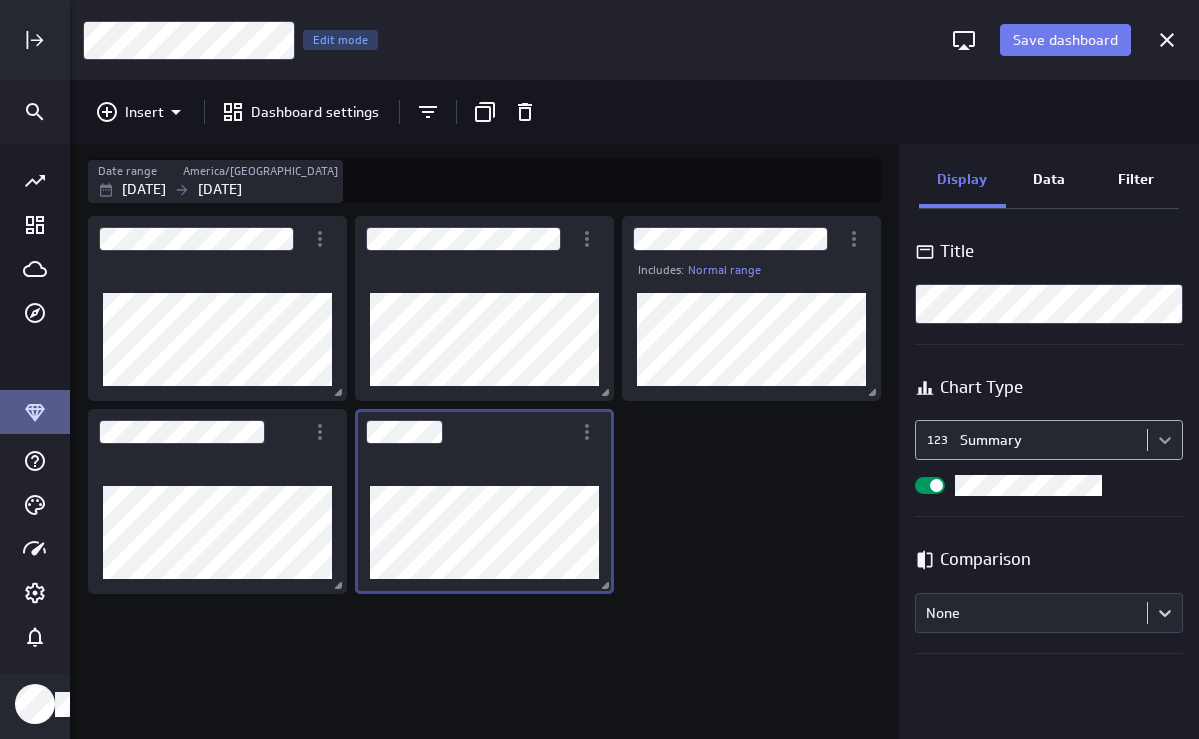 click on "Save dashboard Assignment 10 Edit mode Insert Dashboard settings Date range [GEOGRAPHIC_DATA]/[GEOGRAPHIC_DATA] [DATE] [DATE] Includes:  Normal range Display Data Filter   Title     Chart Type   123 Summary   Comparison   Comparison None (no message) PowerMetrics Assistant Hey Gheed. I’m your PowerMetrics Assistant. If I can’t answer your question, try searching in our  Help Center  (that’s what I do!) You can also contact the  Support Team . How can I help you [DATE]?
Created with Highcharts 9.0.1" at bounding box center (599, 369) 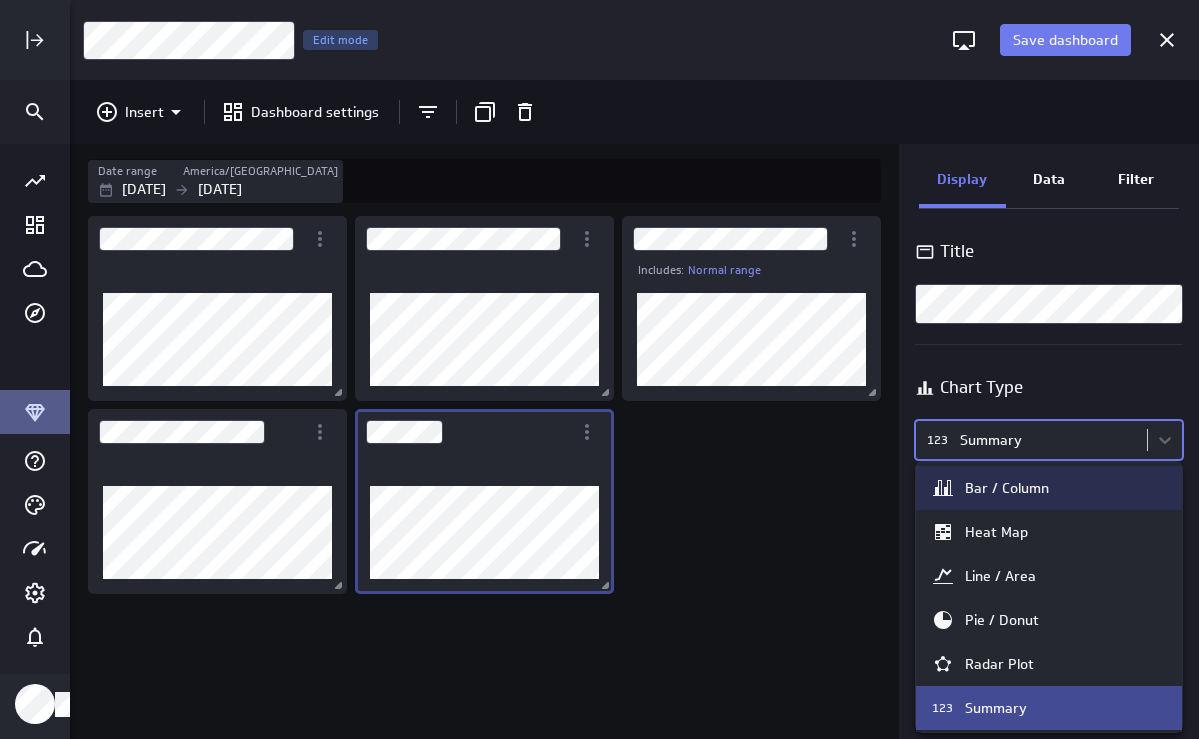 click on "Bar / Column" at bounding box center [1049, 488] 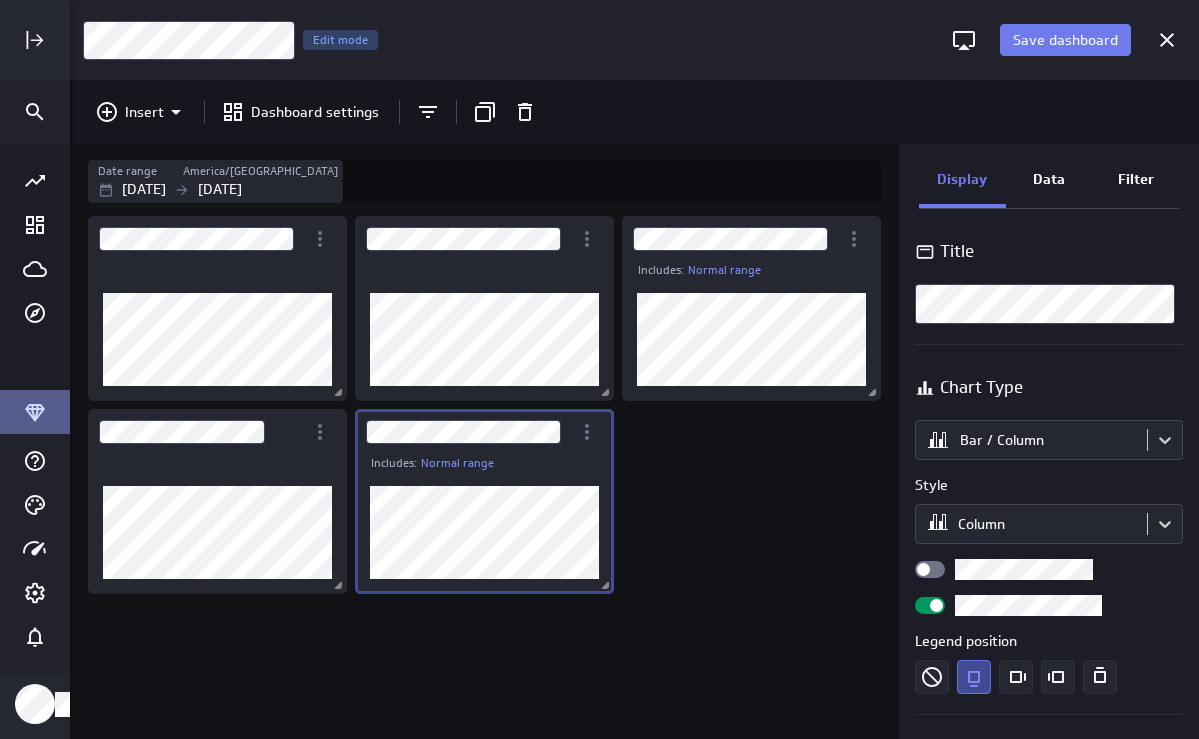 click on "Includes:  Normal range Includes:  Normal range" at bounding box center (488, 475) 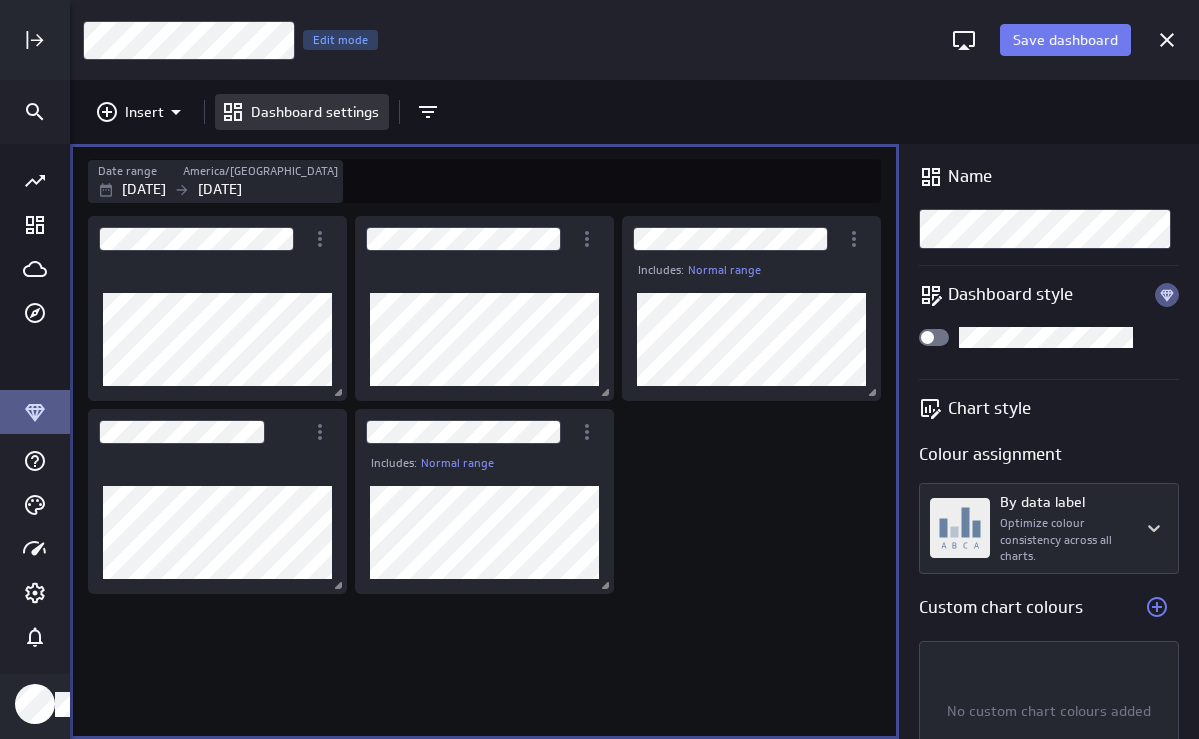 click on "Save dashboard" at bounding box center (1065, 40) 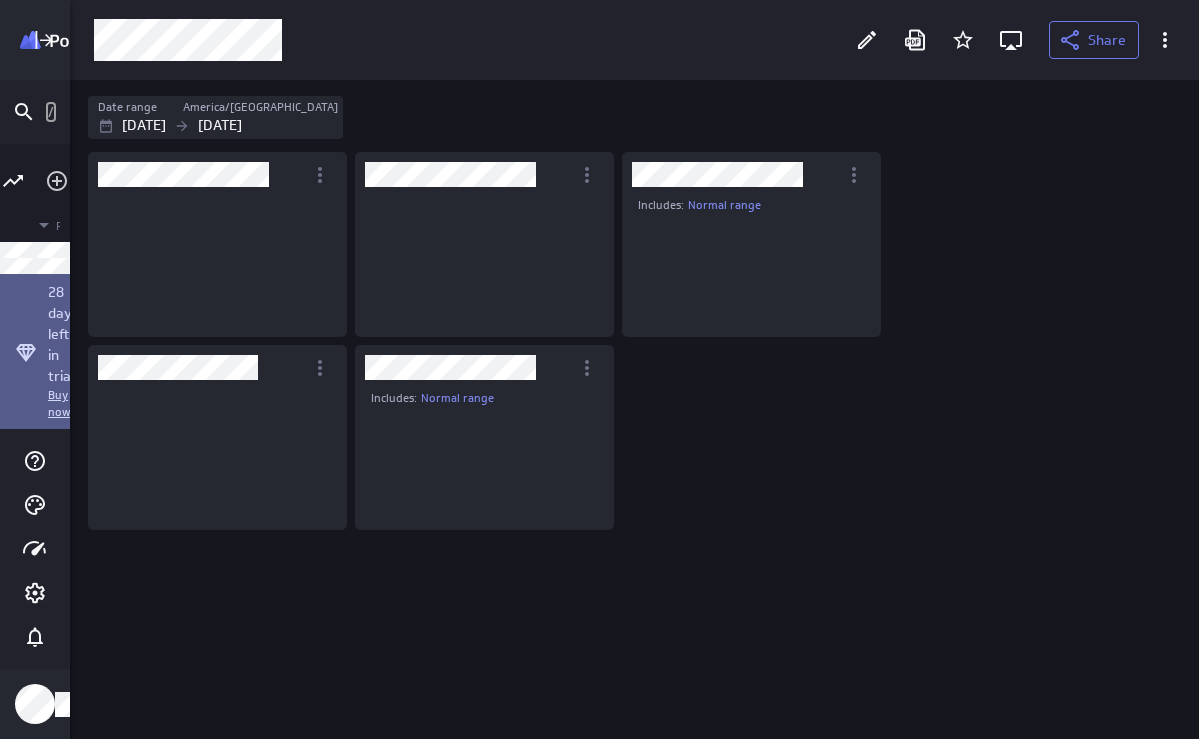 scroll, scrollTop: 10, scrollLeft: 11, axis: both 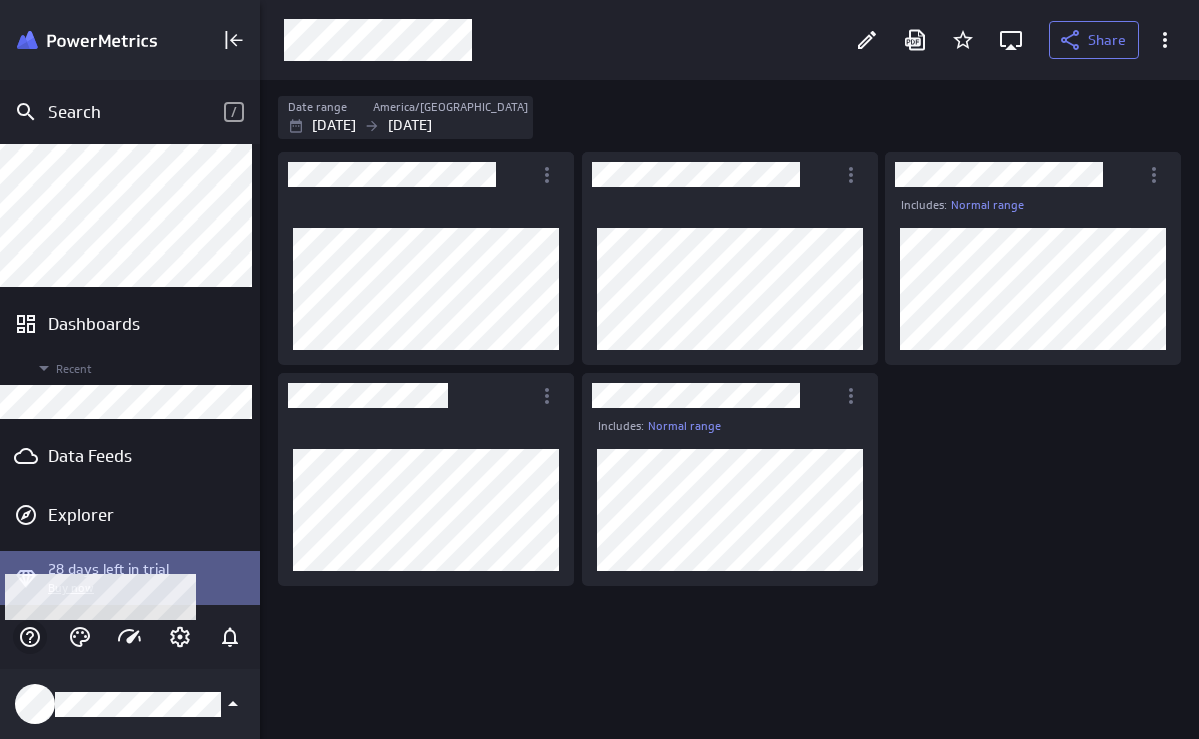 click 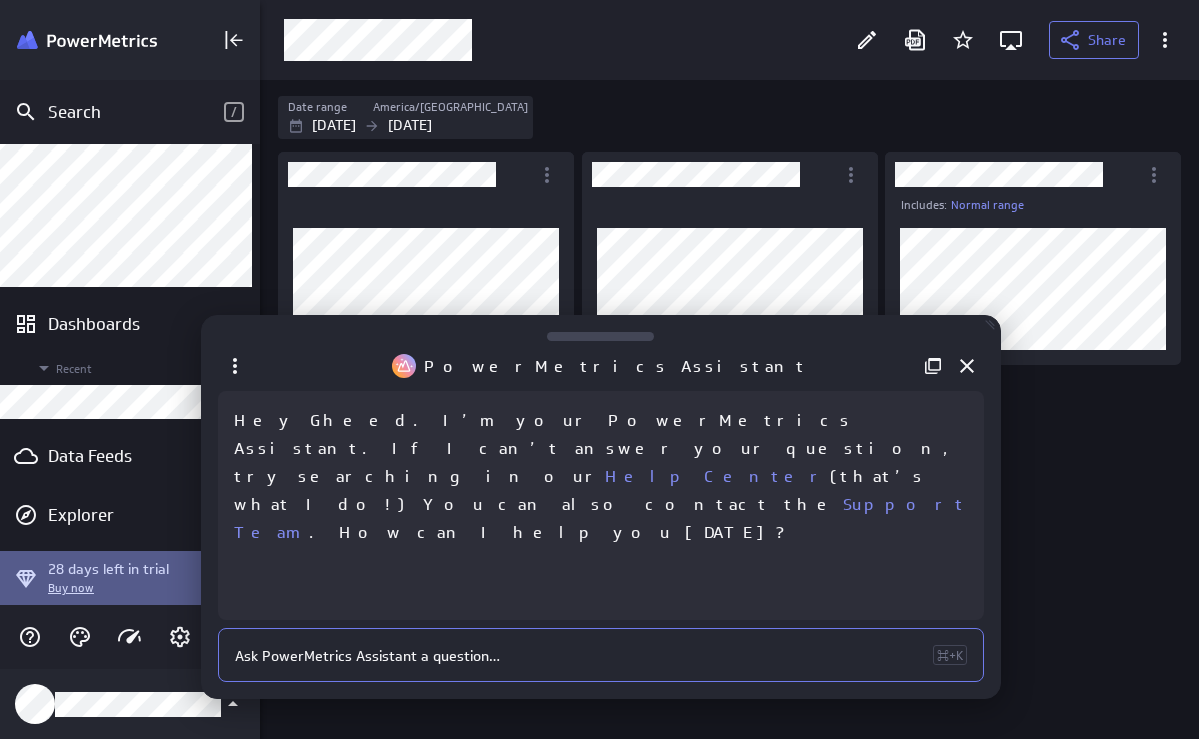 click at bounding box center (601, 655) 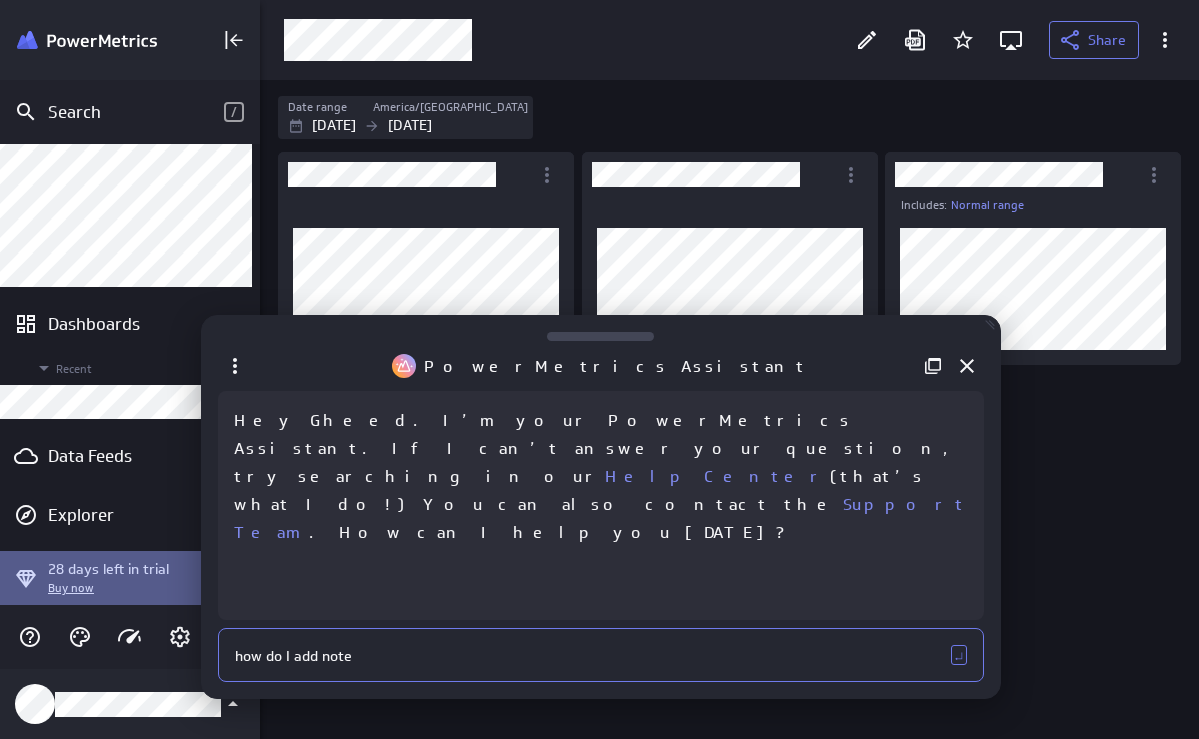 type on "how do I add notes" 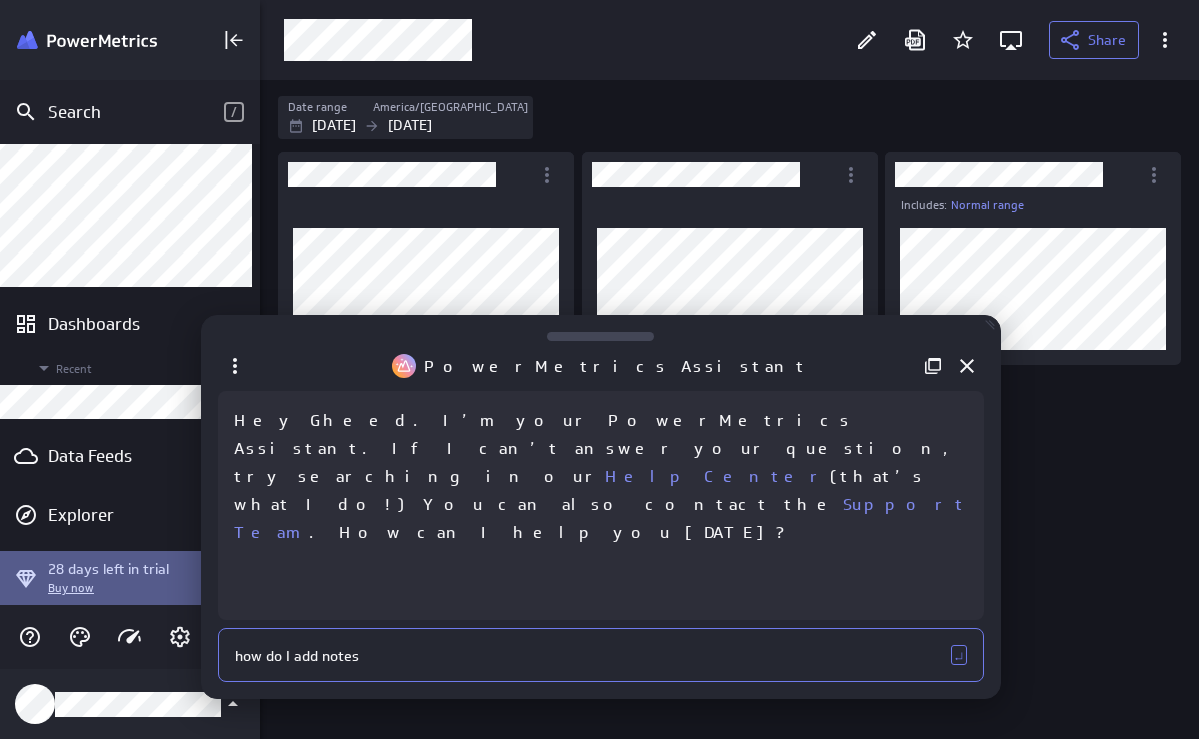 type 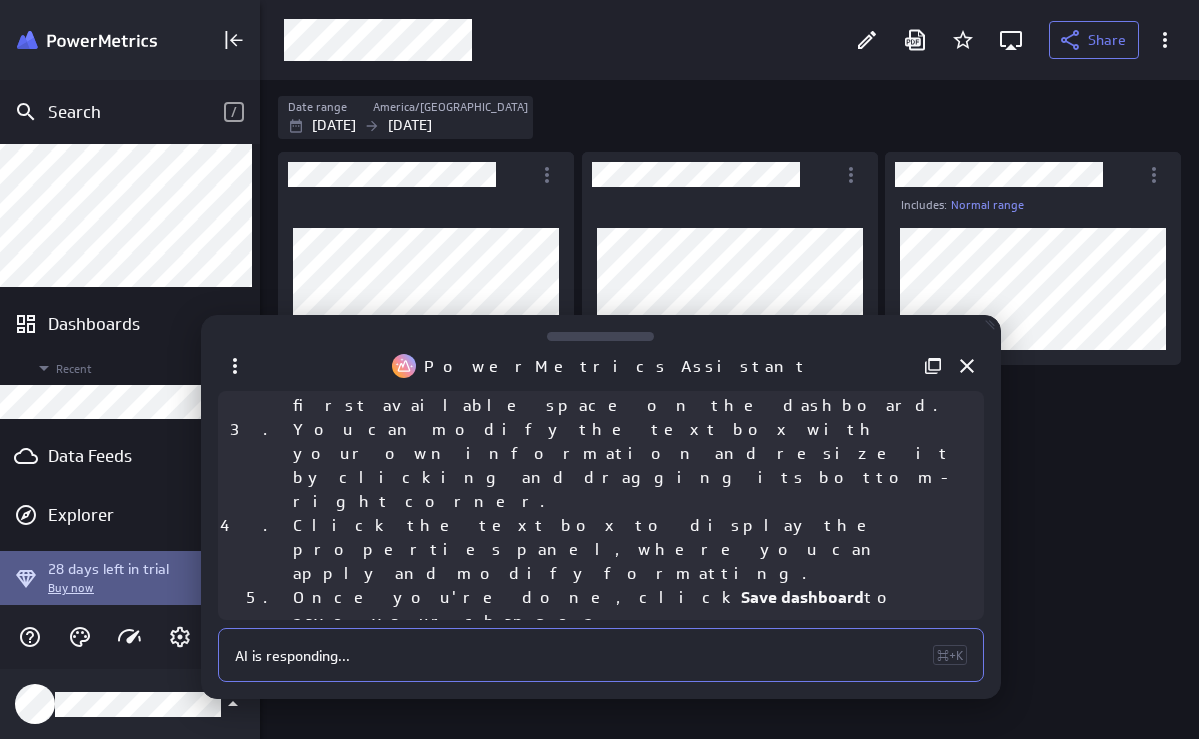 scroll, scrollTop: 371, scrollLeft: 0, axis: vertical 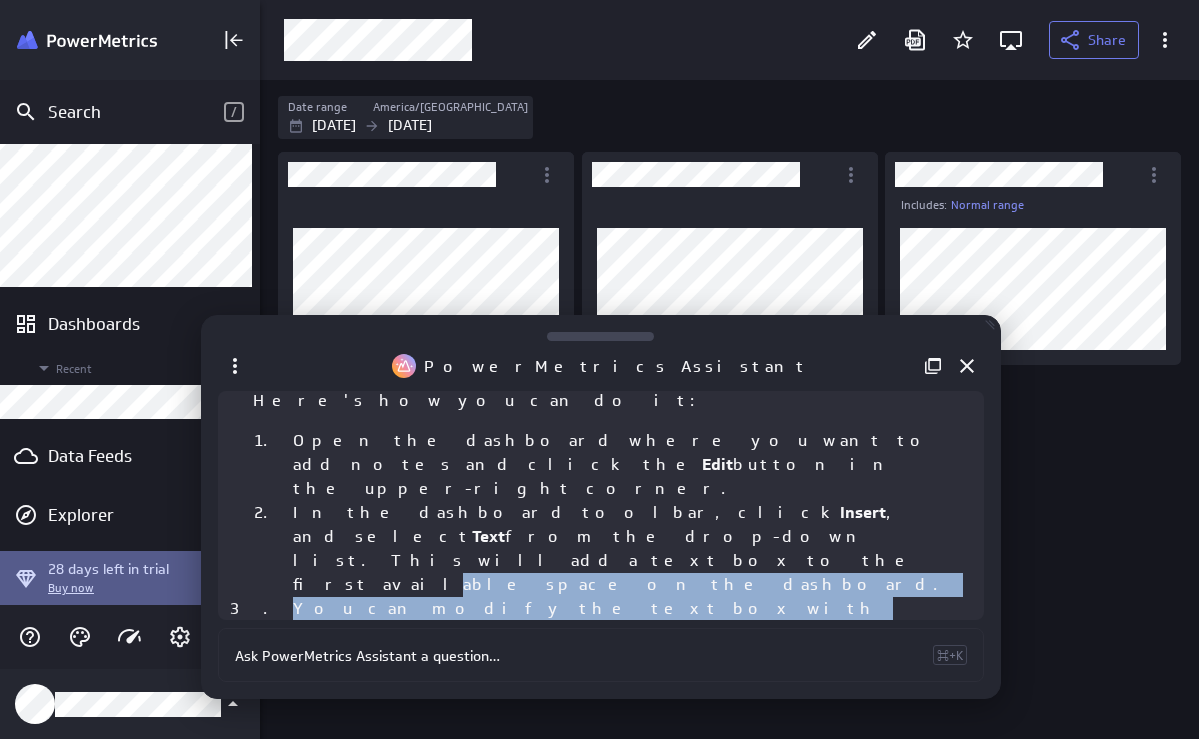 drag, startPoint x: 553, startPoint y: 433, endPoint x: 511, endPoint y: 479, distance: 62.289646 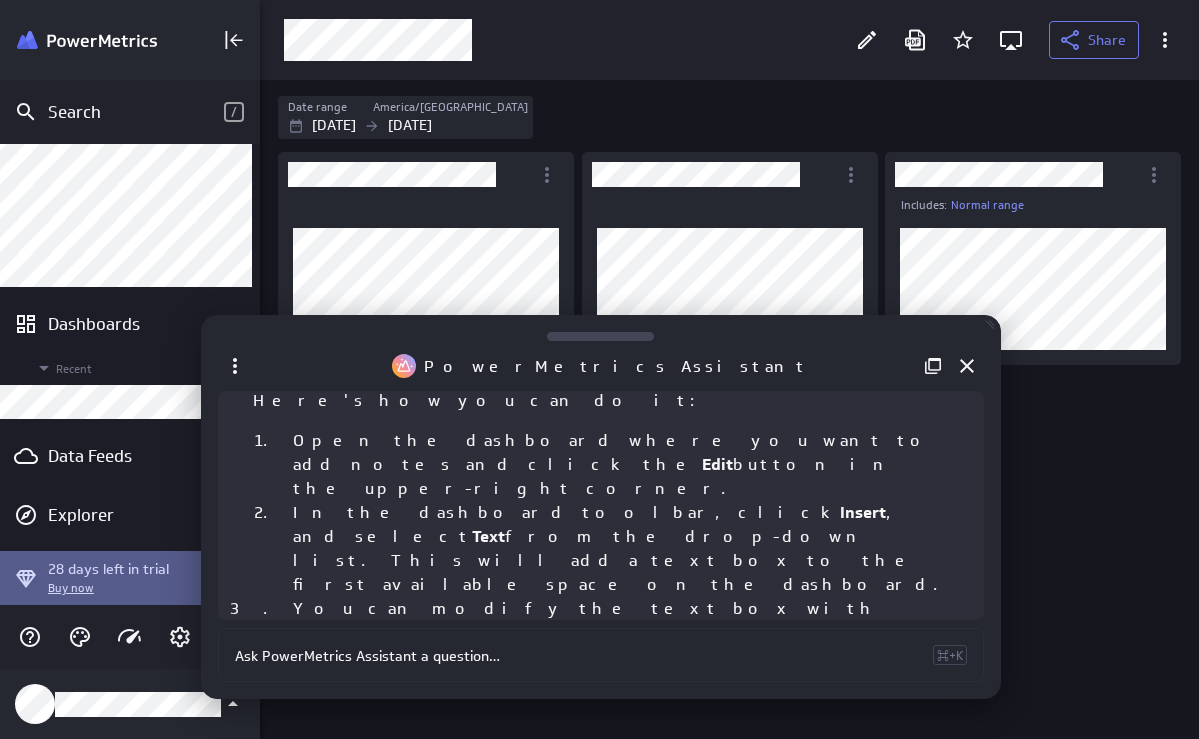 click on "Date range [GEOGRAPHIC_DATA]/[GEOGRAPHIC_DATA] [DATE] [DATE]" at bounding box center (729, 117) 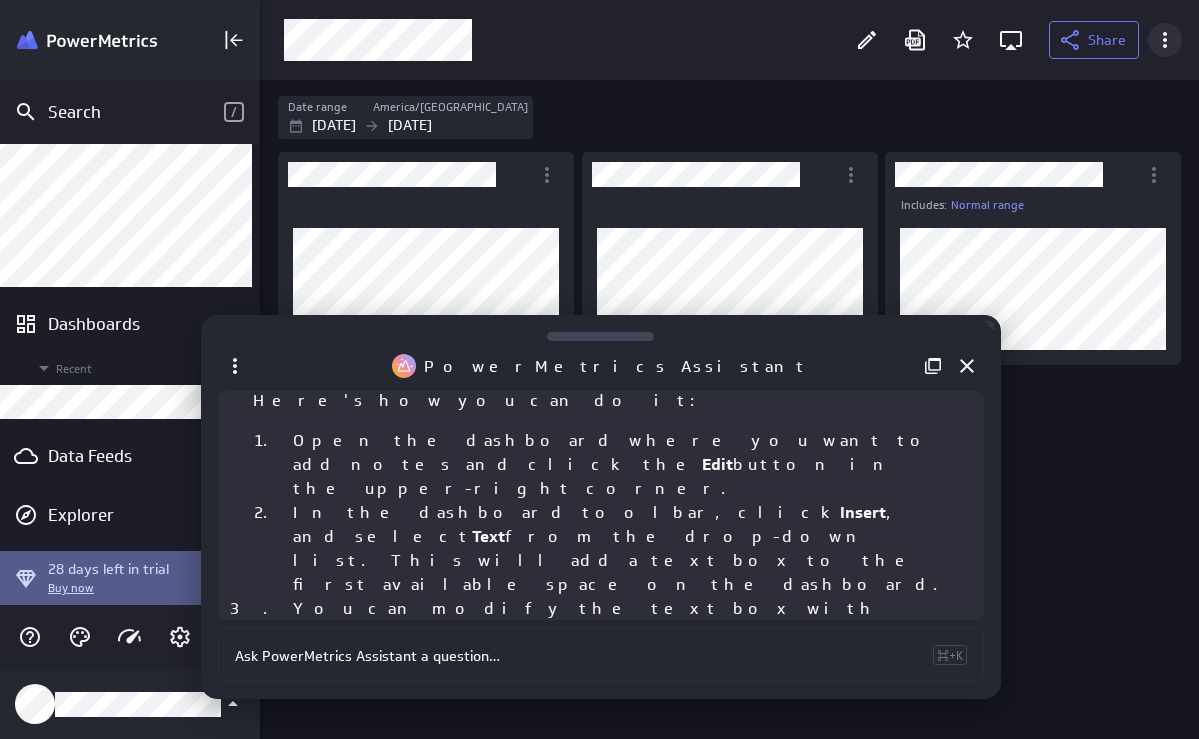 click 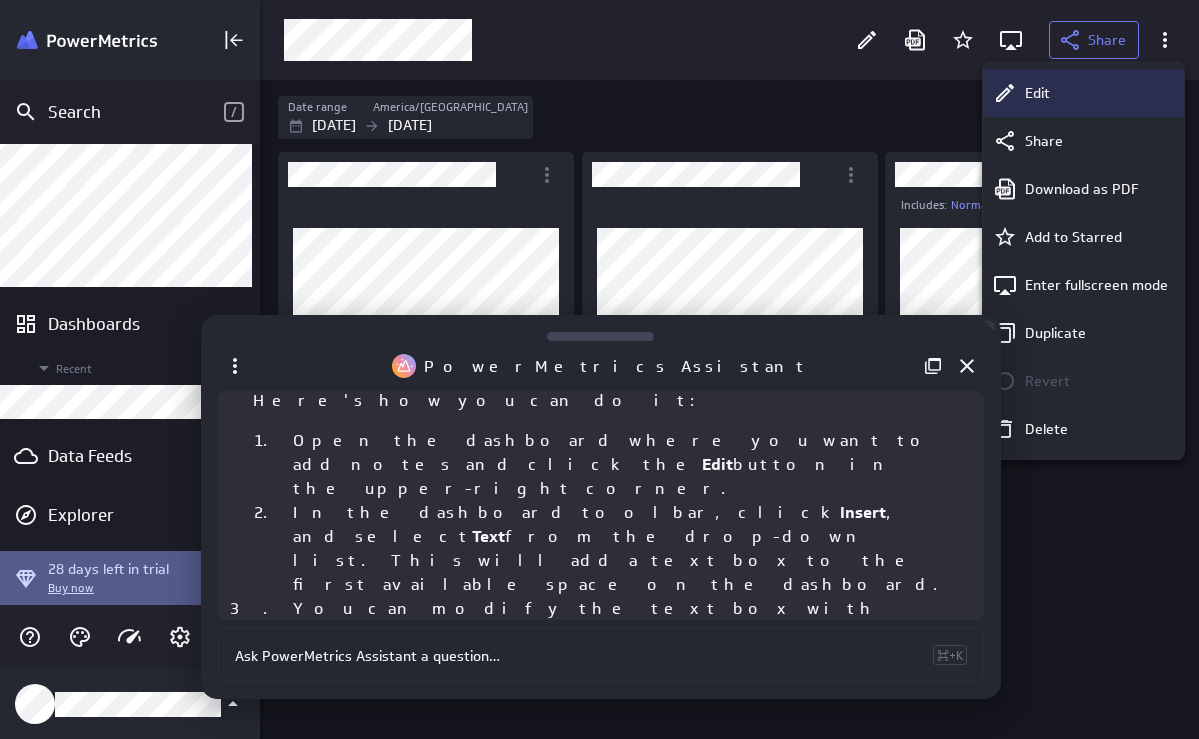 click on "Edit" at bounding box center [1083, 93] 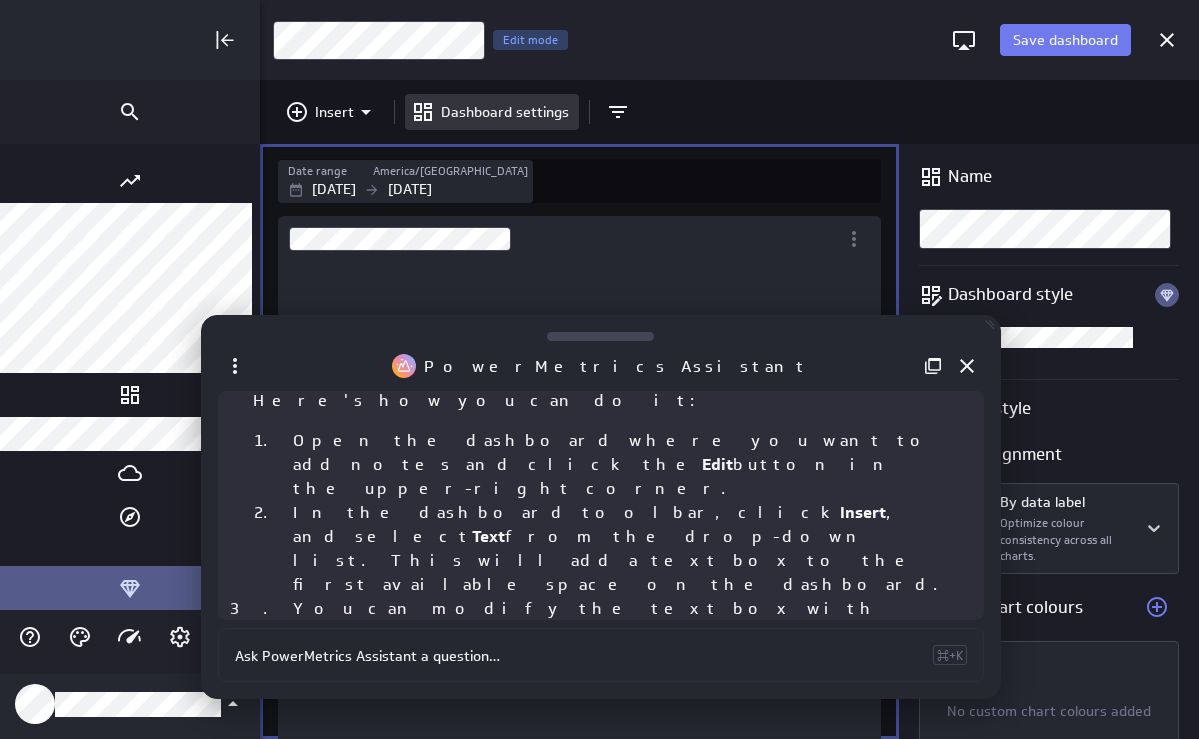 scroll, scrollTop: 596, scrollLeft: 1095, axis: both 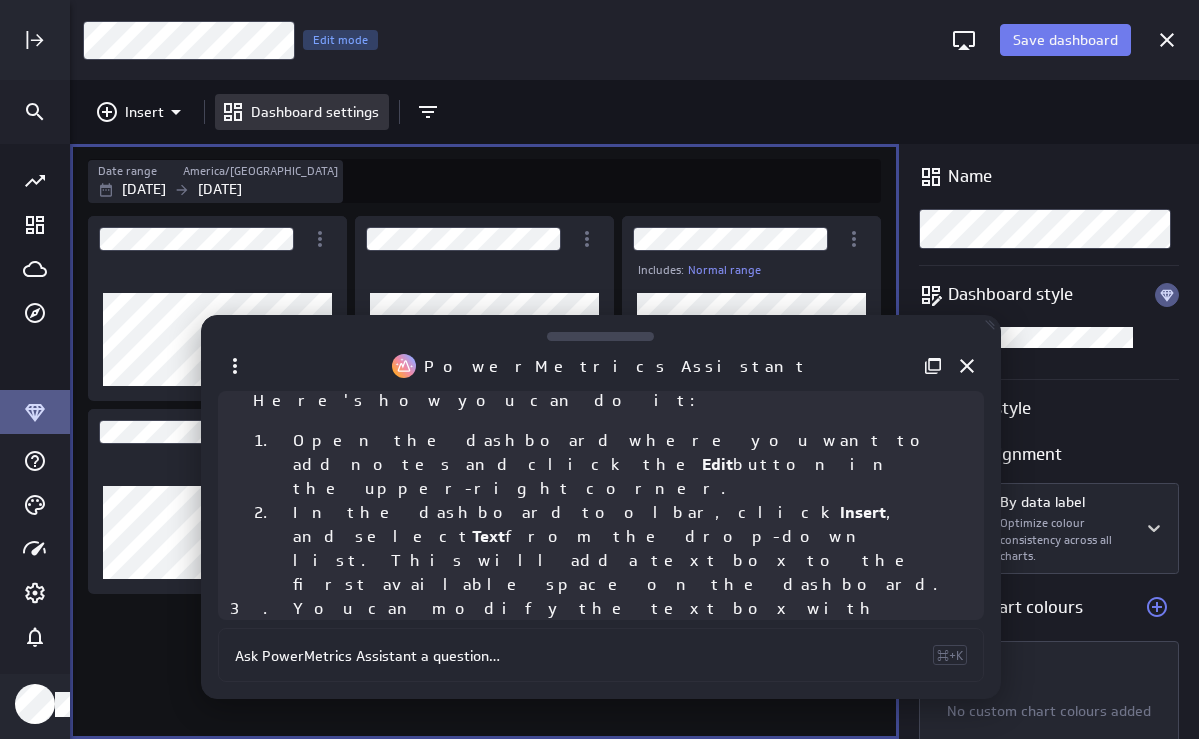 click on "Insert Dashboard settings" at bounding box center [634, 112] 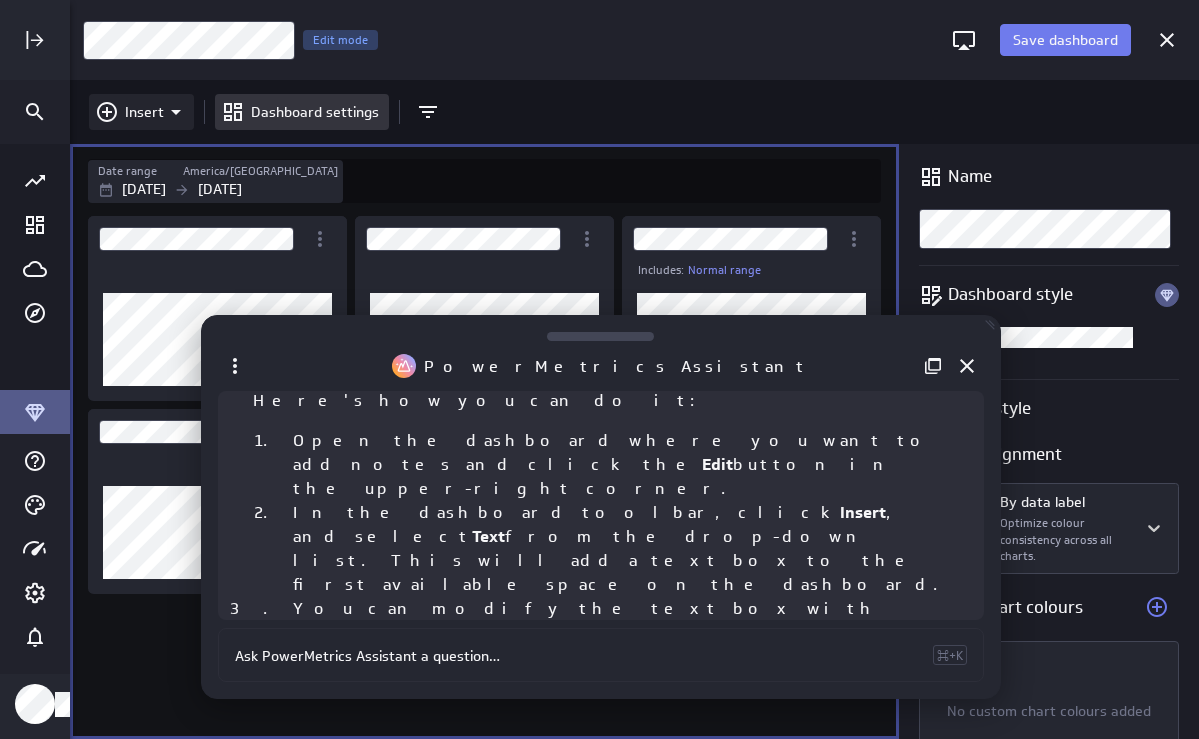 click on "Insert" at bounding box center (141, 112) 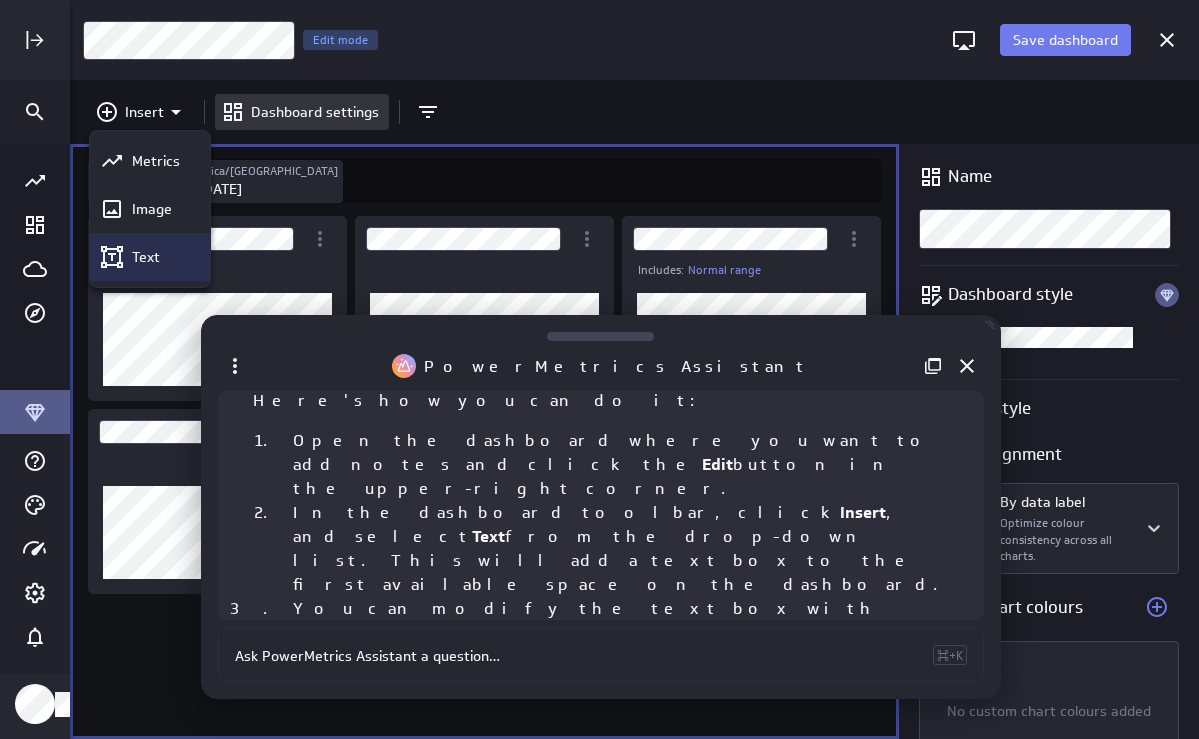 click on "Text" at bounding box center (146, 257) 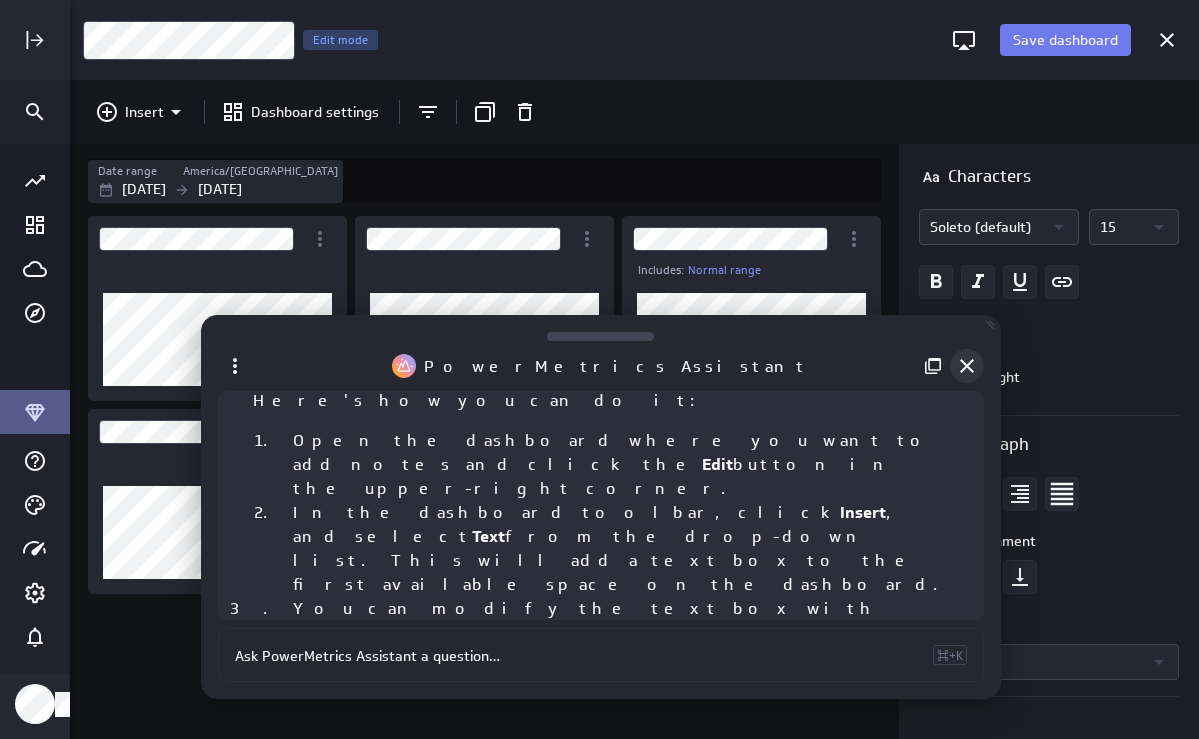 click 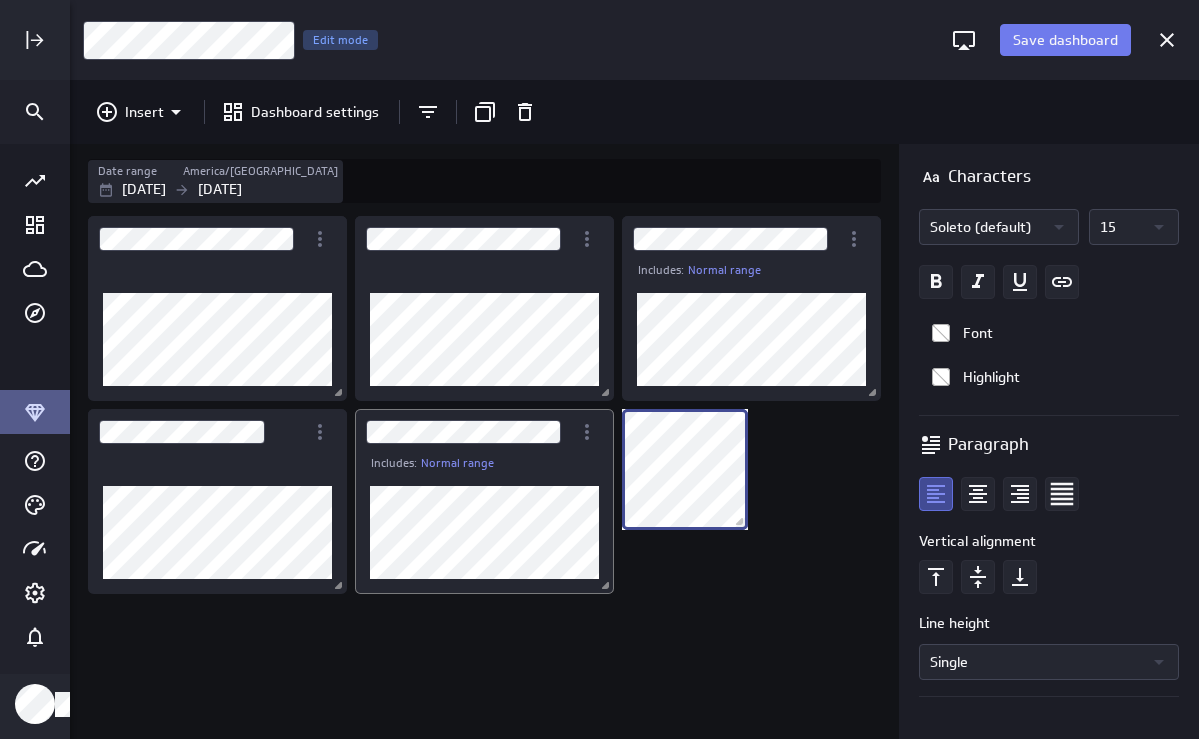 click on "Includes:  Normal range Includes:  Normal range" at bounding box center (488, 475) 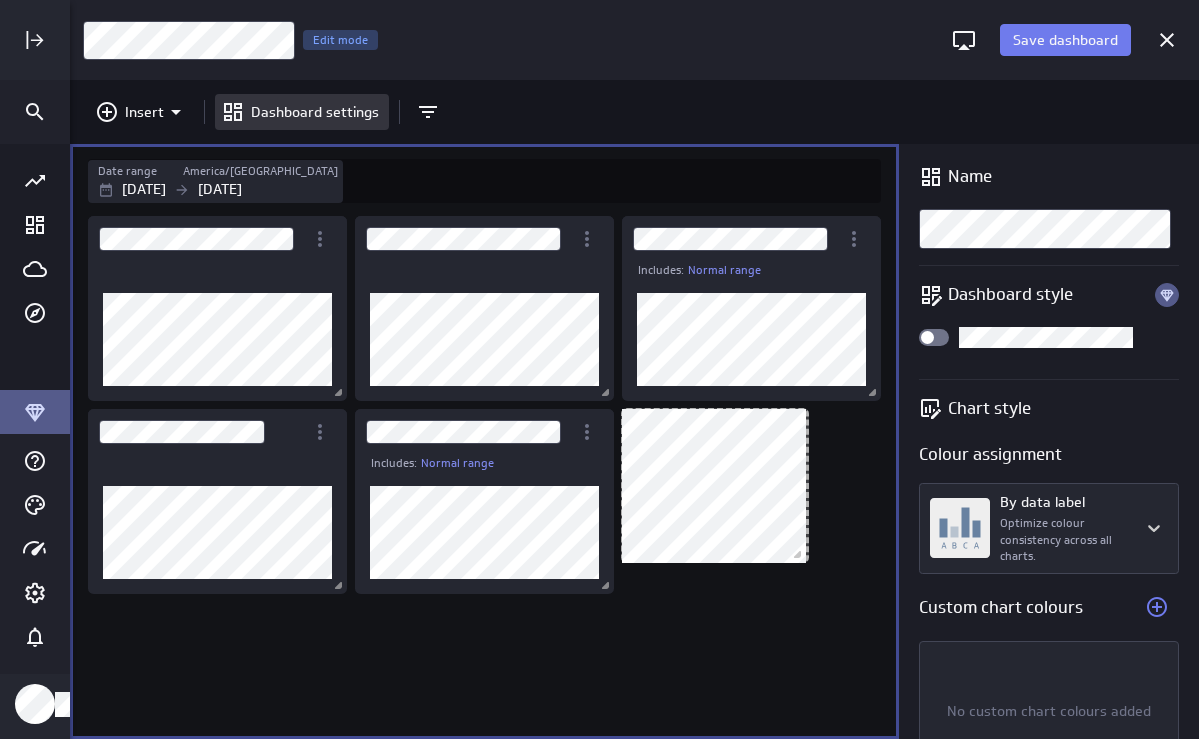 drag, startPoint x: 742, startPoint y: 526, endPoint x: 800, endPoint y: 559, distance: 66.730804 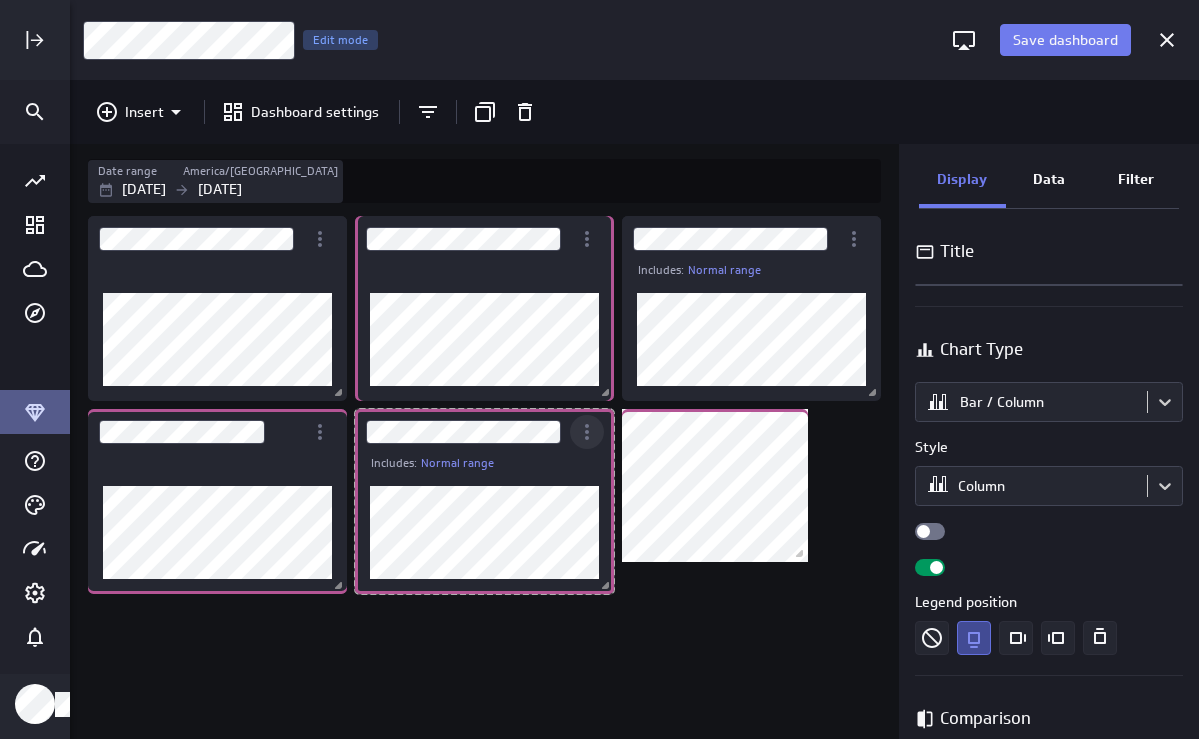 click 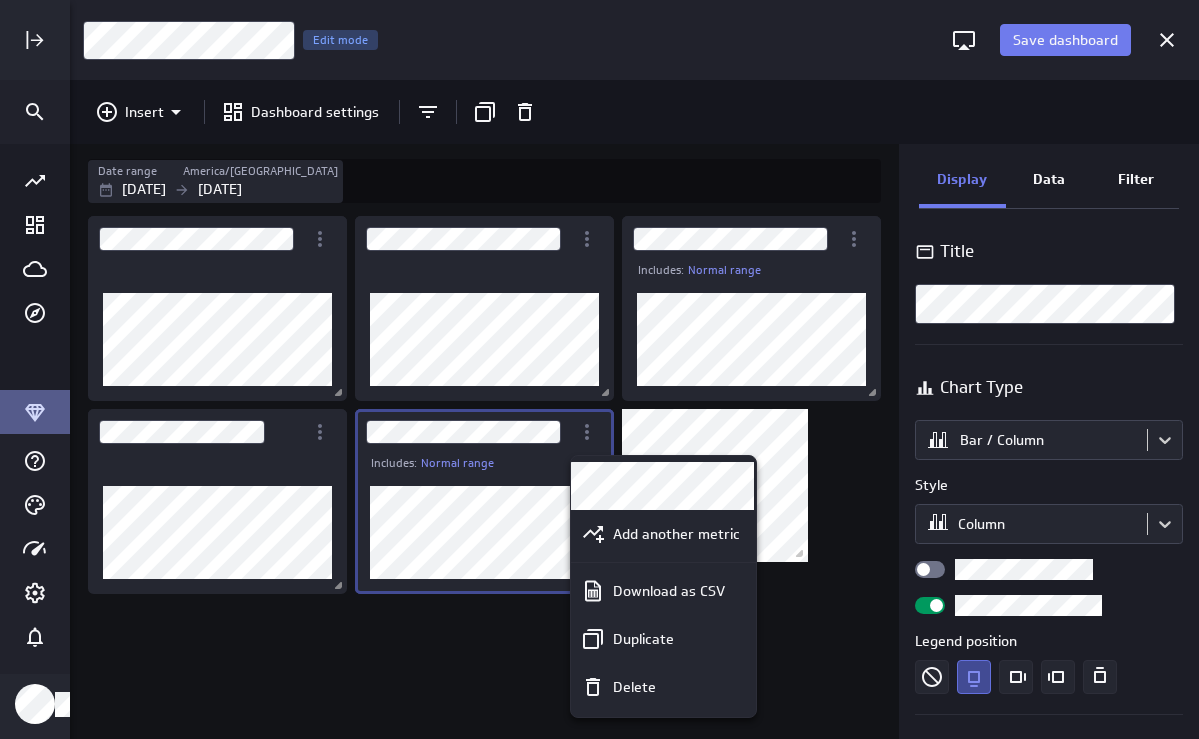 click at bounding box center (599, 369) 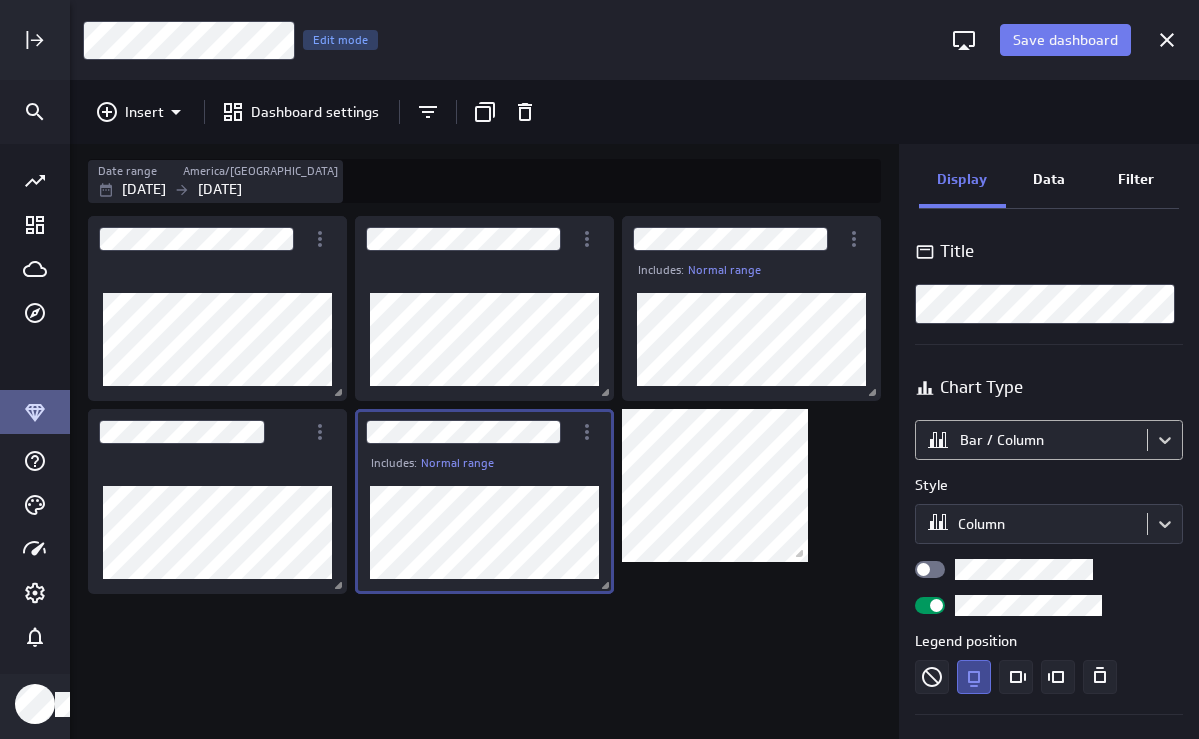 click on "Save dashboard Assignment 10 Edit mode Insert Dashboard settings Date range America/[GEOGRAPHIC_DATA] [DATE] [DATE] Includes:  Normal range Includes:  Normal range Display Data Filter   Title     Chart Type   Bar / Column Style Column Legend position   Comparison   Comparison None   Analyses   Normal range Show expected range and unexpected values   Vertical axis   Axis label None Range Include zero (default)   Sort   Sort x-axis Default Using original data order Sort legend items Default Using original data order (no message) PowerMetrics Assistant GA how do I add notes To add notes to a dashboard in PowerMetrics, you can use text boxes. Here's how you can do it:
Open the dashboard where you want to add notes and click the  Edit  button in the upper-right corner.
In the dashboard toolbar, click  Insert , and select  Text  from the drop-down list. This will add a text box to the first available space on the dashboard.
Once you're done, click  Save dashboard" at bounding box center (599, 369) 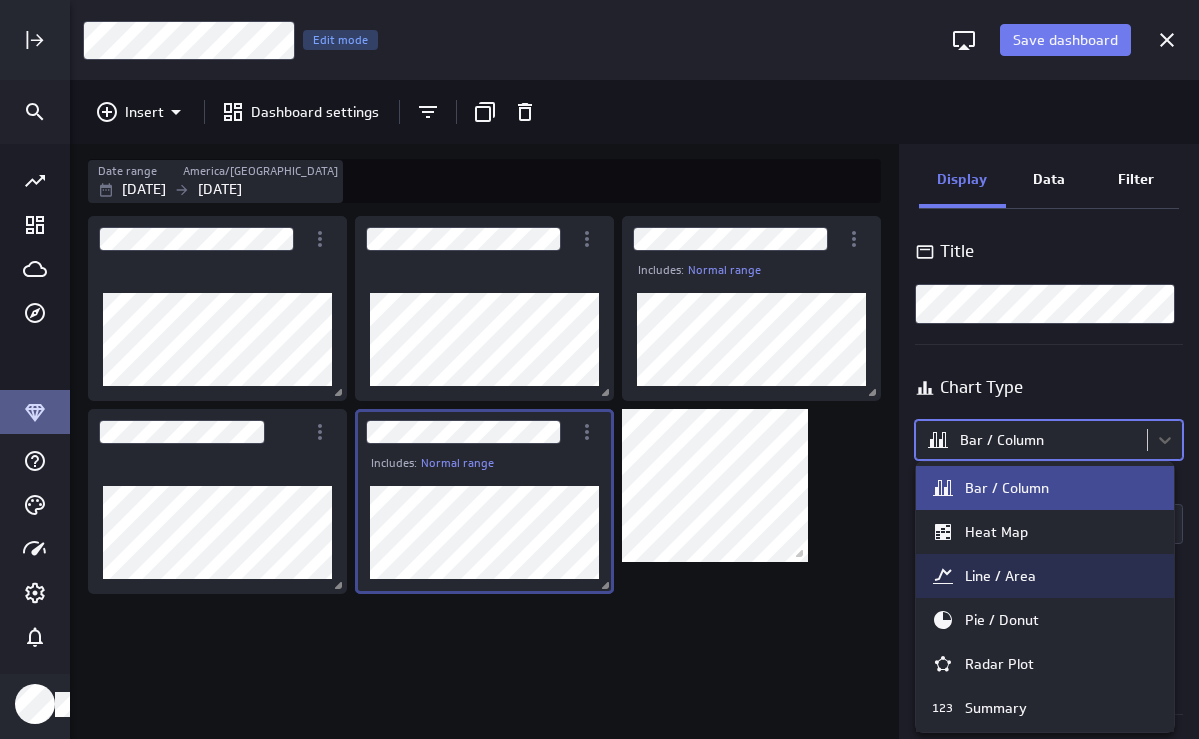 click on "Line / Area" at bounding box center [1000, 576] 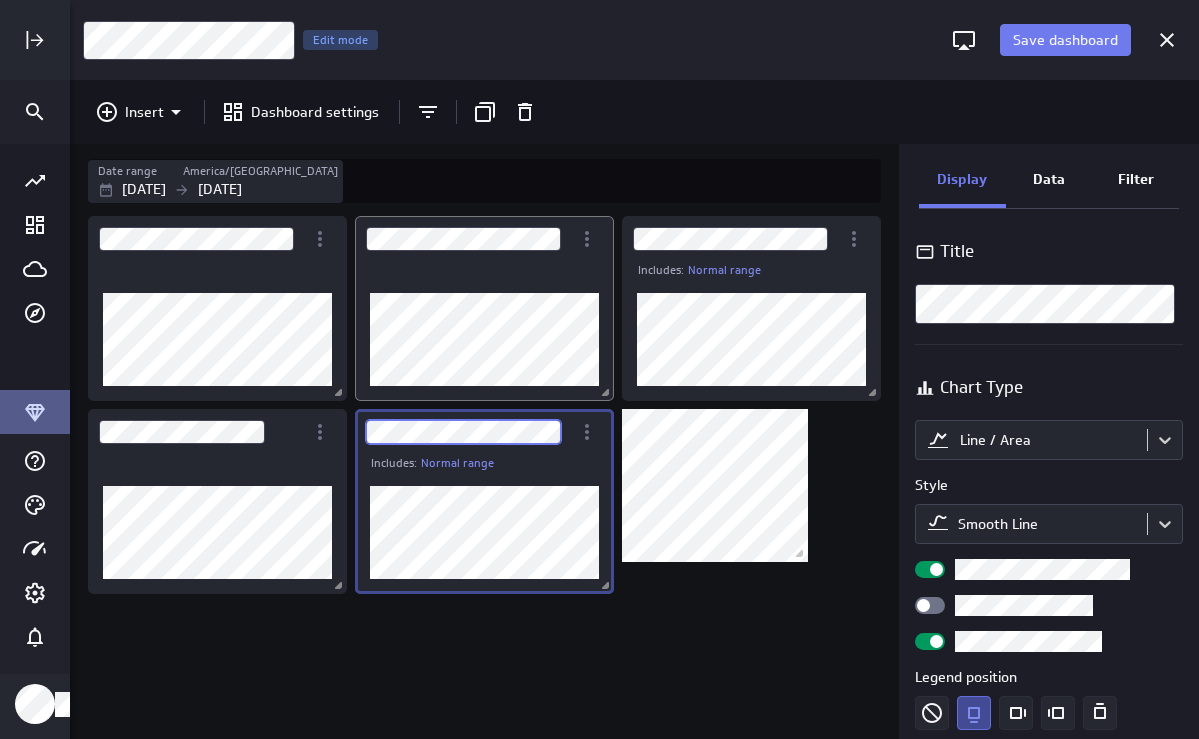 click on "Includes:  Normal range Includes:  Normal range" at bounding box center [488, 475] 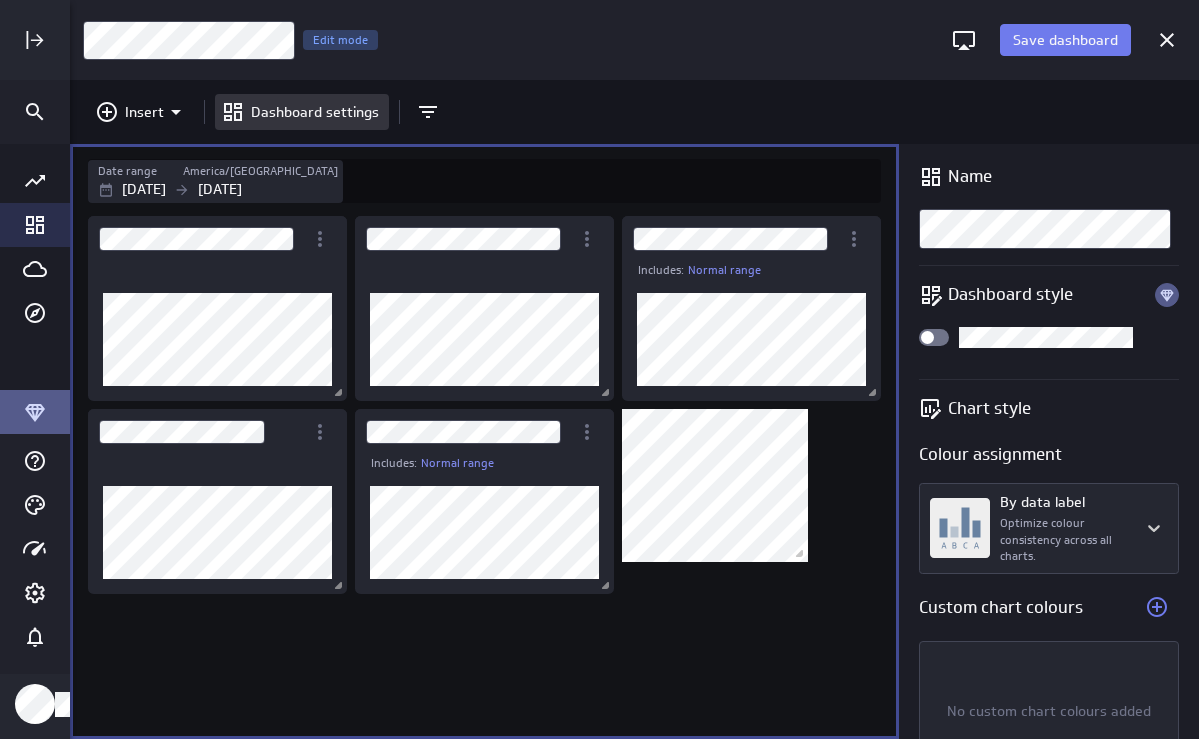 click at bounding box center [35, 225] 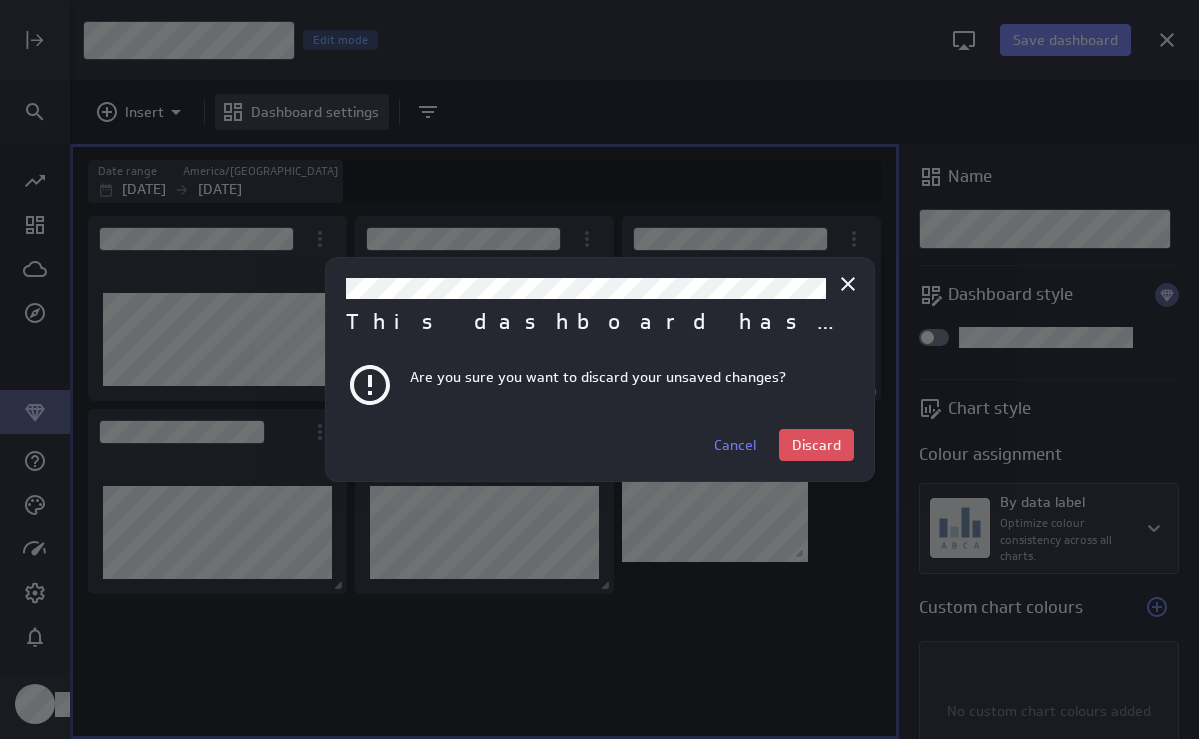 drag, startPoint x: 843, startPoint y: 278, endPoint x: 1018, endPoint y: 164, distance: 208.85641 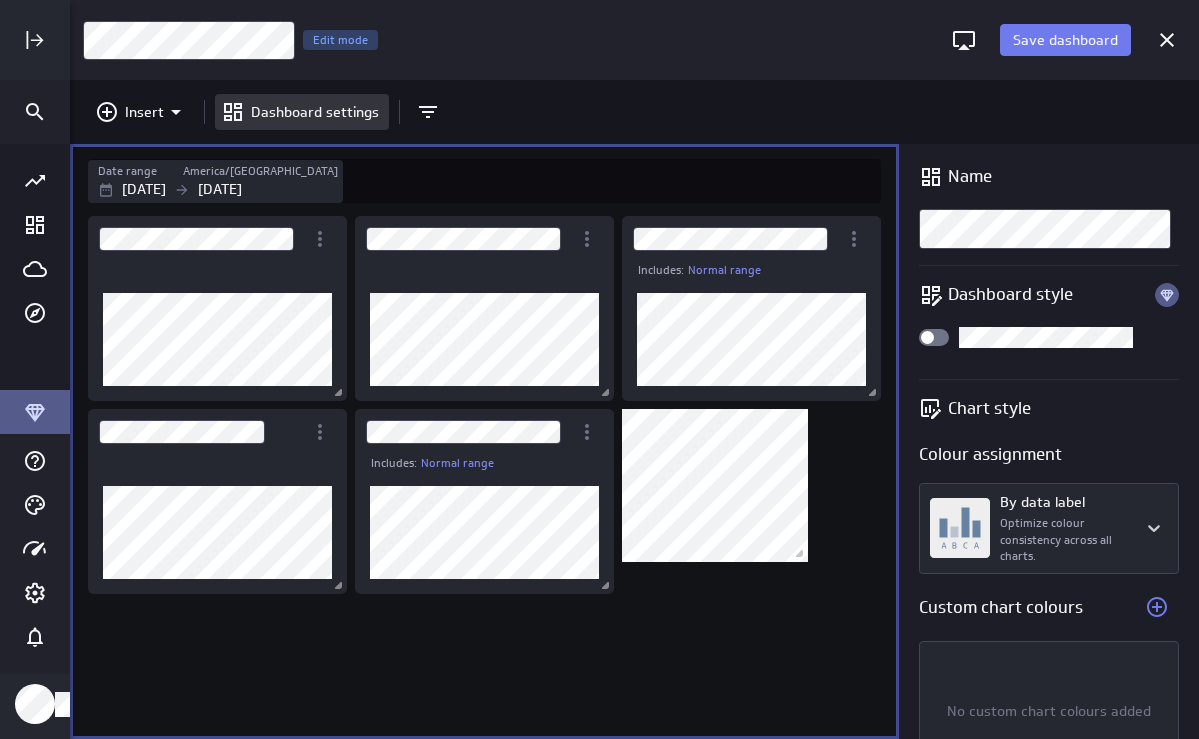 click on "Save dashboard" at bounding box center [1042, 40] 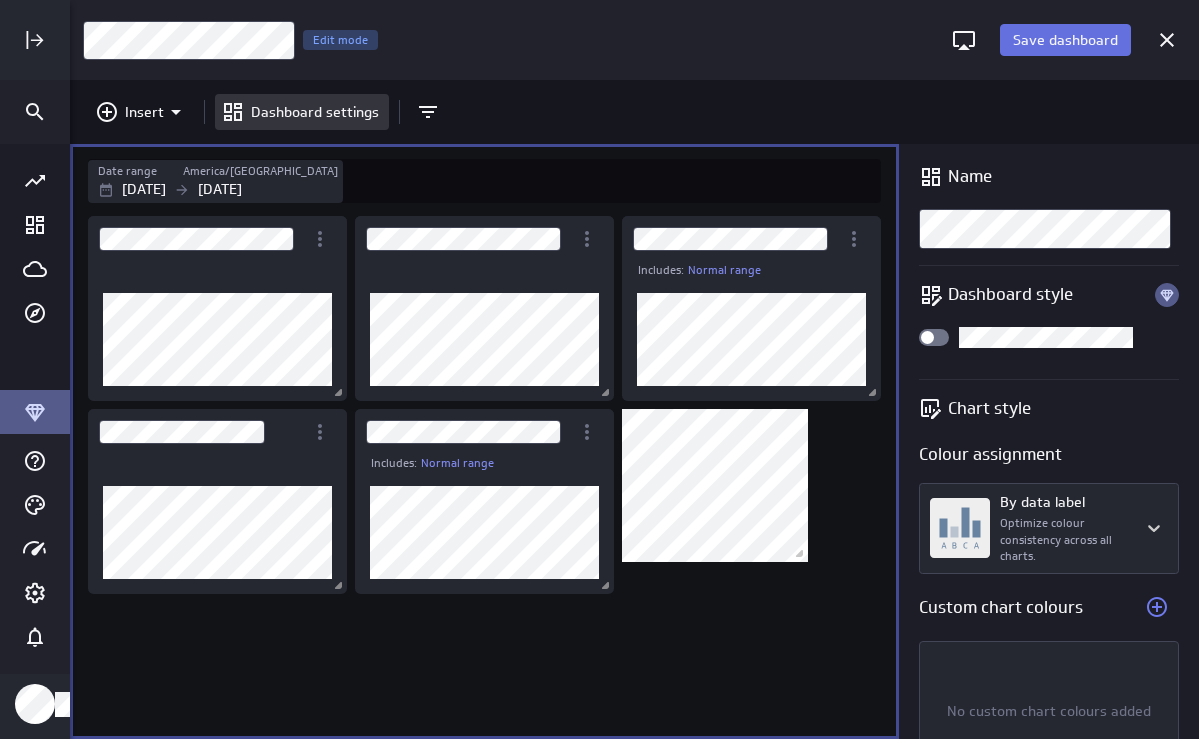 click on "Save dashboard" at bounding box center (1065, 40) 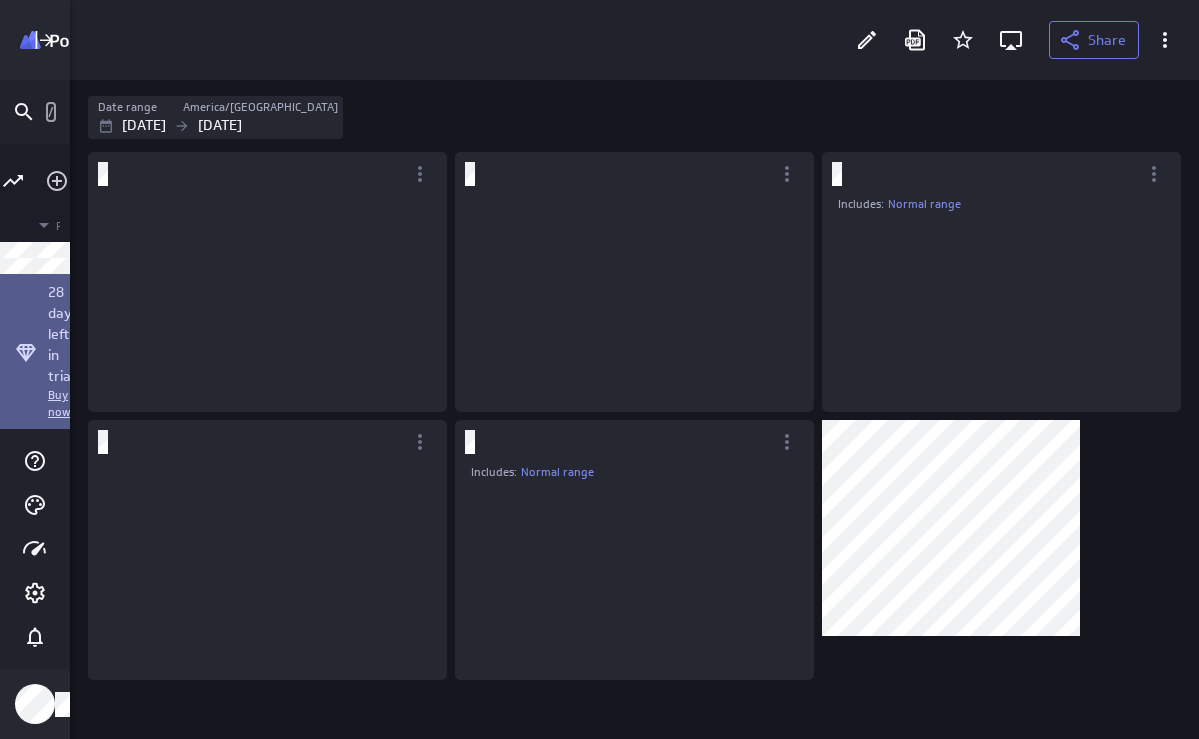 scroll, scrollTop: 10, scrollLeft: 70, axis: both 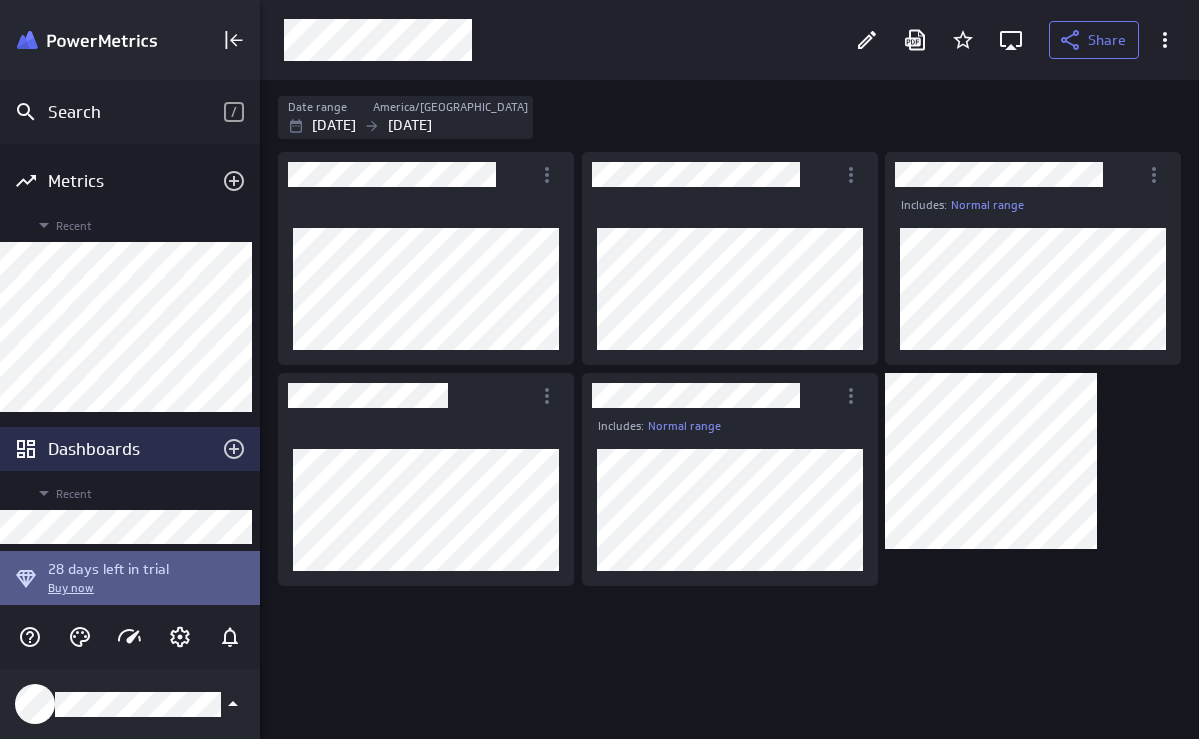 click on "Dashboards" at bounding box center (130, 449) 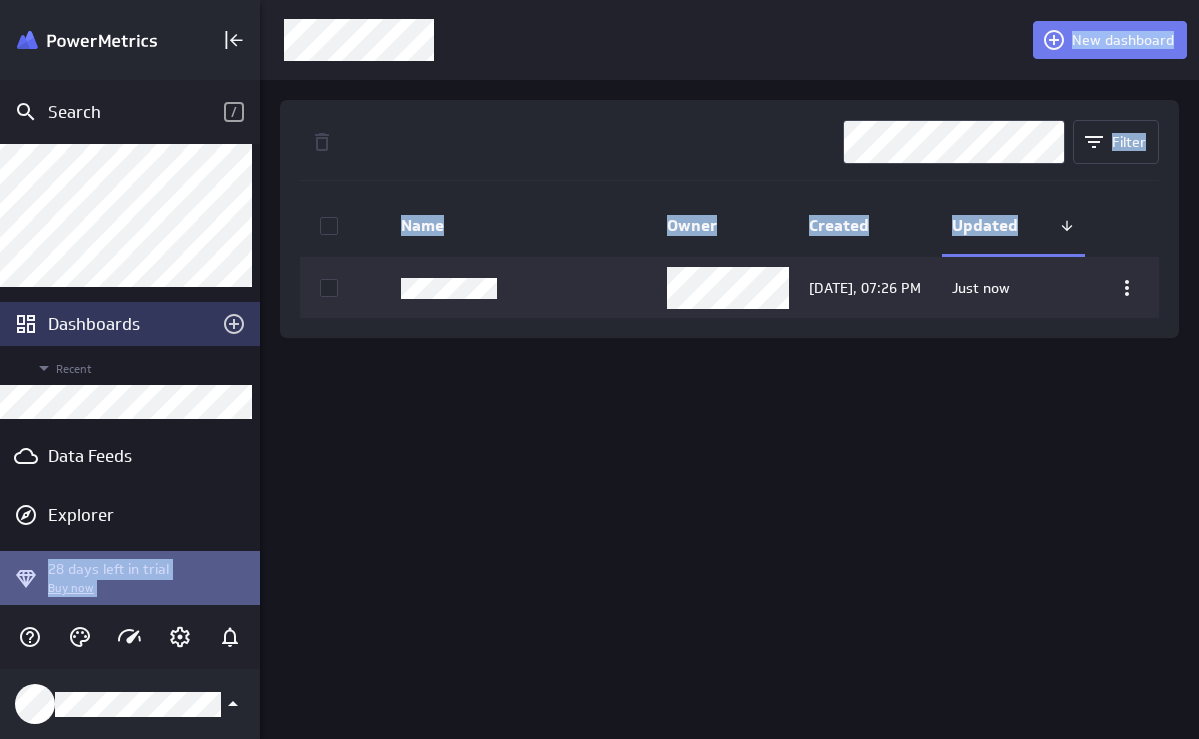 click on "Search / Metrics Recent Dashboards Recent Data Feeds Explorer 28 days left in trial Buy now New dashboard Filter Name Owner Created Updated [DATE], 07:26 PM Just now (no message)" at bounding box center (599, 369) 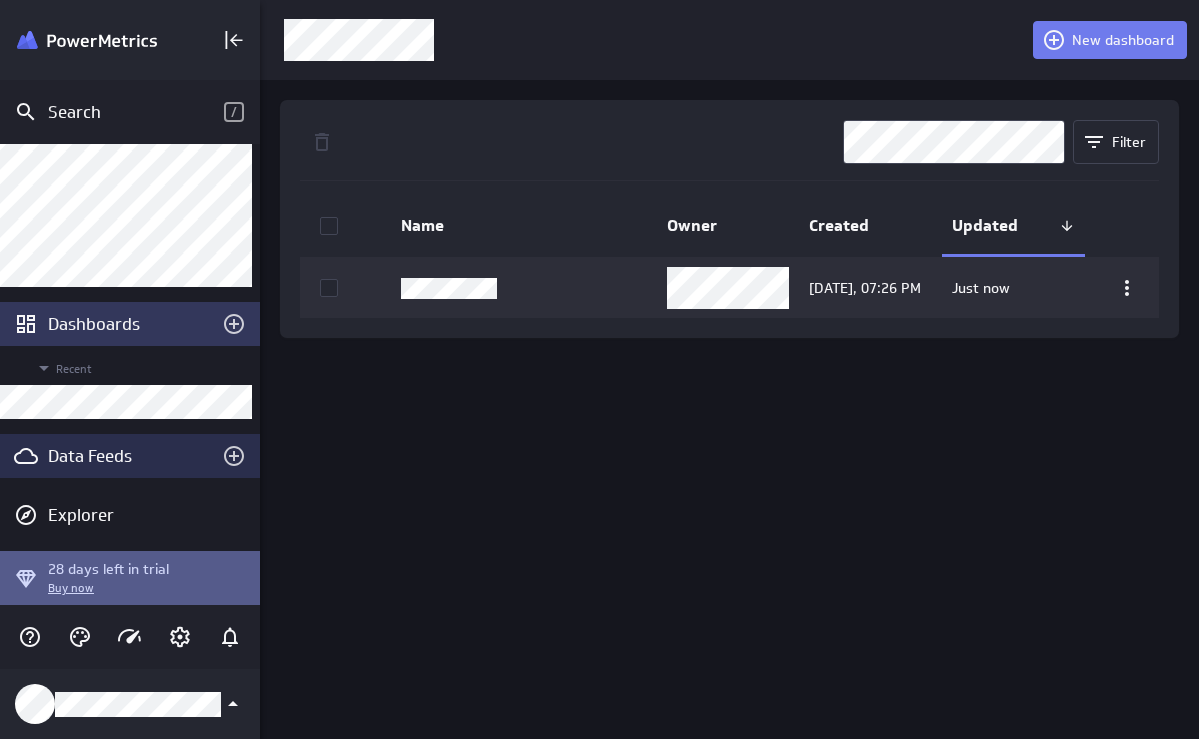 click on "Data Feeds" at bounding box center [130, 456] 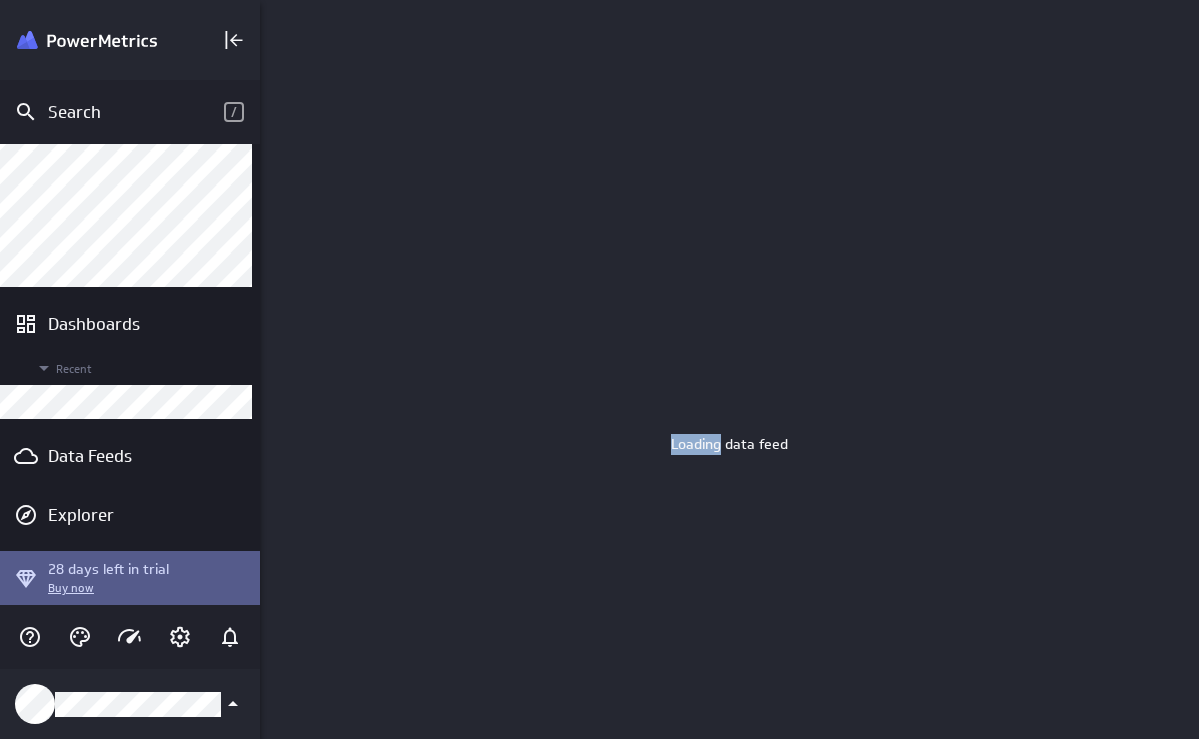 click on "Loading data feed" at bounding box center (729, 369) 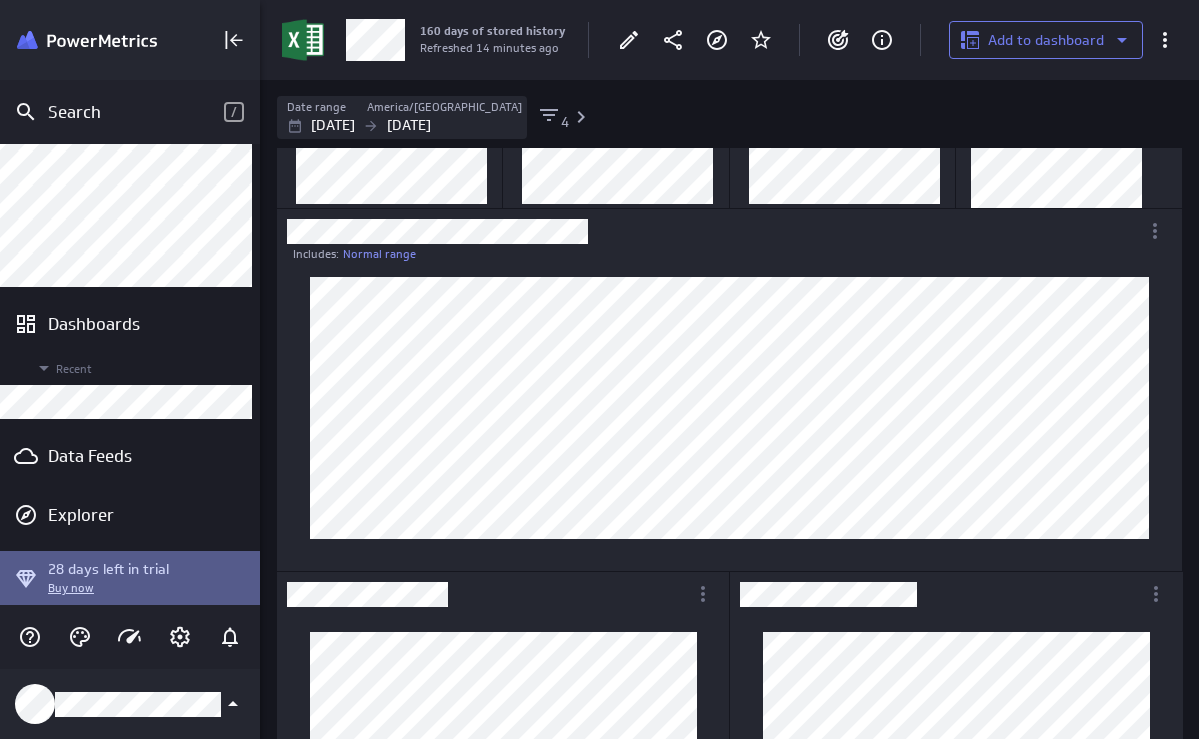 scroll, scrollTop: 0, scrollLeft: 0, axis: both 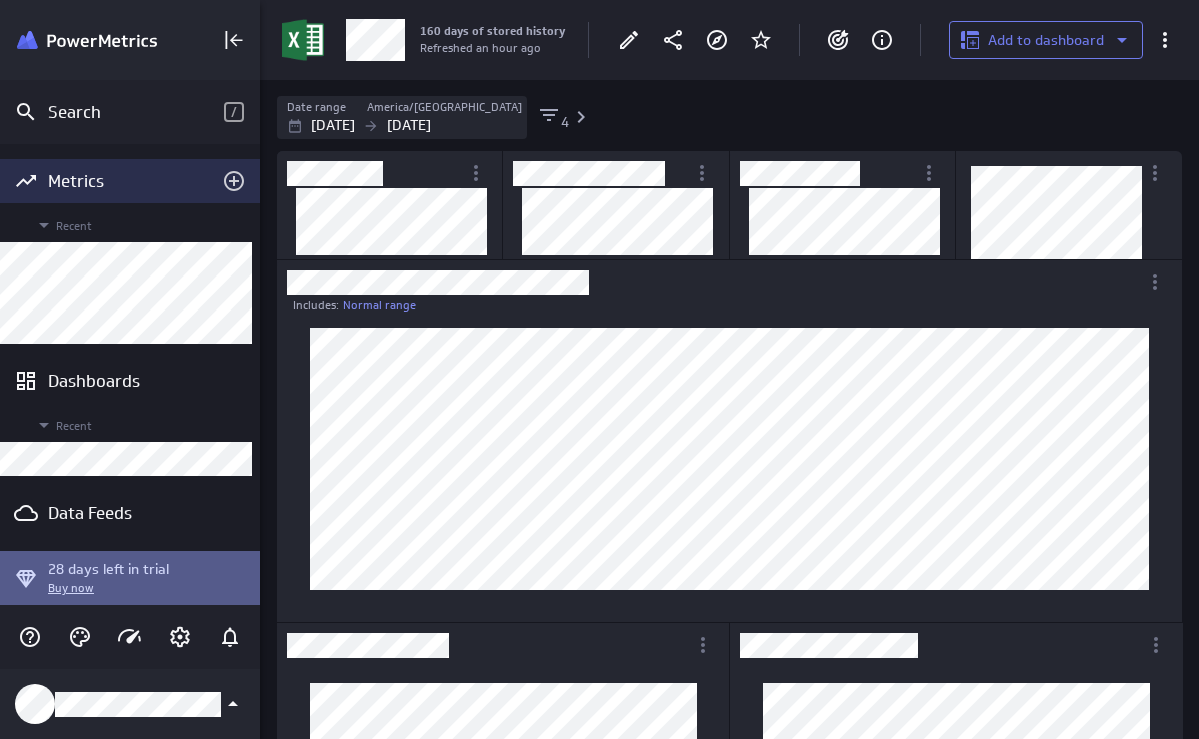 click on "Metrics" at bounding box center (130, 181) 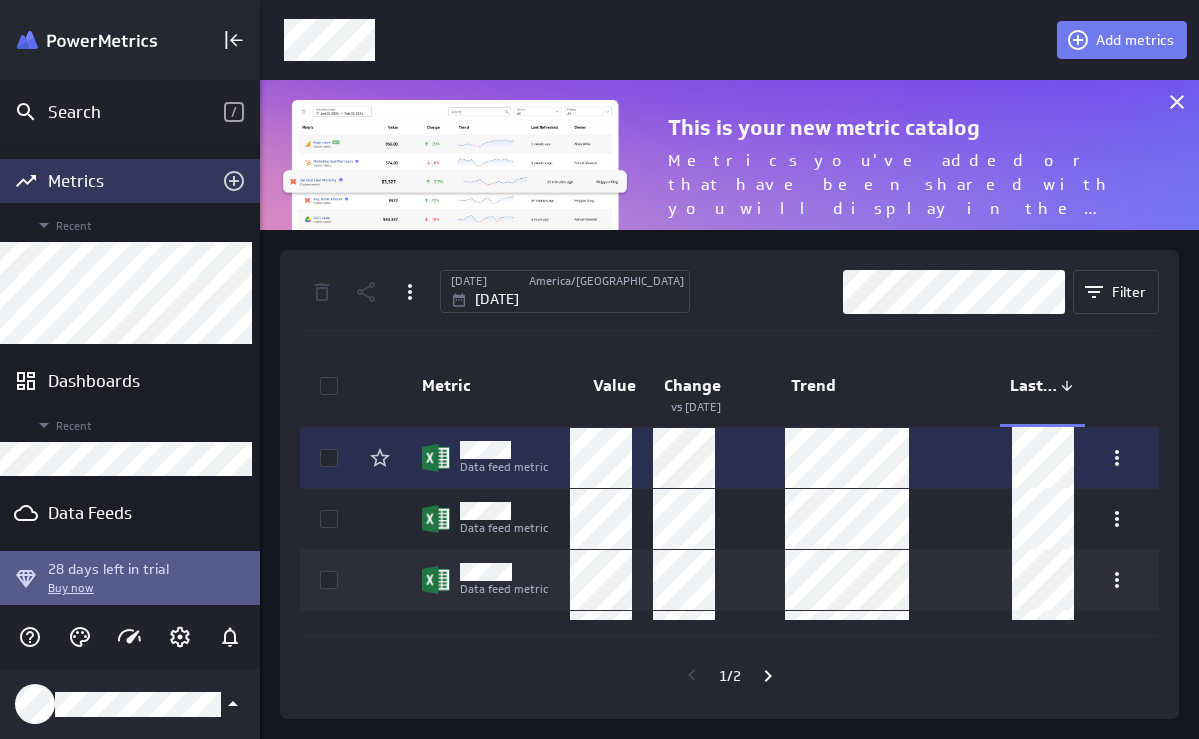 click at bounding box center (848, 458) 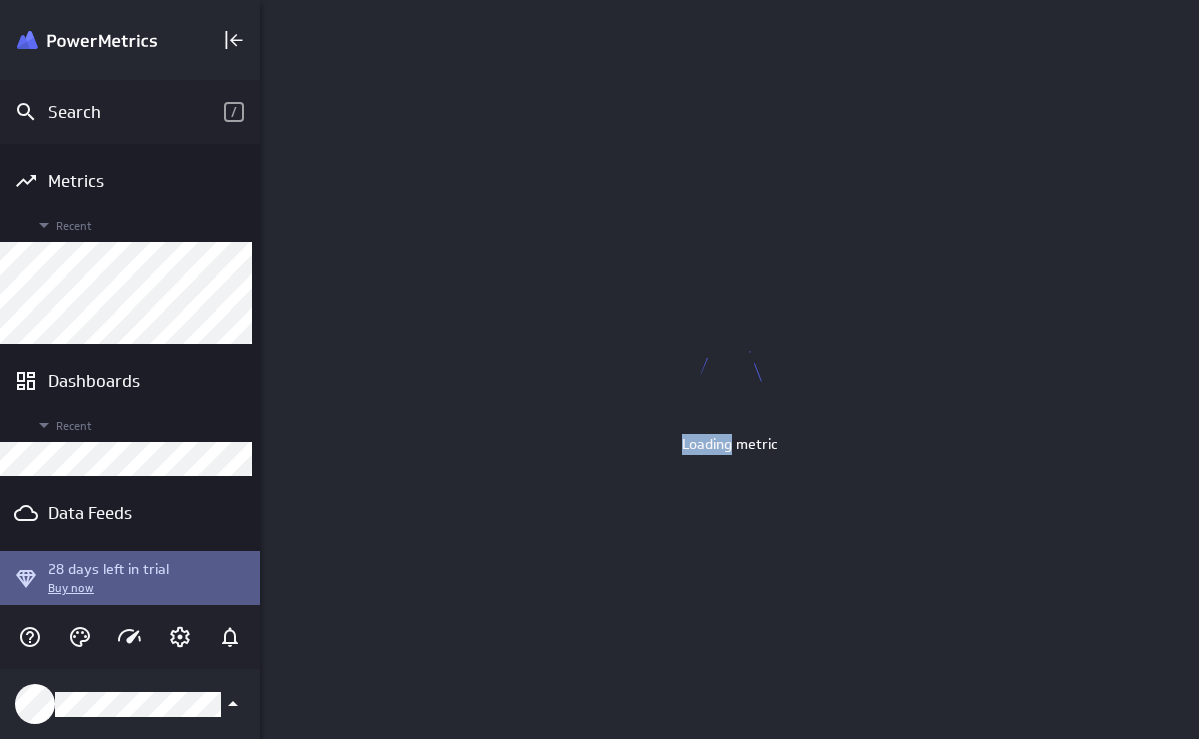 click on "Loading metric" at bounding box center (729, 369) 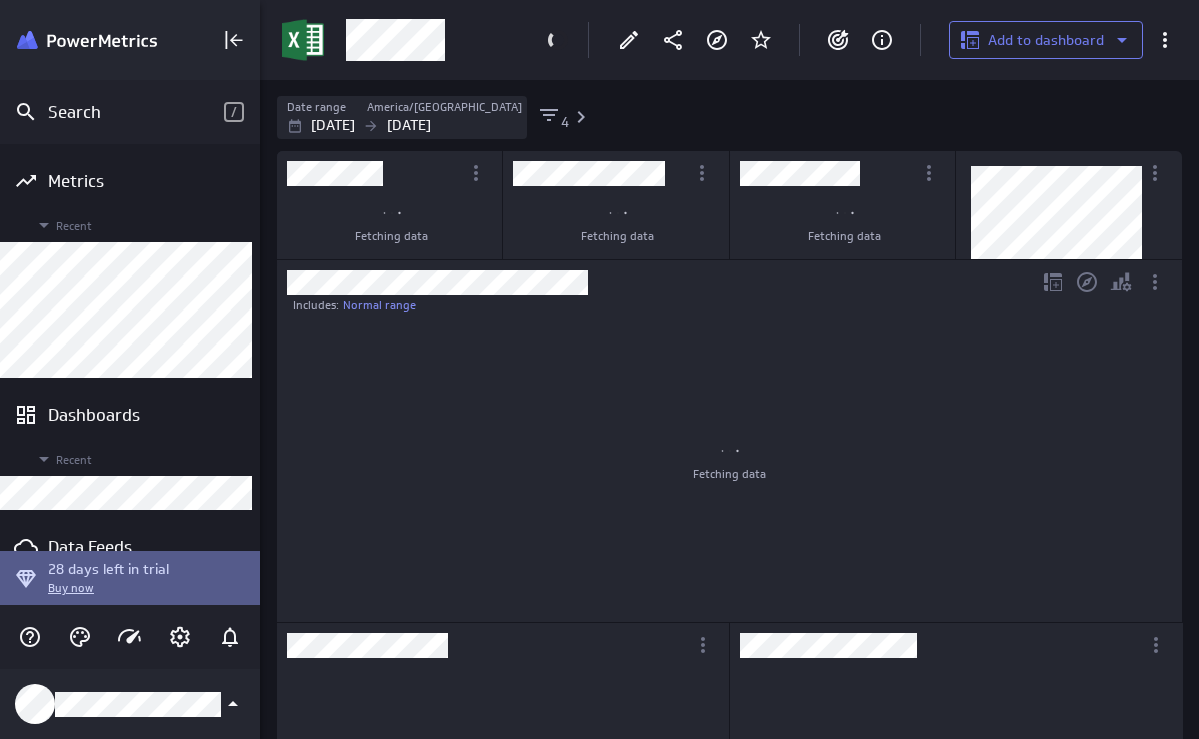 click on "Fetching data" at bounding box center [729, 459] 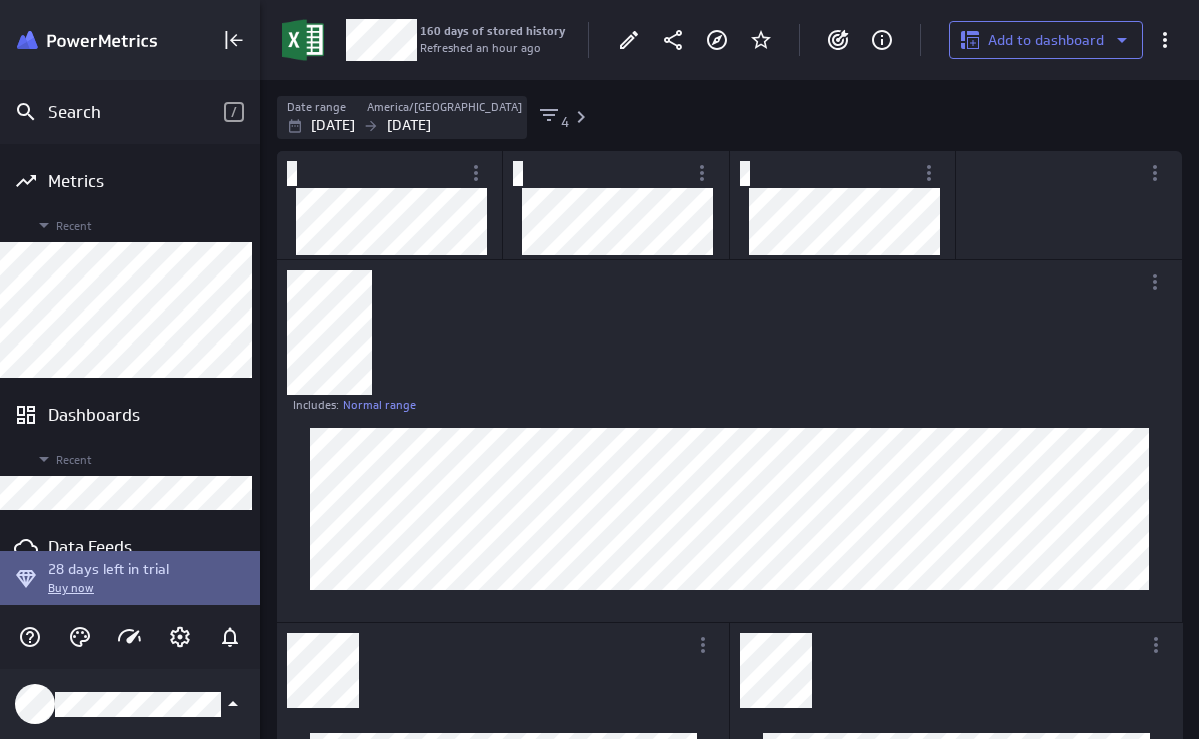 click at bounding box center (30, 637) 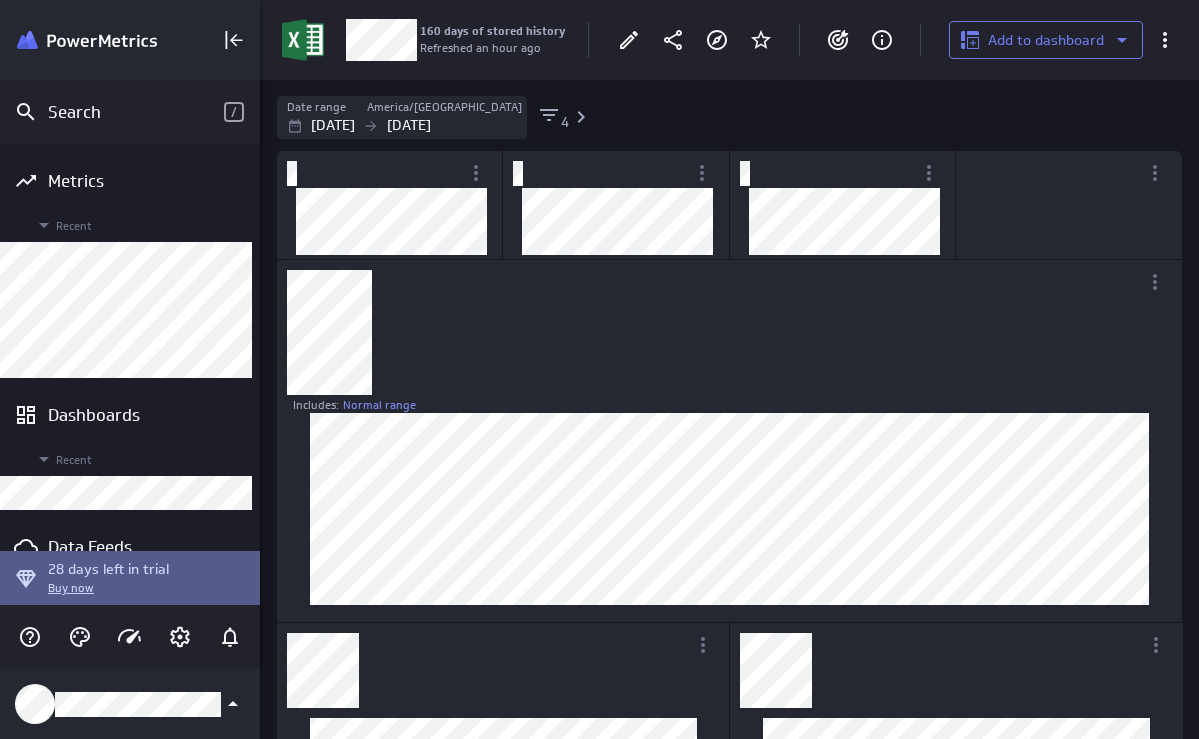 scroll, scrollTop: 10, scrollLeft: 10, axis: both 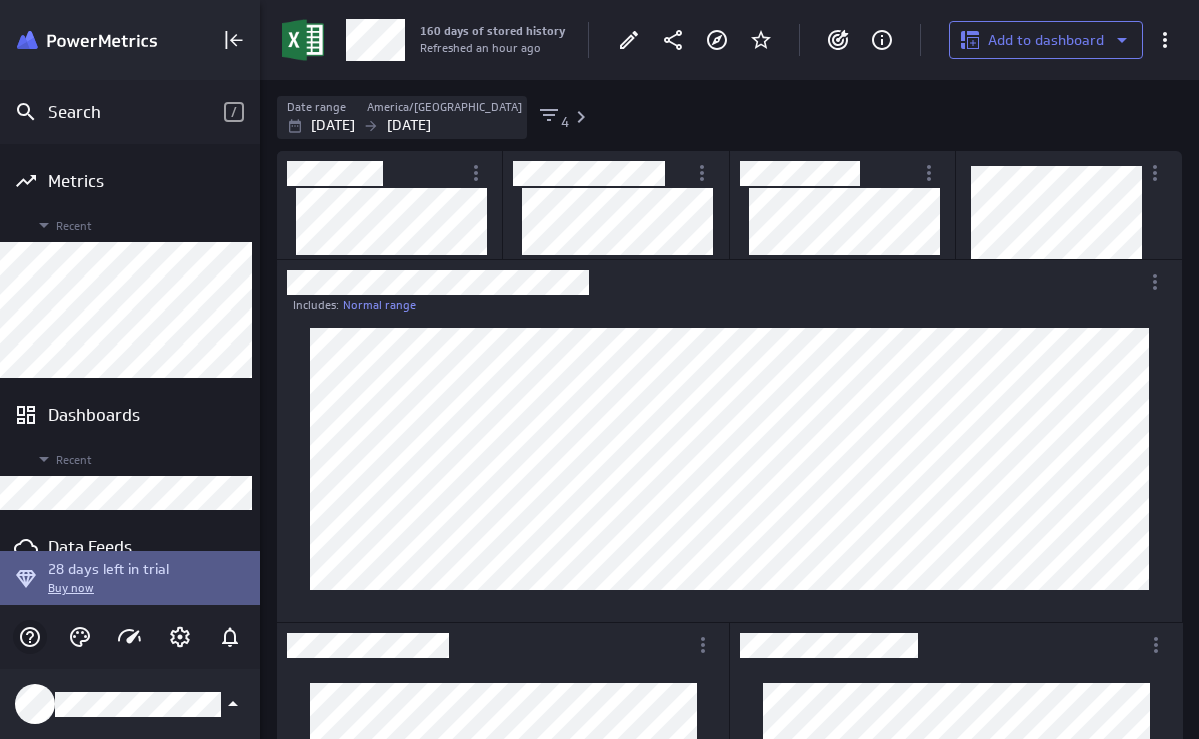 click 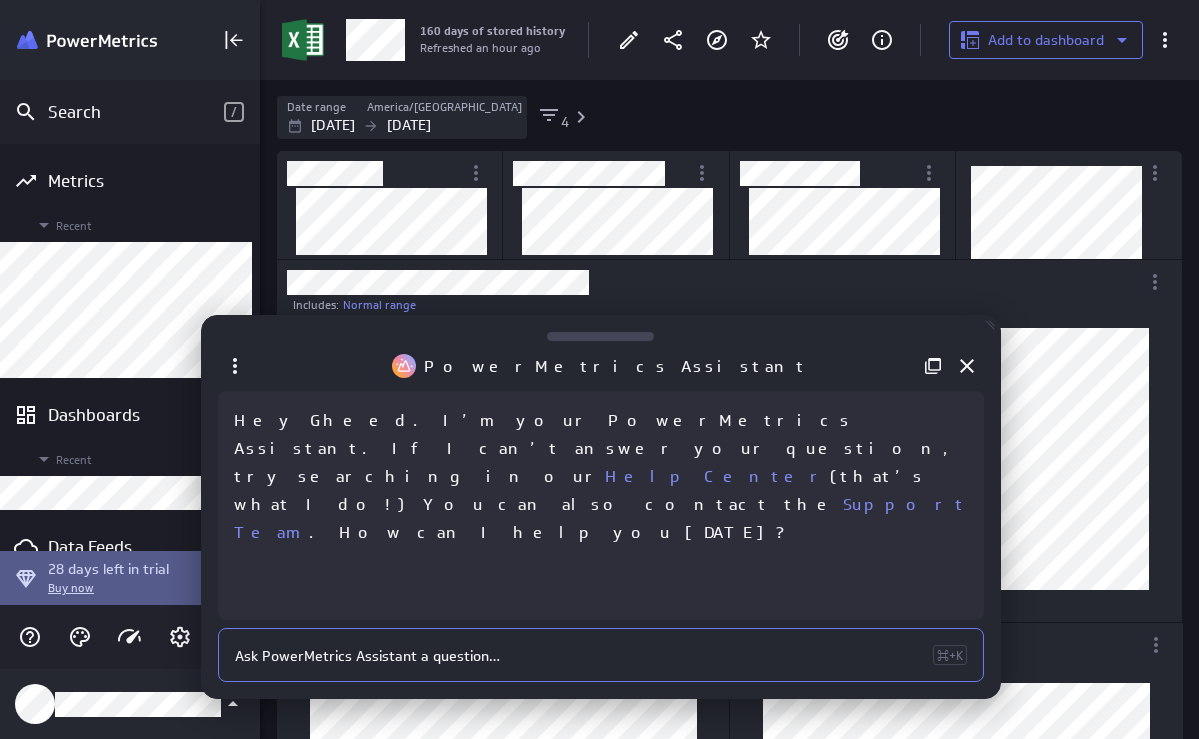 click at bounding box center [601, 655] 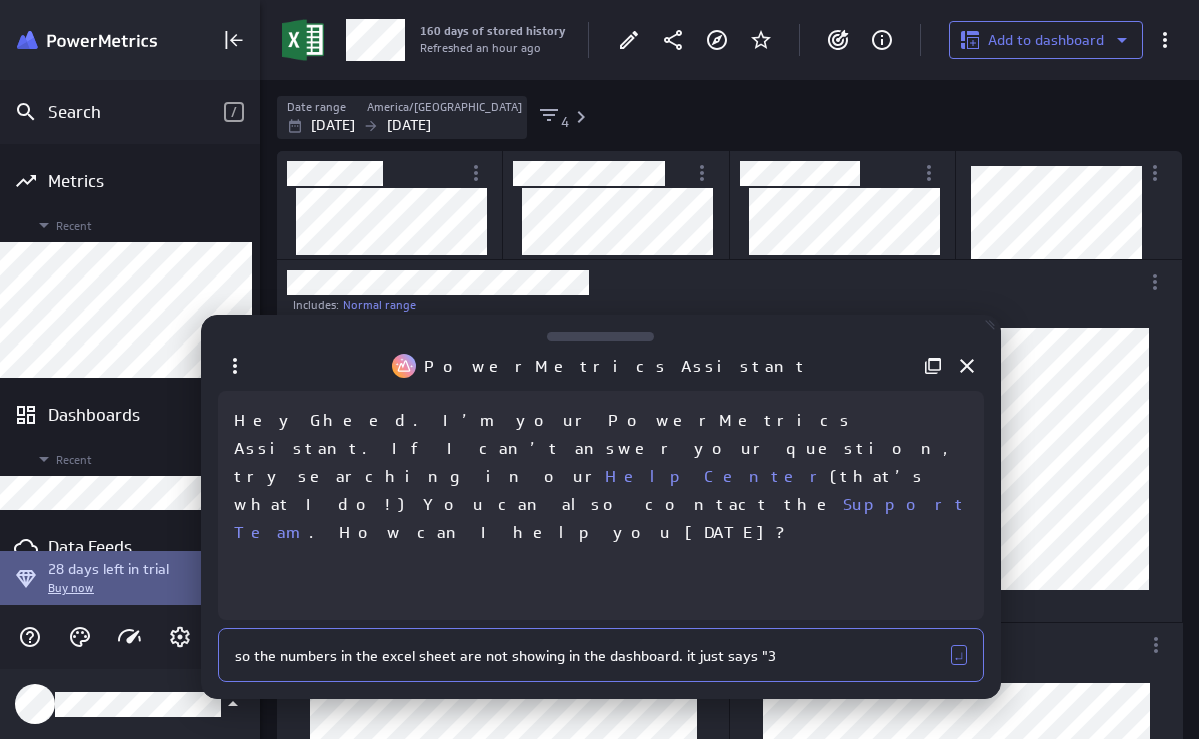 type on "so the numbers in the excel sheet are not showing in the dashboard. it just says "3"" 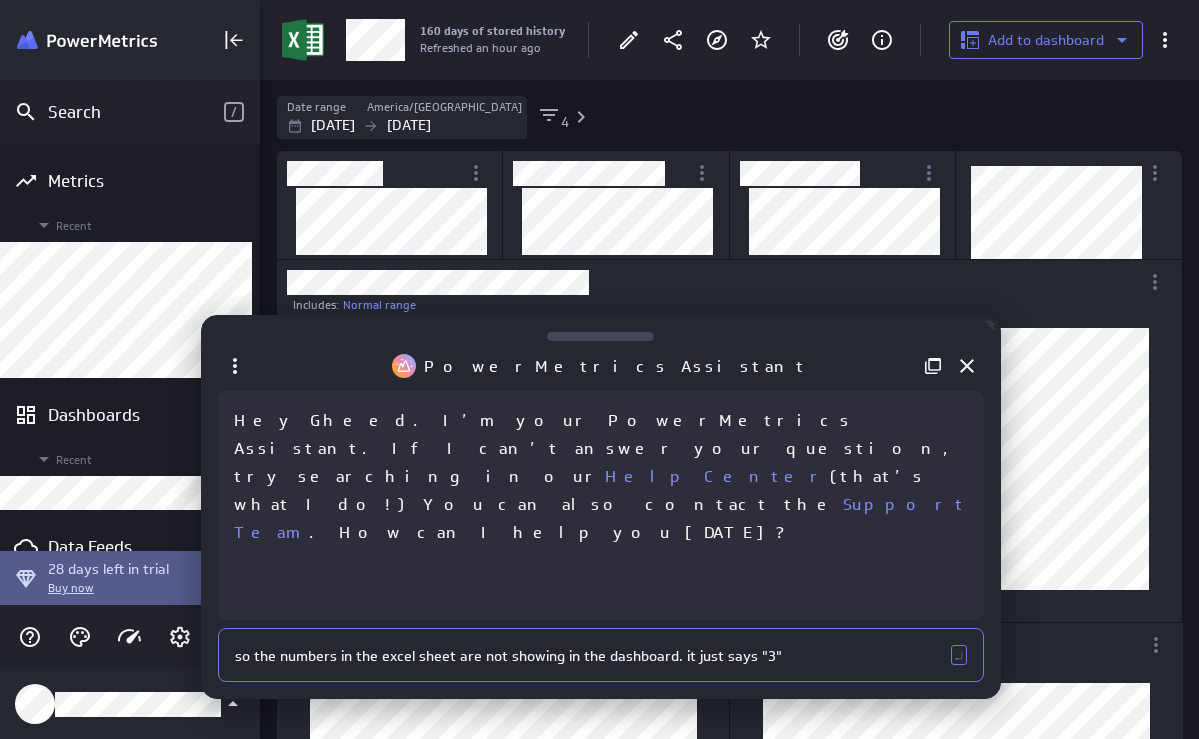 type 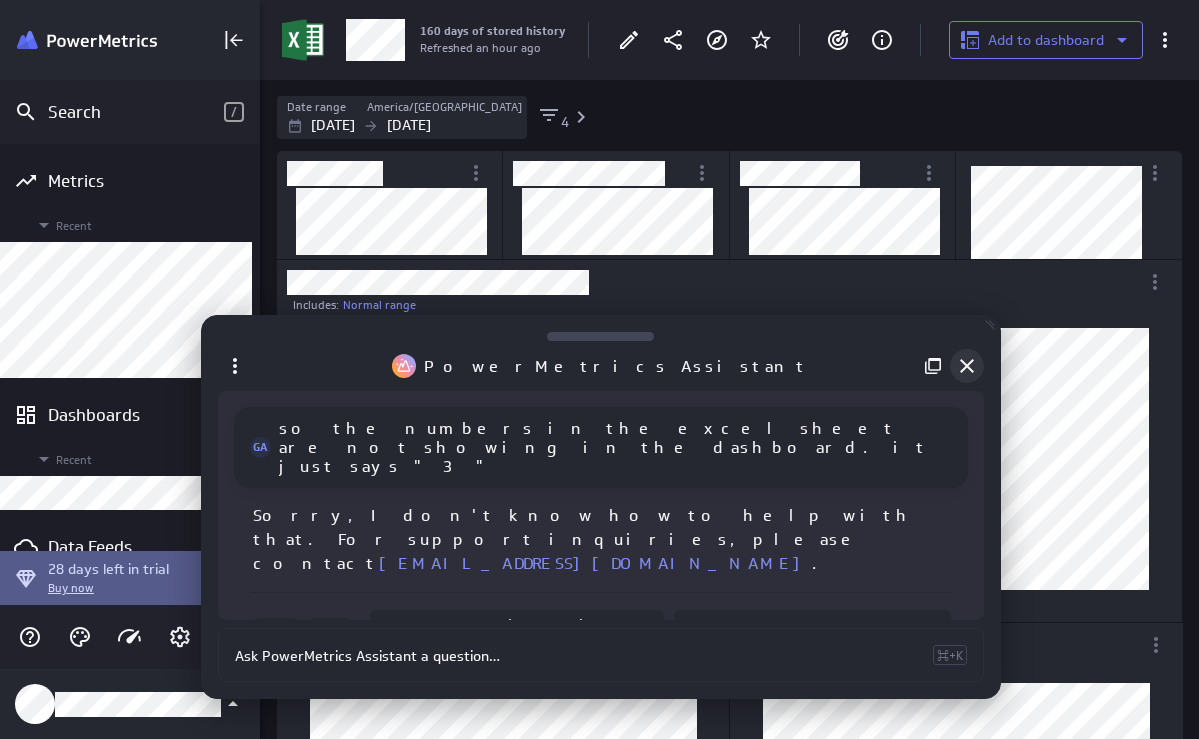 click 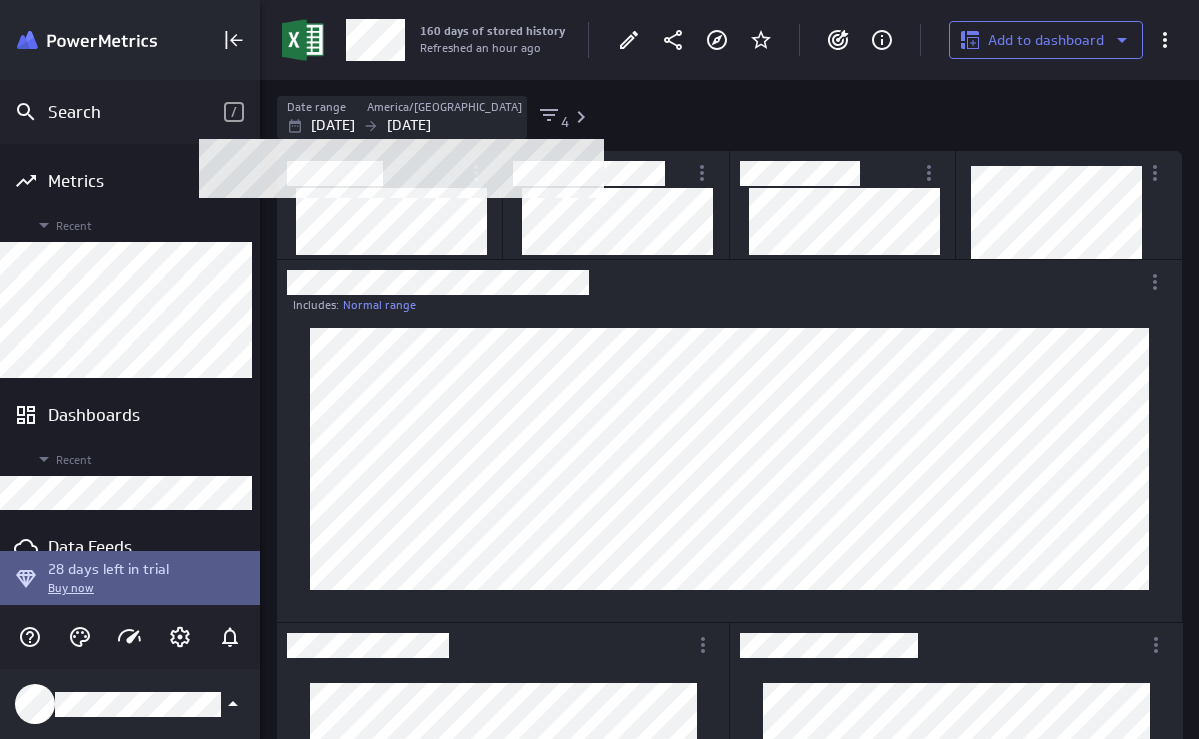 click on "[DATE]" at bounding box center [333, 125] 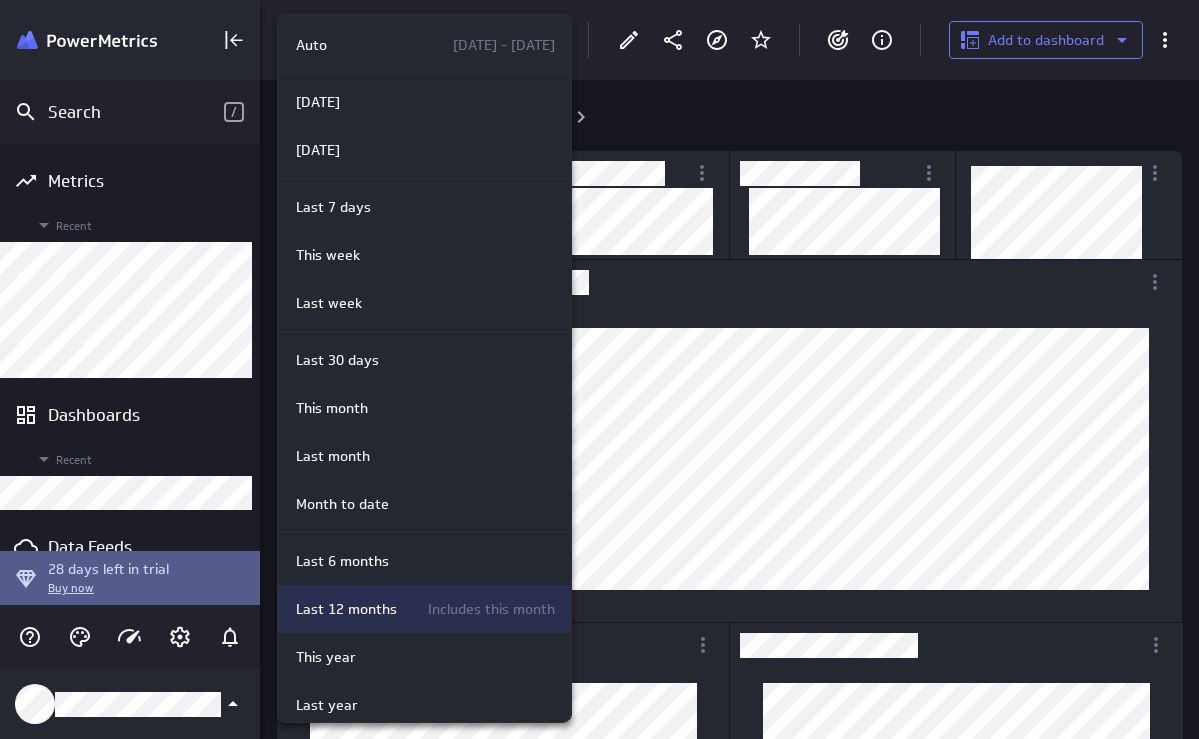 click on "Last 12 months Includes this month" at bounding box center (424, 609) 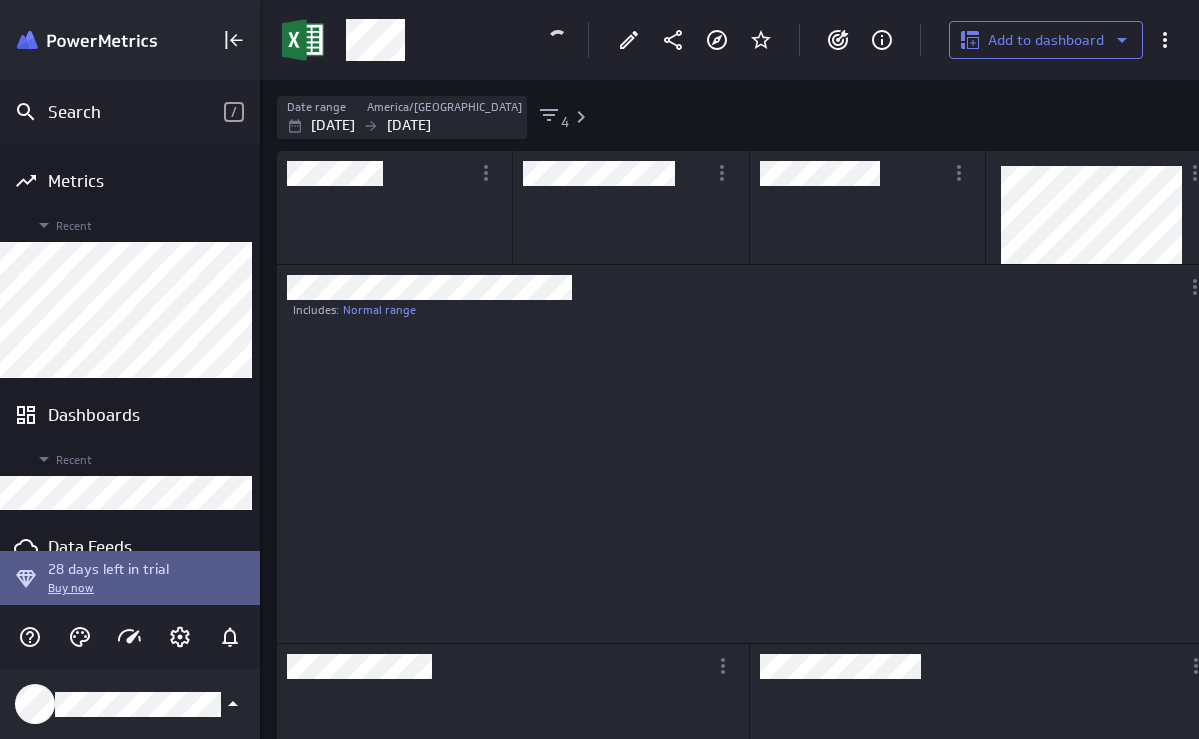 scroll, scrollTop: 10, scrollLeft: 10, axis: both 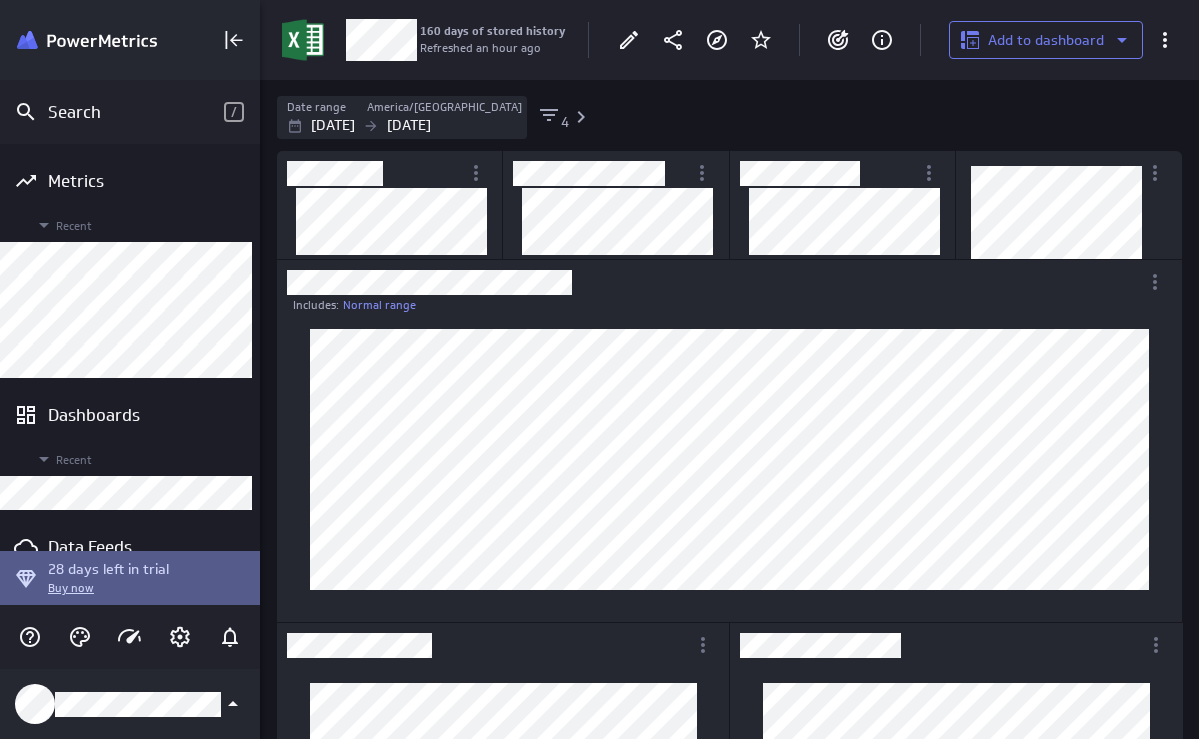 click on "[DATE]" at bounding box center (409, 125) 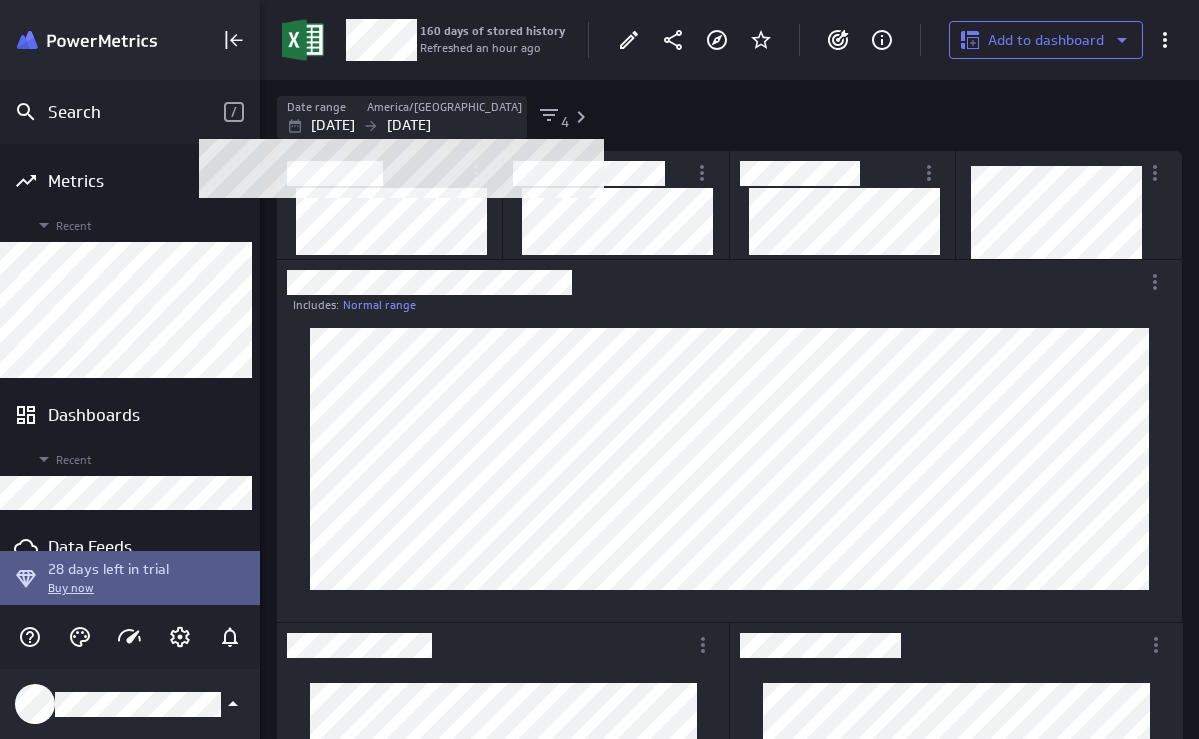 scroll, scrollTop: 864, scrollLeft: 906, axis: both 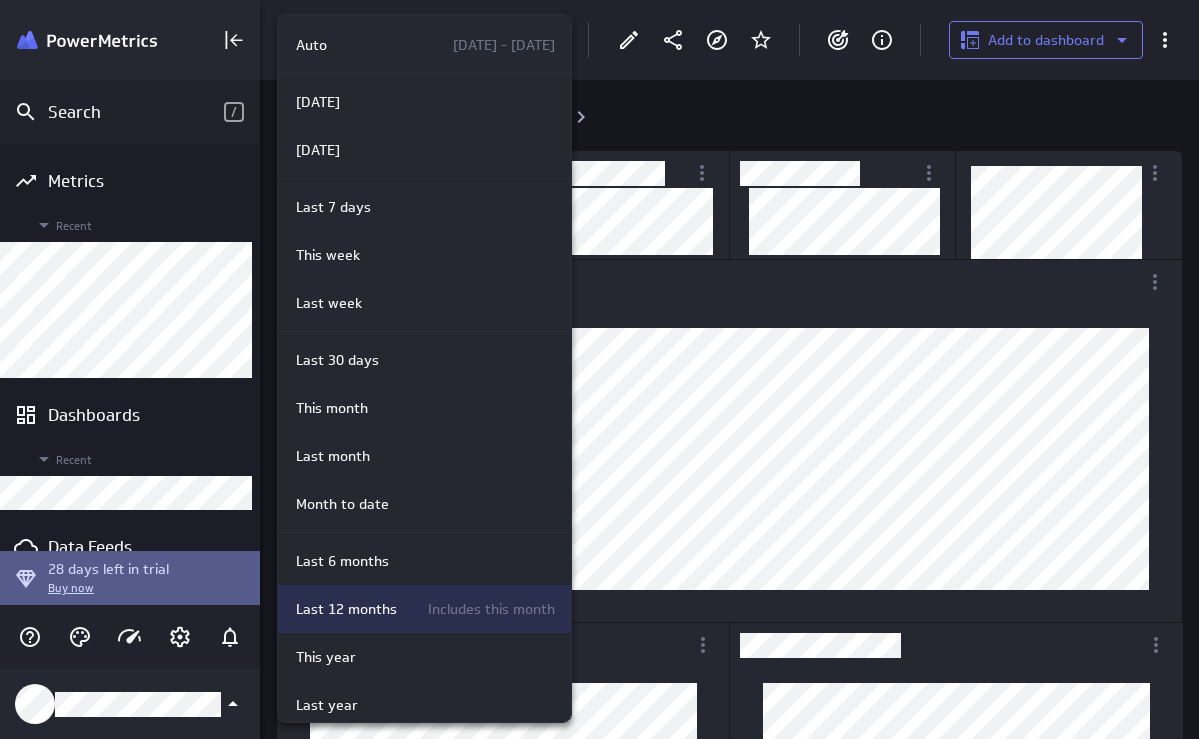 click on "Last 12 months" at bounding box center [346, 609] 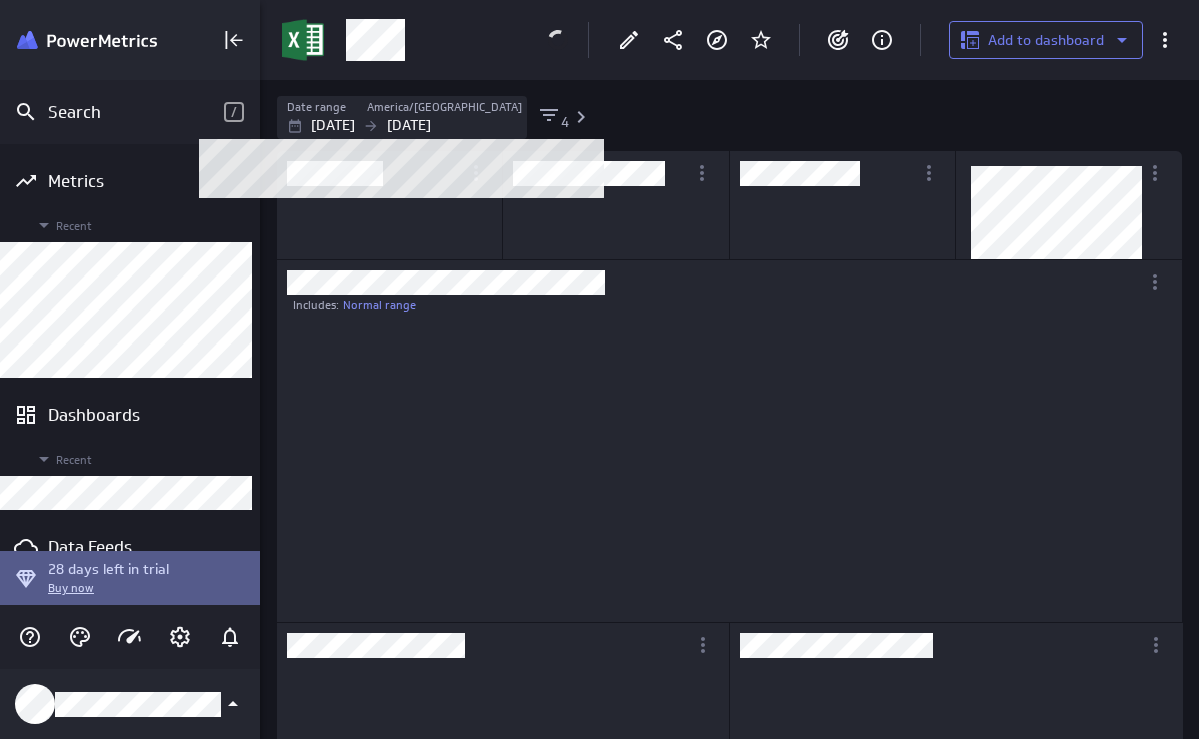 scroll, scrollTop: 10, scrollLeft: 10, axis: both 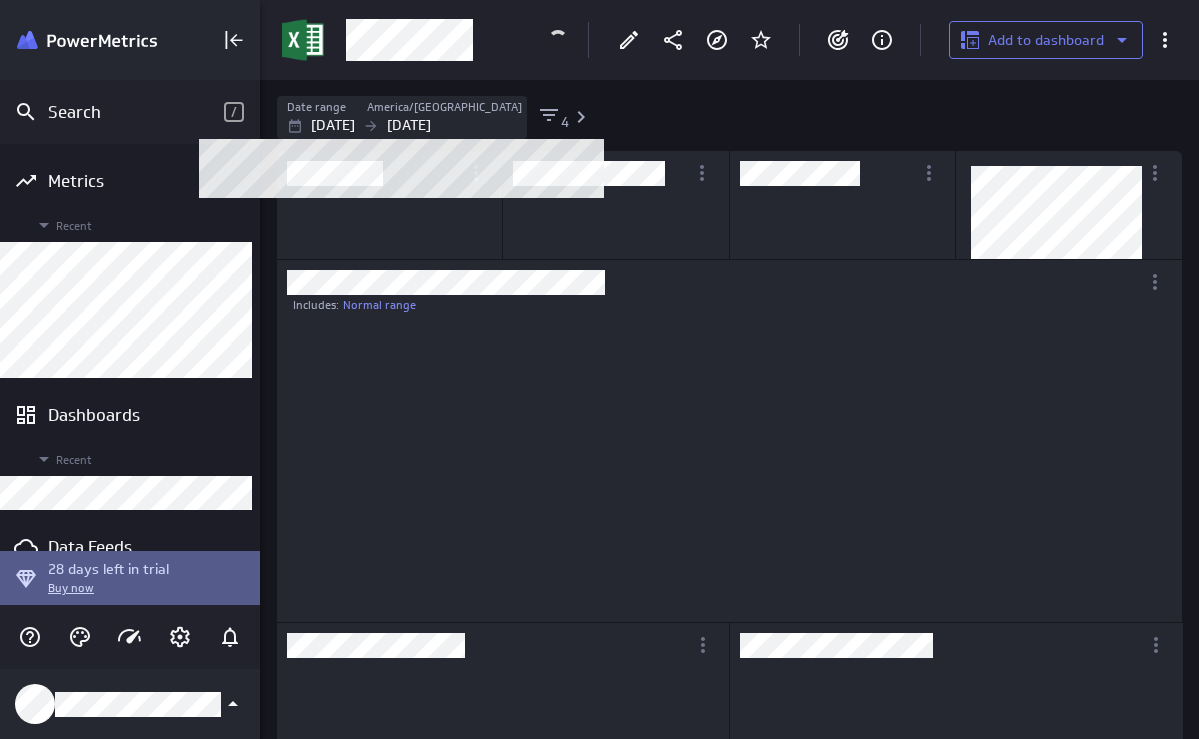 click on "[DATE]" at bounding box center [333, 125] 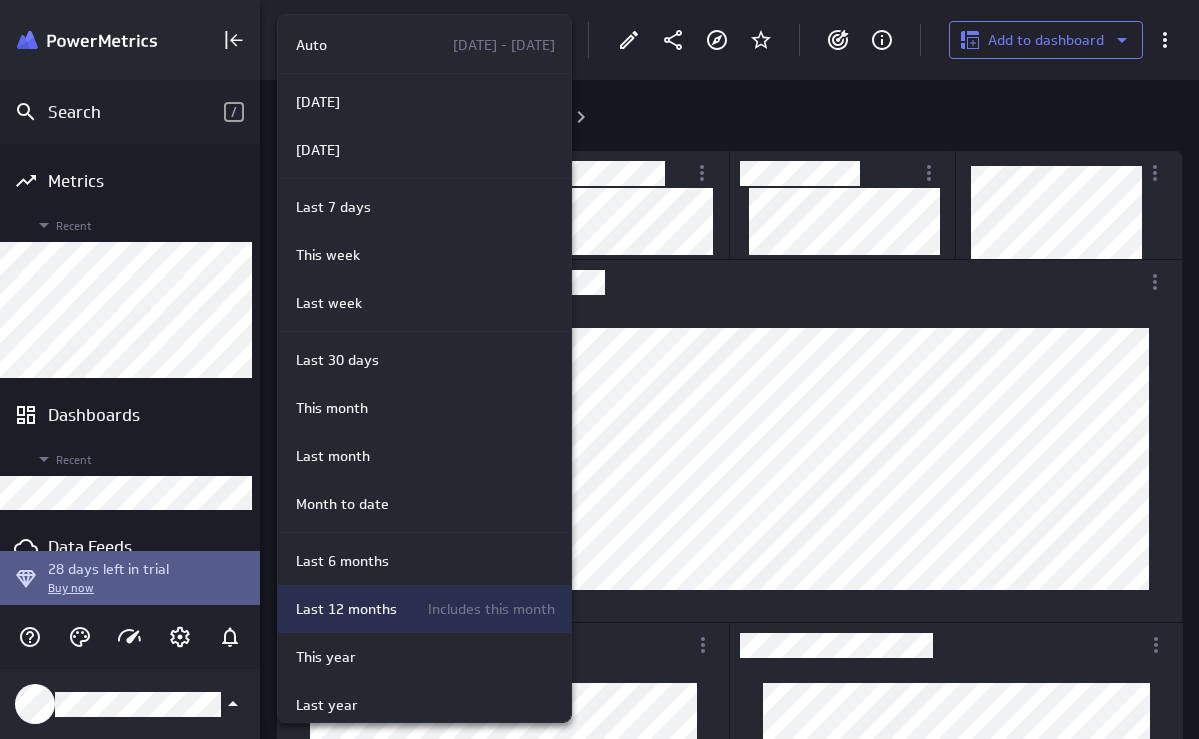 click on "Last 12 months" at bounding box center [346, 609] 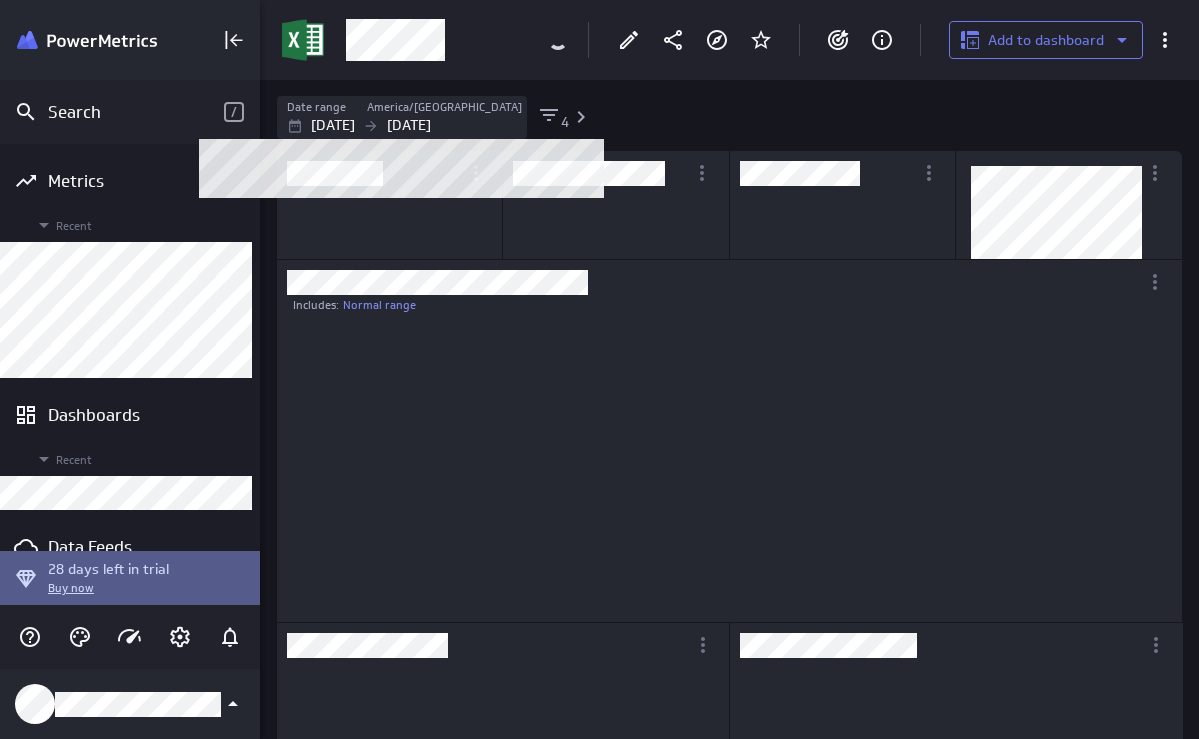 click on "Date range" at bounding box center (326, 107) 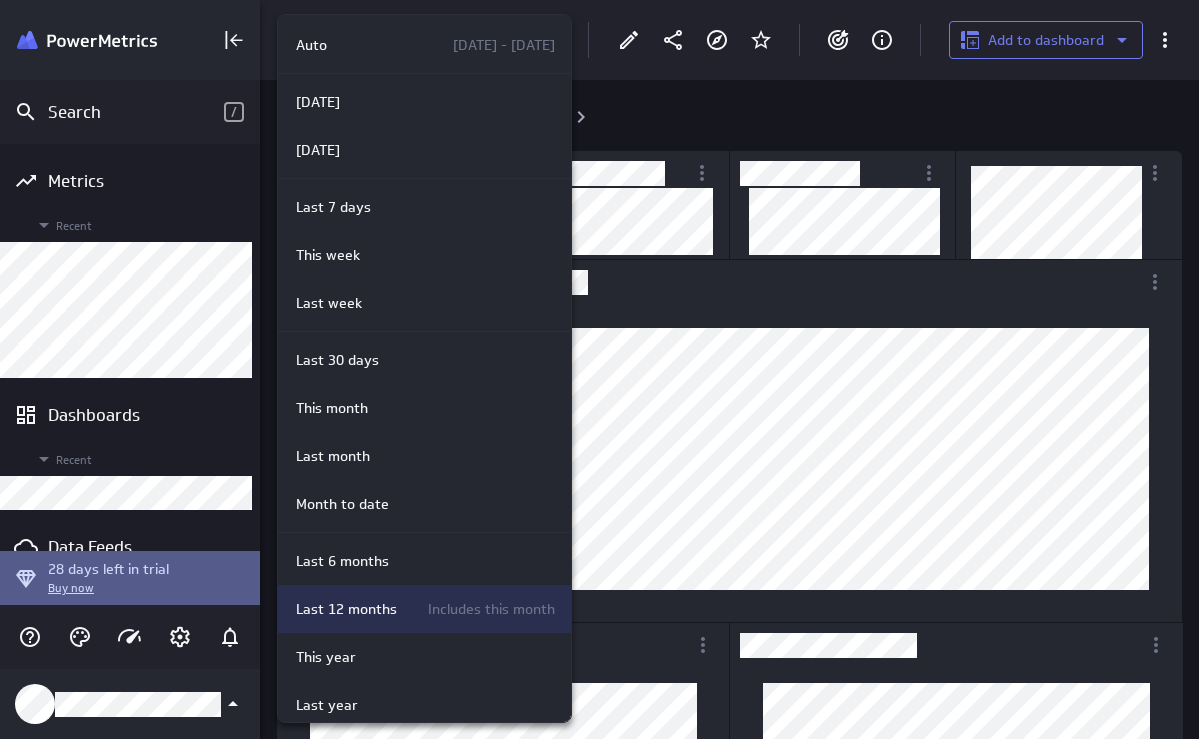 click on "Last 12 months" at bounding box center [346, 609] 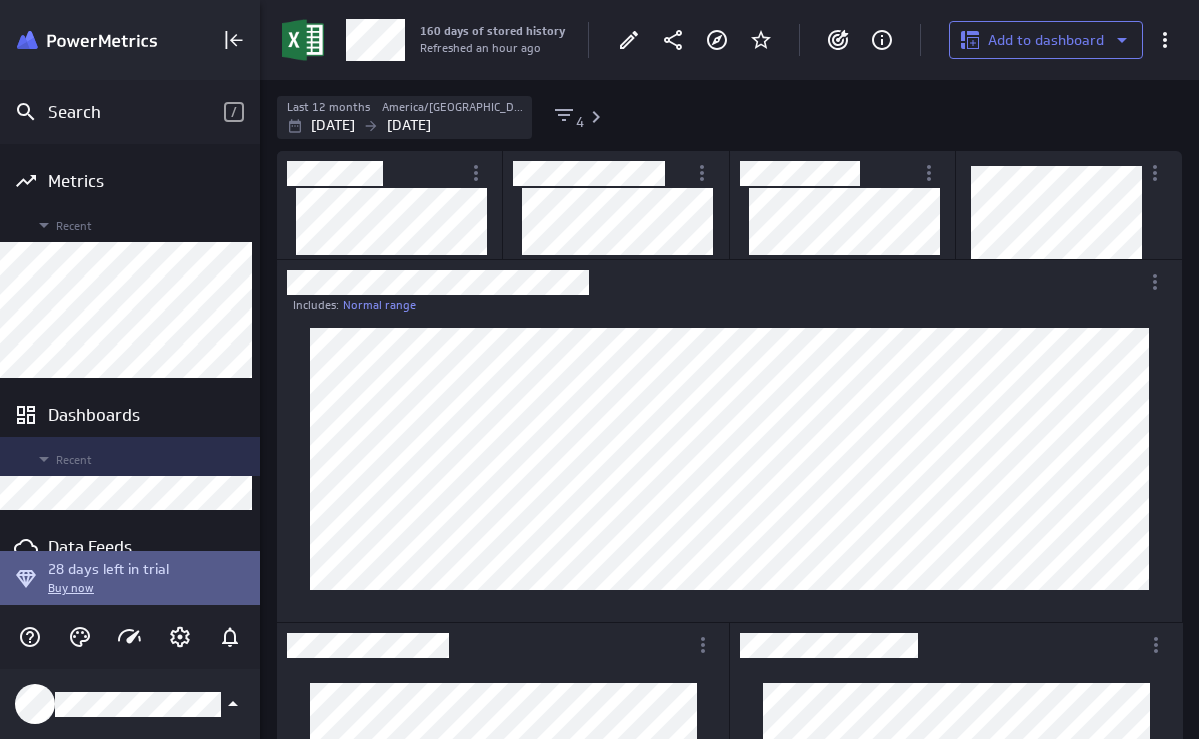 click on "Dashboards Recent" at bounding box center [130, 451] 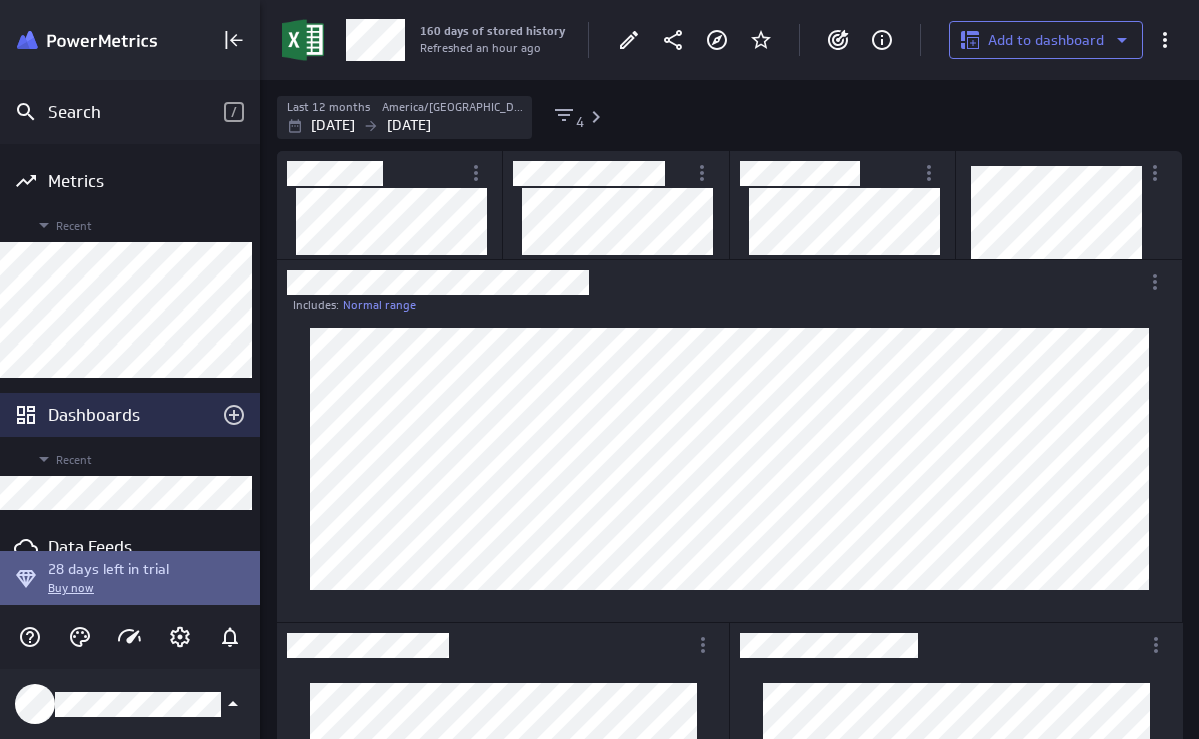 click on "Dashboards" at bounding box center [130, 415] 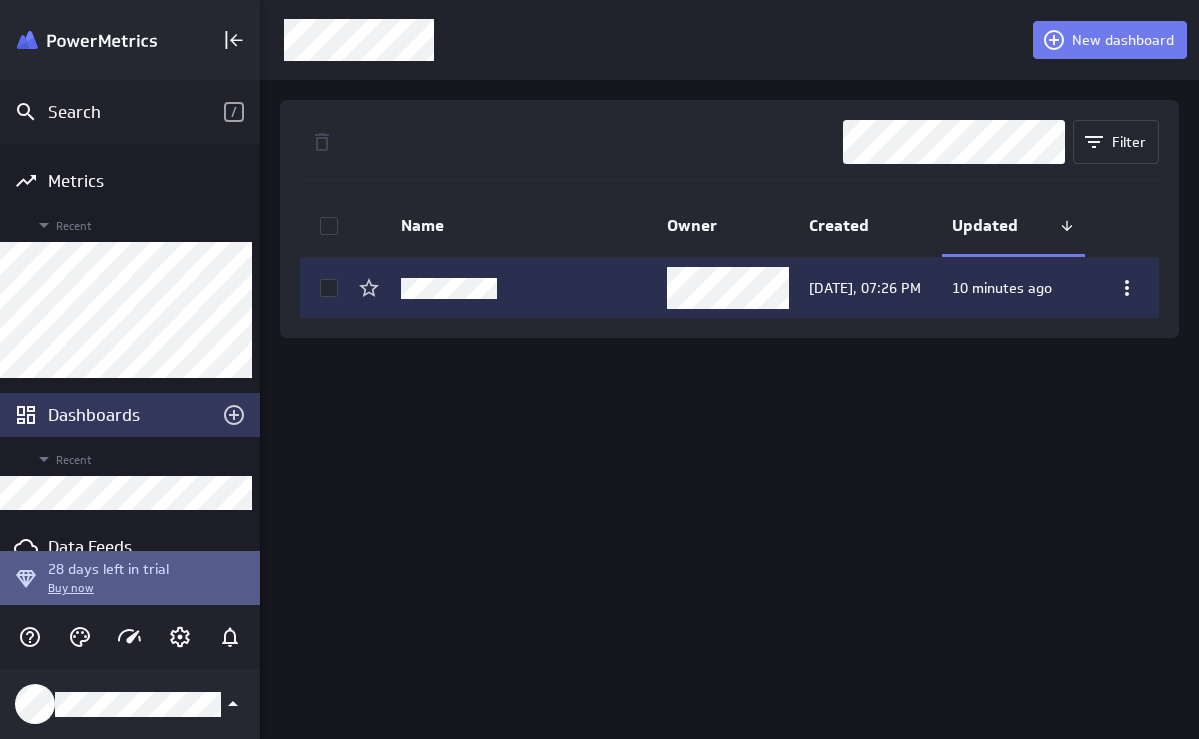 click at bounding box center (524, 288) 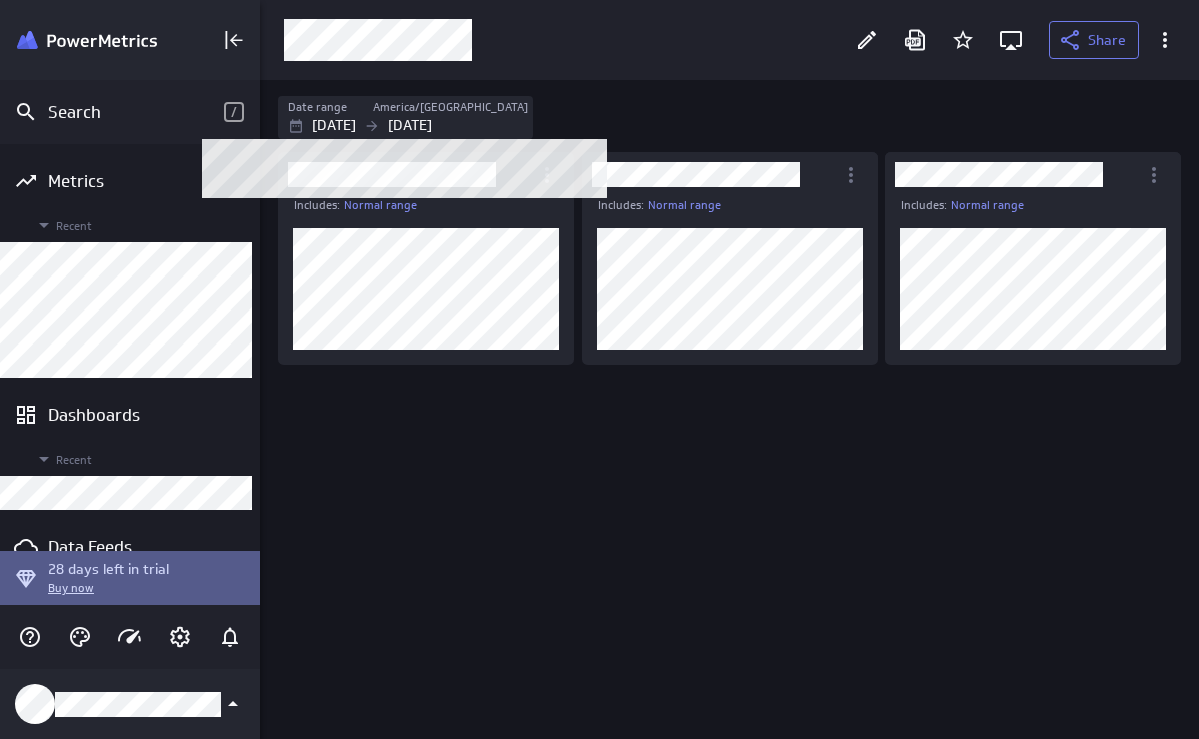 click on "Date range" at bounding box center (329, 107) 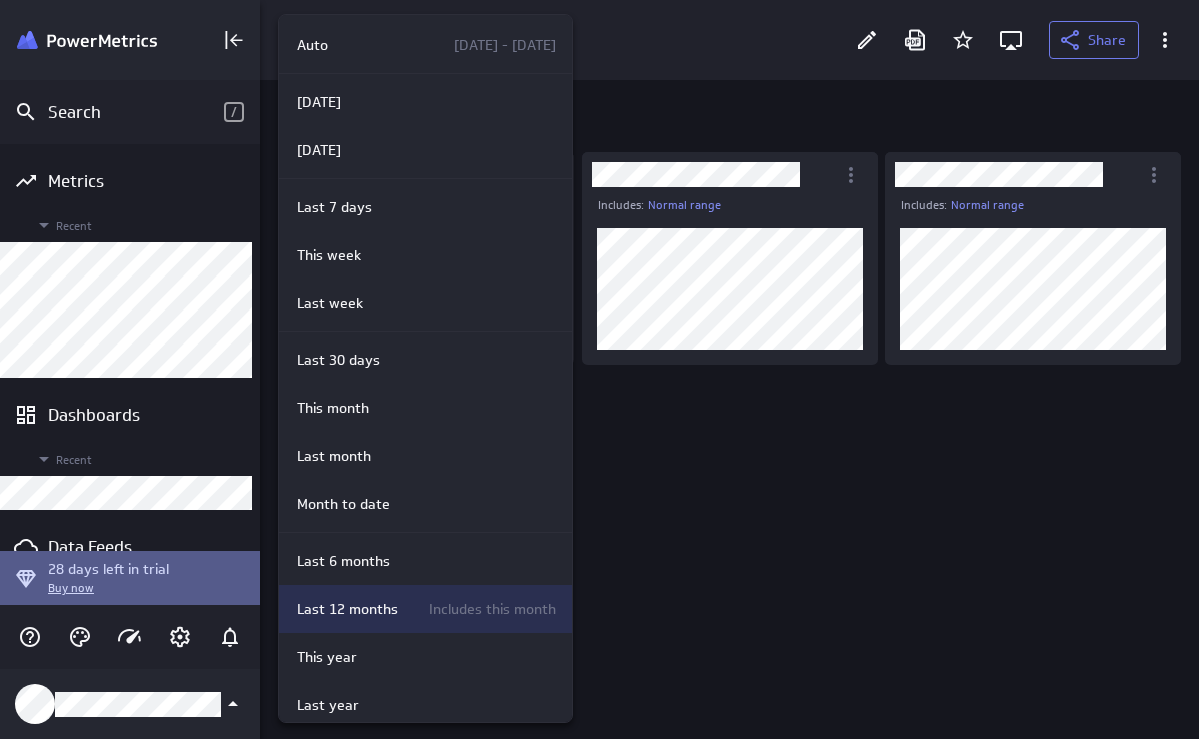 click on "Last 12 months" at bounding box center (347, 609) 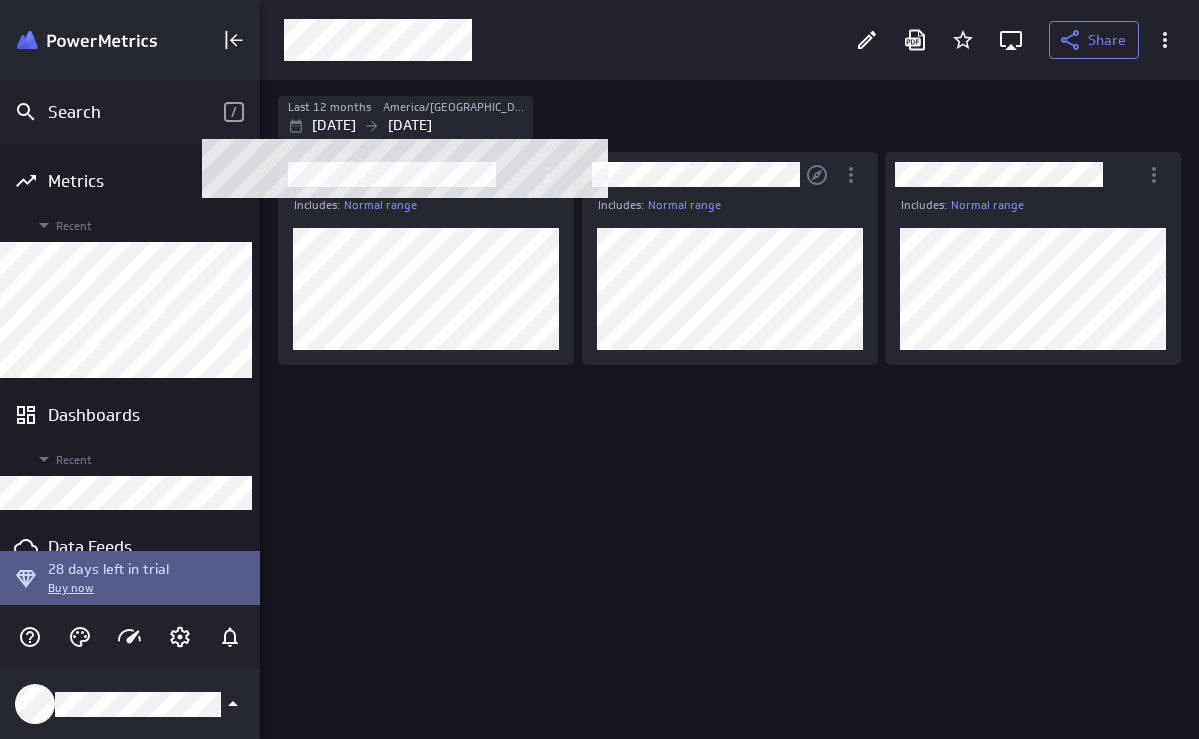 click on "Includes:" at bounding box center (621, 205) 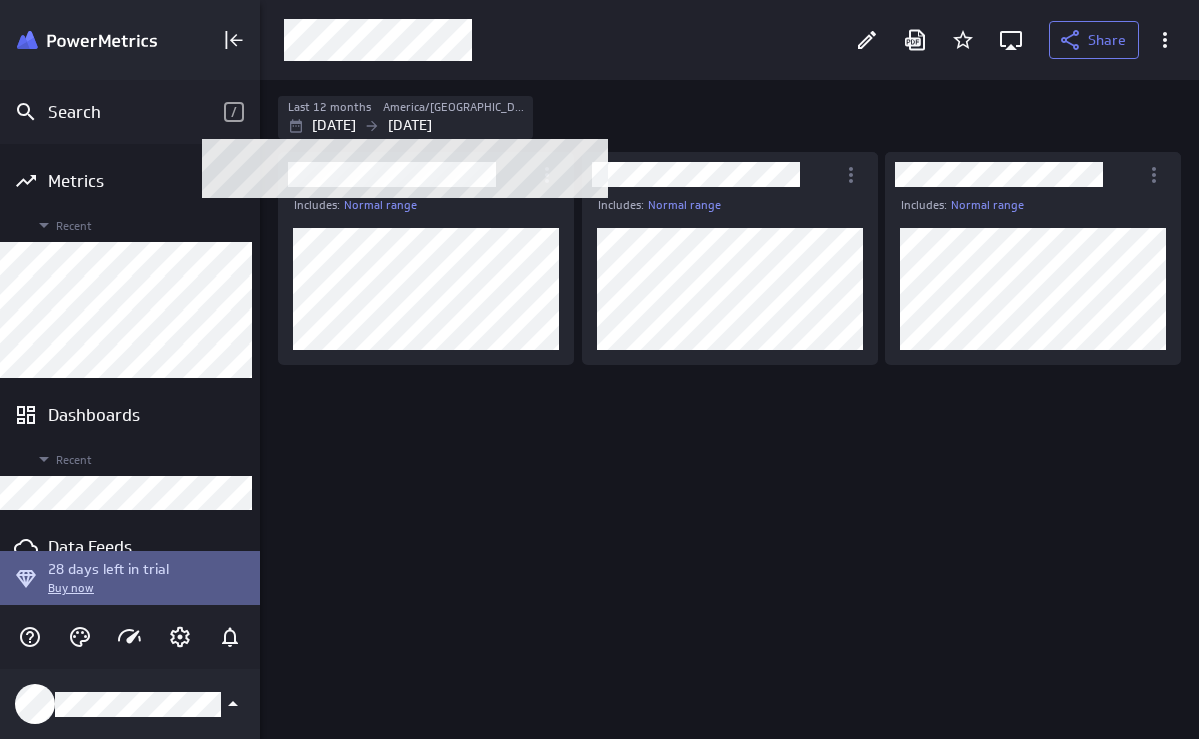 click on "Aug 01 2024" at bounding box center (334, 125) 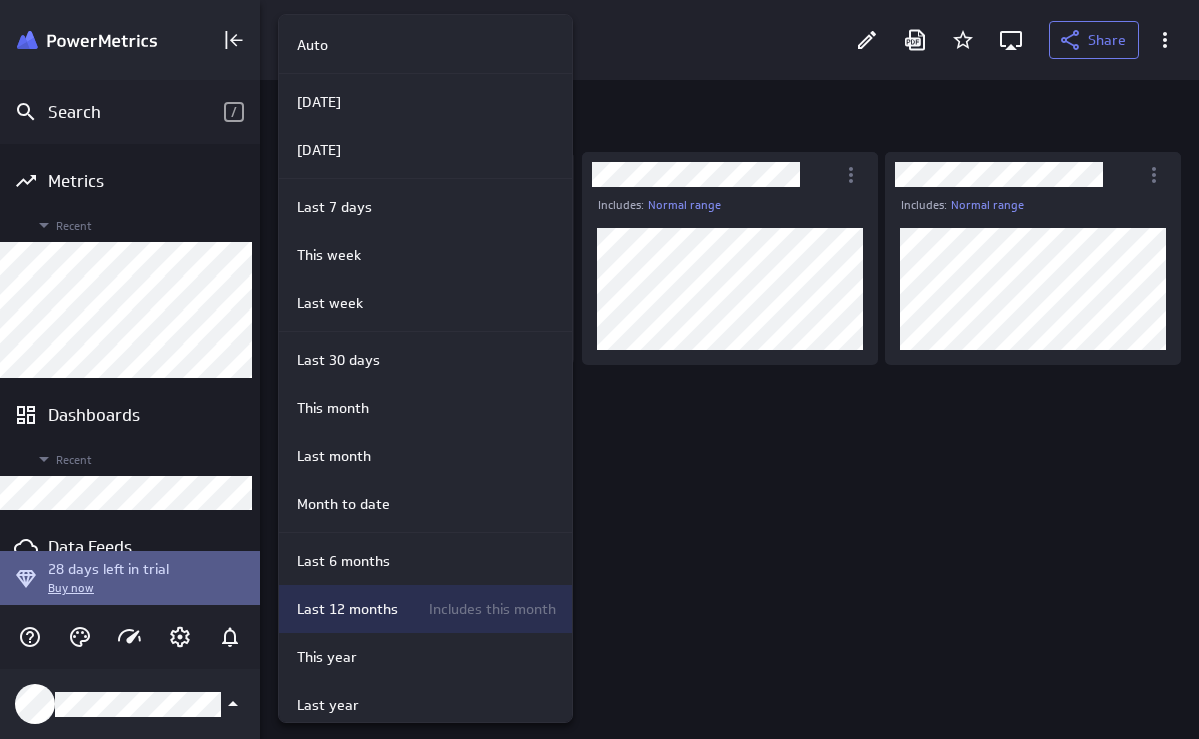 click on "Last 12 months Includes this month" at bounding box center [425, 609] 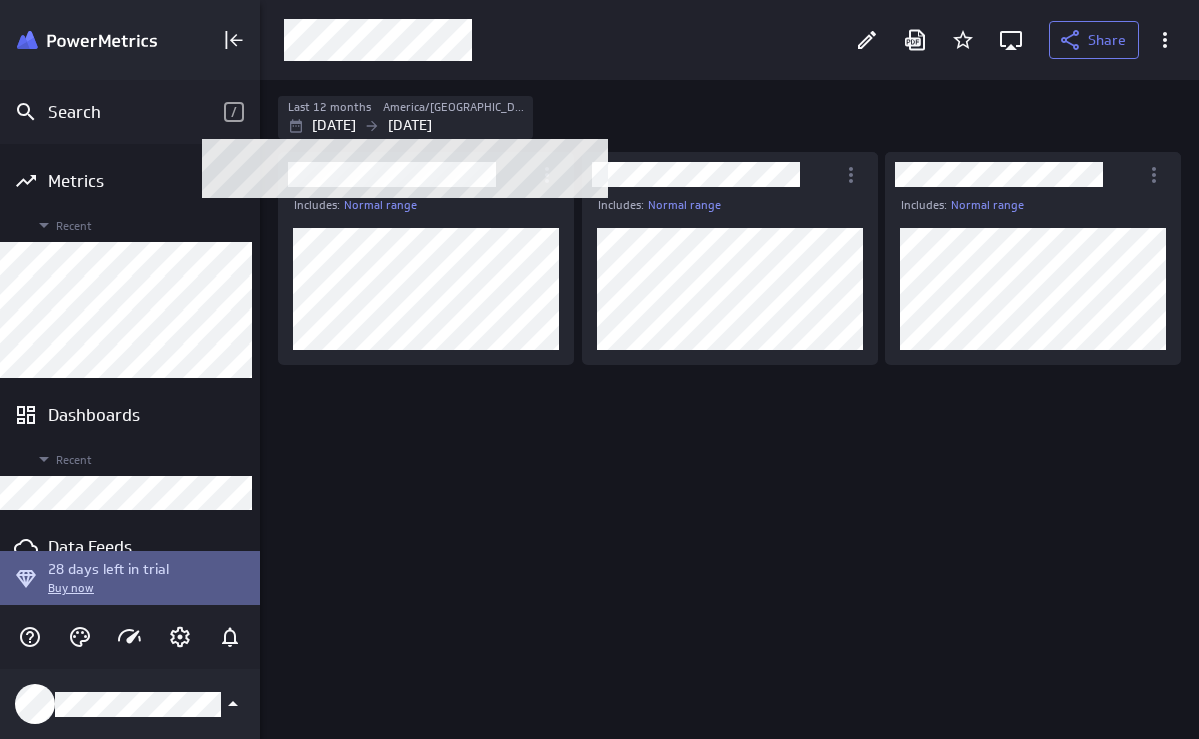 click on "Jul 31 2025" at bounding box center (410, 125) 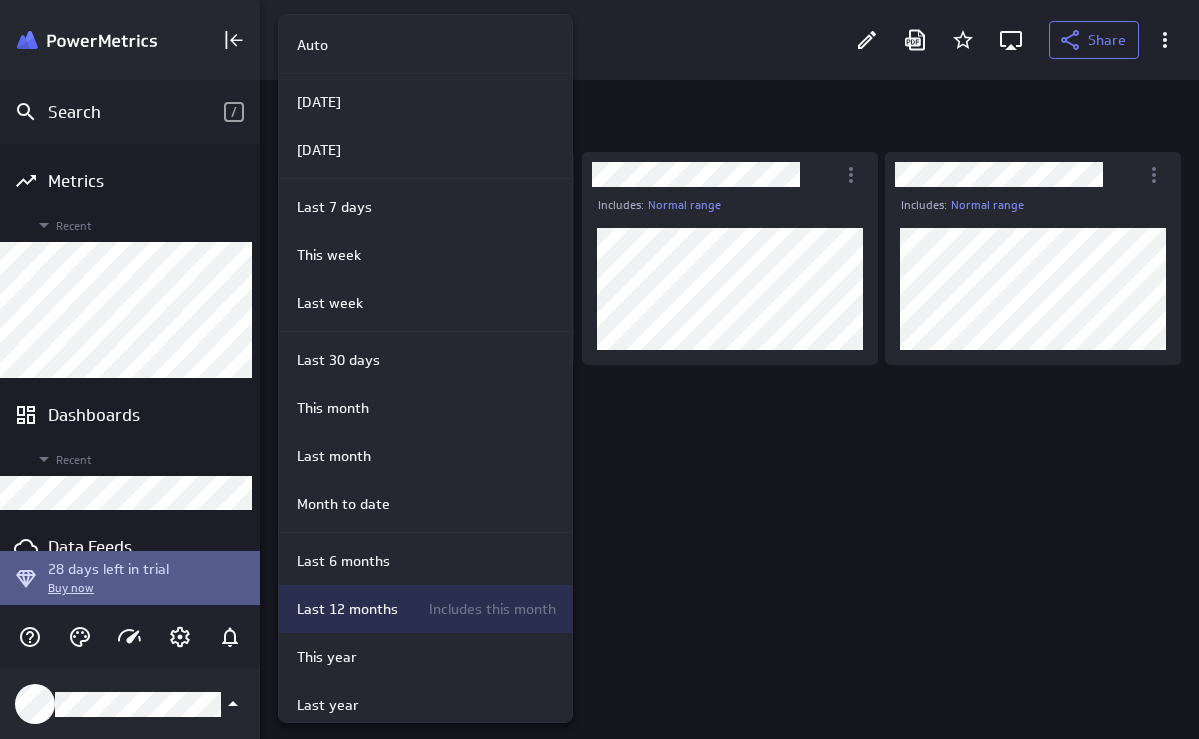 click on "Last 12 months" at bounding box center (347, 609) 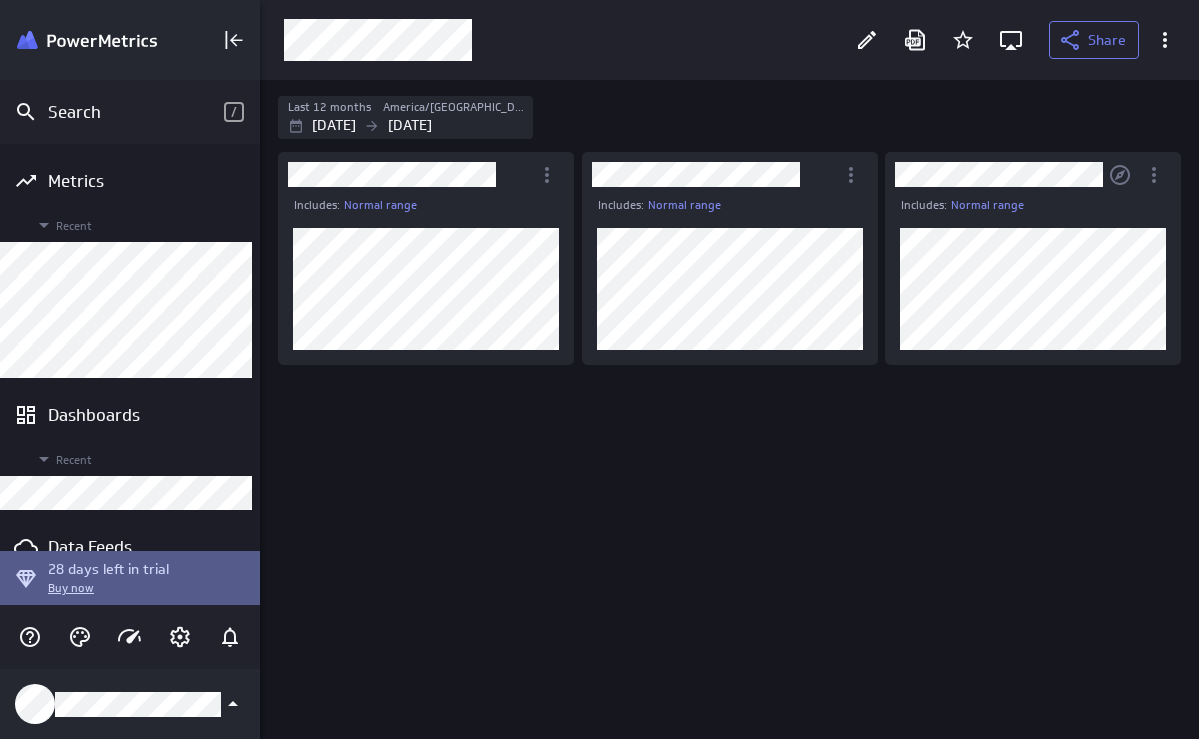 click on "Includes:  Normal range" at bounding box center [1033, 205] 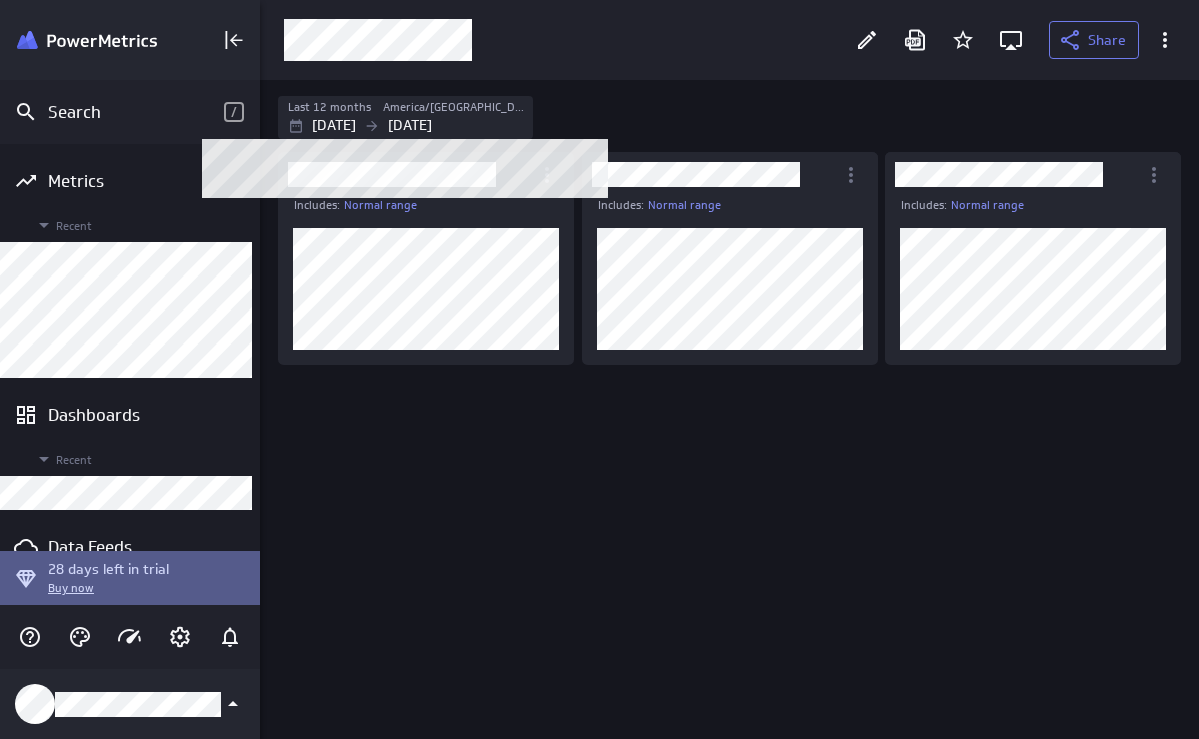 click on "Jul 31 2025" at bounding box center [410, 125] 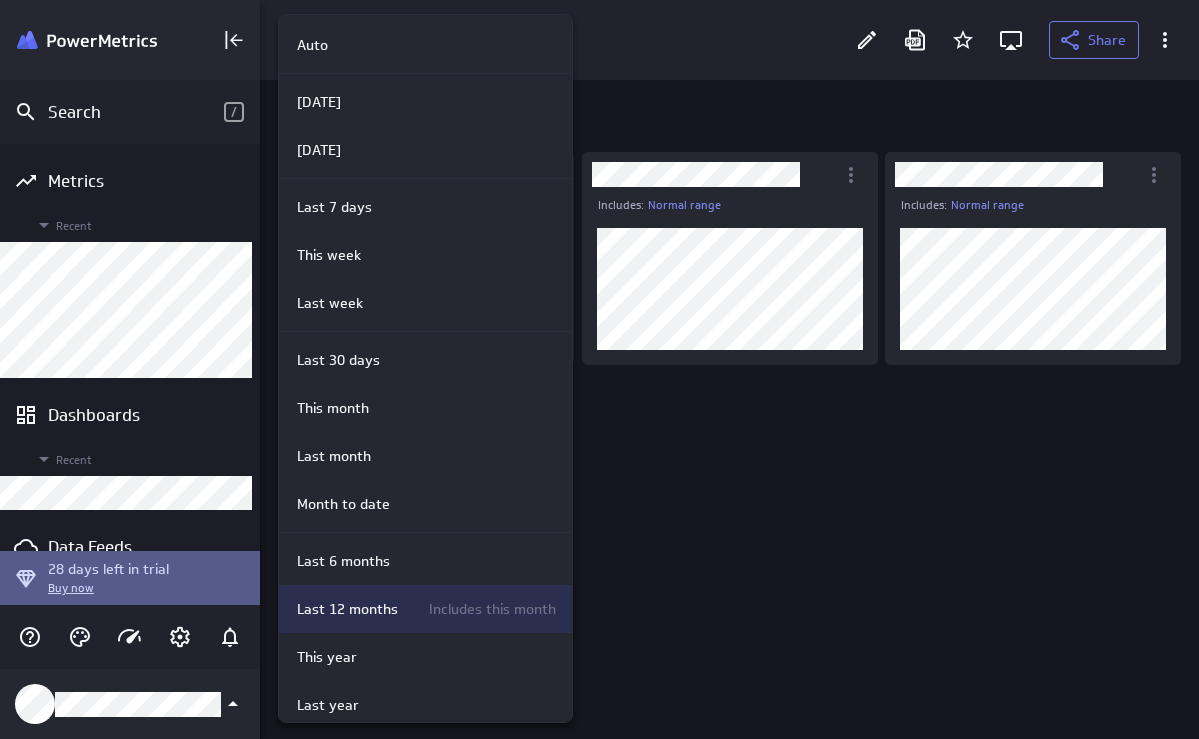 click on "Last 12 months Includes this month" at bounding box center (425, 609) 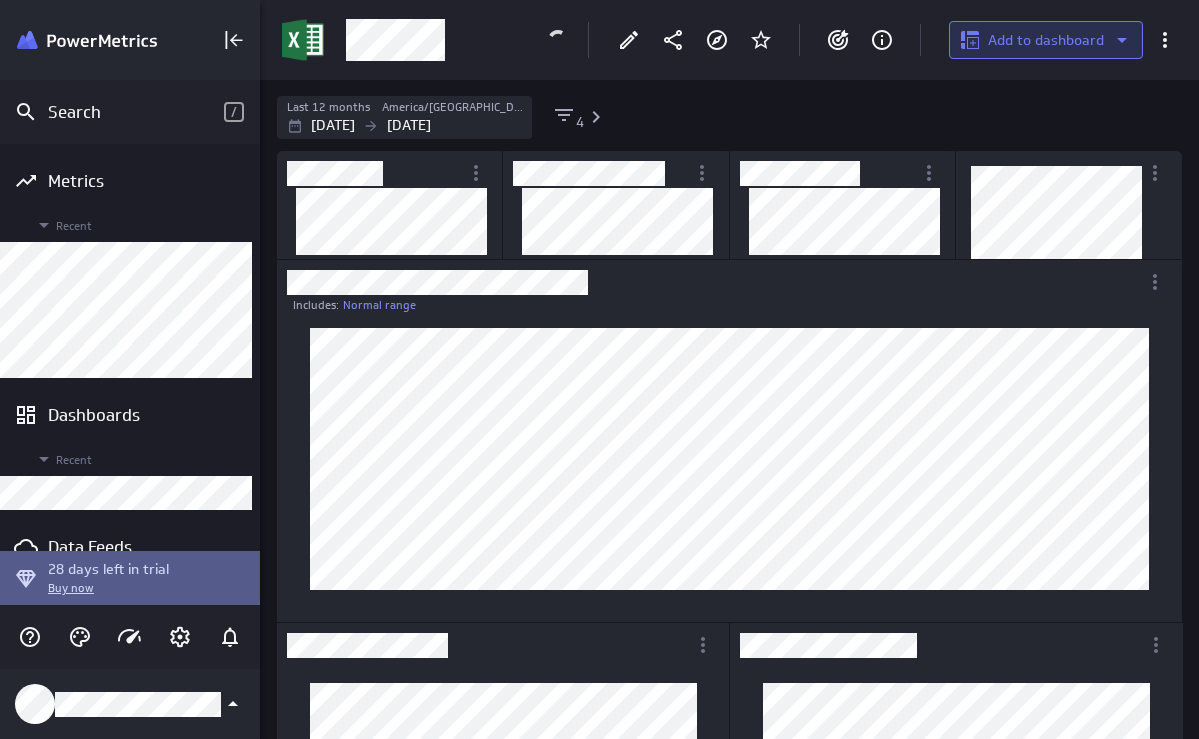 click on "Add to dashboard" at bounding box center (1046, 40) 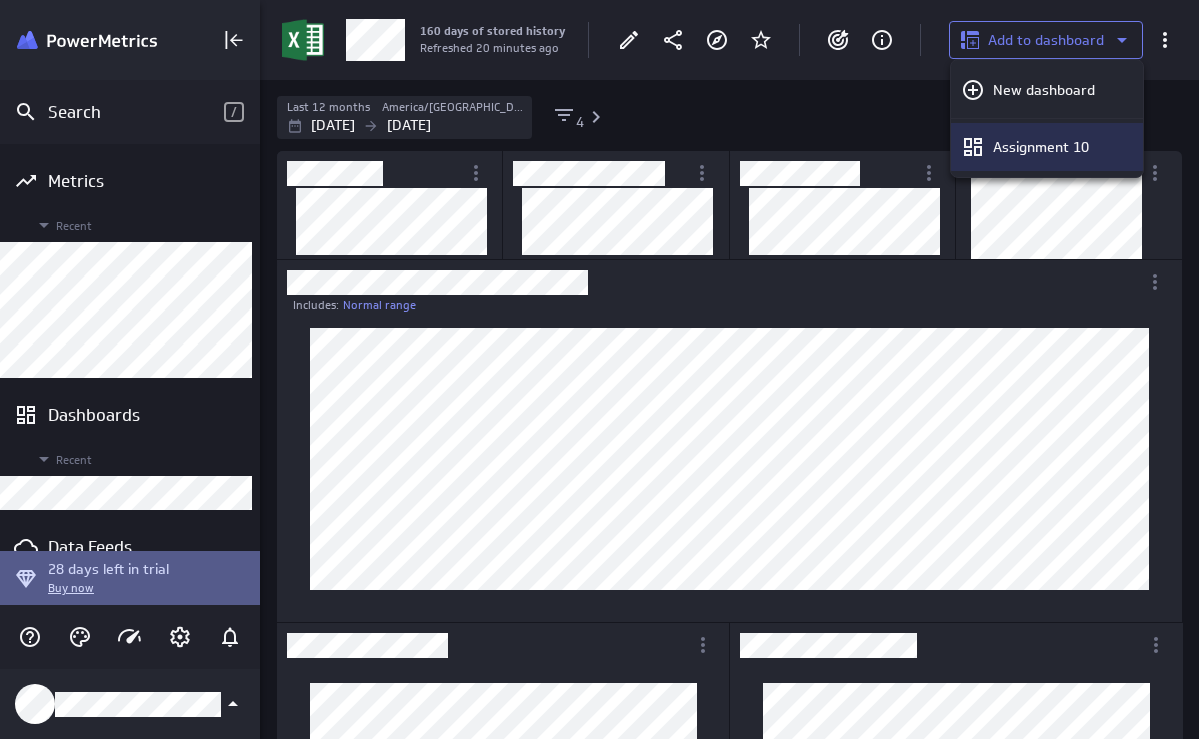 click on "Assignment 10" at bounding box center (1047, 147) 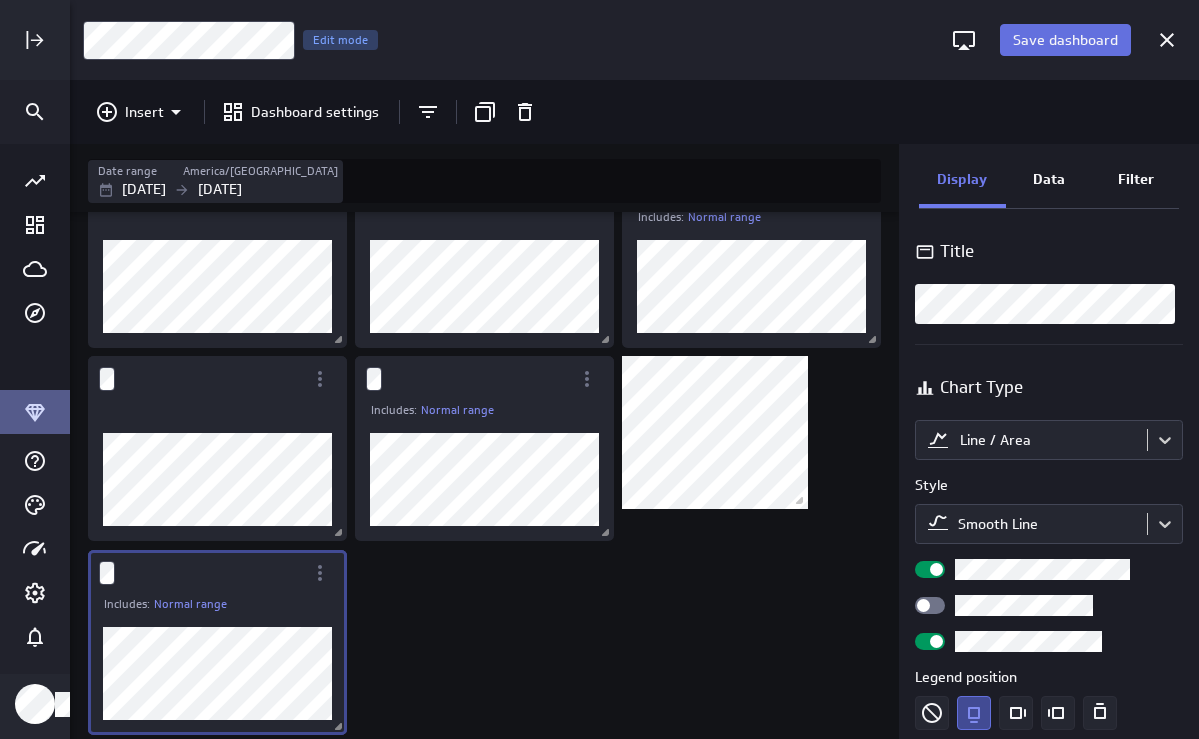 click on "Save dashboard" at bounding box center (1065, 40) 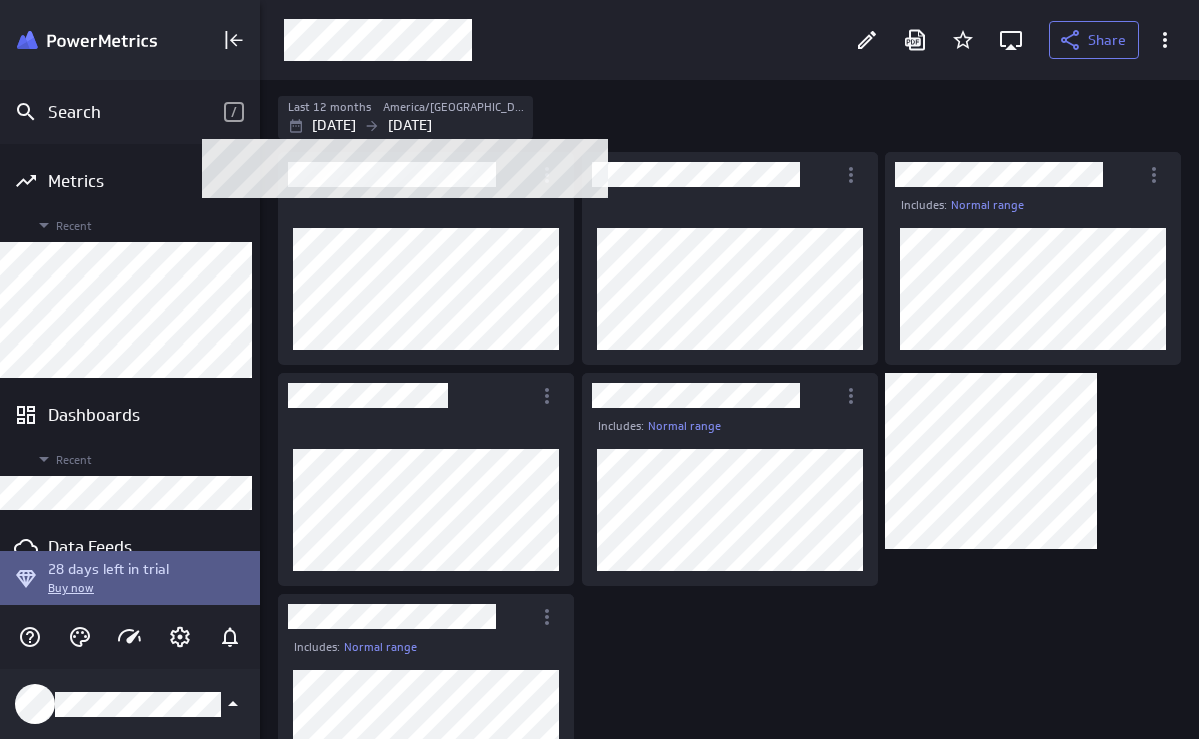 click on "Last 12 months" at bounding box center [334, 107] 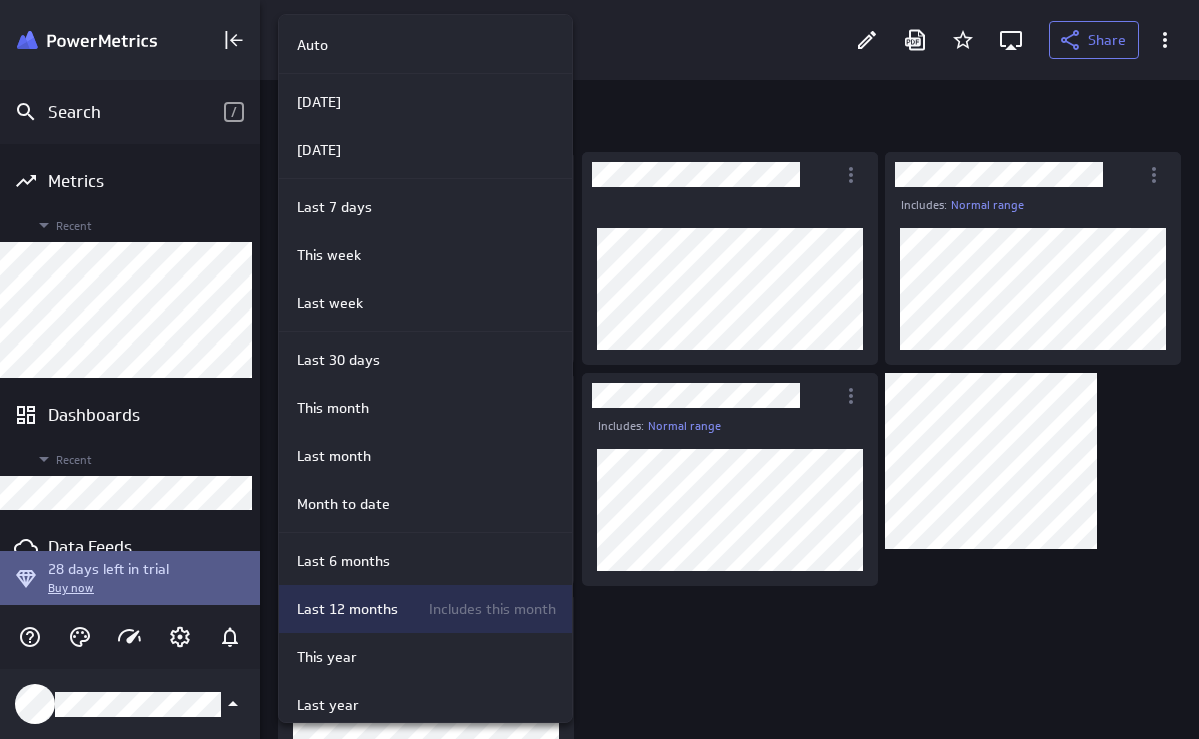 click on "Last 12 months" at bounding box center (347, 609) 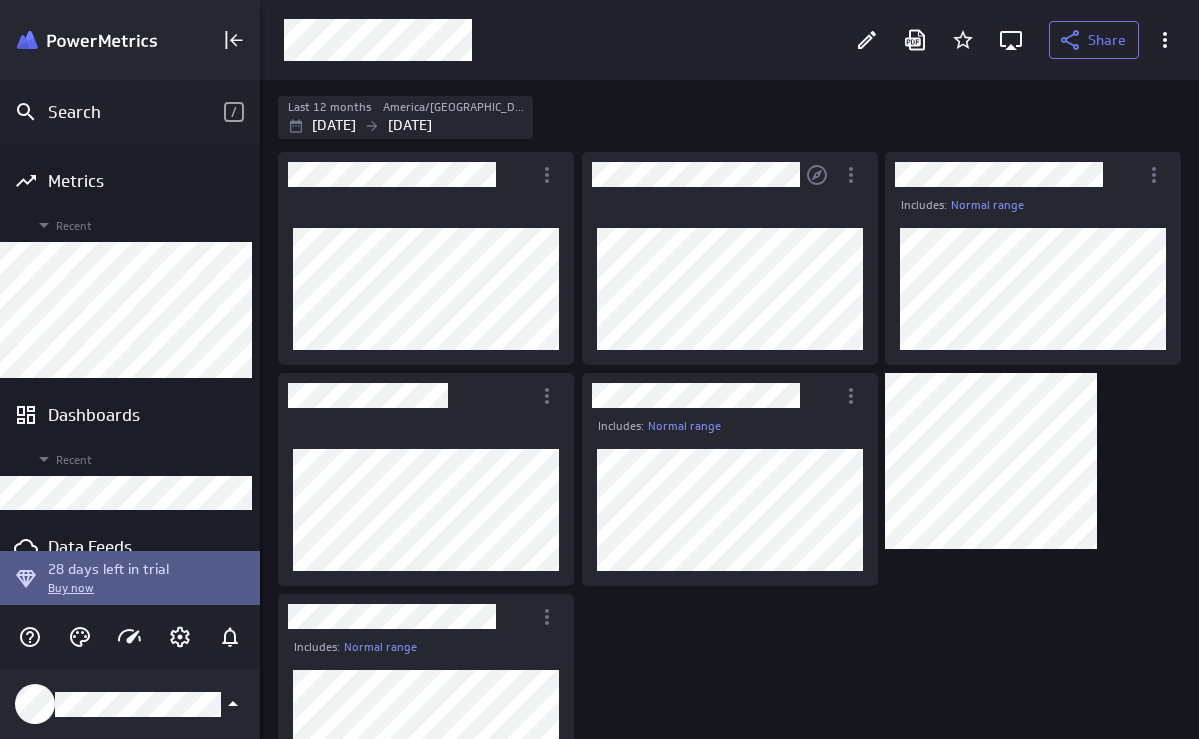 click at bounding box center (691, 174) 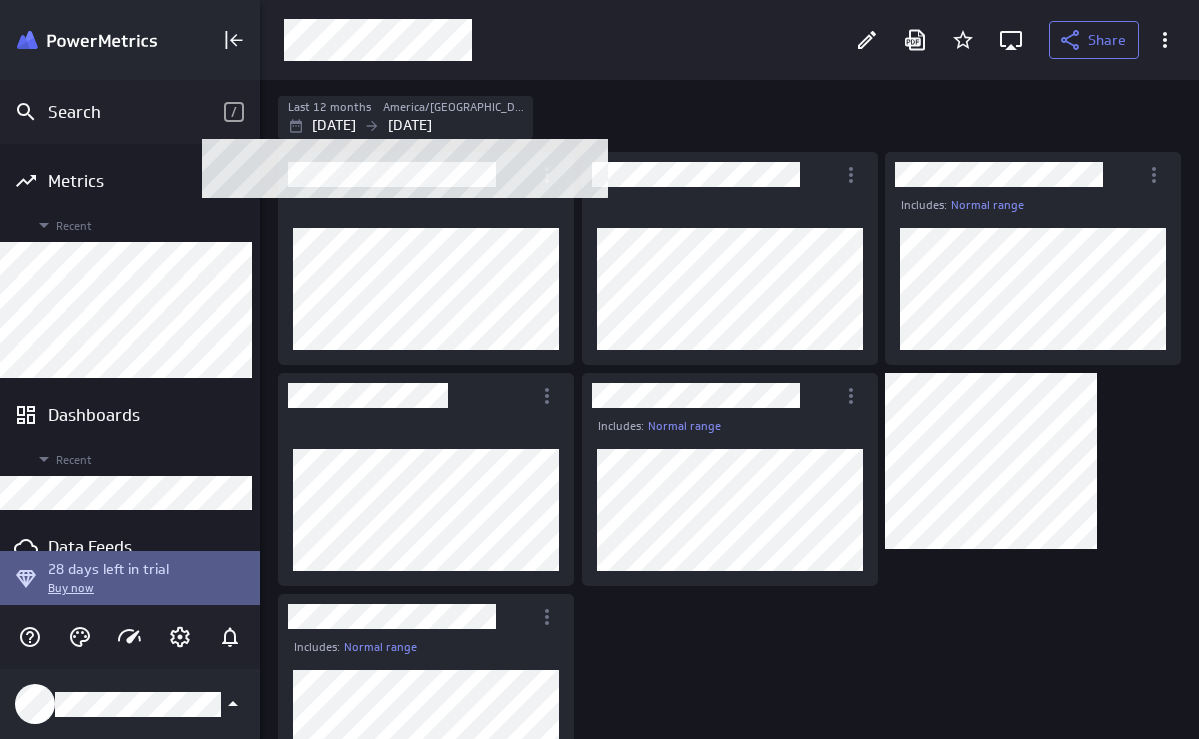 click on "America/[GEOGRAPHIC_DATA]" at bounding box center [455, 107] 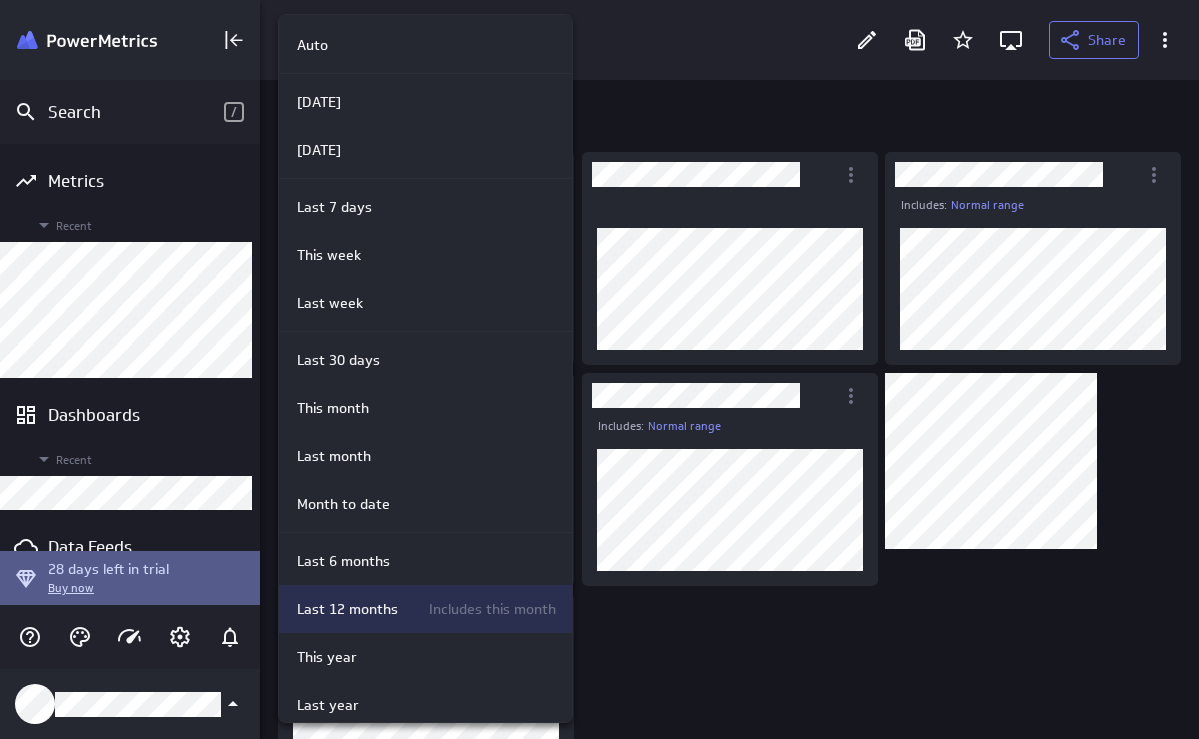 click on "Last 12 months Includes this month" at bounding box center [425, 609] 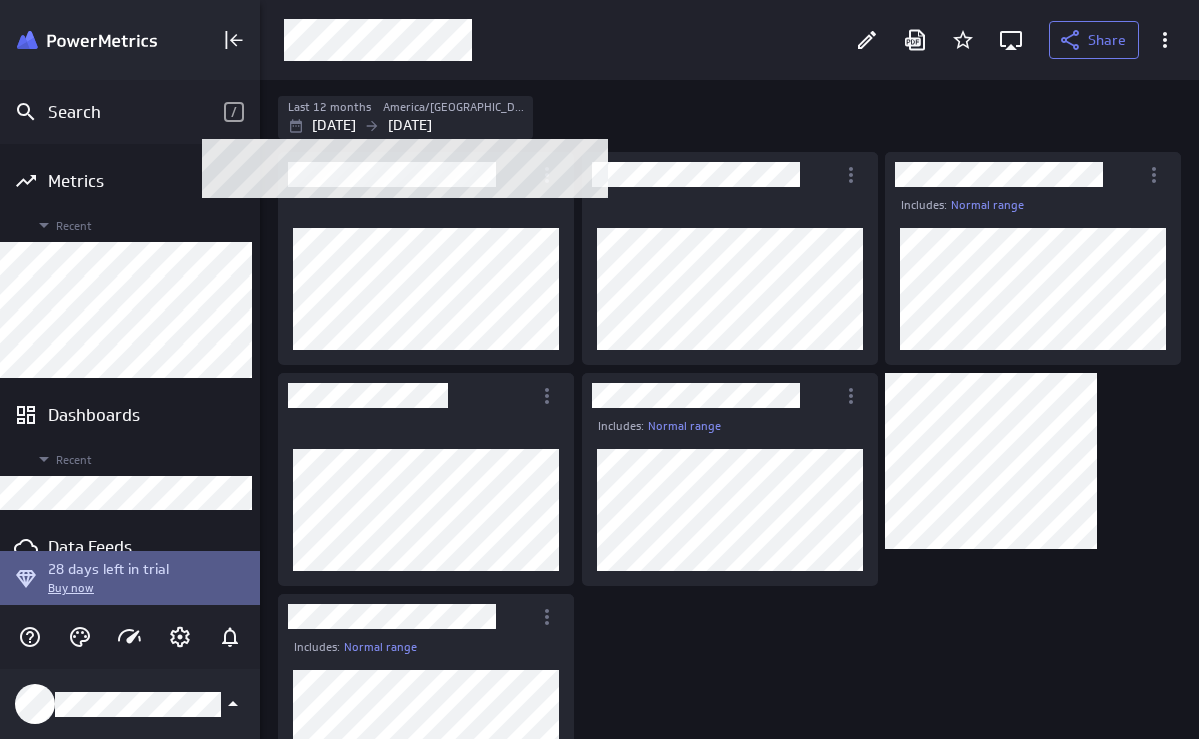 click on "Jul 31 2025" at bounding box center (410, 125) 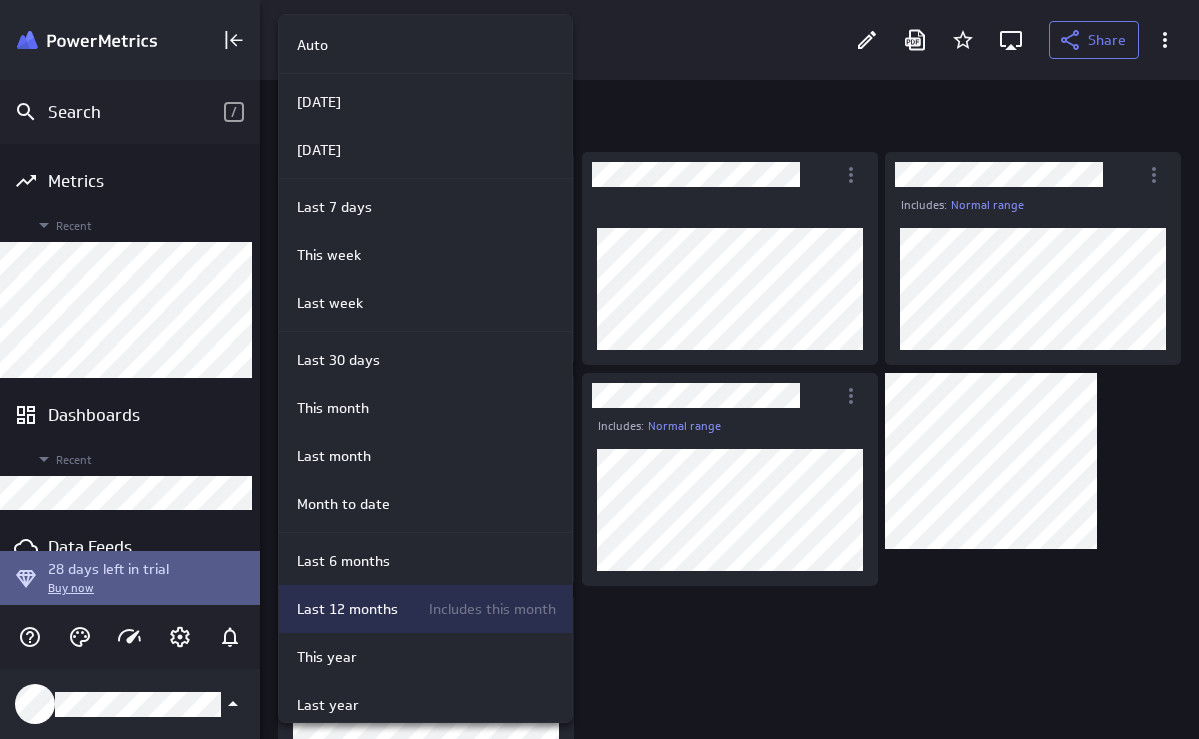 click on "Last 12 months" at bounding box center (347, 609) 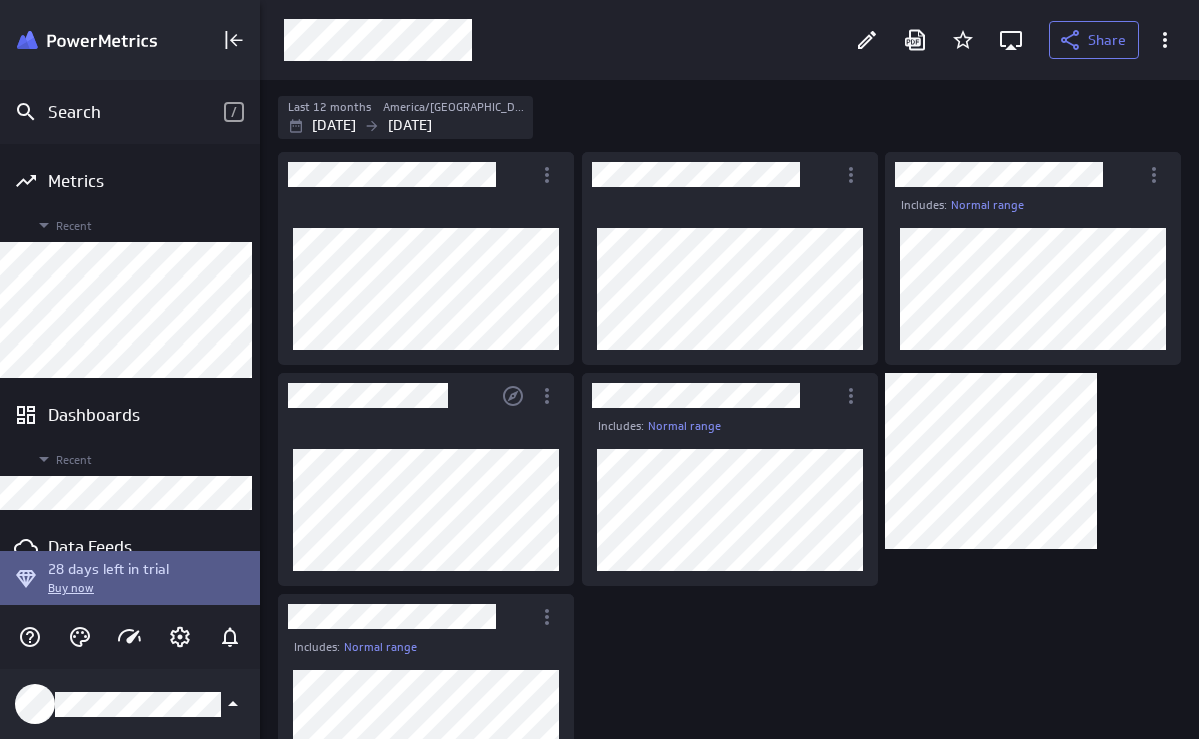 click at bounding box center (426, 426) 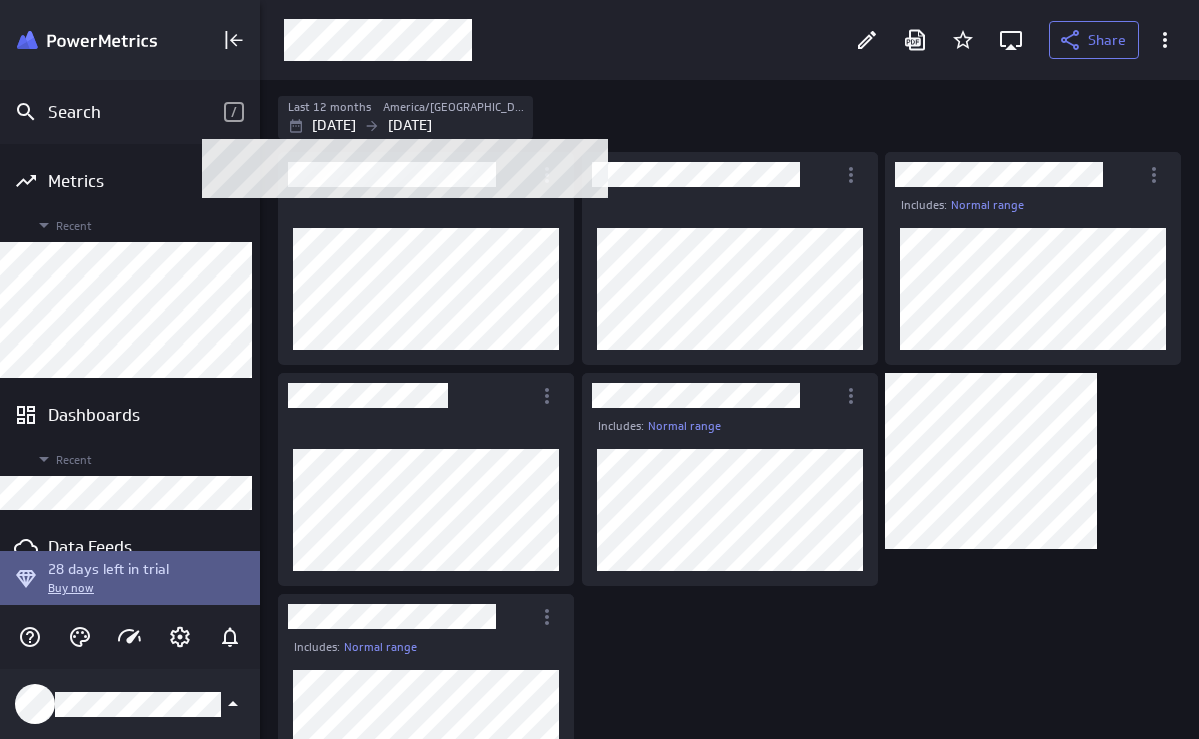 click on "Aug 01 2024 Jul 31 2025" at bounding box center [408, 125] 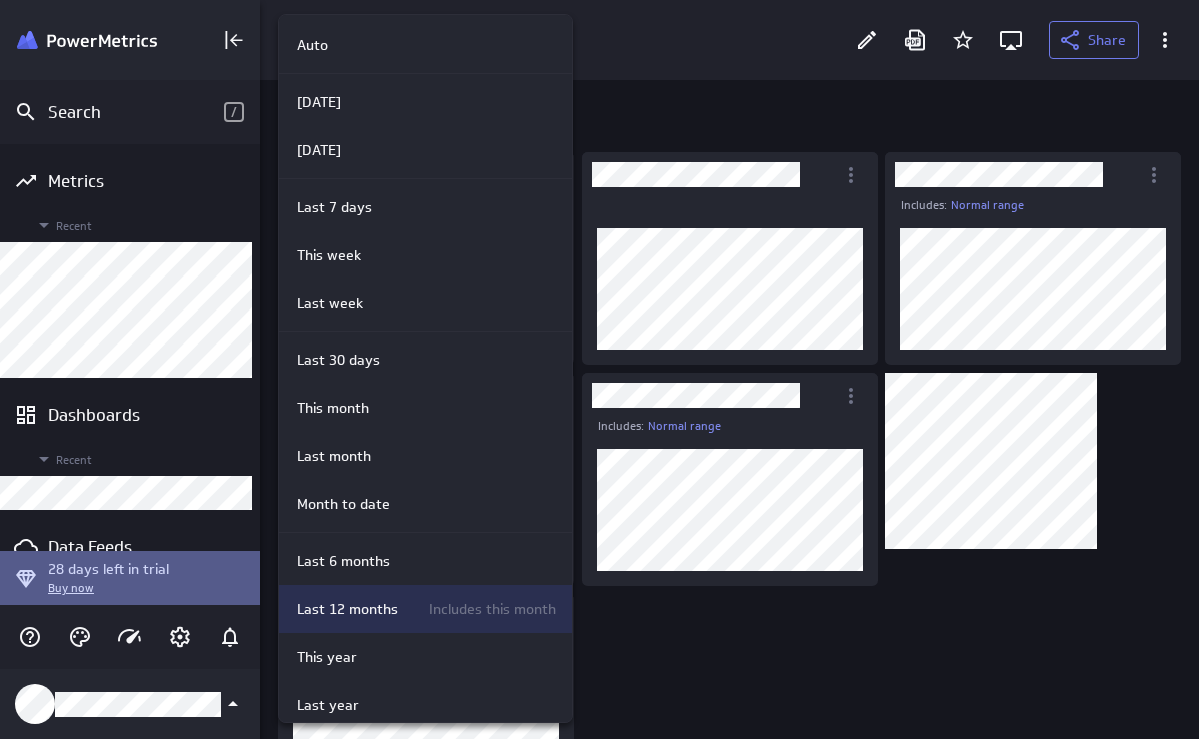 click on "Last 12 months Includes this month" at bounding box center (425, 609) 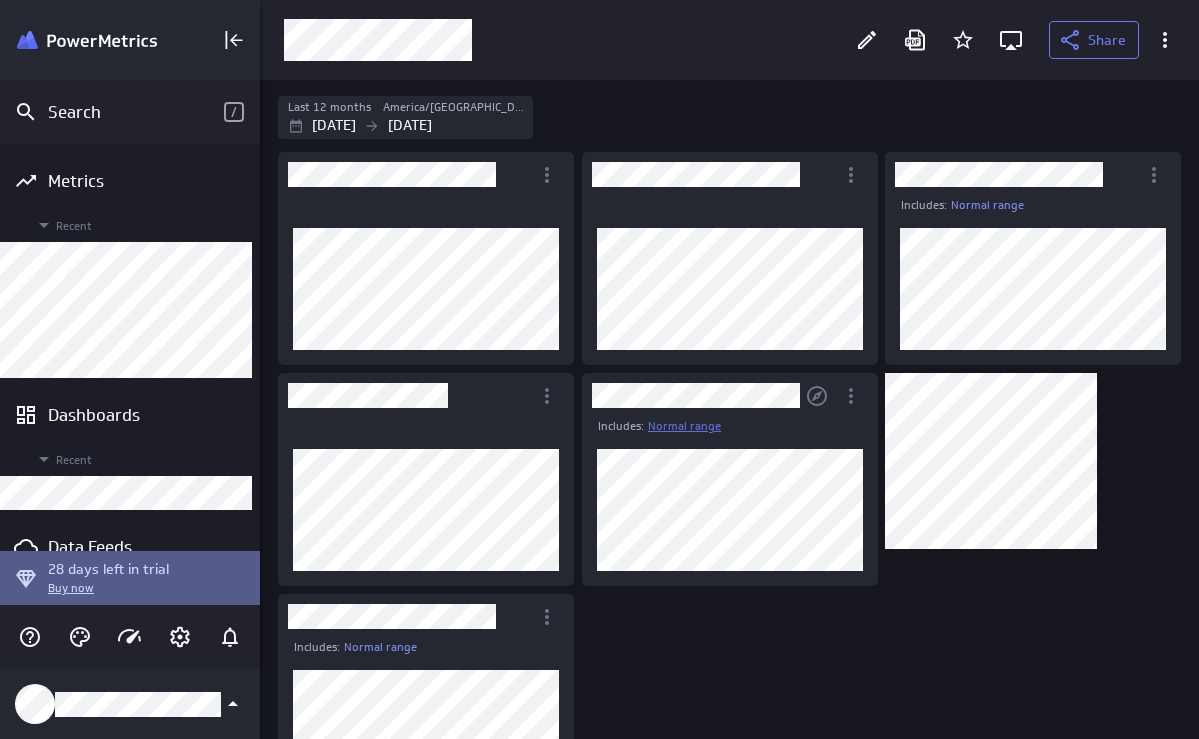 click on "Normal range" at bounding box center (684, 426) 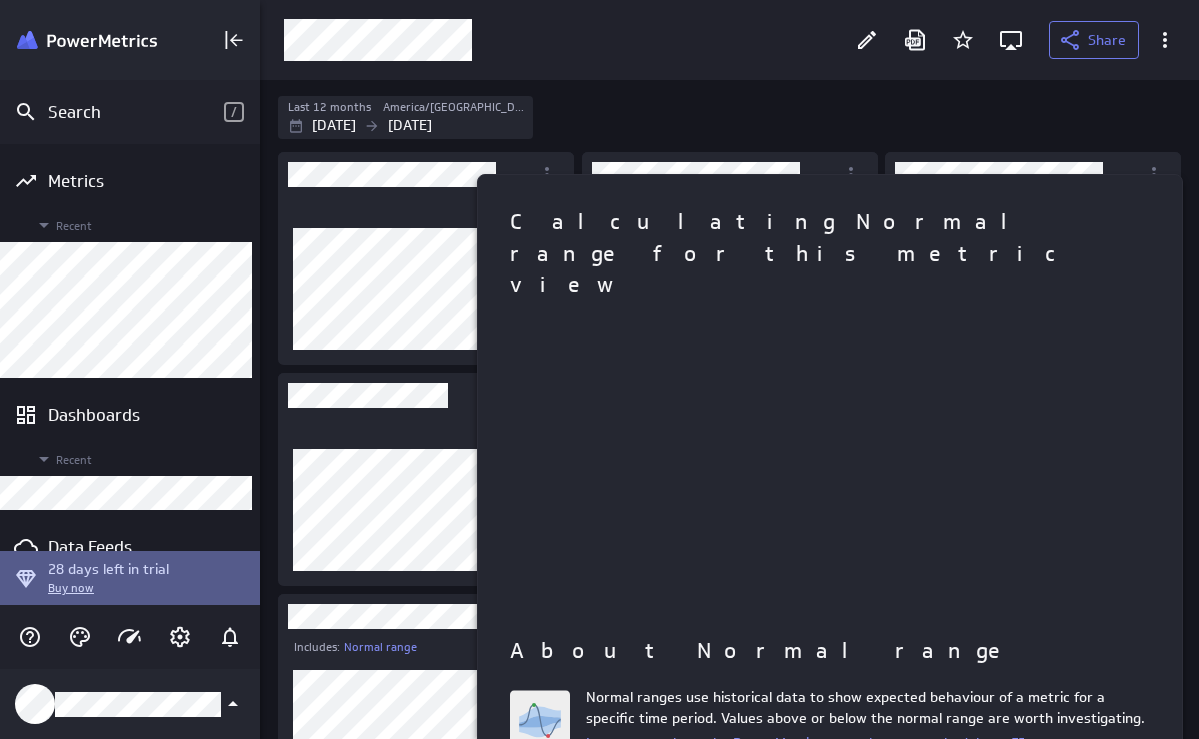 click at bounding box center (599, 369) 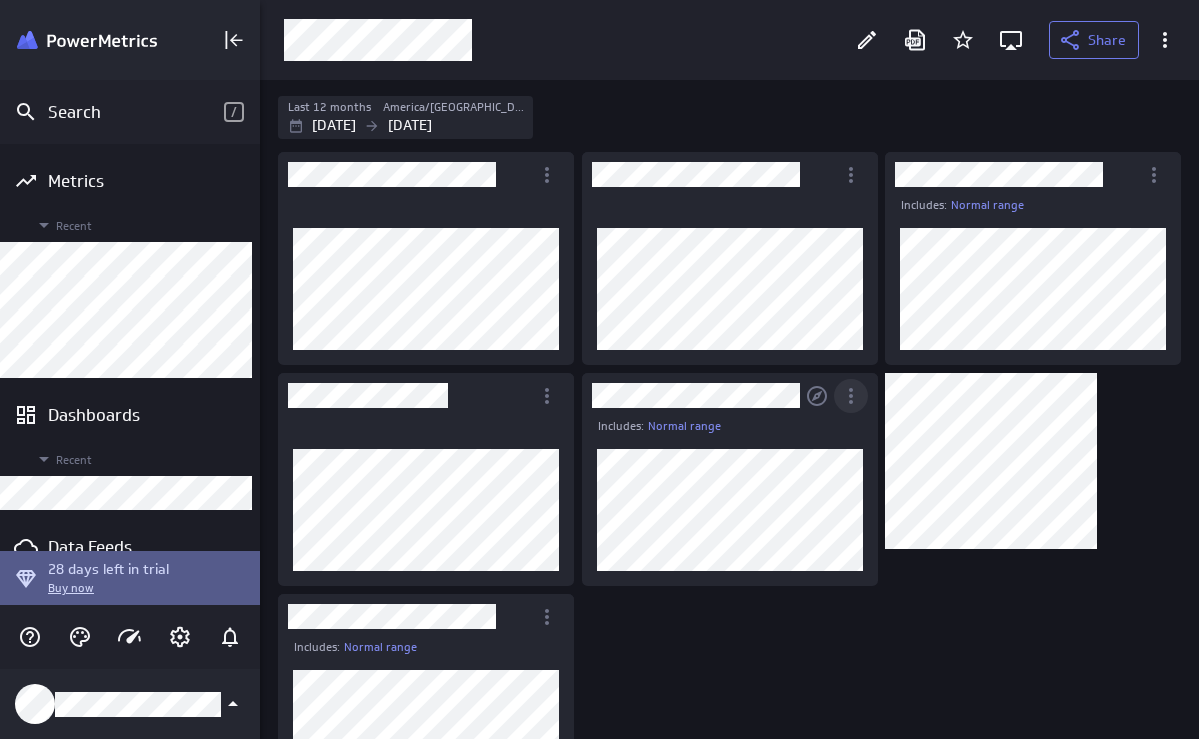 click 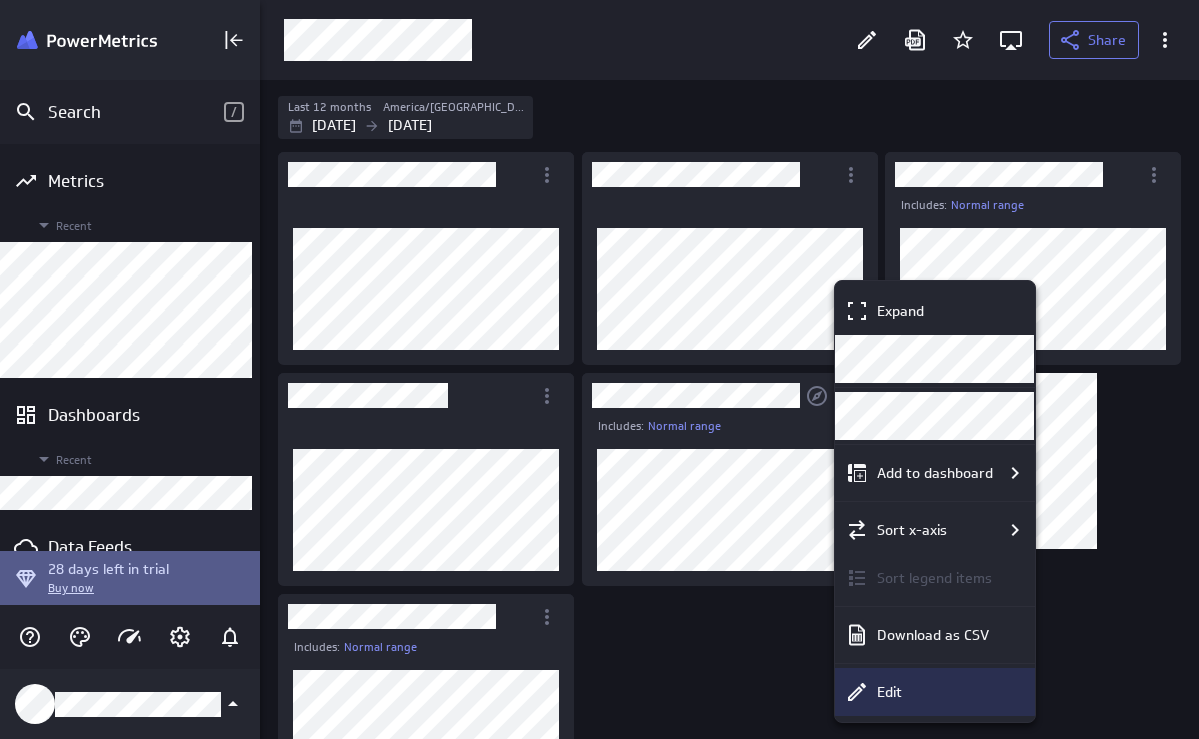 click on "Edit" at bounding box center [944, 692] 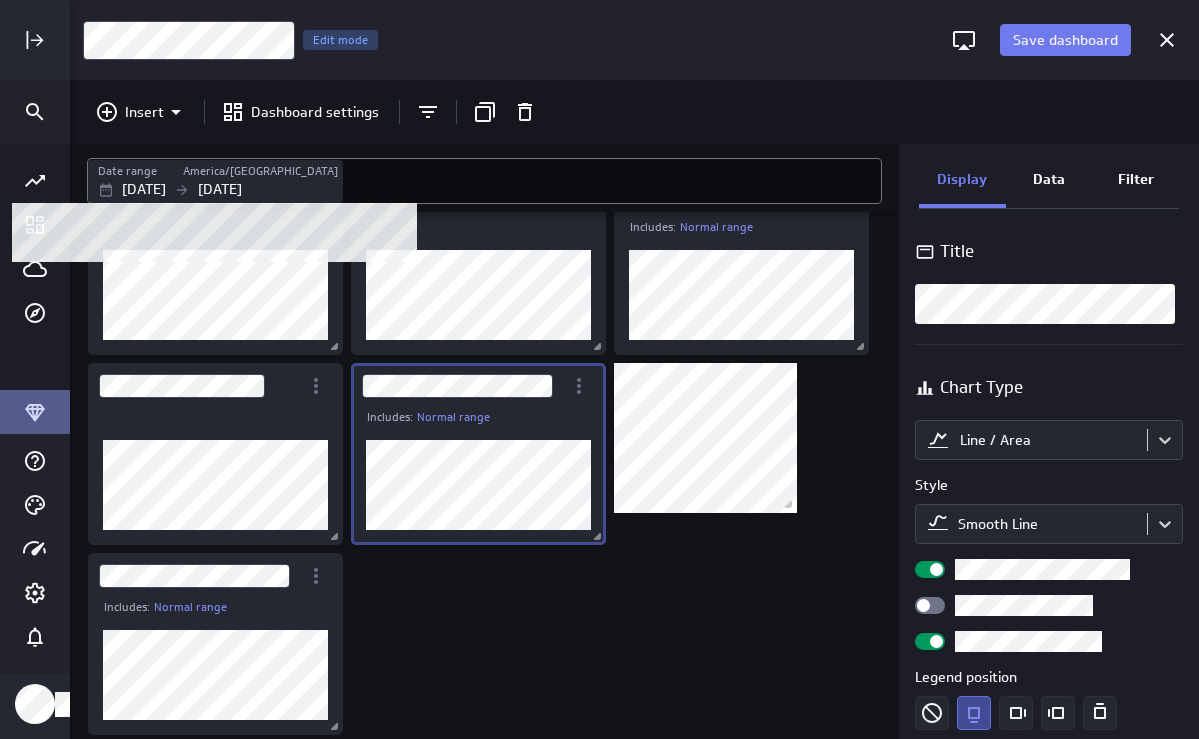 click on "Date range" at bounding box center [139, 171] 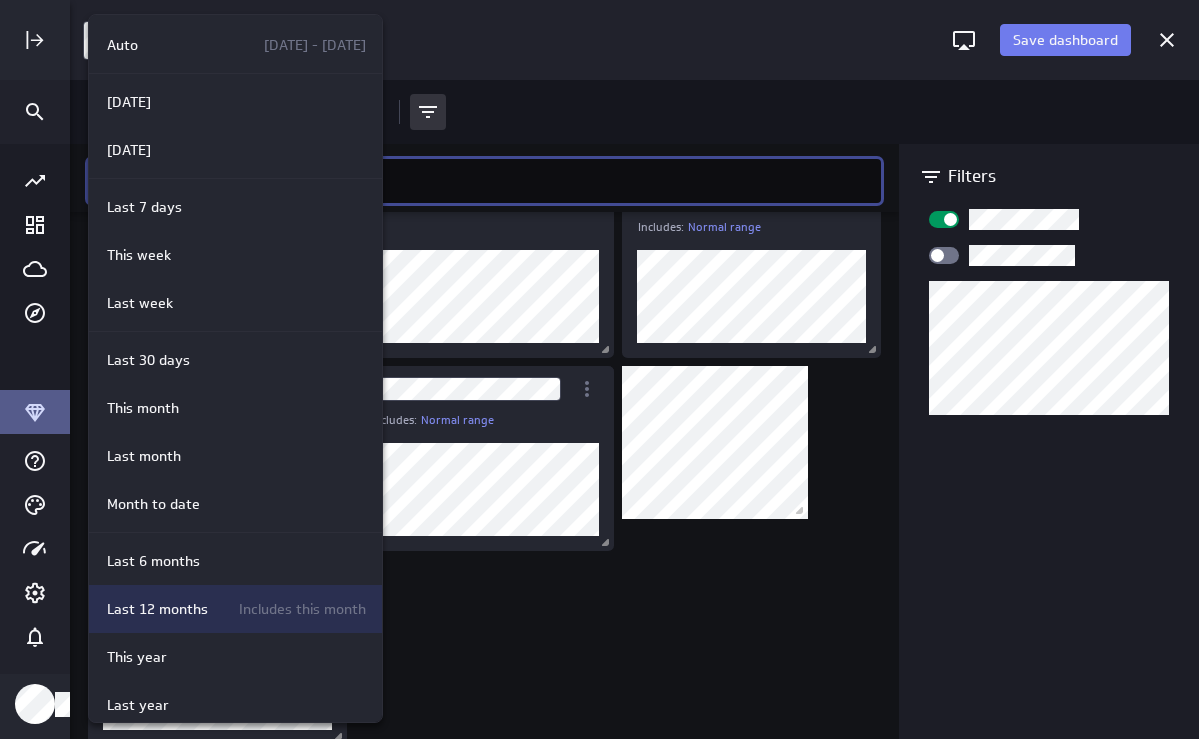 click on "Last 12 months Includes this month" at bounding box center [235, 609] 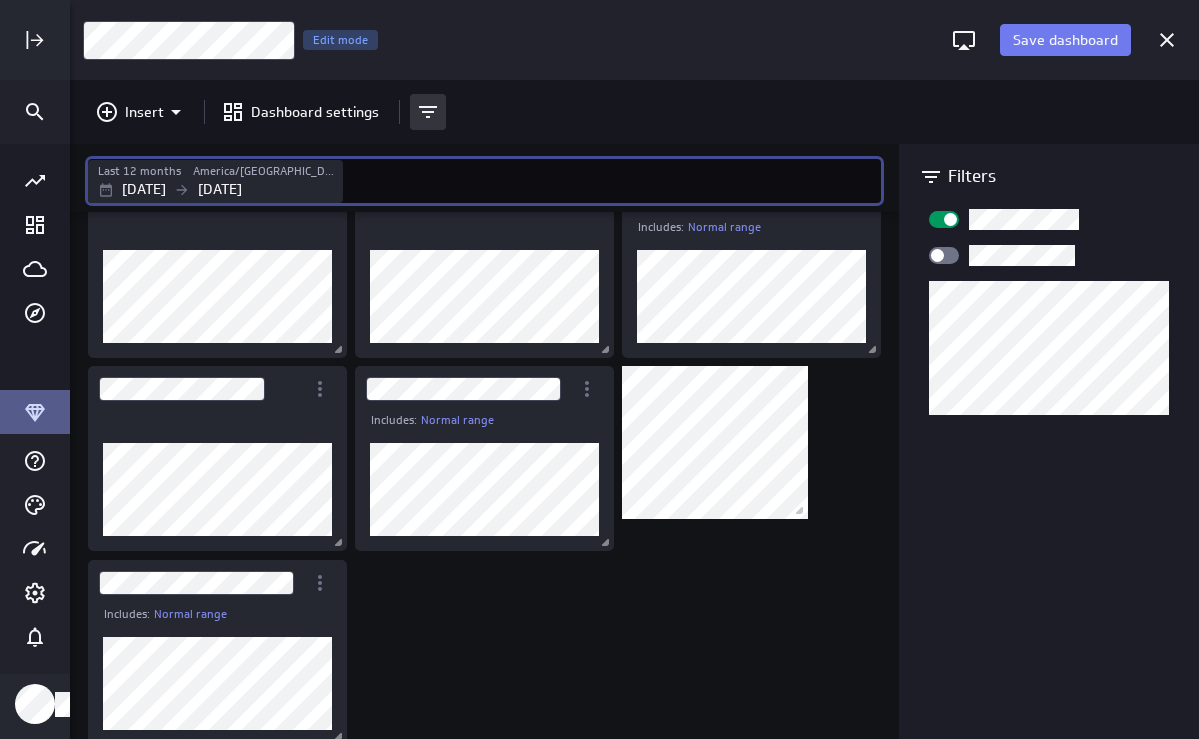 click on "Save dashboard Assignment 10 Edit mode" at bounding box center [634, 40] 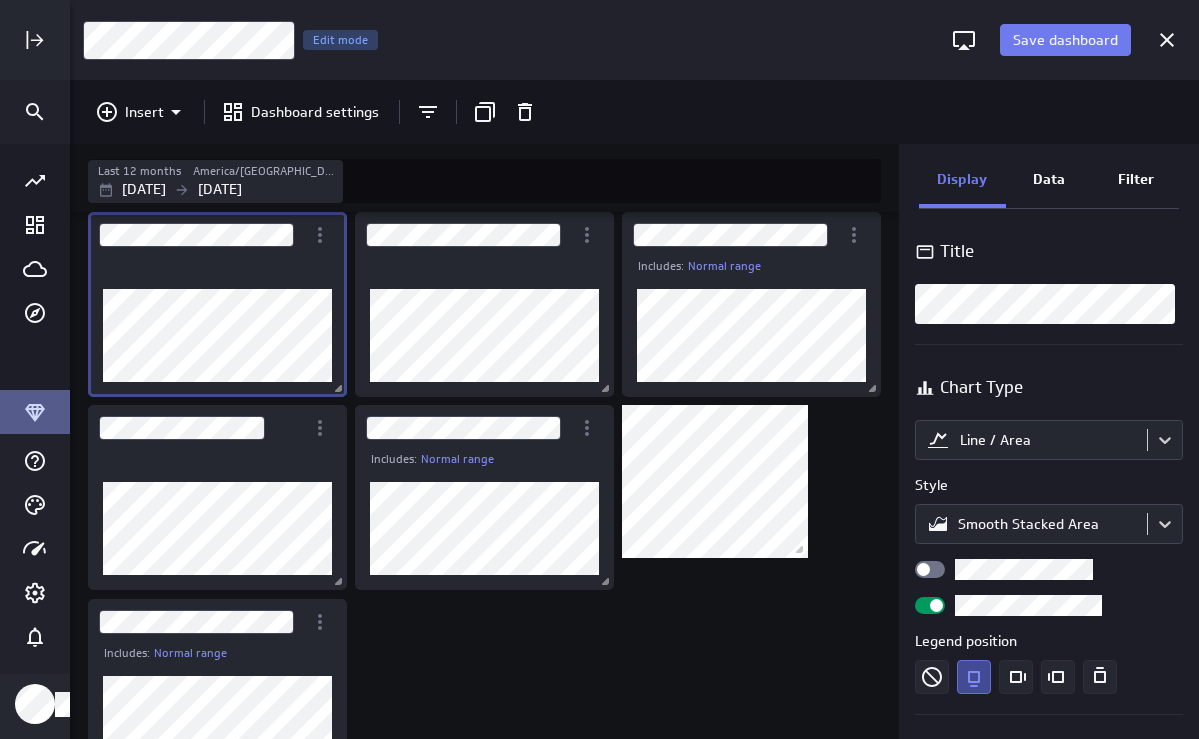 click on "Last 12 months America/Toronto Aug 01 2024 Jul 31 2025" at bounding box center [484, 178] 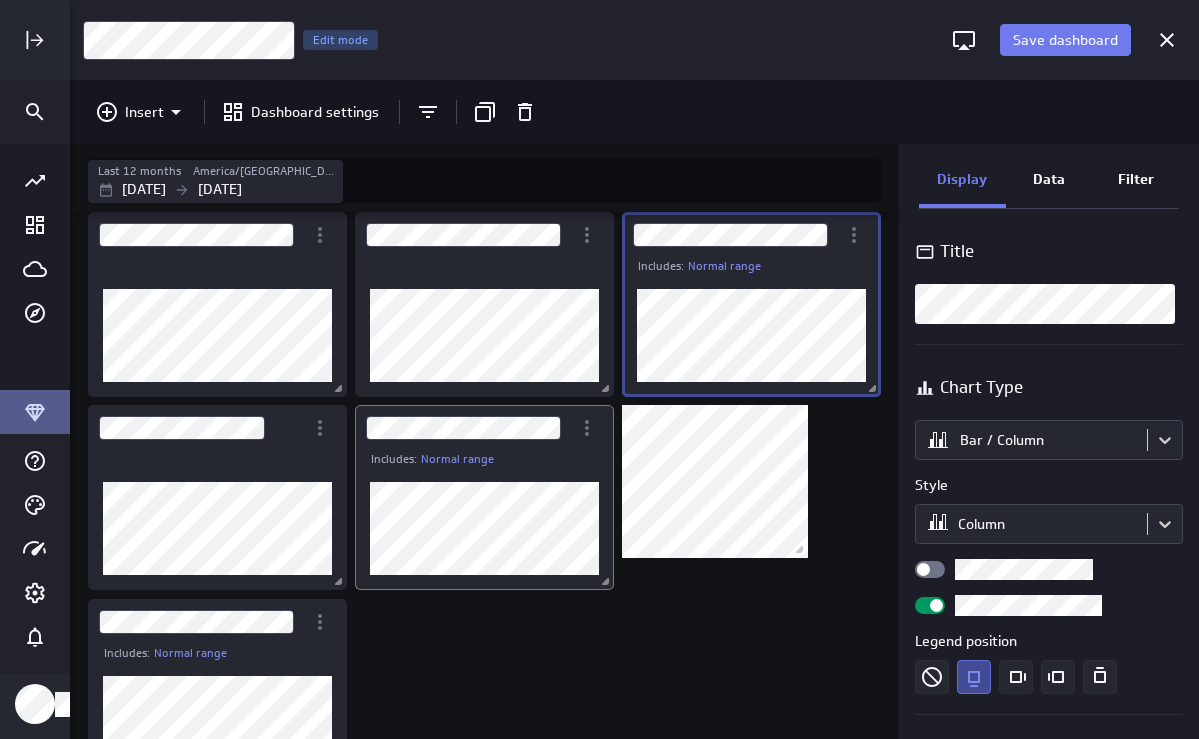 click at bounding box center (217, 459) 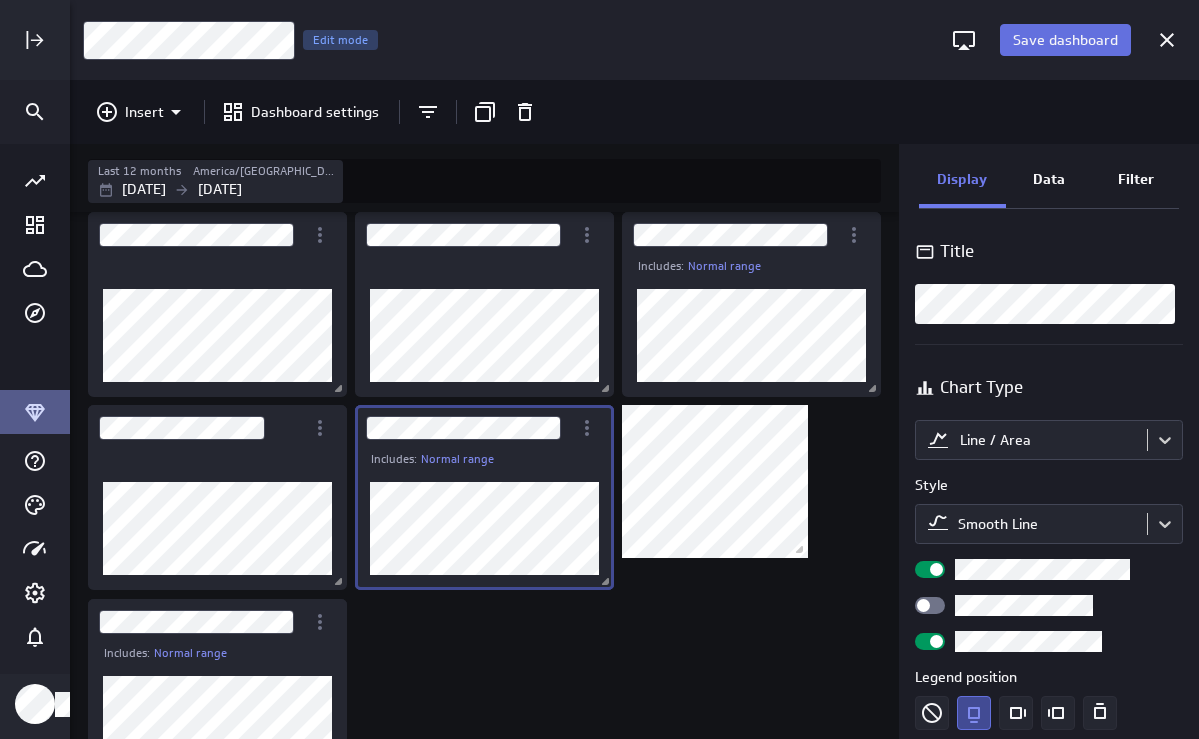 click on "Save dashboard" at bounding box center [1065, 40] 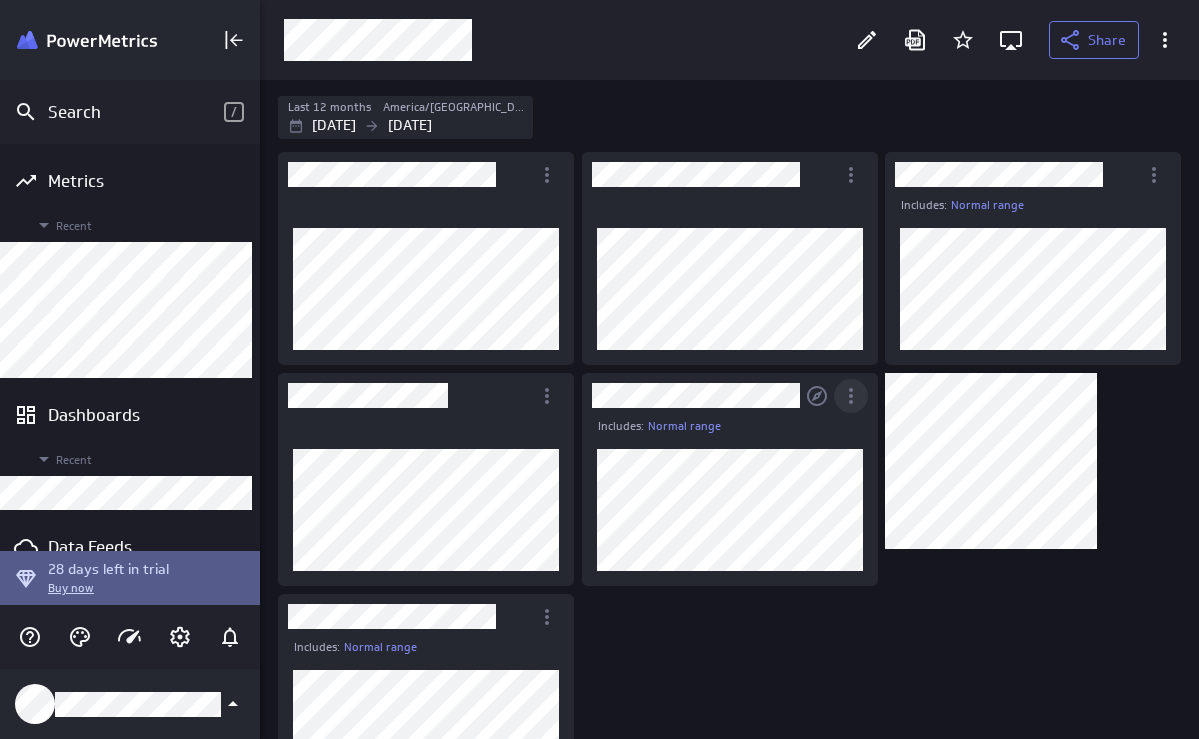 click 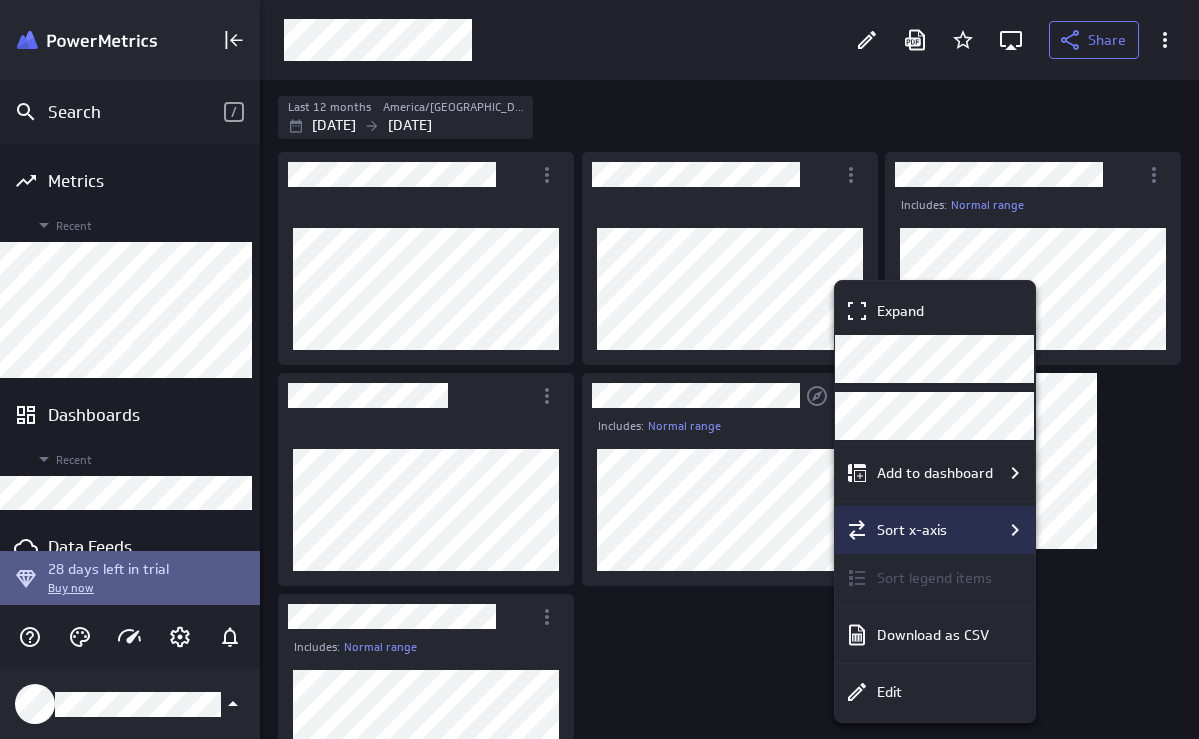 click on "Sort x-axis" at bounding box center [948, 530] 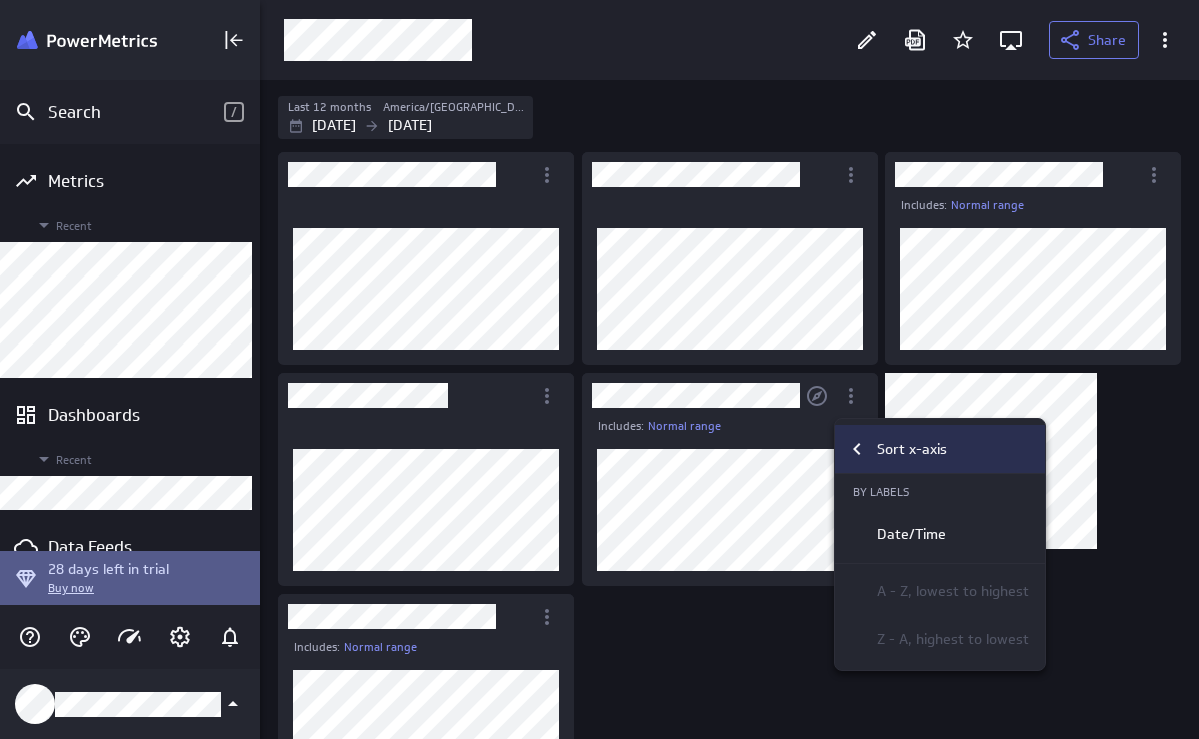 click on "Sort x-axis" at bounding box center [949, 449] 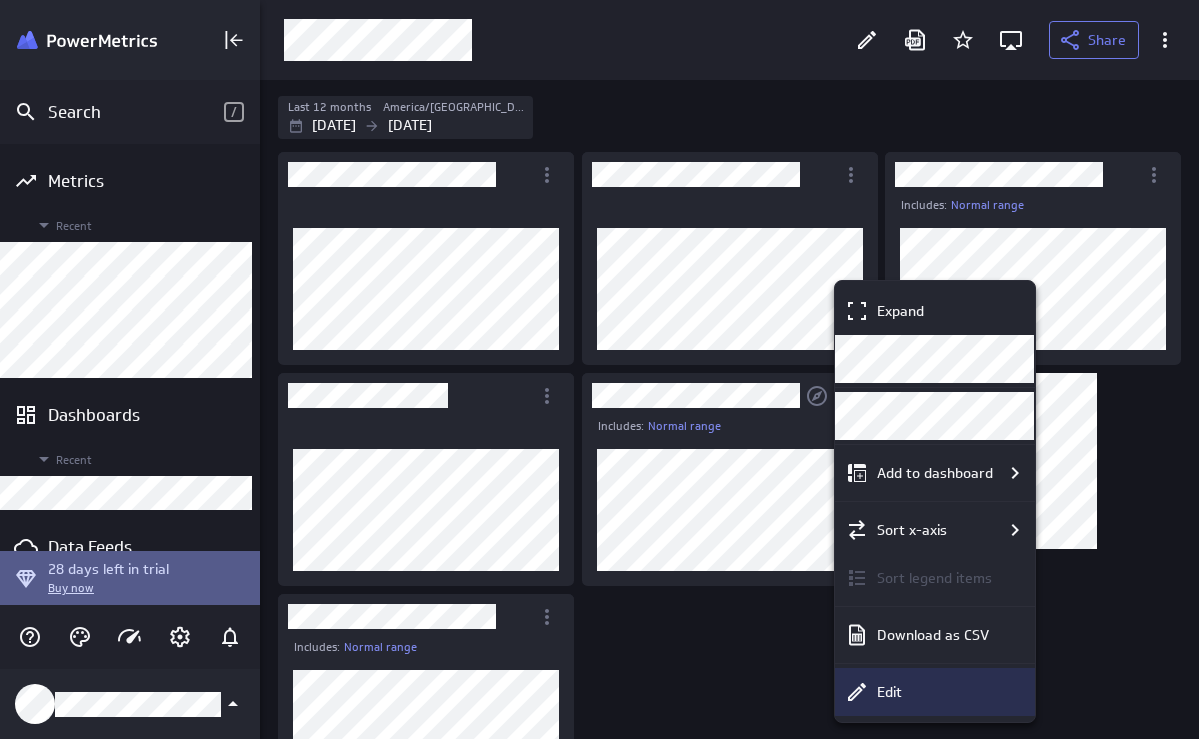 click on "Edit" at bounding box center (935, 692) 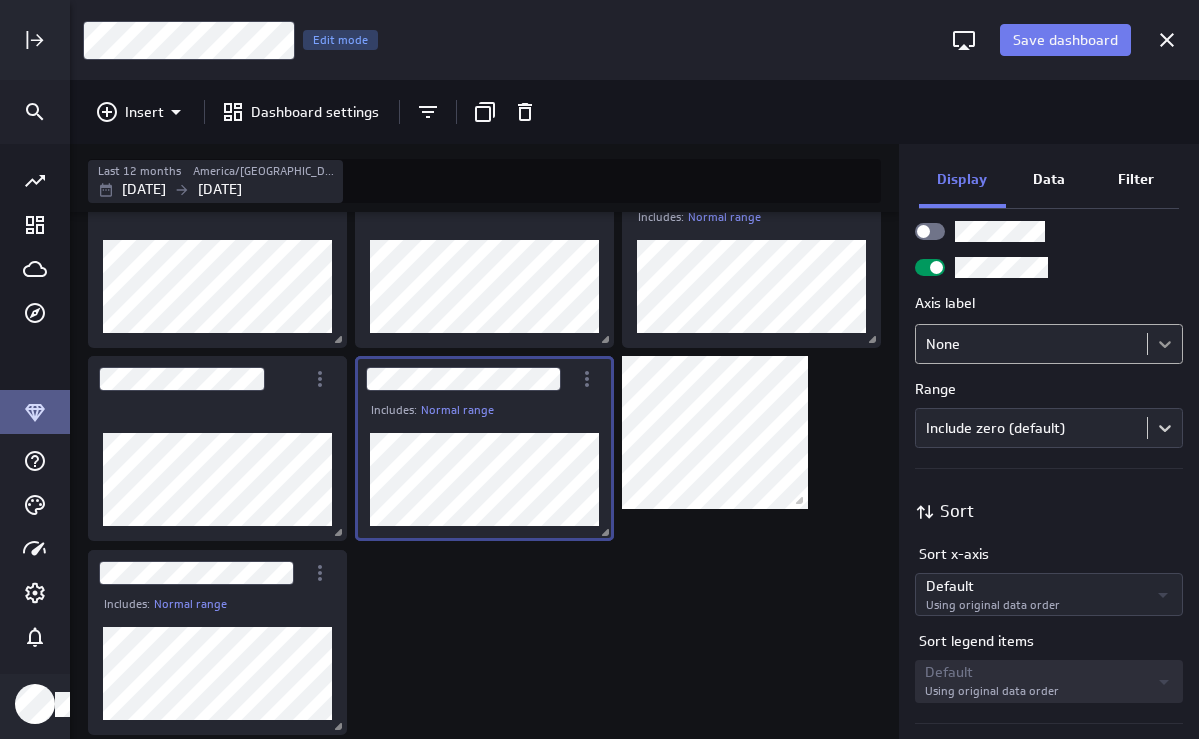 click on "Save dashboard Assignment 10 Edit mode Insert Dashboard settings Last 12 months America/Toronto Aug 01 2024 Jul 31 2025 Includes:  Normal range Includes:  Normal range Includes:  Normal range Display Data Filter   Title     Chart Type   Line / Area Style Smooth Line Legend position   Comparison   Comparison None   Analyses   Normal range Show expected range and unexpected values   Series   Line thickness Line style   Vertical axis   Axis label None Range Include zero (default)   Sort   Sort x-axis Default Using original data order Sort legend items Default Using original data order (no message) PowerMetrics Assistant GA so the numbers in the excel sheet are not showing in the dashboard. it just says "3" Sorry, I don't know how to help with that. For support inquiries, please contact  support@klipfolio.com . 👍 👎 Bookmark answer Contact Support" at bounding box center (599, 369) 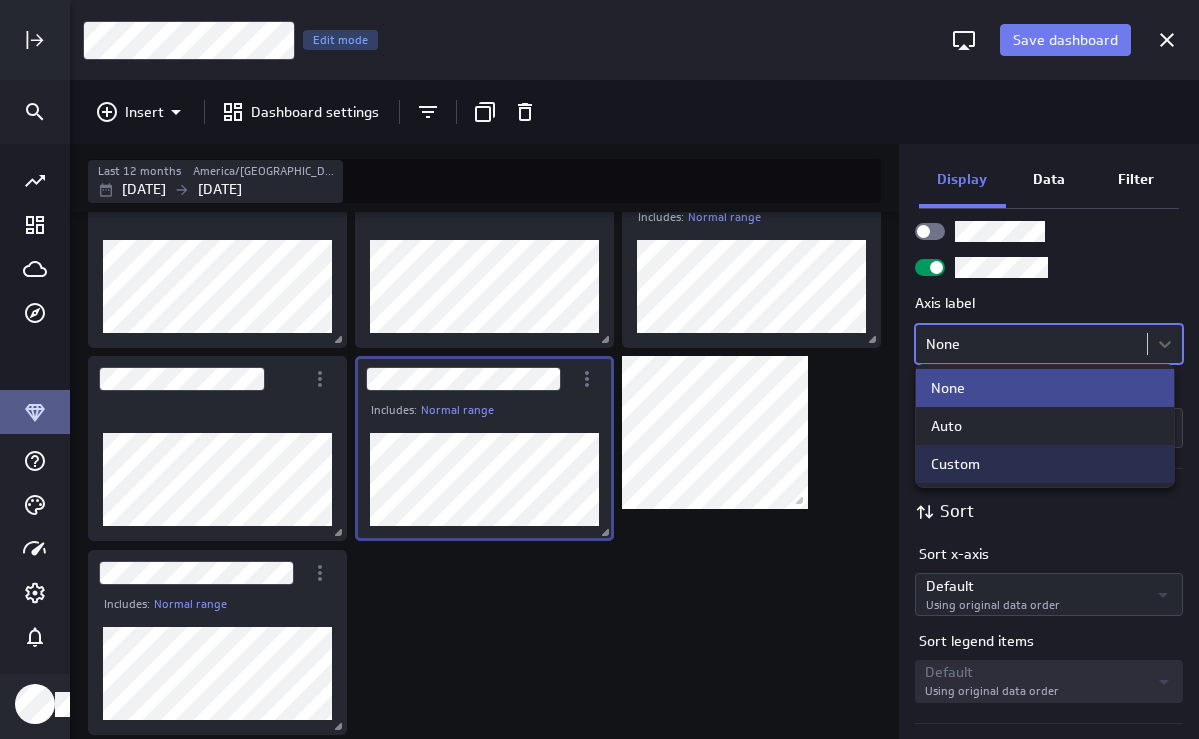 click on "Custom" at bounding box center [1045, 464] 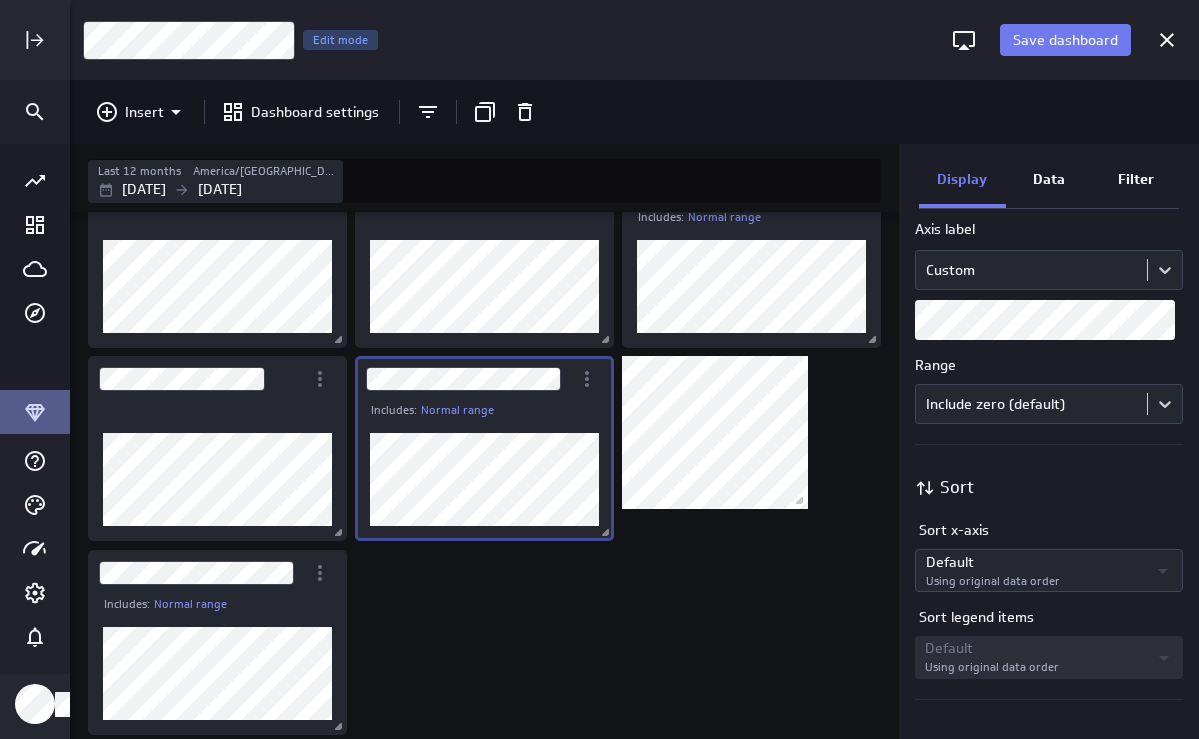 drag, startPoint x: 1032, startPoint y: 541, endPoint x: 1050, endPoint y: 455, distance: 87.86353 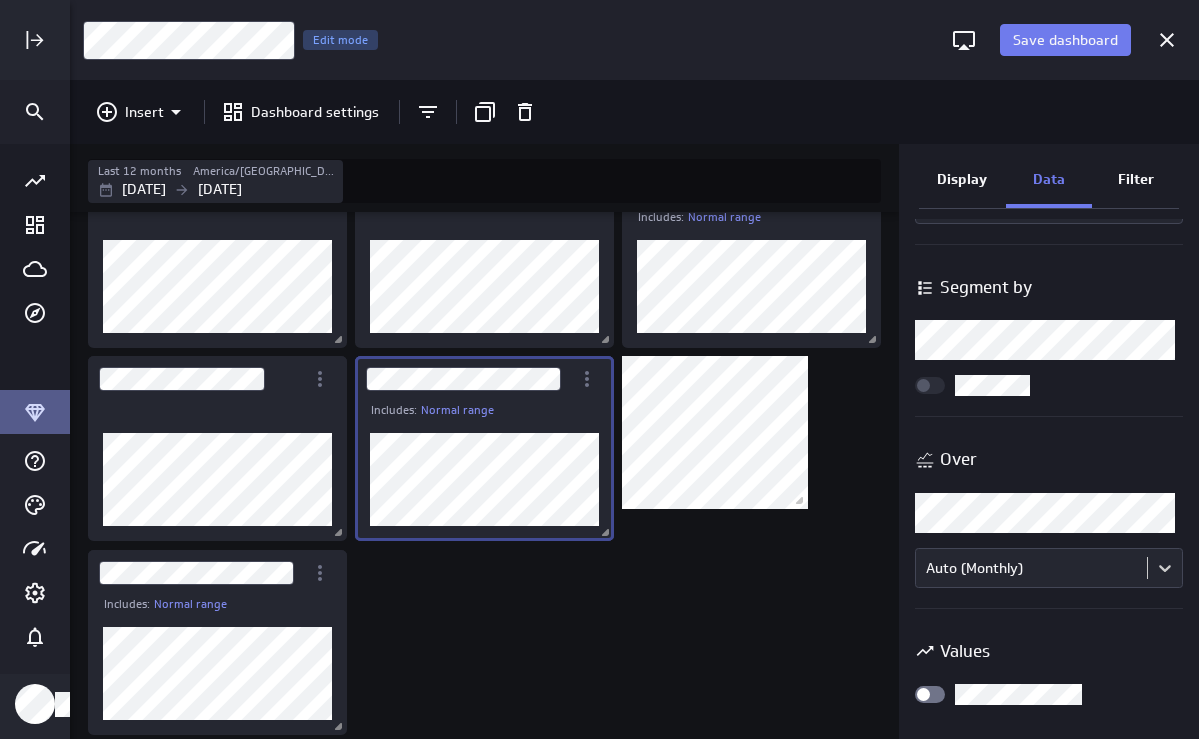 click on "Data" at bounding box center (1049, 179) 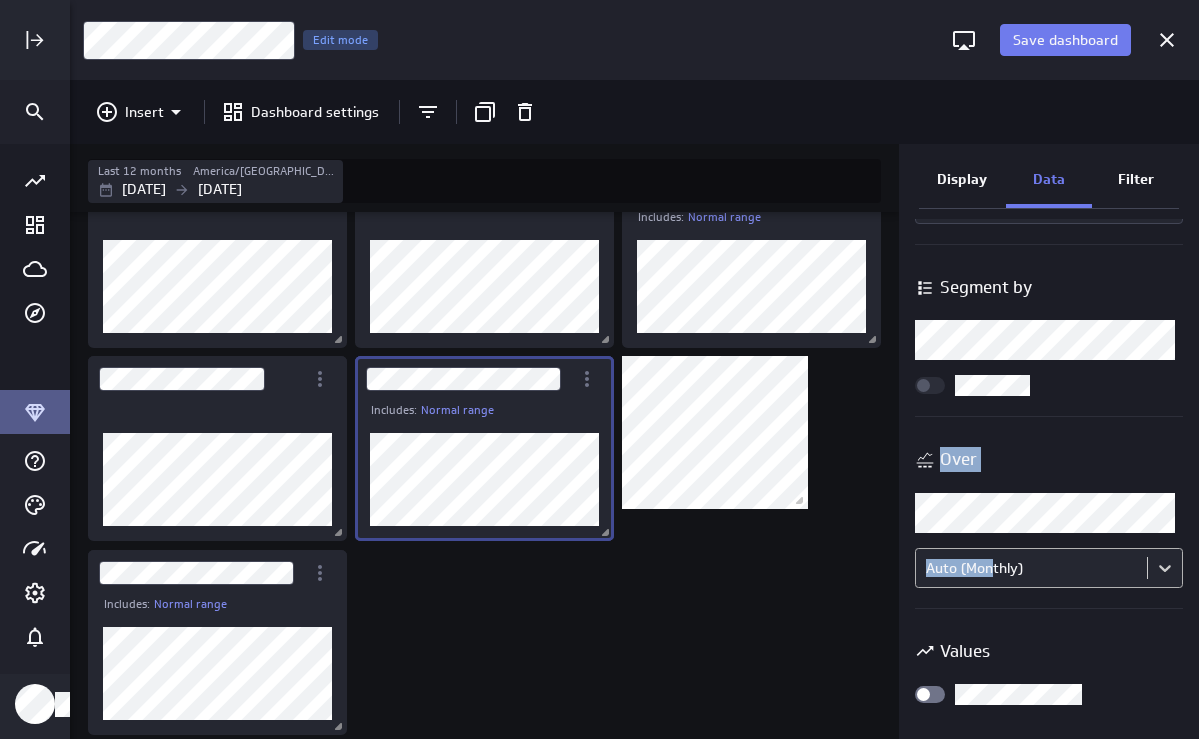 drag, startPoint x: 1023, startPoint y: 410, endPoint x: 990, endPoint y: 565, distance: 158.47397 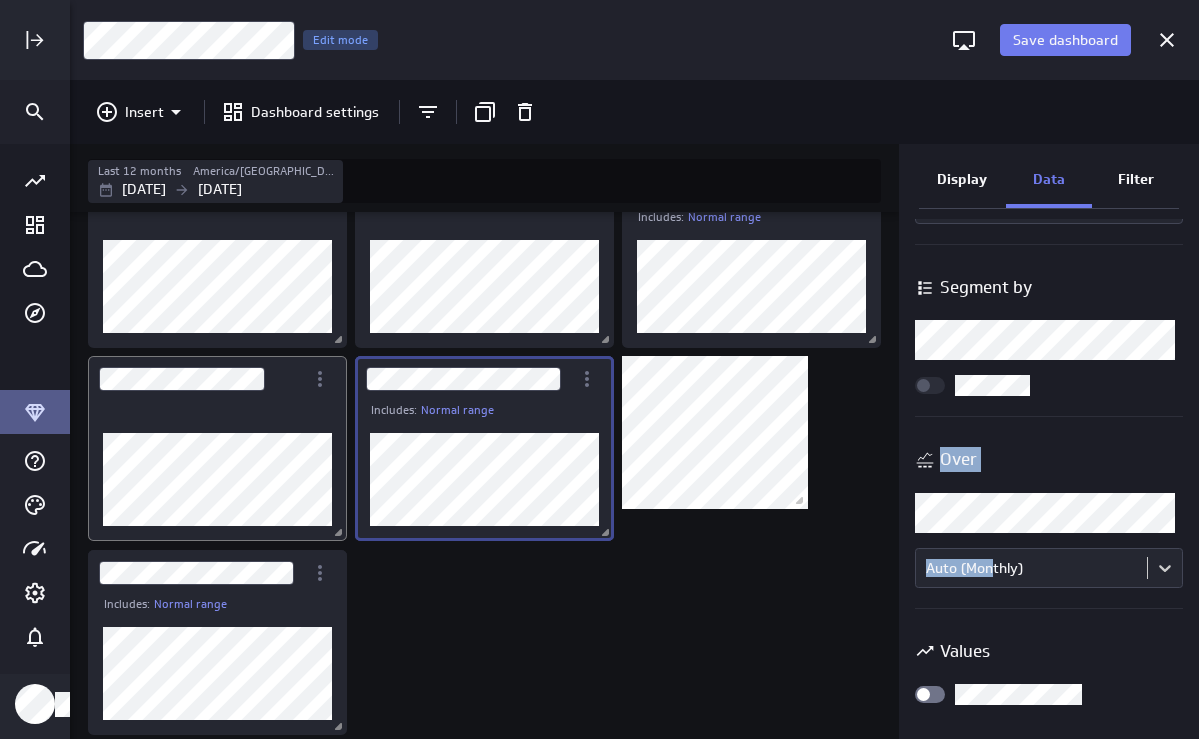 click at bounding box center [217, 479] 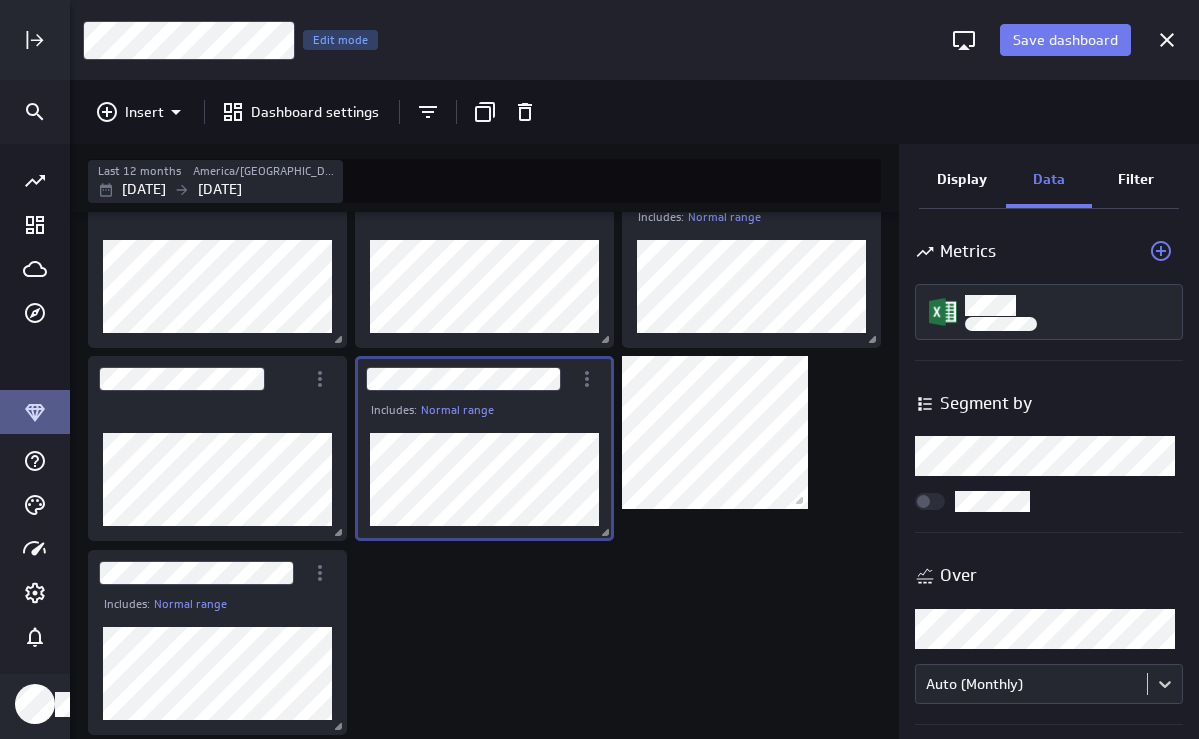 click on "Save dashboard Assignment 10 Edit mode Insert Dashboard settings Last 12 months America/Toronto Aug 01 2024 Jul 31 2025 Includes:  Normal range Includes:  Normal range Includes:  Normal range Display Data Filter   Metrics     Segment by   Segment by   Over   Over Auto (Monthly)   Values   (no message) PowerMetrics Assistant GA so the numbers in the excel sheet are not showing in the dashboard. it just says "3" Sorry, I don't know how to help with that. For support inquiries, please contact  support@klipfolio.com . 👍 👎 Bookmark answer Contact Support
Created with Highcharts 9.0.1 Created with Highcharts 9.0.1" at bounding box center [599, 369] 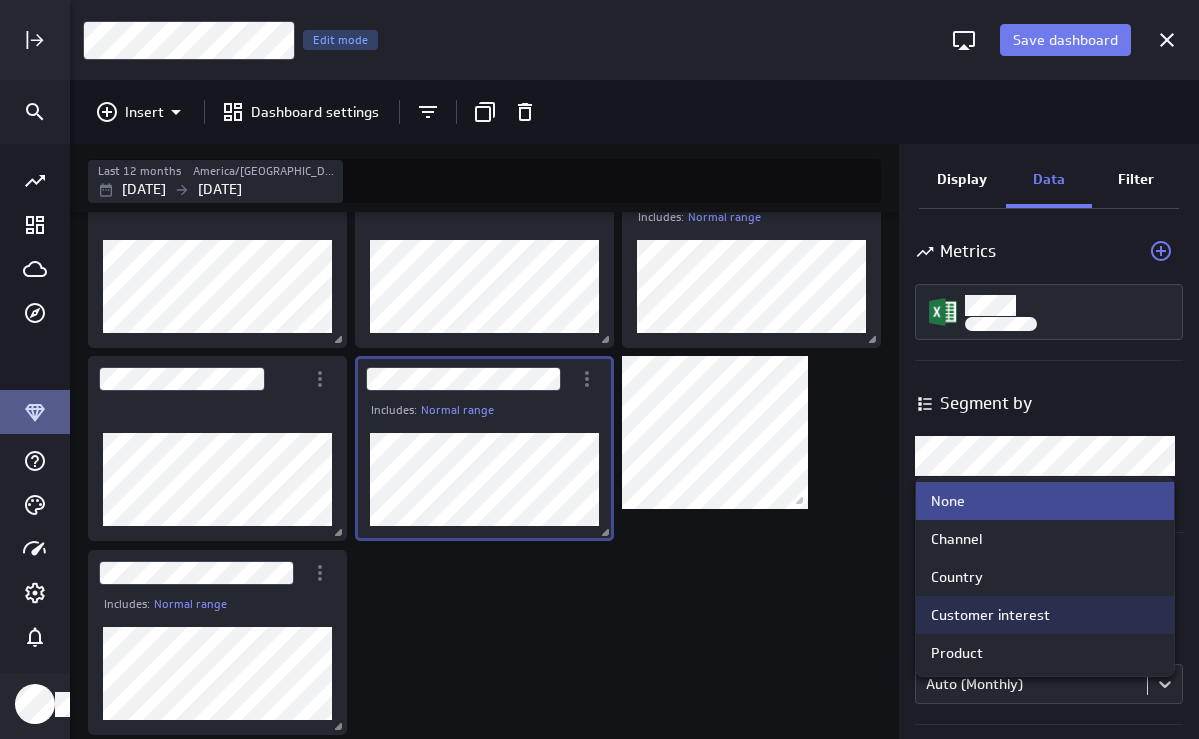 click at bounding box center (599, 369) 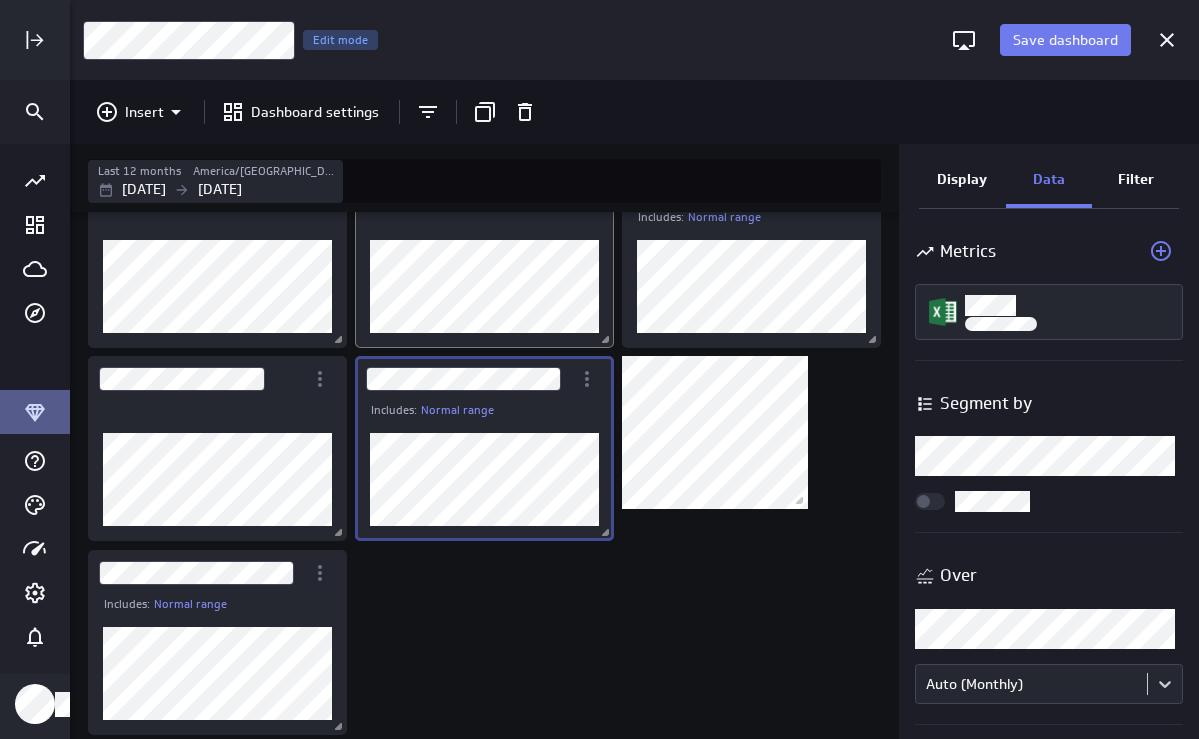 click at bounding box center [484, 255] 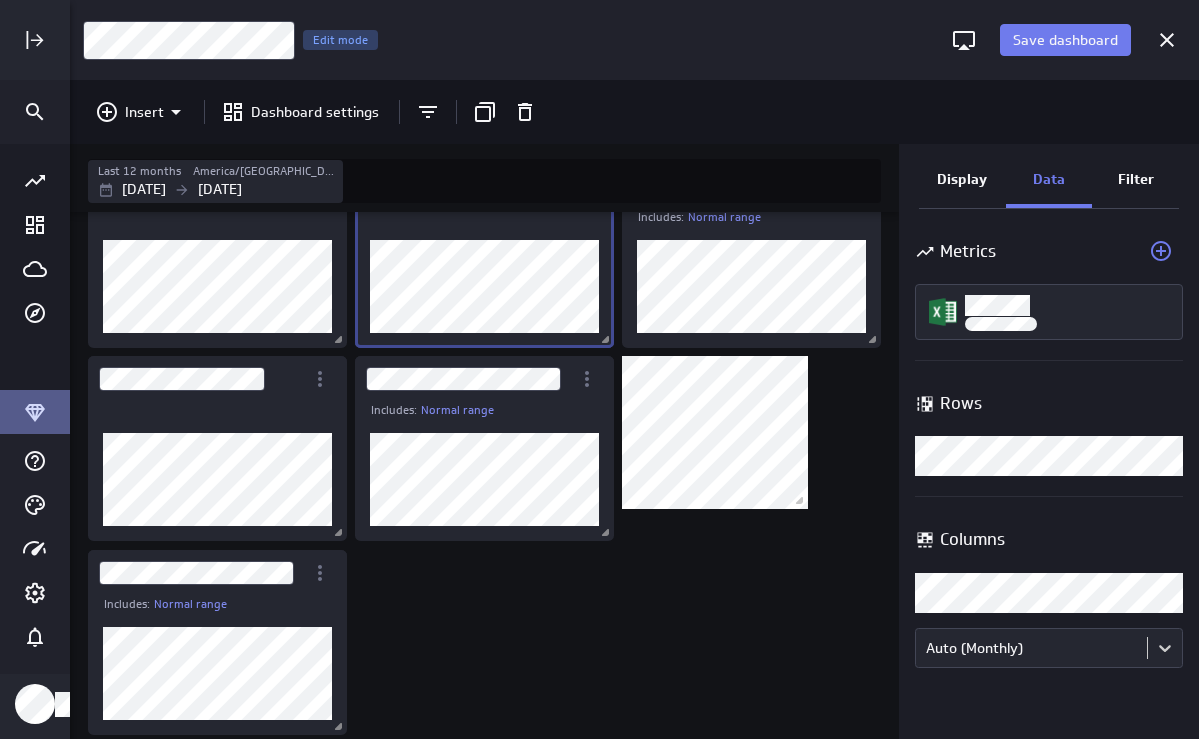 scroll, scrollTop: 4, scrollLeft: 0, axis: vertical 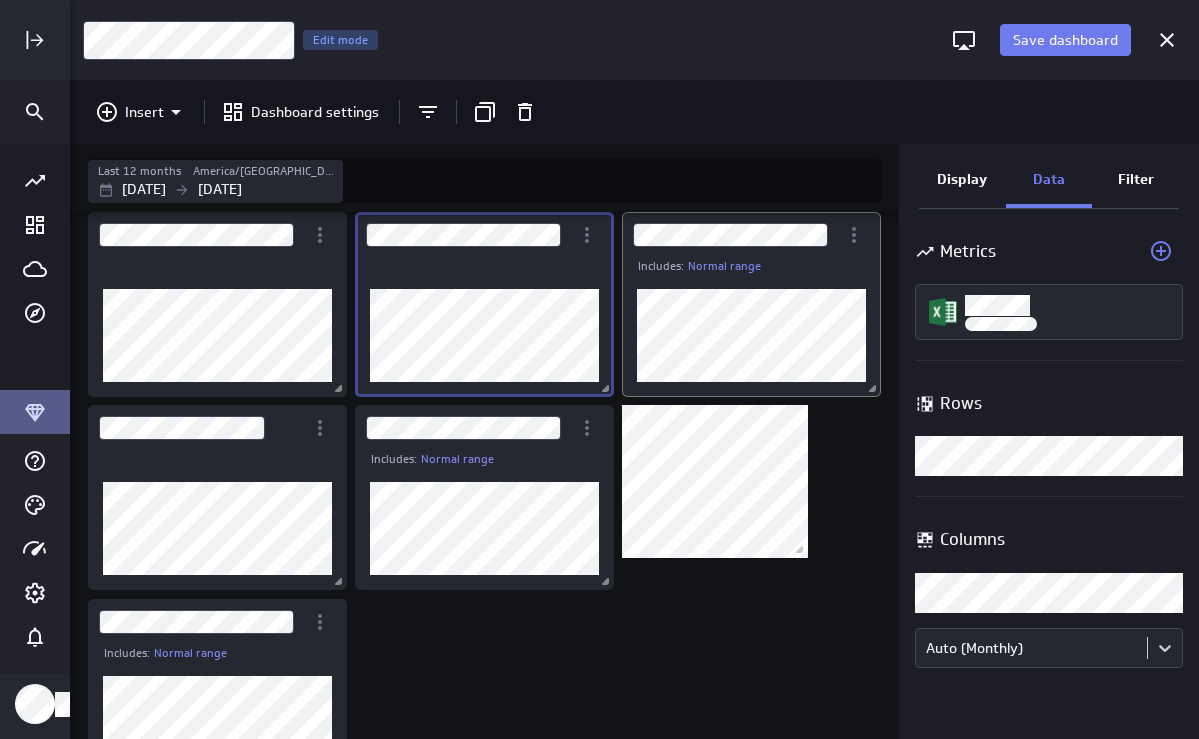click at bounding box center [751, 335] 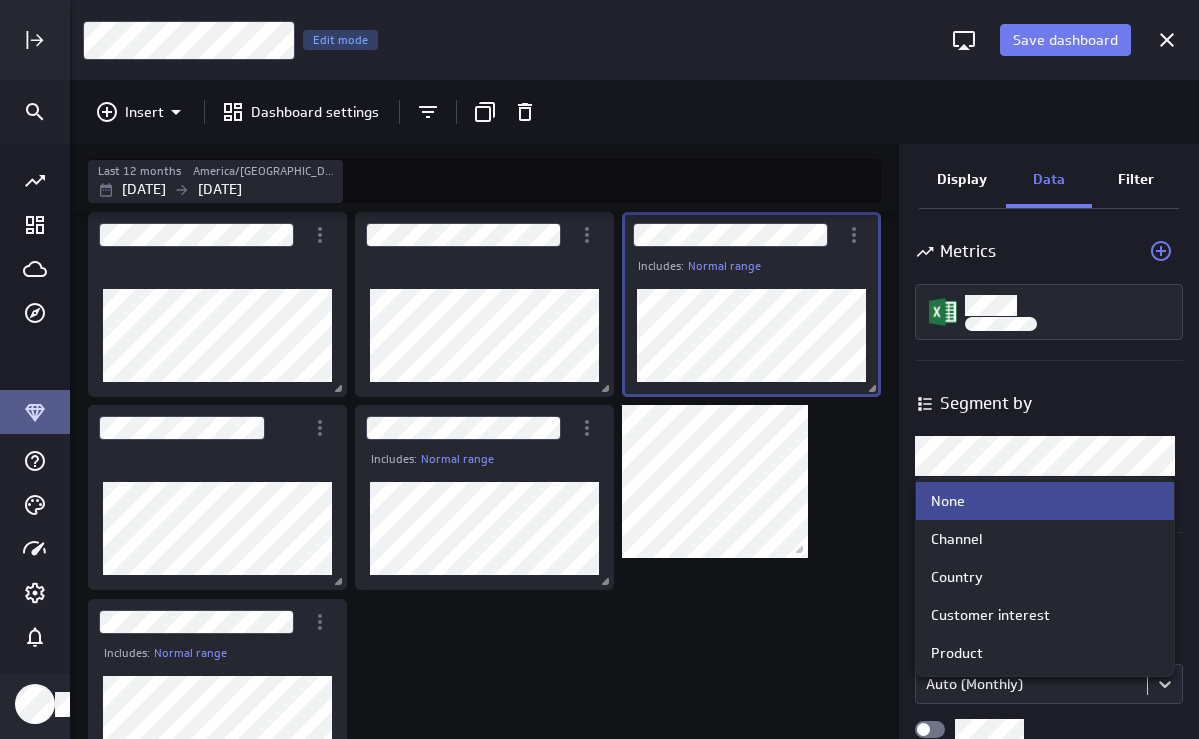 click on "Save dashboard Assignment 10 Edit mode Insert Dashboard settings Last 12 months America/Toronto Aug 01 2024 Jul 31 2025 Includes:  Normal range Includes:  Normal range Includes:  Normal range Display Data Filter   Metrics     Segment by   Segment by   Over   Over Auto (Monthly) (no message) PowerMetrics Assistant GA so the numbers in the excel sheet are not showing in the dashboard. it just says "3" Sorry, I don't know how to help with that. For support inquiries, please contact  support@klipfolio.com . 👍 👎 Bookmark answer Contact Support
Created with Highcharts 9.0.1 Created with Highcharts 9.0.1 Created with Highcharts 9.0.1 None Channel Country Customer interest Product" at bounding box center (599, 369) 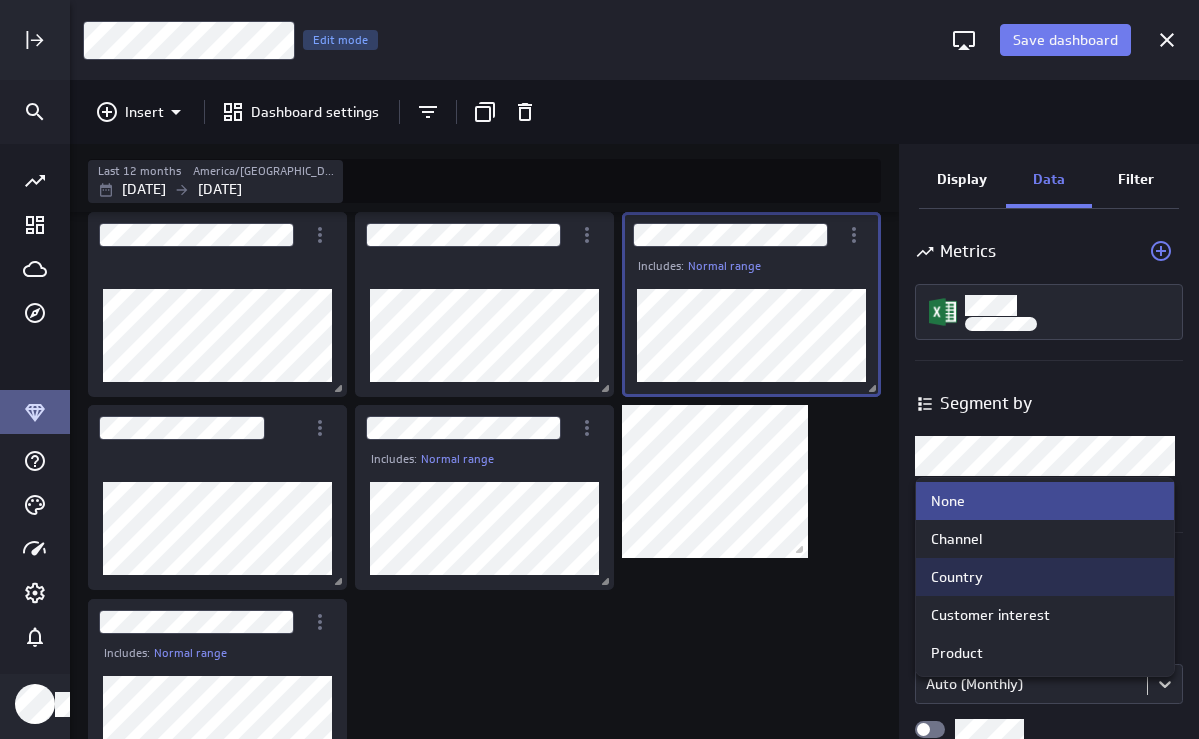 click on "Country" at bounding box center [1045, 577] 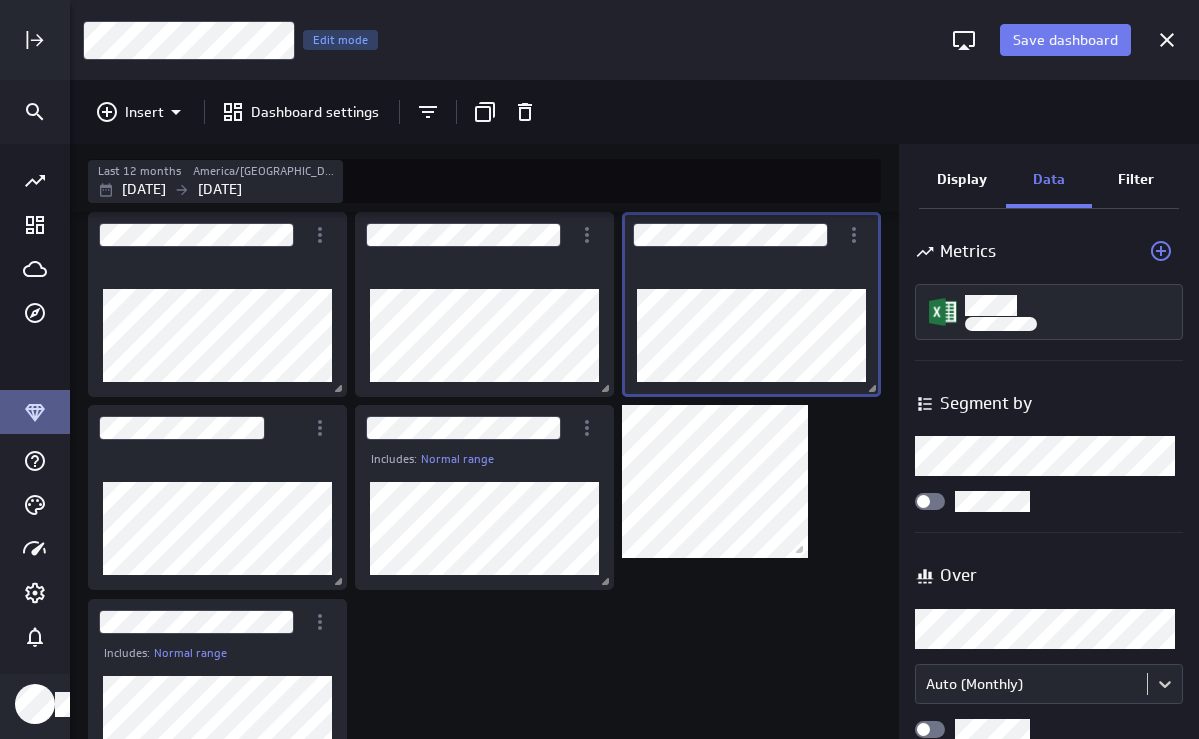 click on "Display" at bounding box center [962, 179] 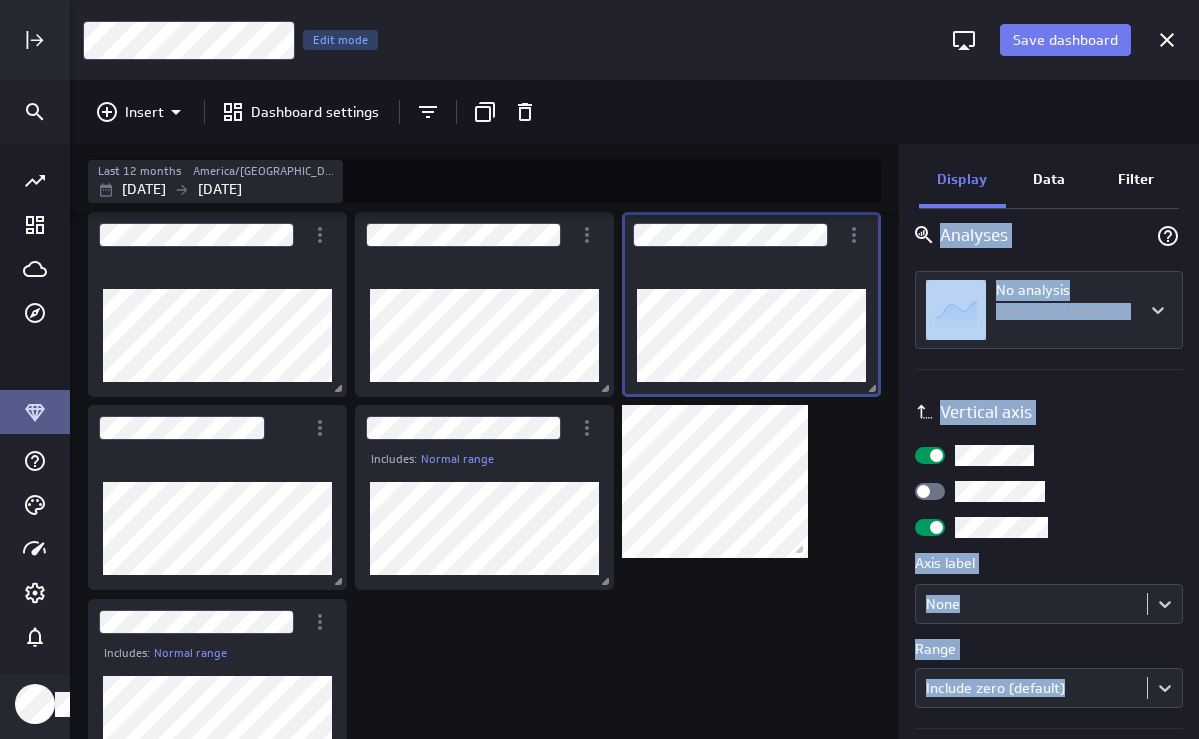 scroll, scrollTop: 728, scrollLeft: 0, axis: vertical 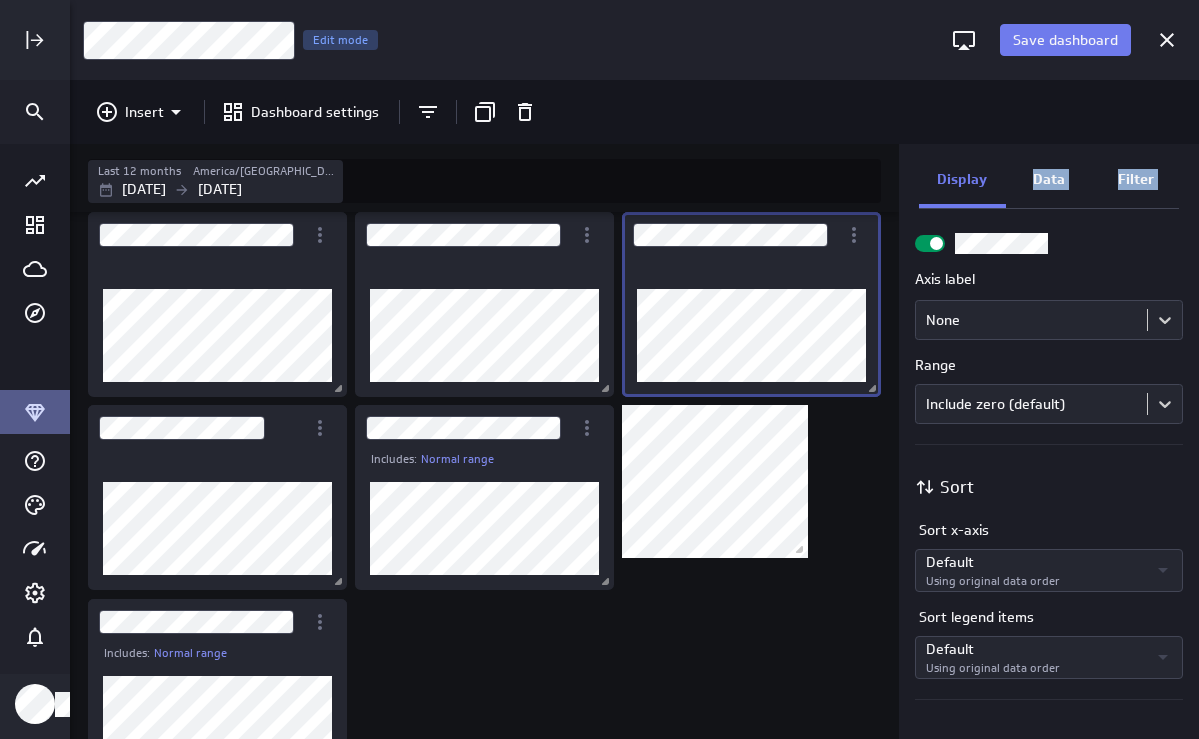drag, startPoint x: 1052, startPoint y: 365, endPoint x: 932, endPoint y: 189, distance: 213.01643 